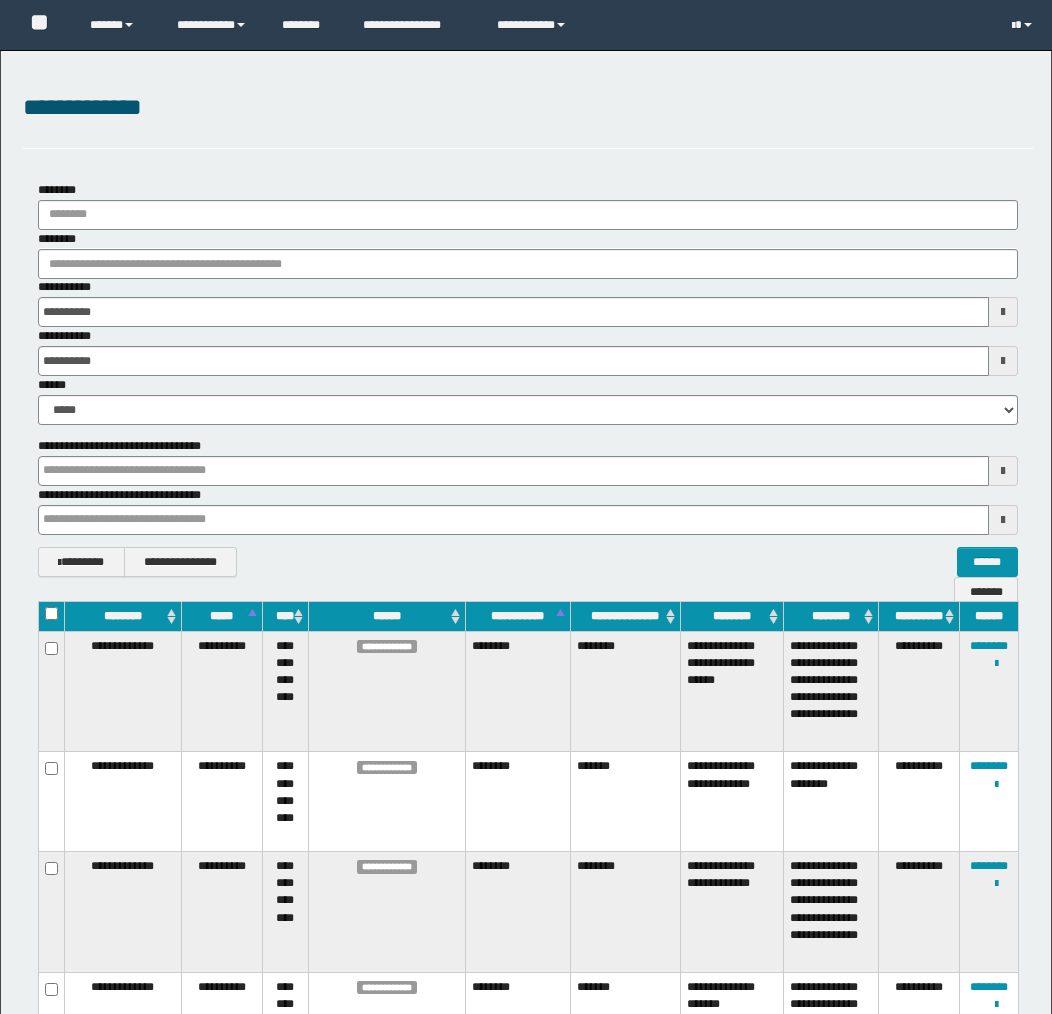 scroll, scrollTop: 370, scrollLeft: 0, axis: vertical 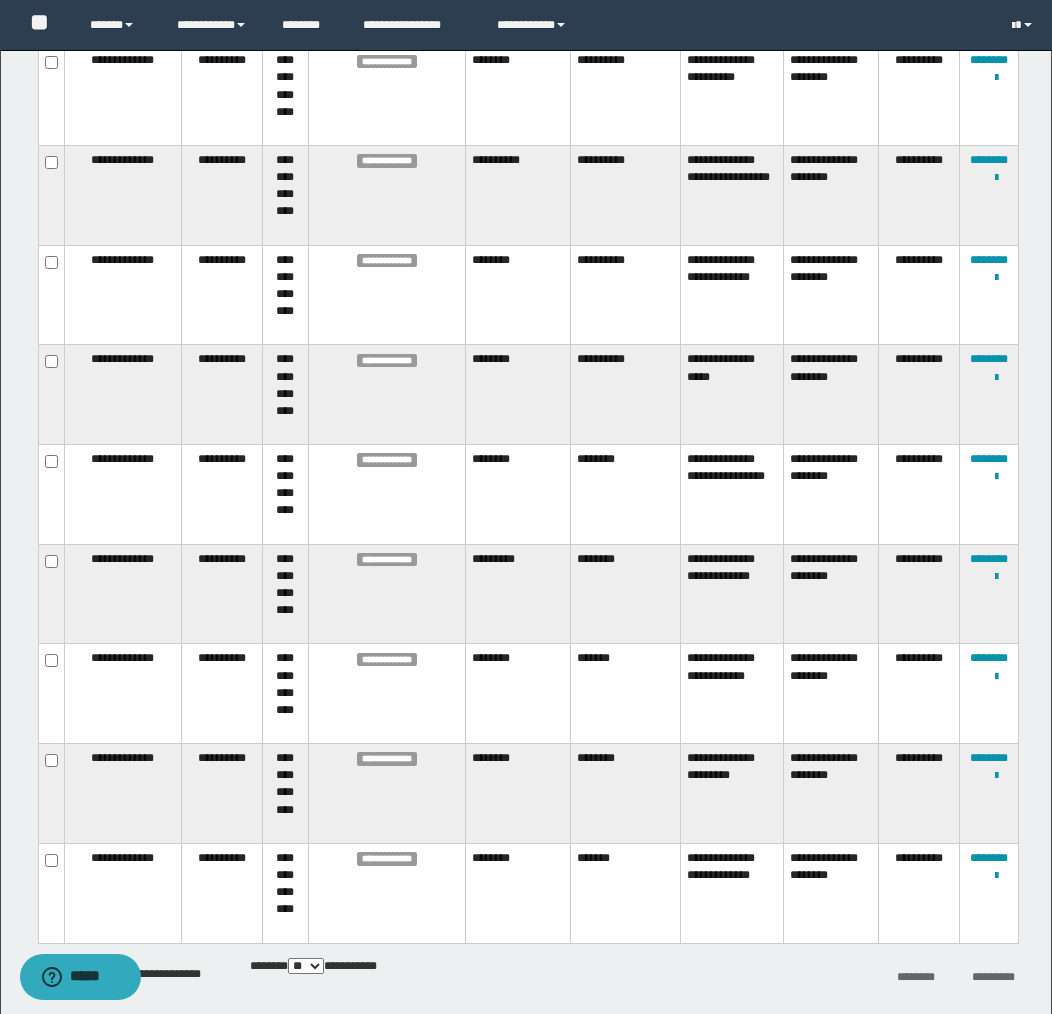 click on "********" at bounding box center [989, -39] 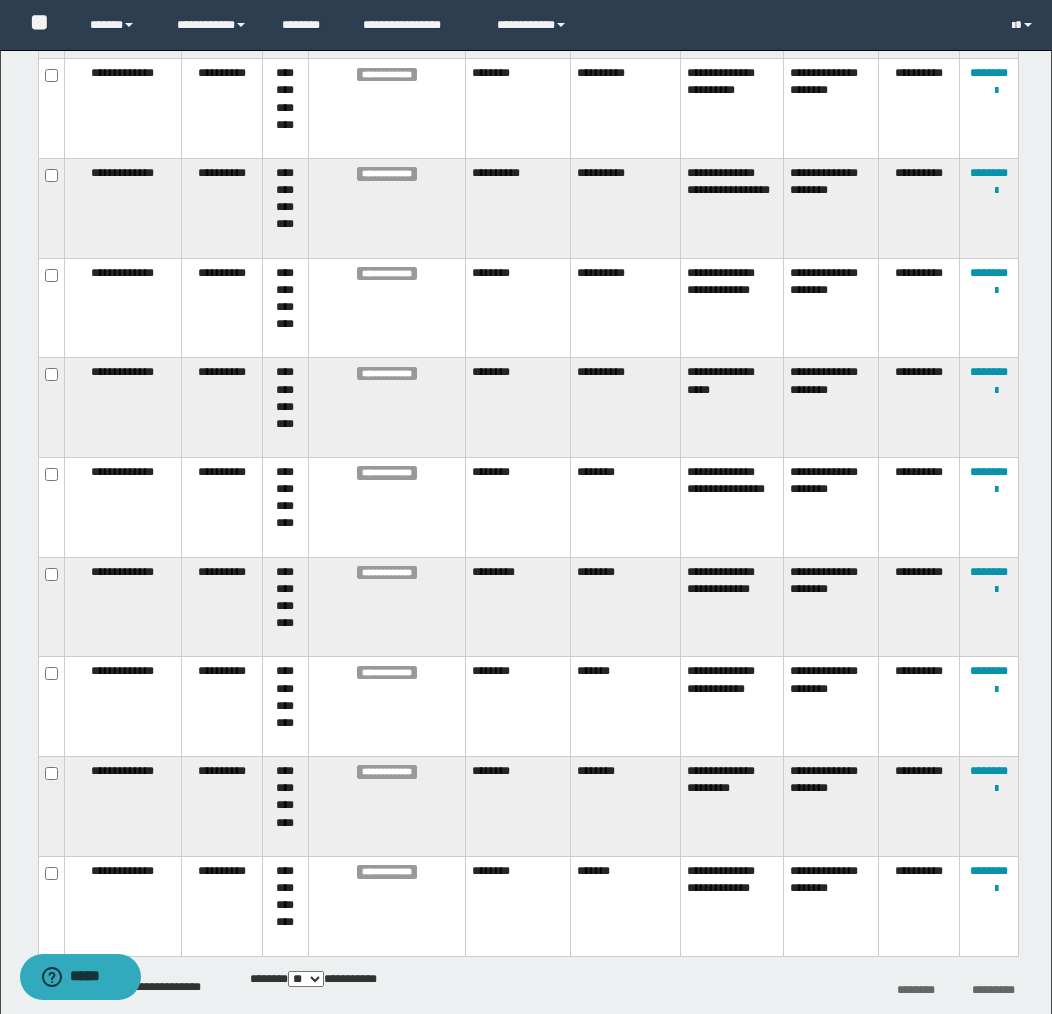 scroll, scrollTop: 4398, scrollLeft: 0, axis: vertical 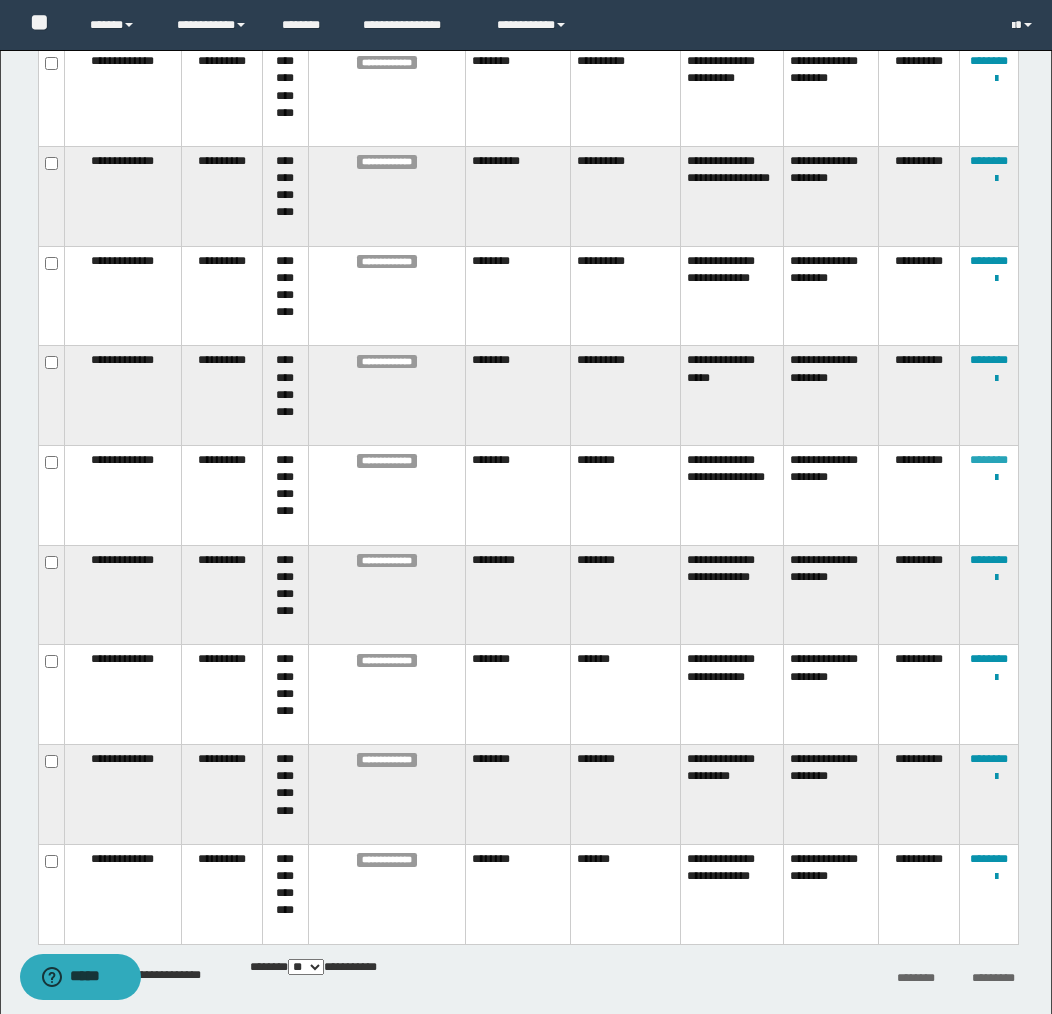 click on "********" at bounding box center [989, 460] 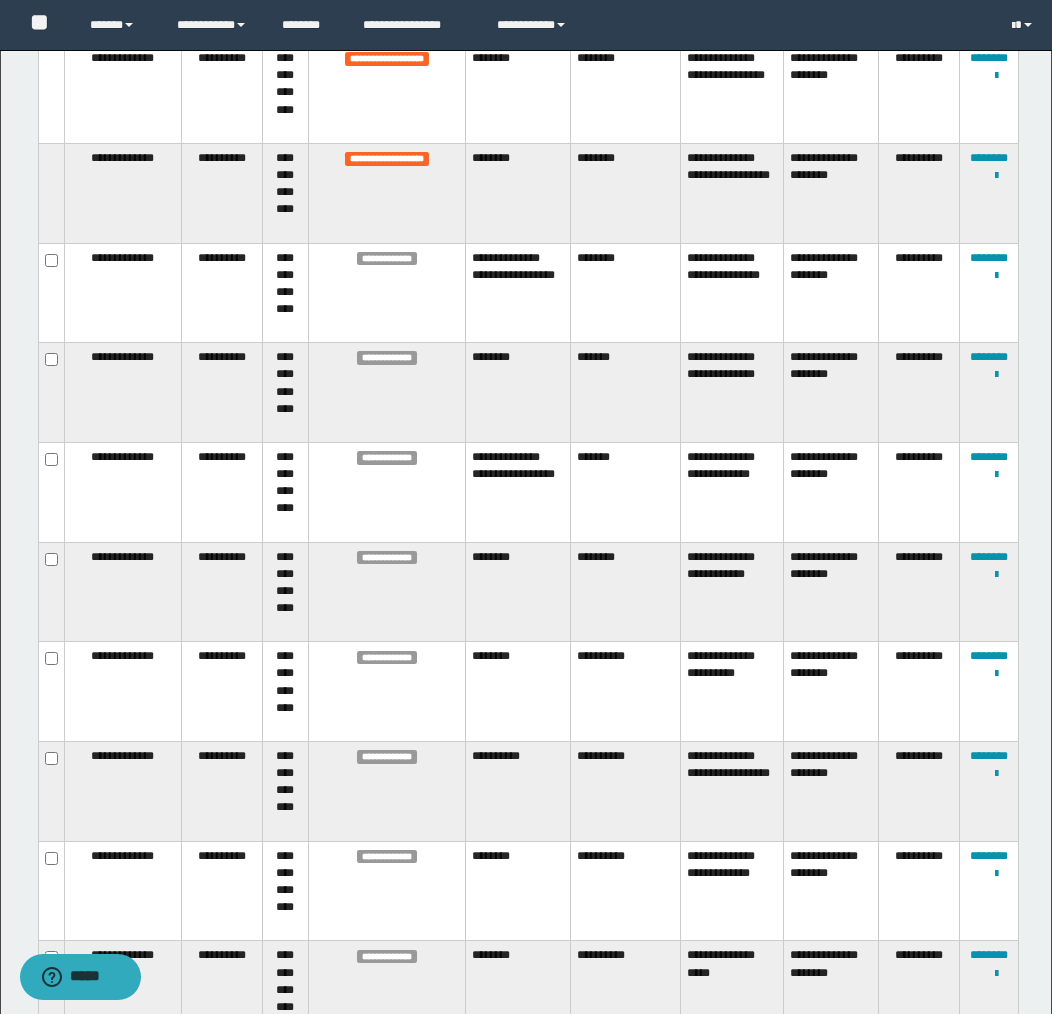 scroll, scrollTop: 4487, scrollLeft: 0, axis: vertical 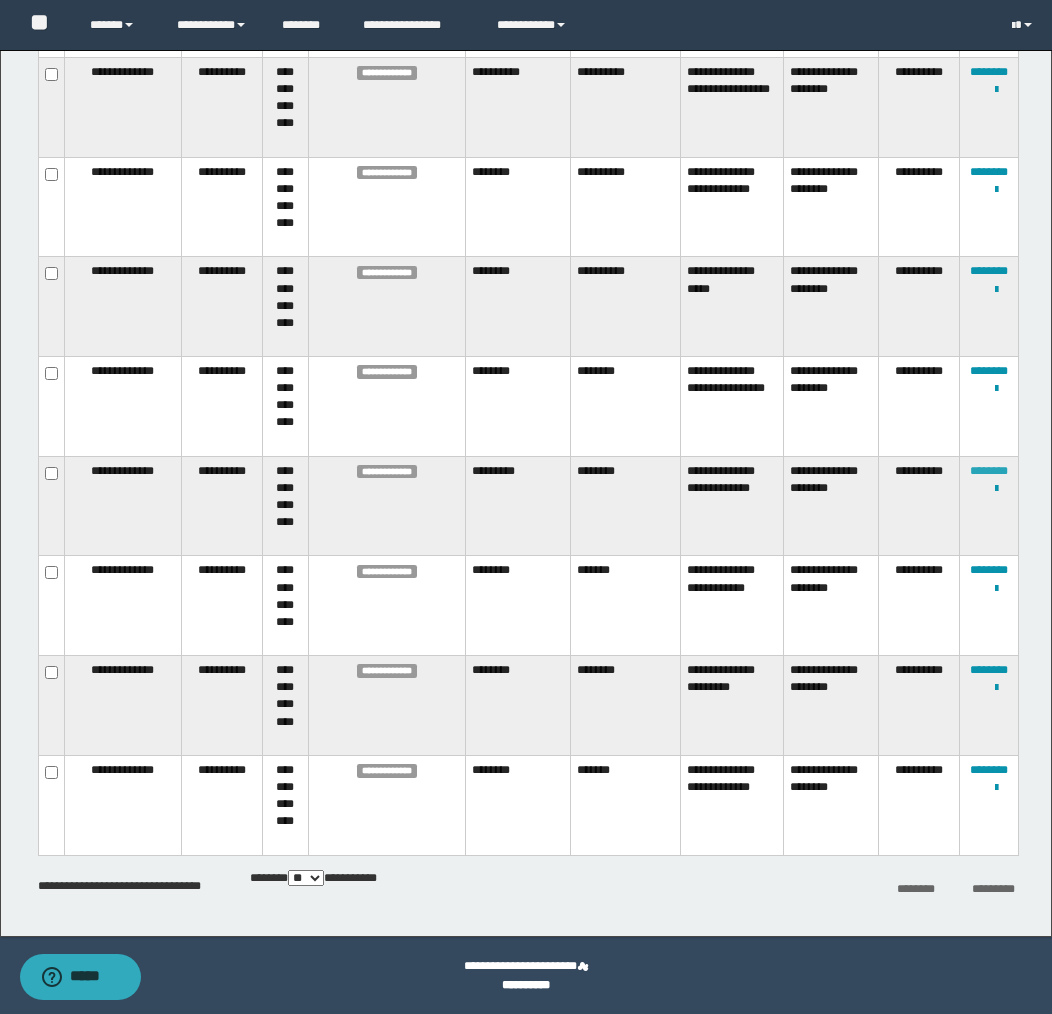 click on "********" at bounding box center (989, 471) 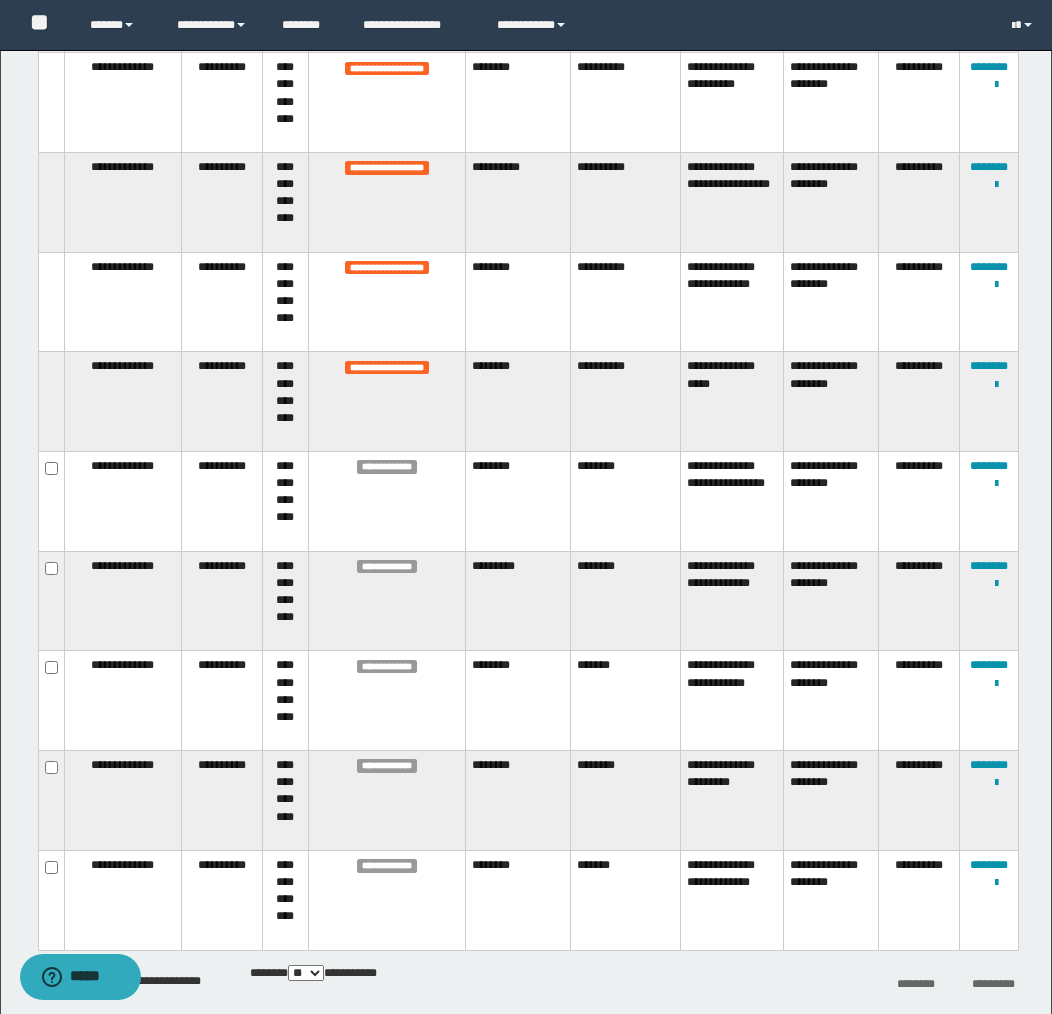 scroll, scrollTop: 4487, scrollLeft: 0, axis: vertical 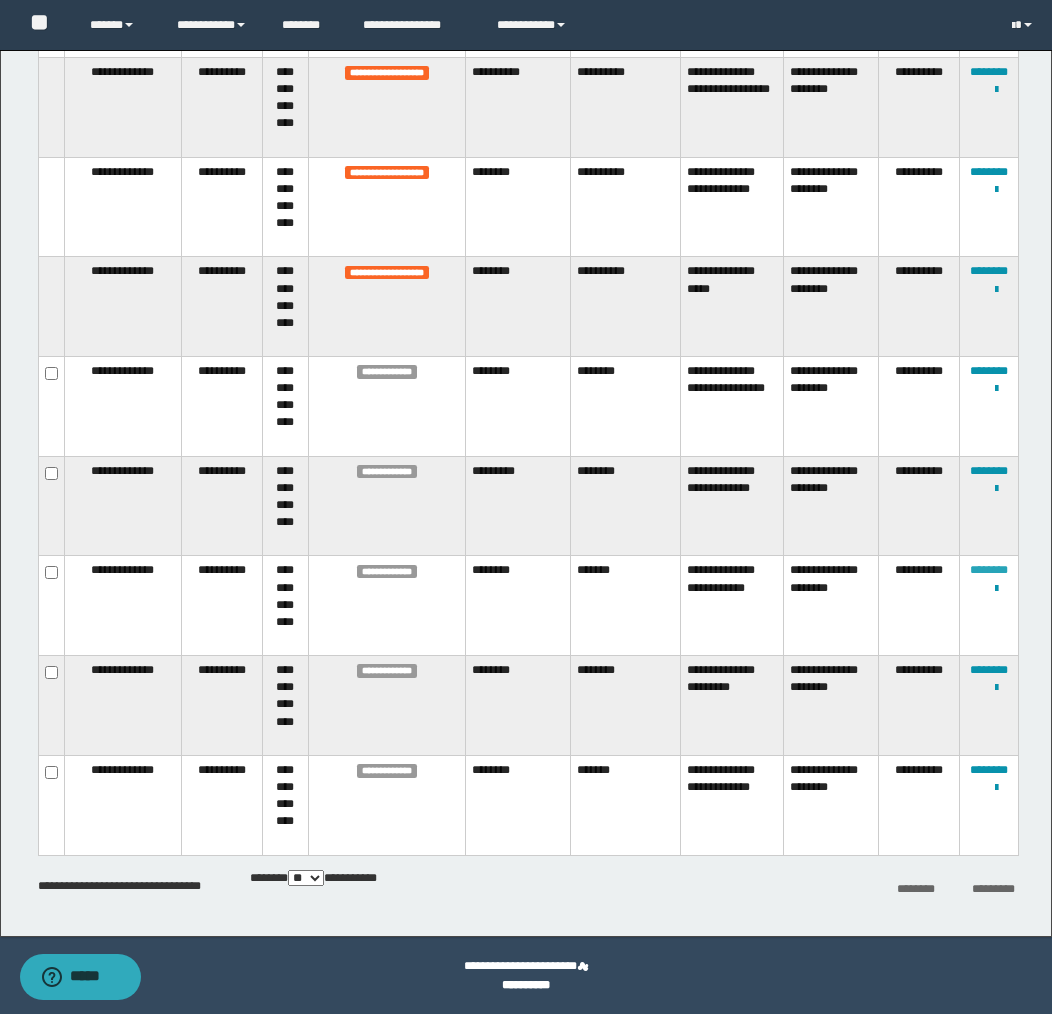 click on "********" at bounding box center [989, 570] 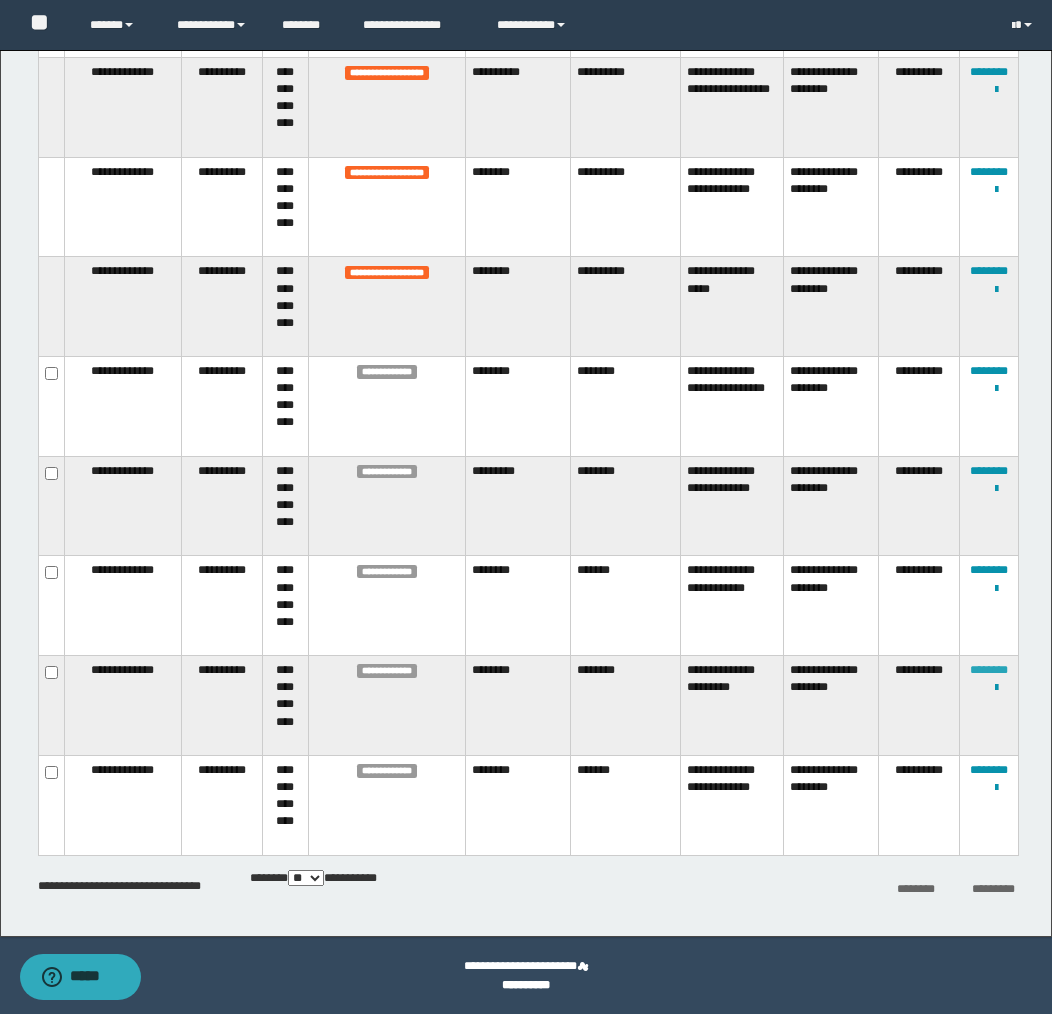 click on "********" at bounding box center [989, 670] 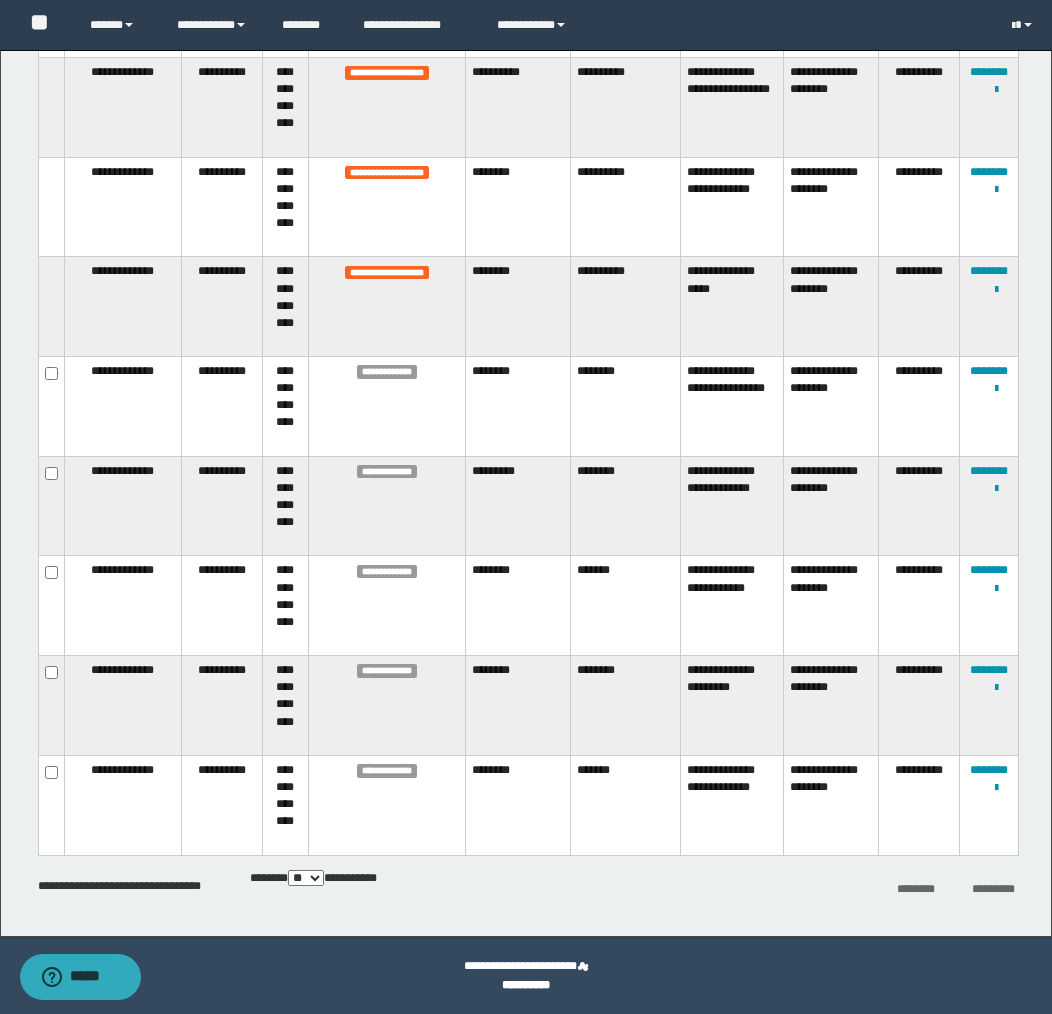 scroll, scrollTop: 0, scrollLeft: 0, axis: both 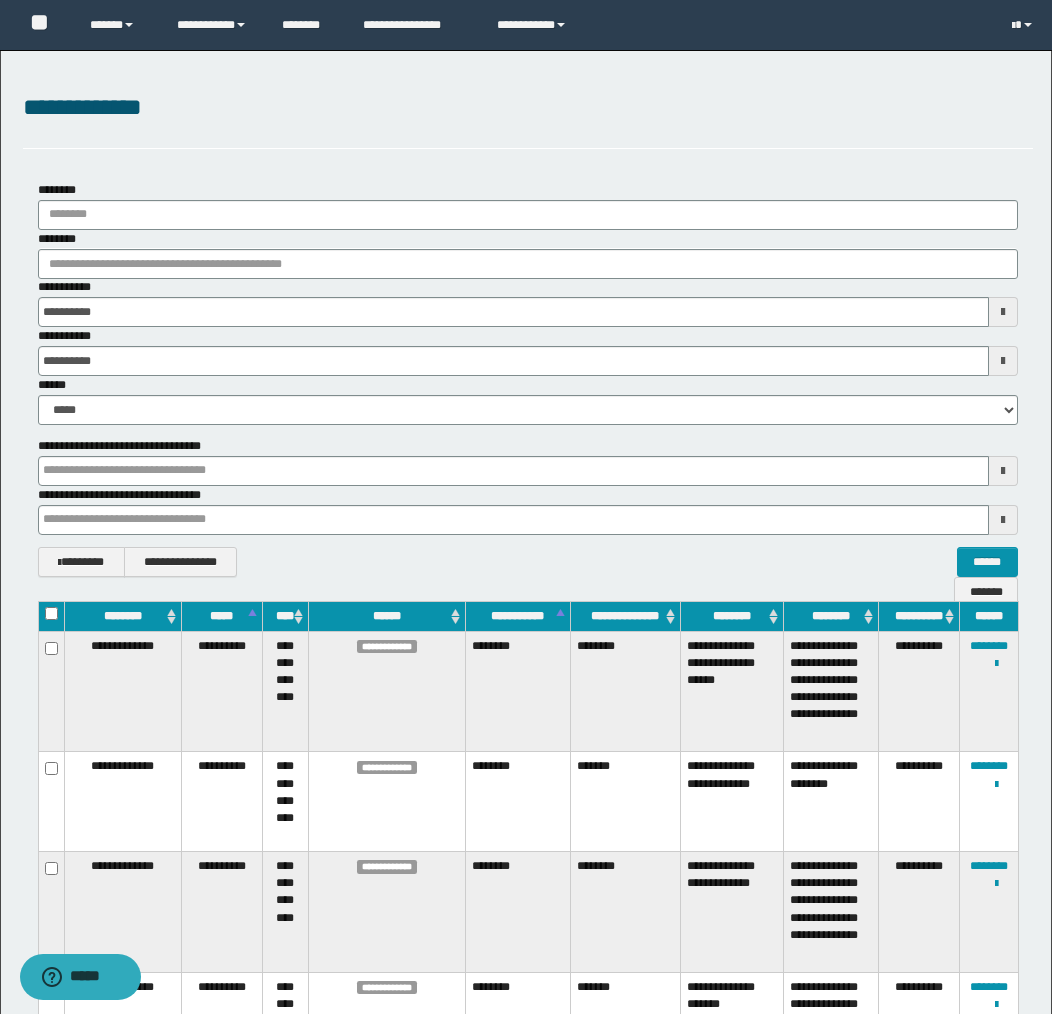 click on "**********" at bounding box center (528, 562) 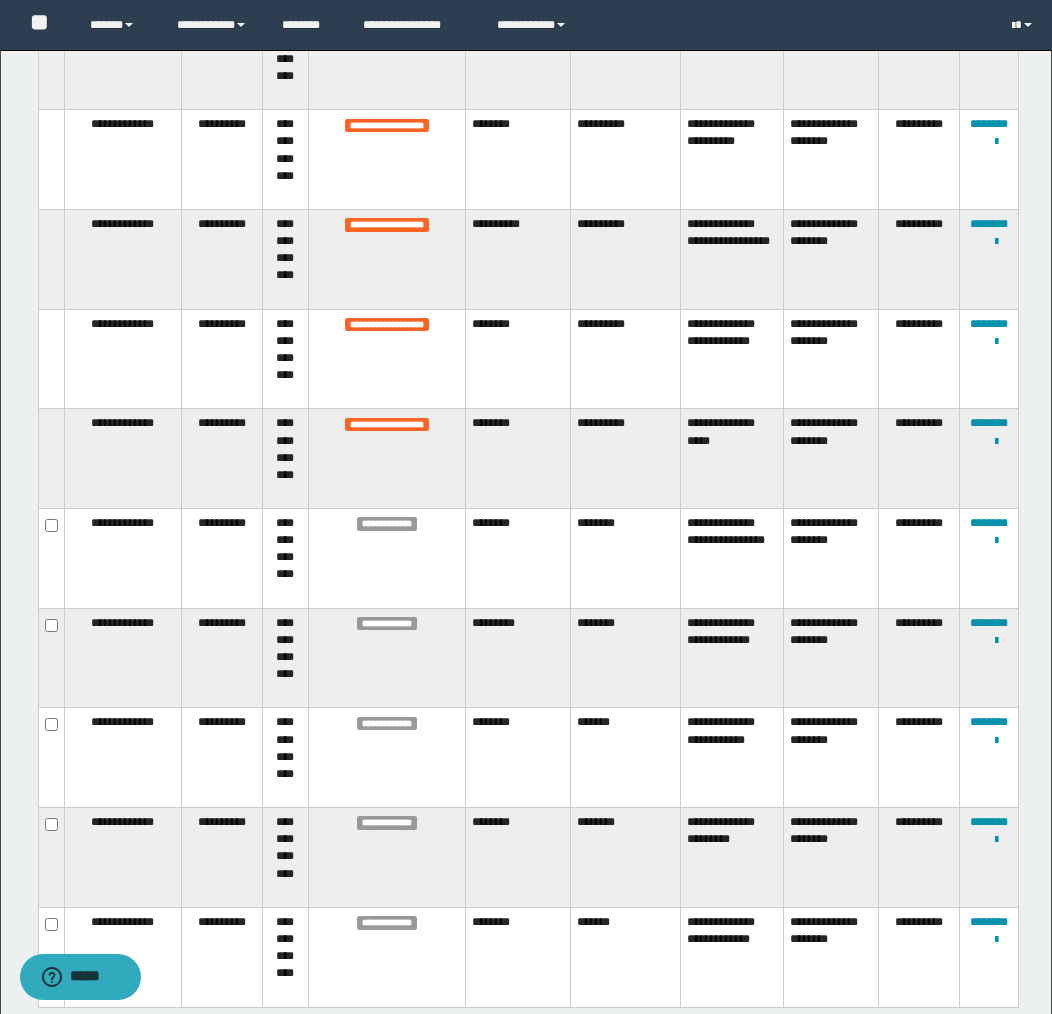 scroll, scrollTop: 4487, scrollLeft: 0, axis: vertical 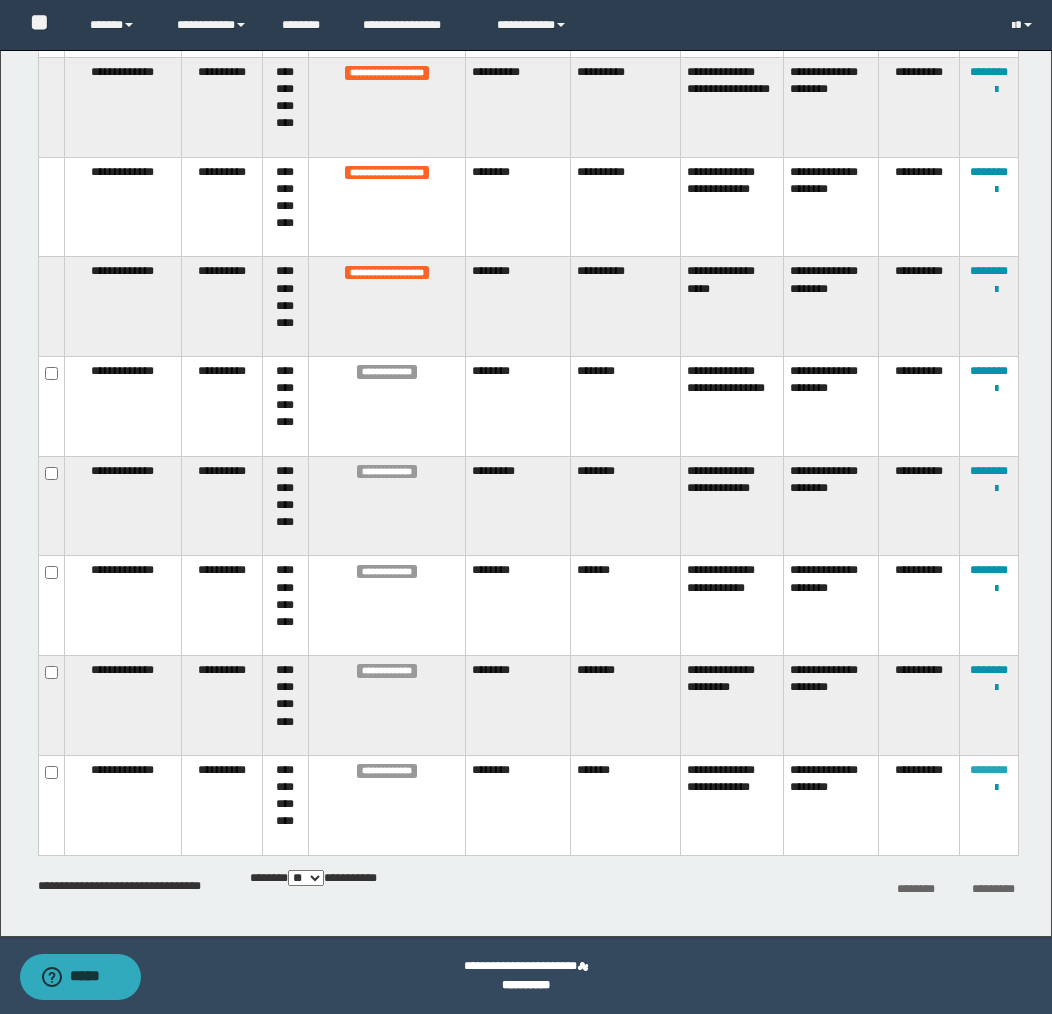 click on "********" at bounding box center [989, 770] 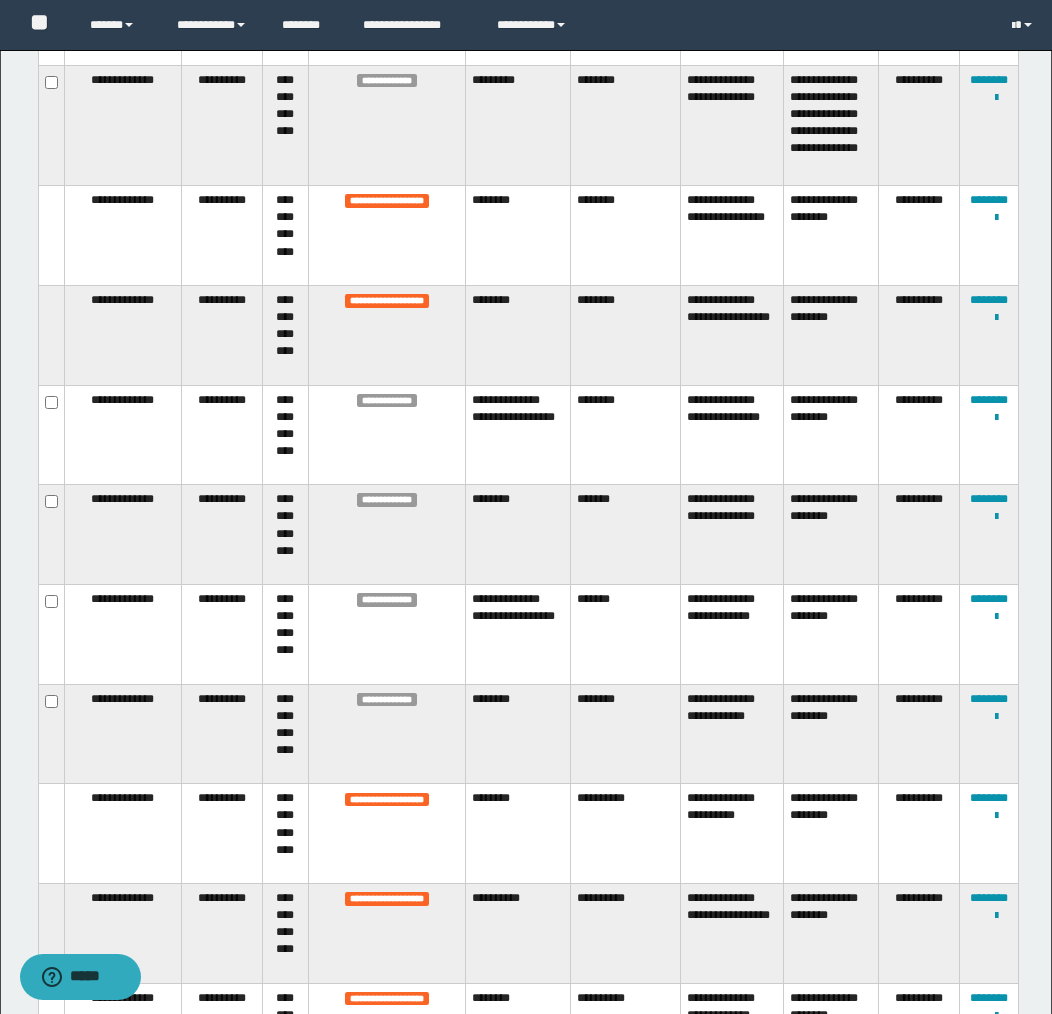 scroll, scrollTop: 4487, scrollLeft: 0, axis: vertical 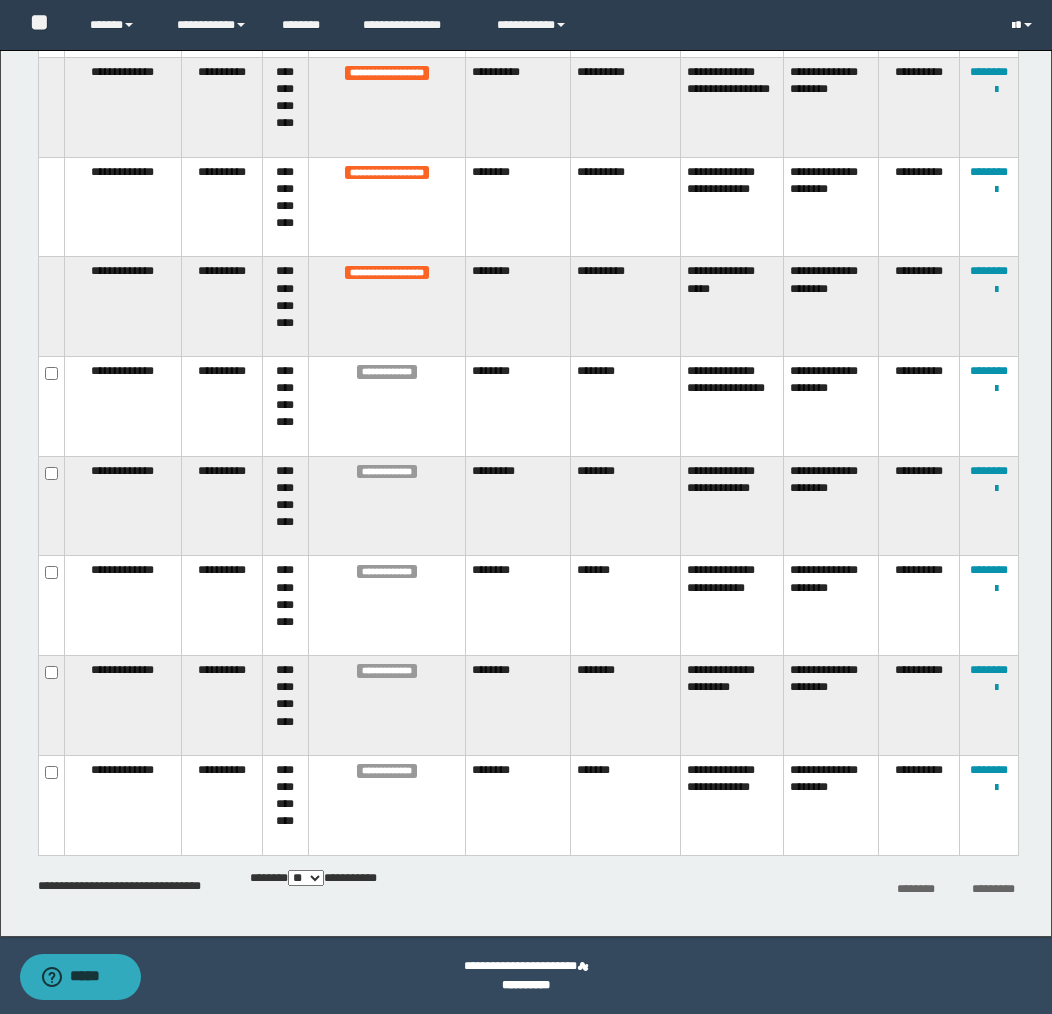 click at bounding box center [1024, 25] 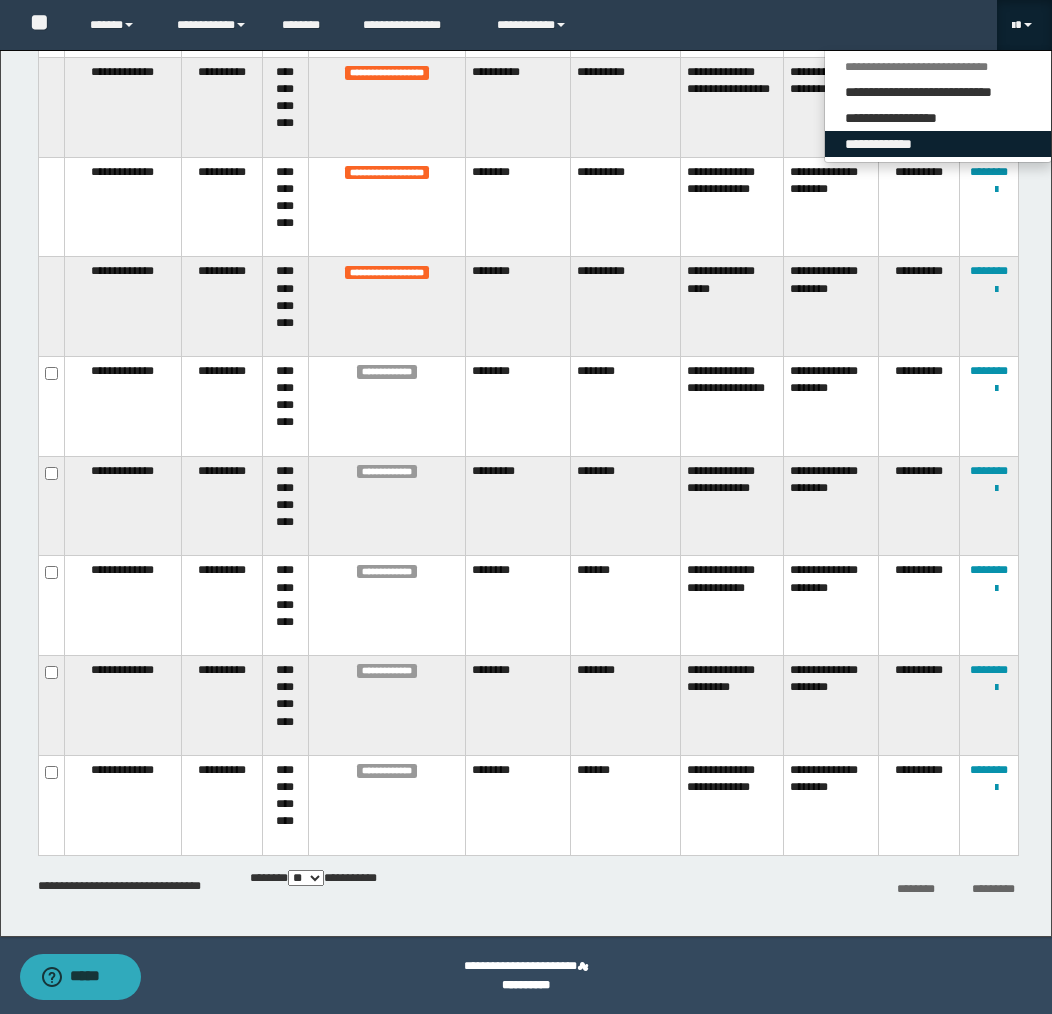 click on "**********" at bounding box center (938, 144) 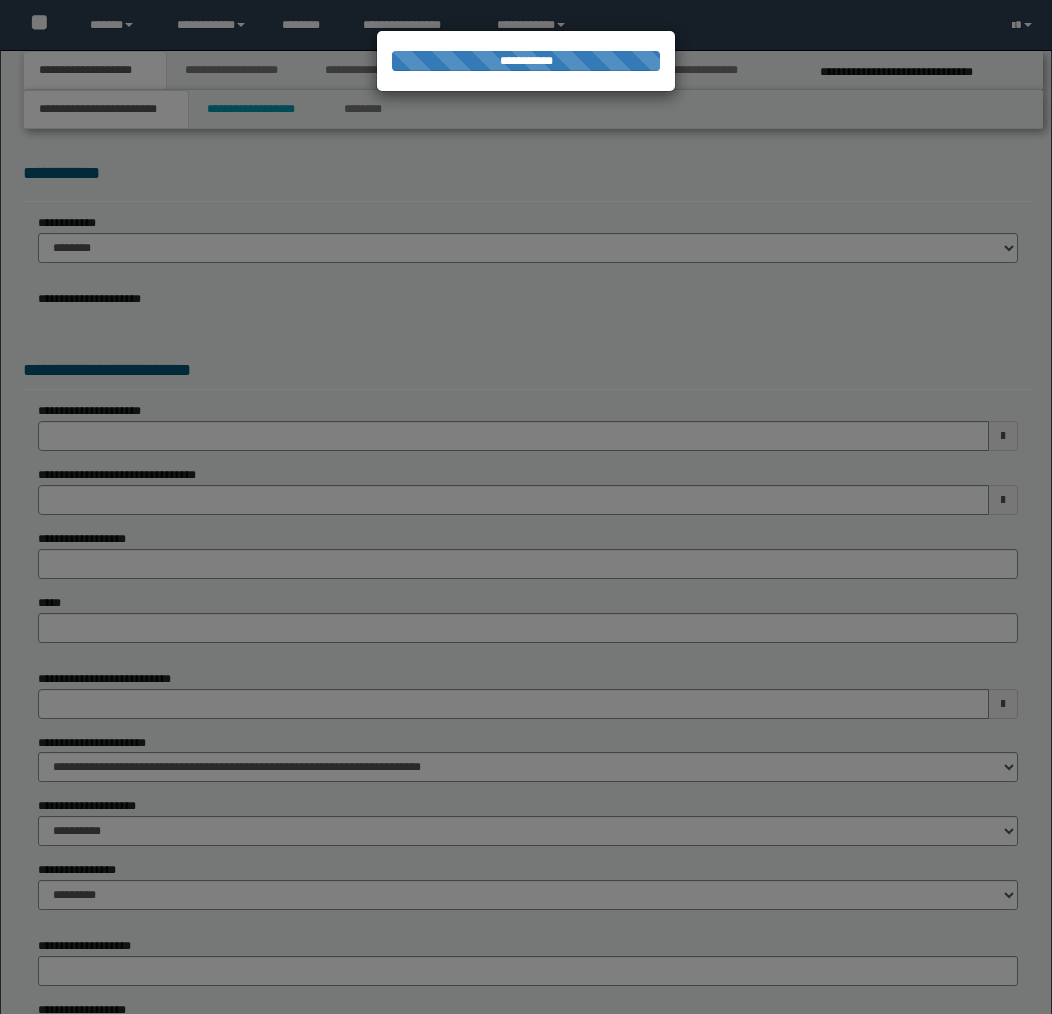 scroll, scrollTop: 0, scrollLeft: 0, axis: both 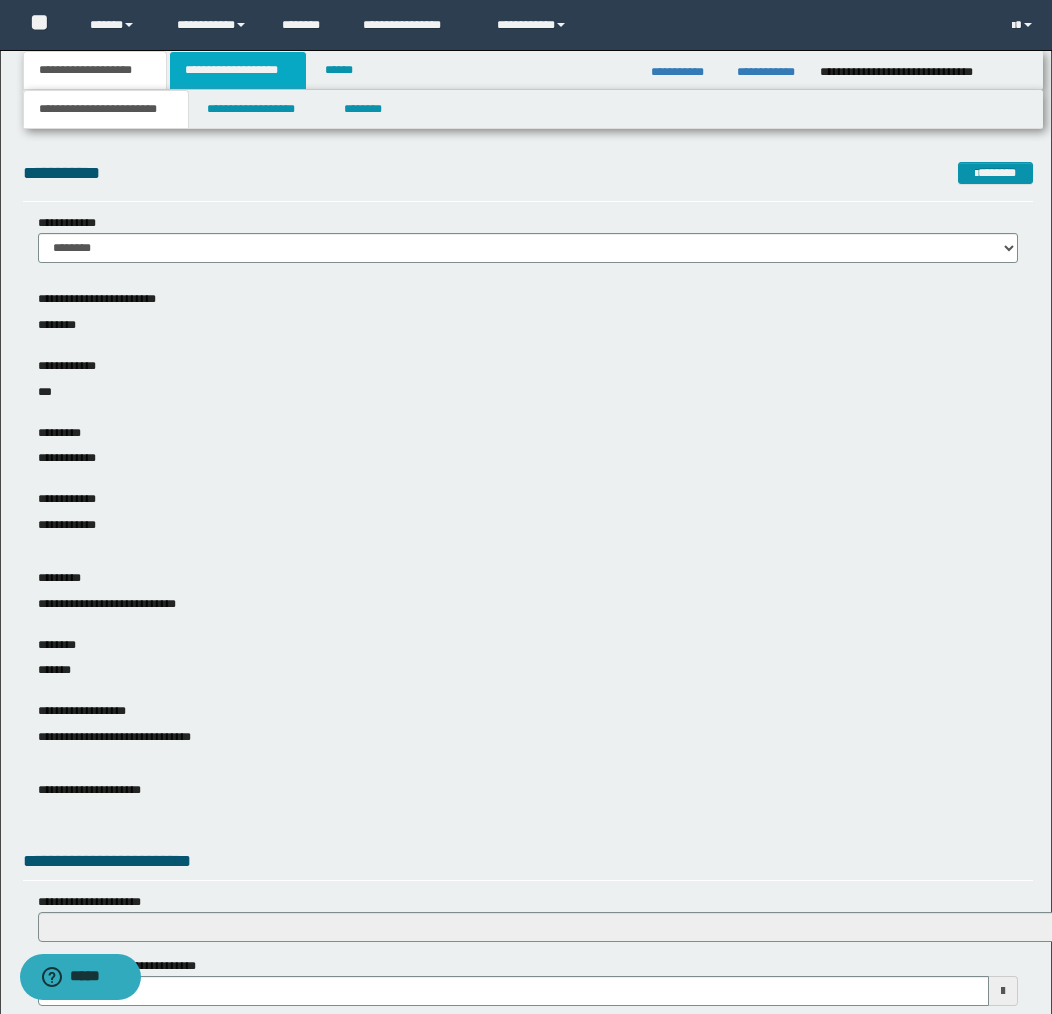 click on "**********" at bounding box center [238, 70] 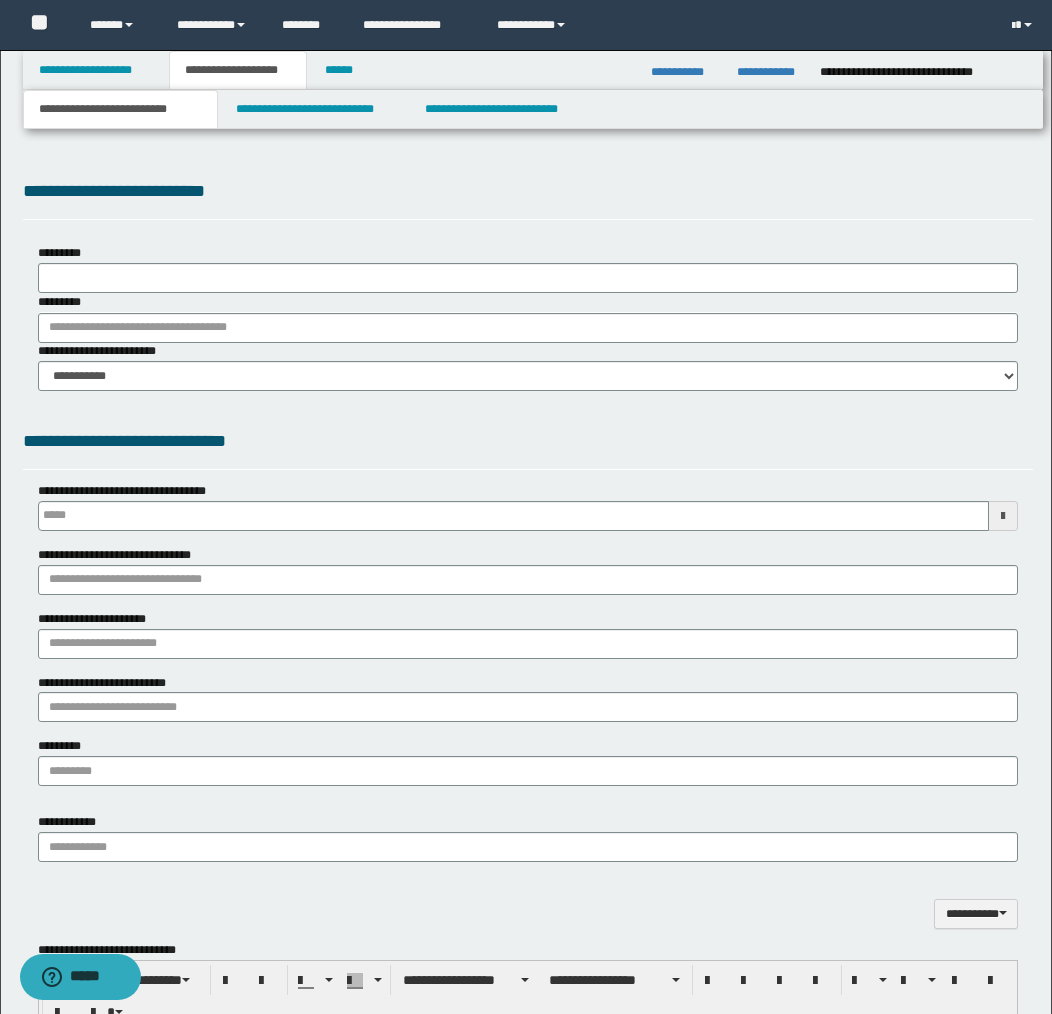 scroll, scrollTop: 0, scrollLeft: 0, axis: both 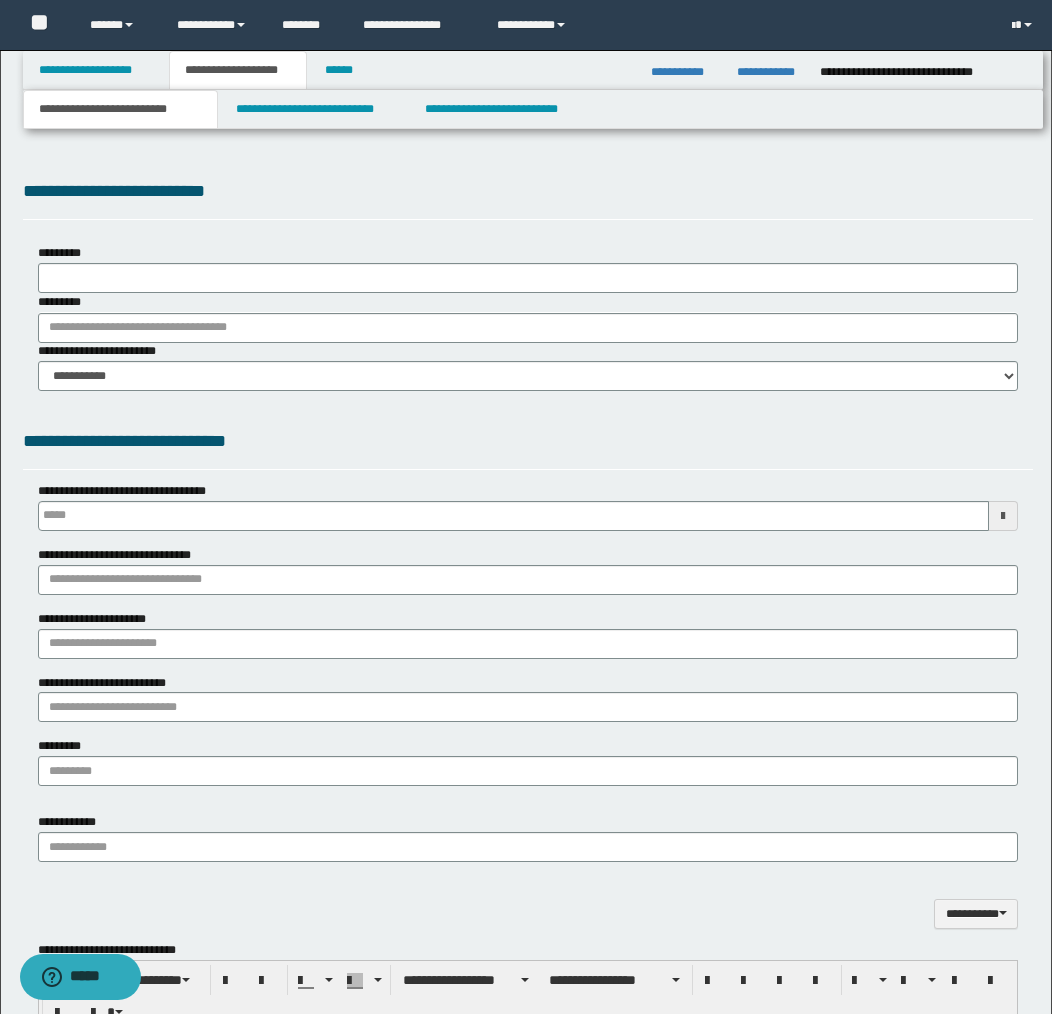 type 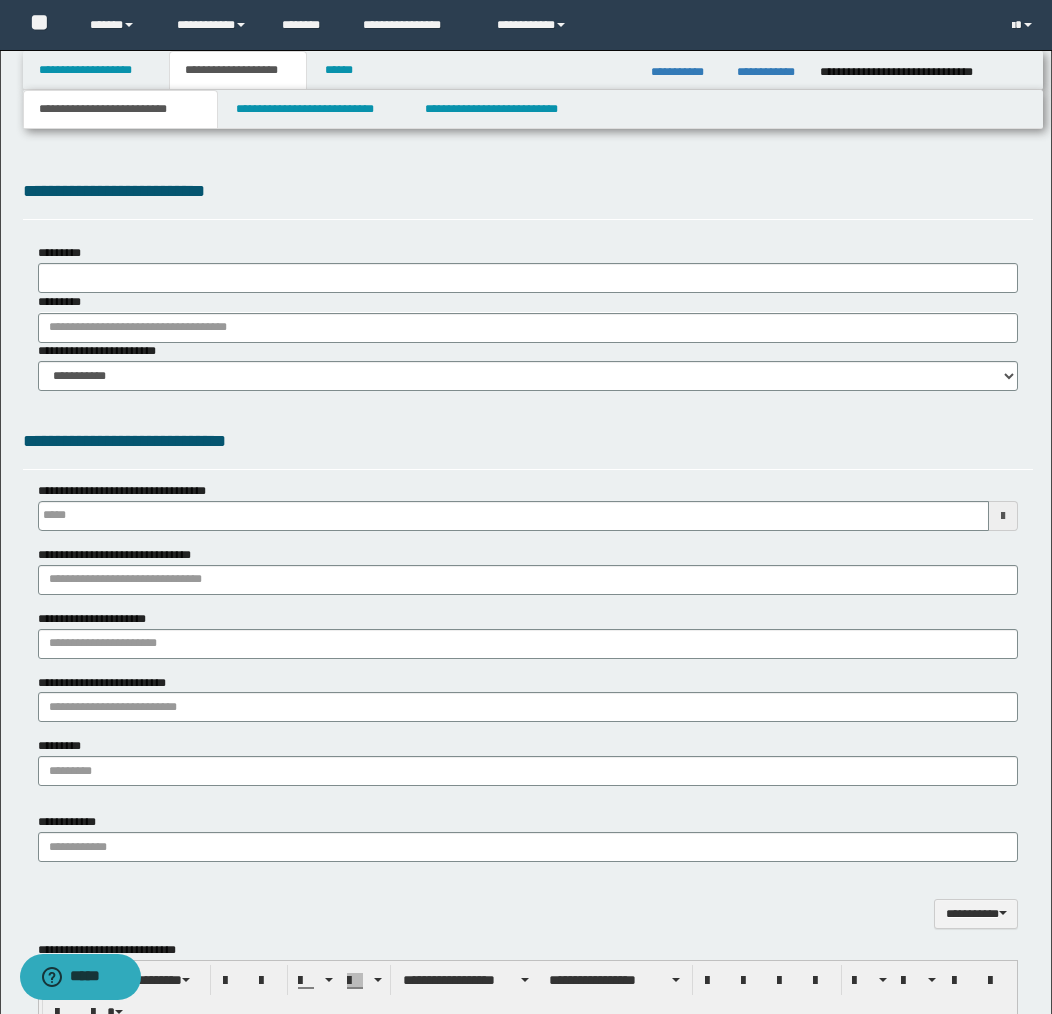 type on "**********" 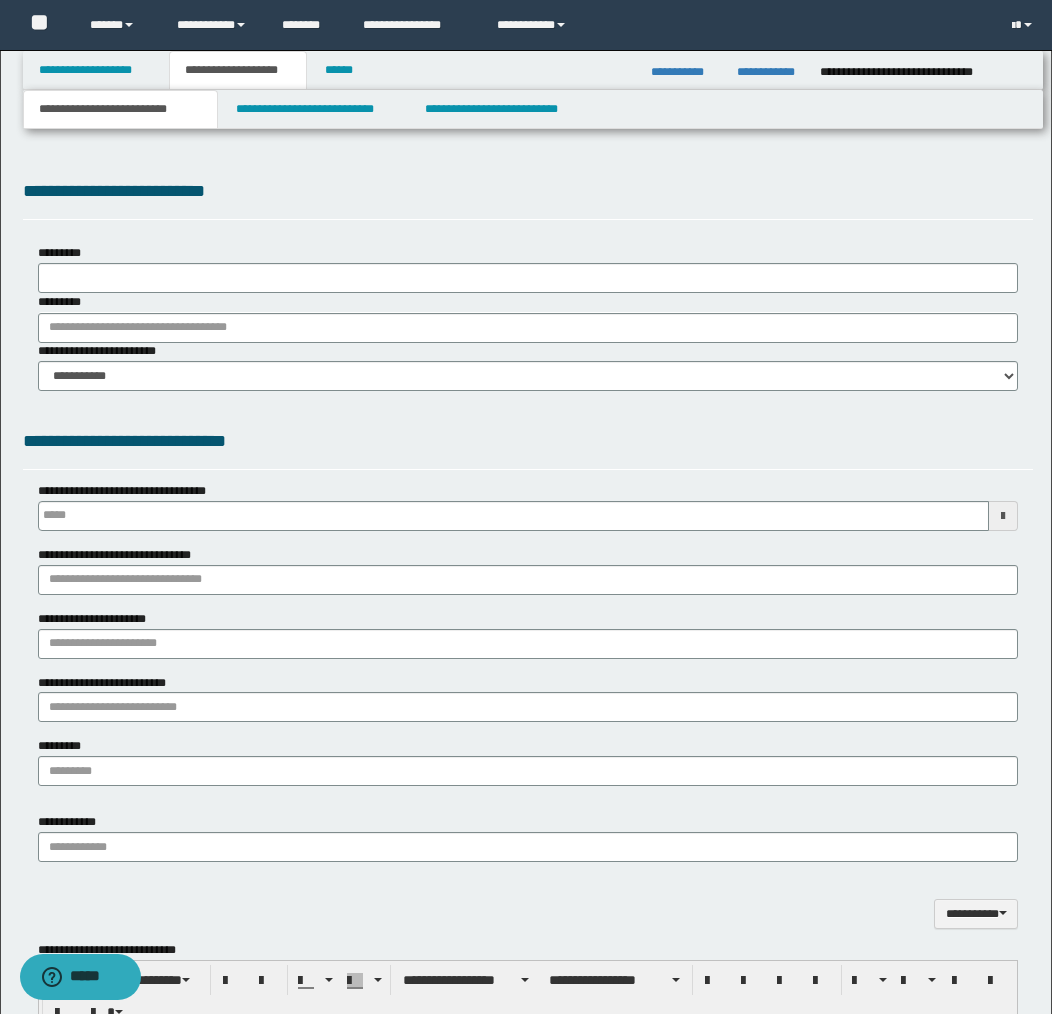 select on "*" 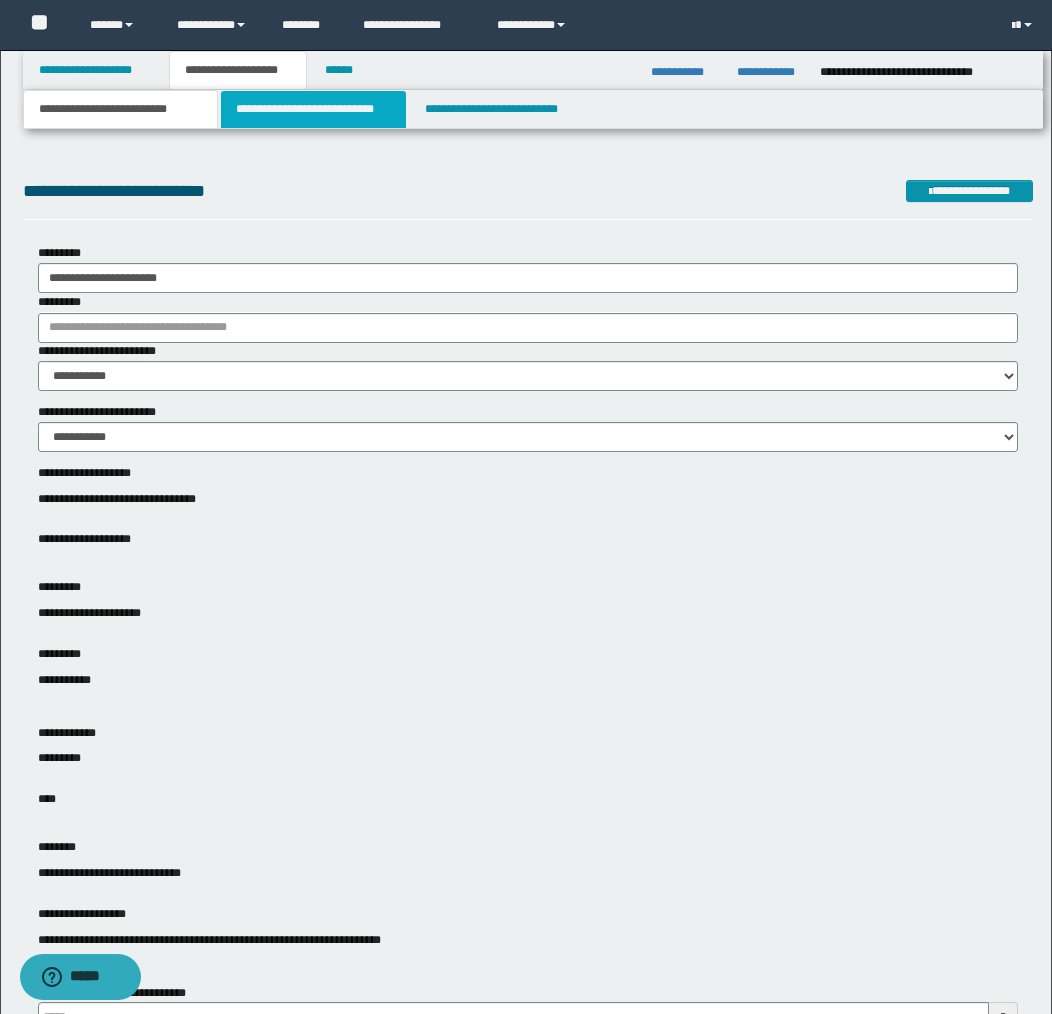 click on "**********" at bounding box center (314, 109) 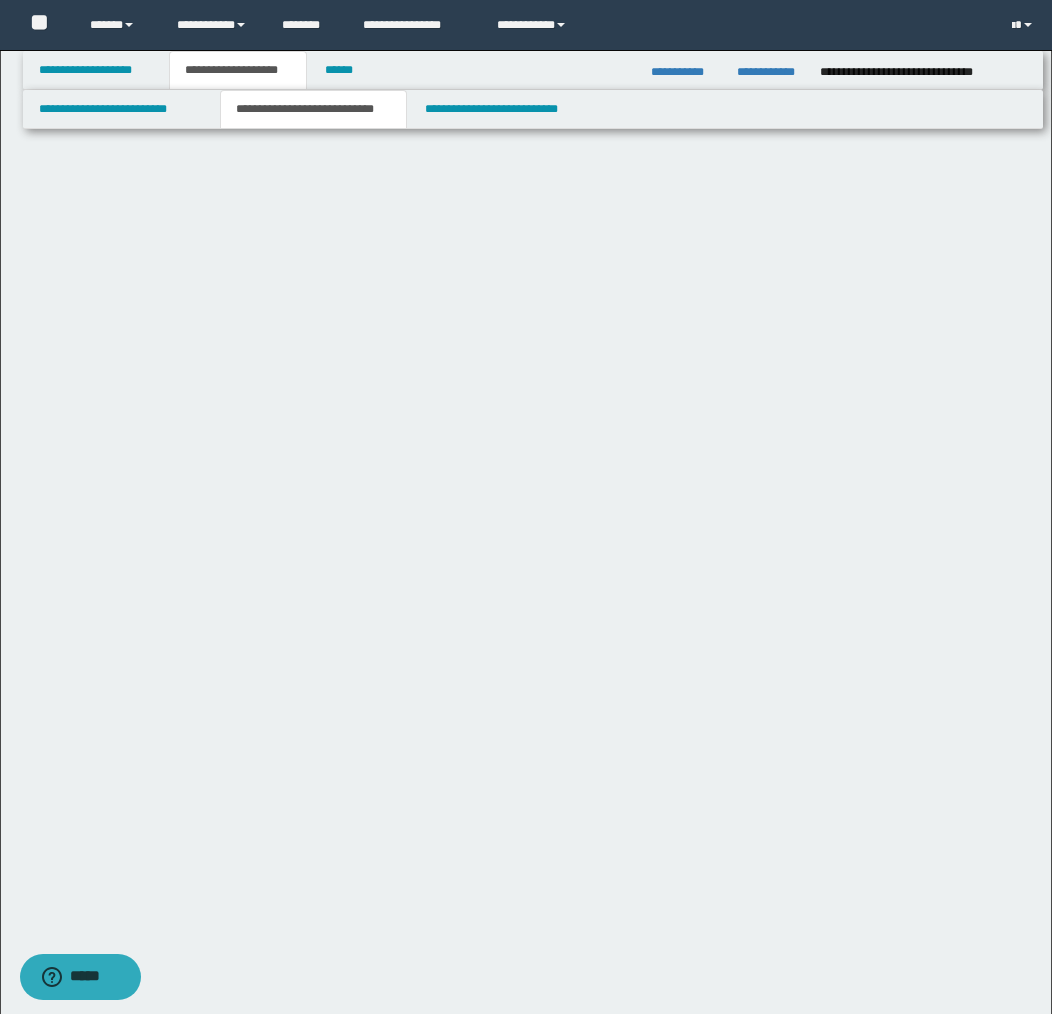 select on "*" 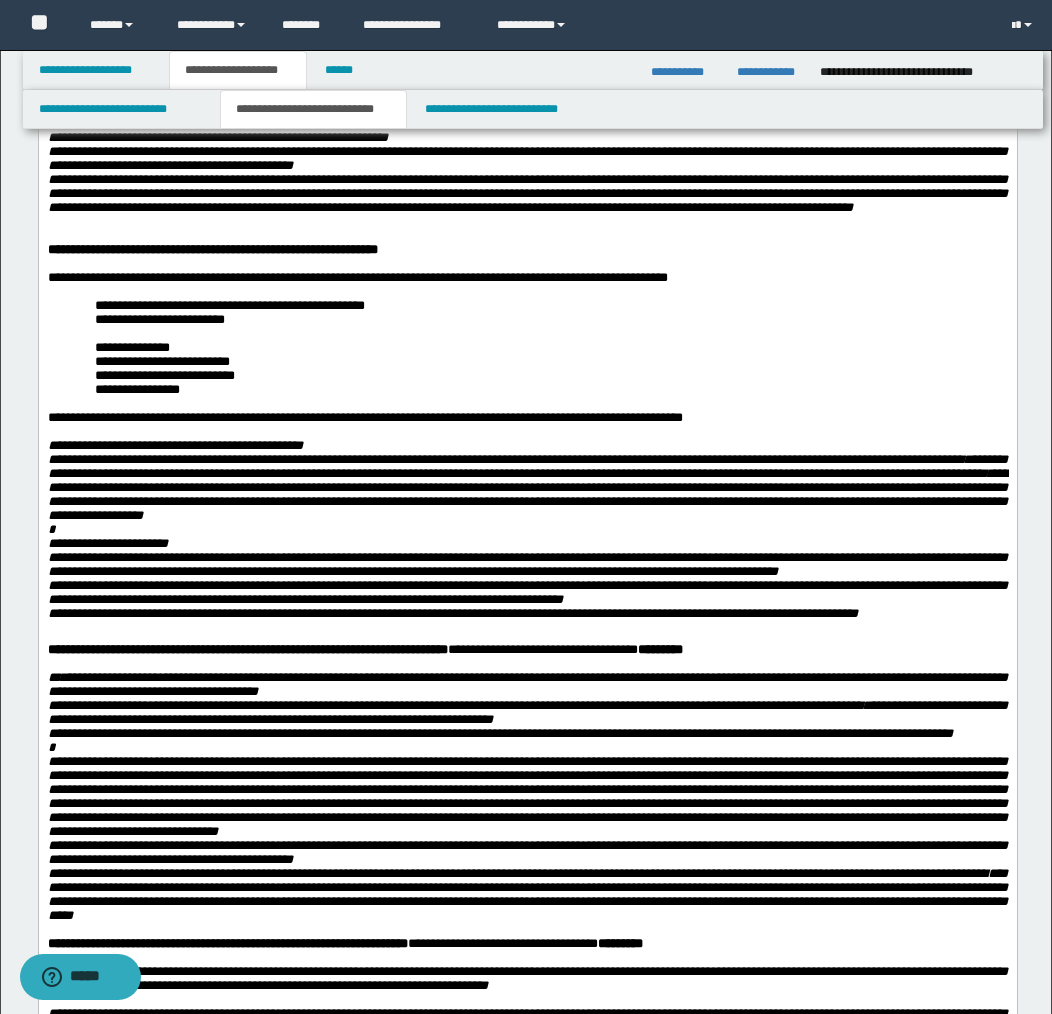 scroll, scrollTop: 378, scrollLeft: 0, axis: vertical 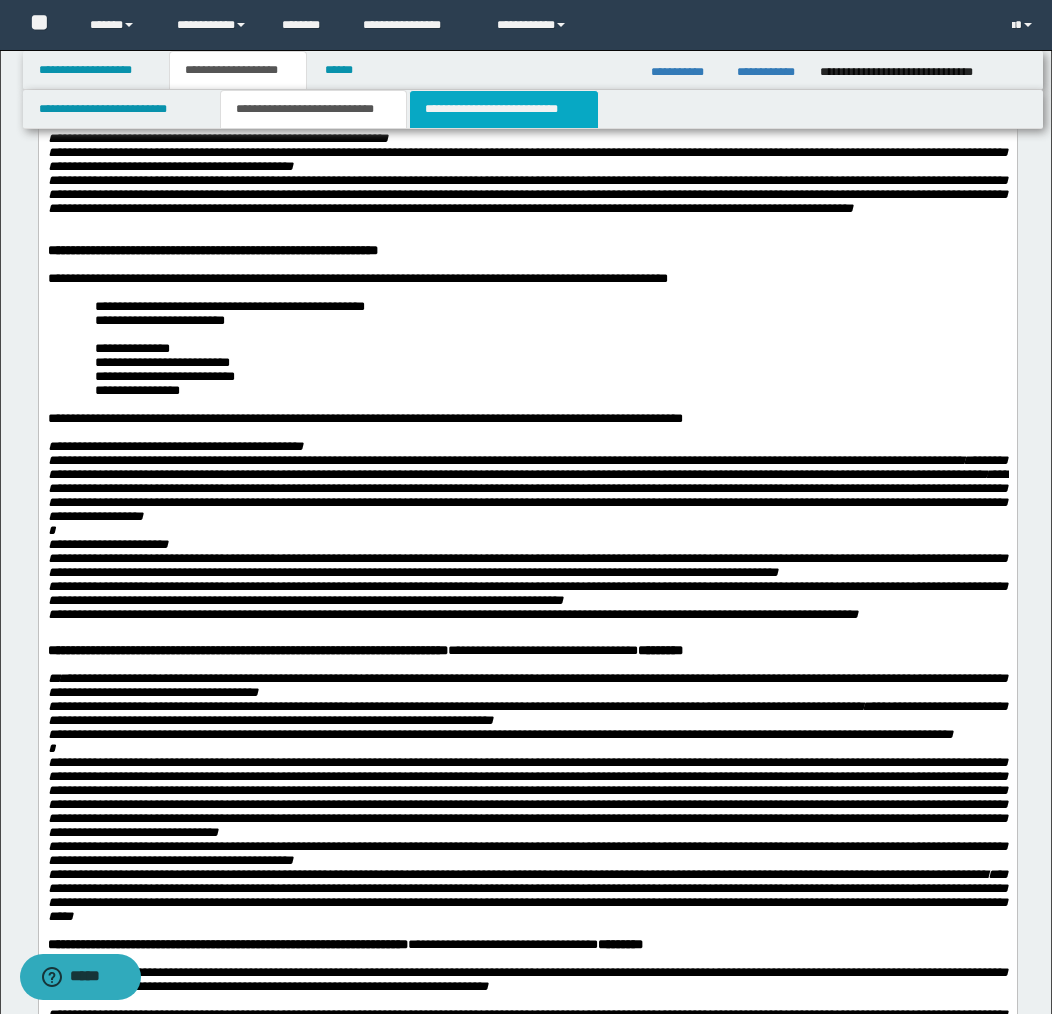 click on "**********" at bounding box center (504, 109) 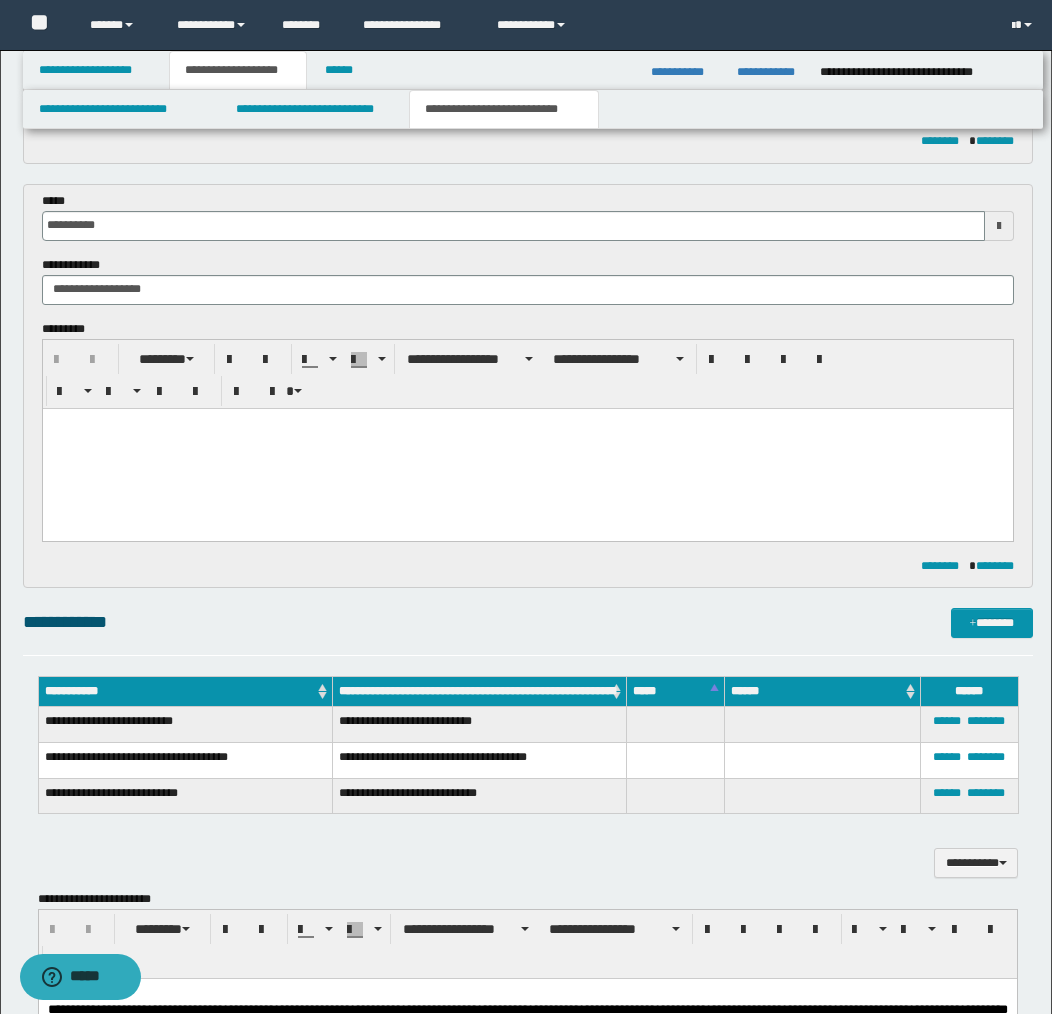 scroll, scrollTop: 480, scrollLeft: 0, axis: vertical 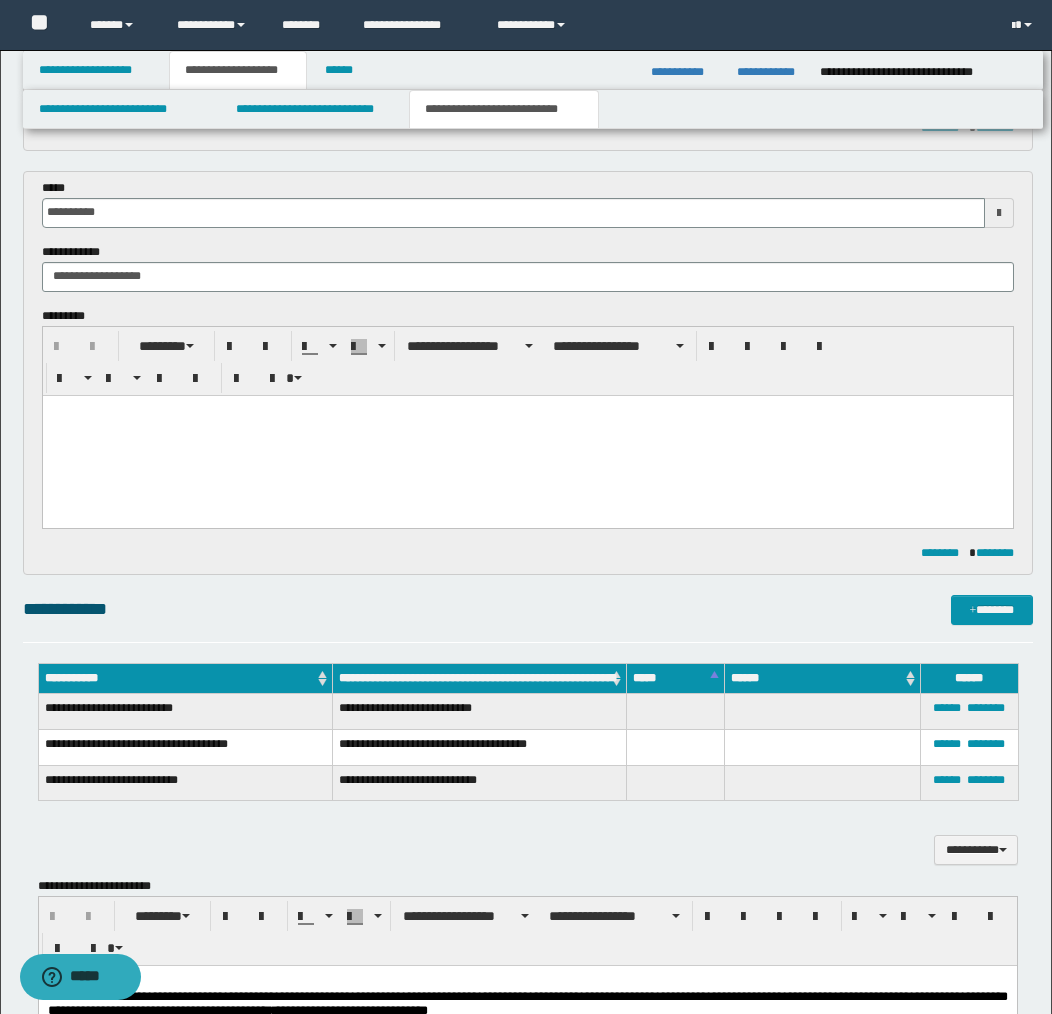 click at bounding box center (527, 435) 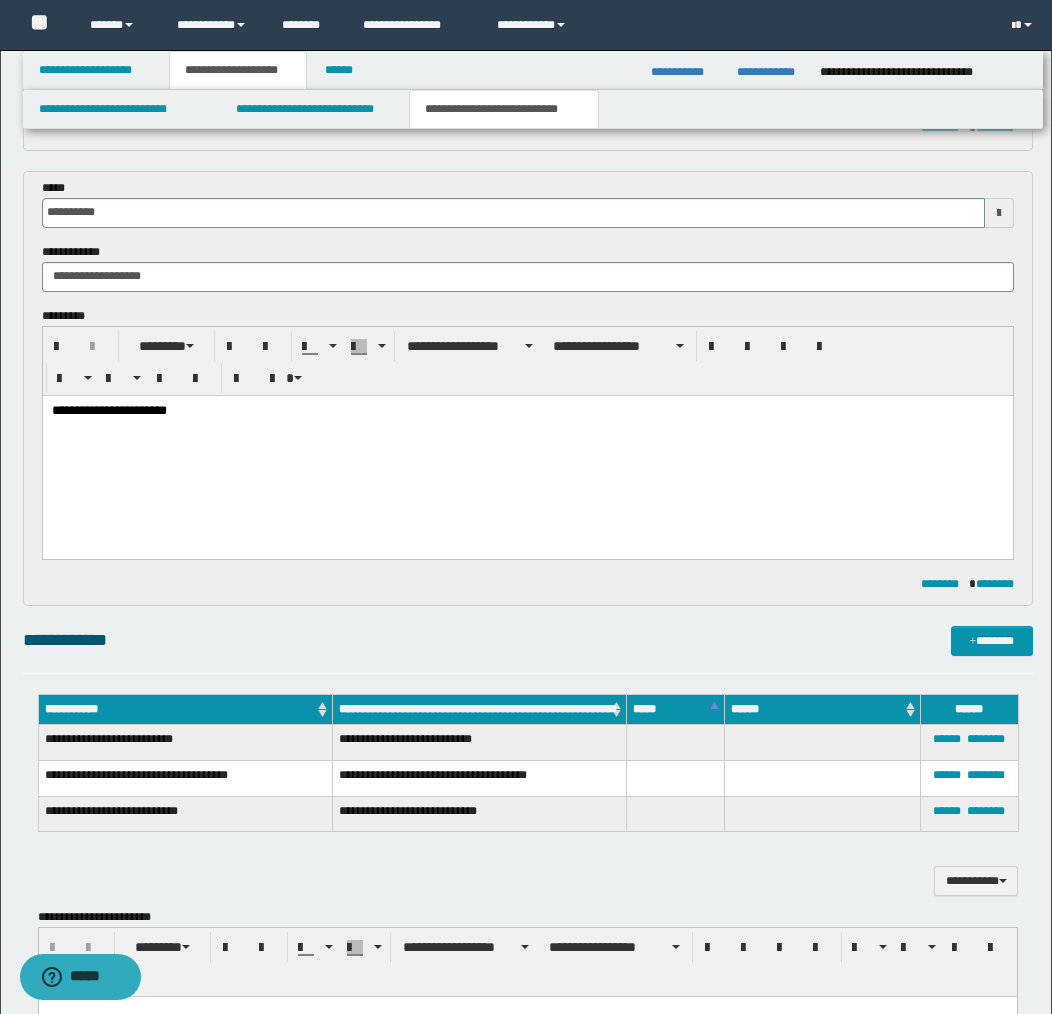 click on "**********" at bounding box center [527, 411] 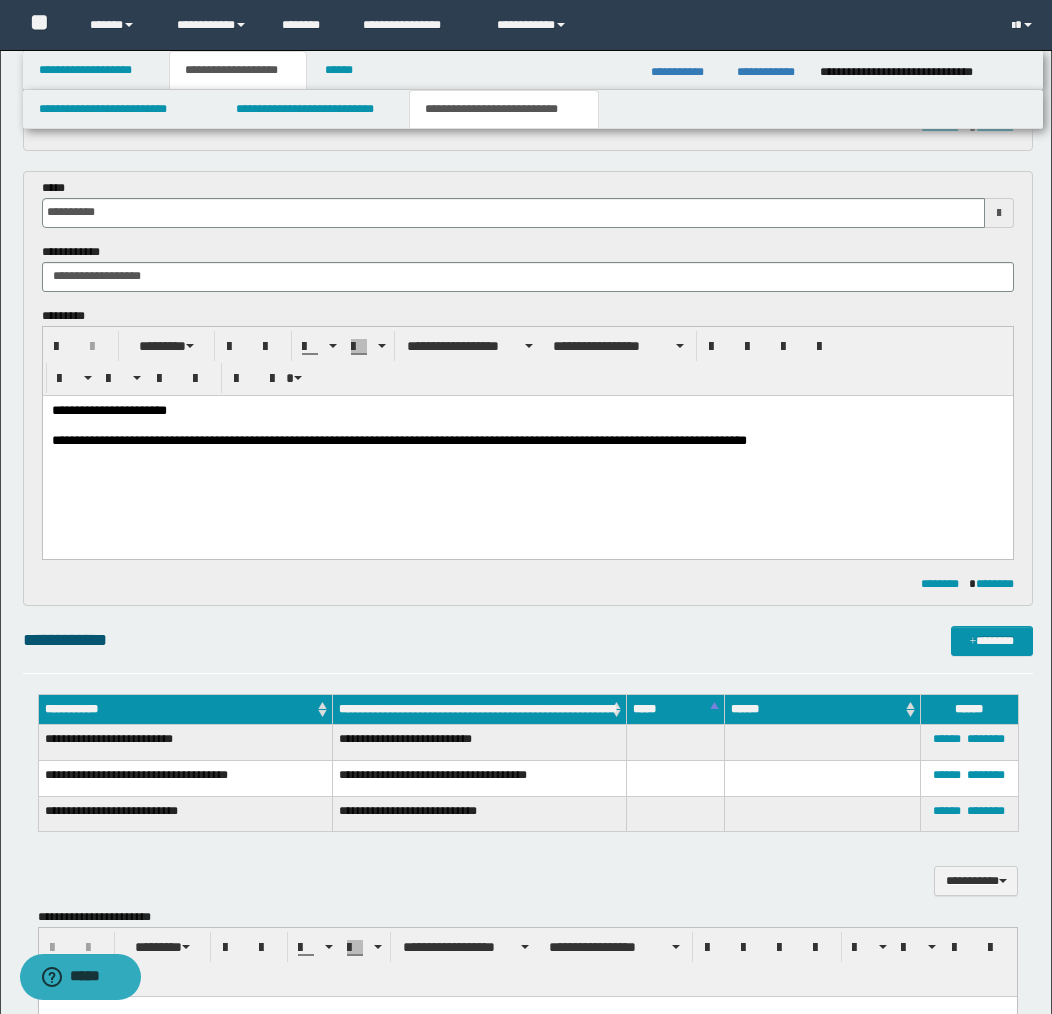 click on "**********" at bounding box center (527, 441) 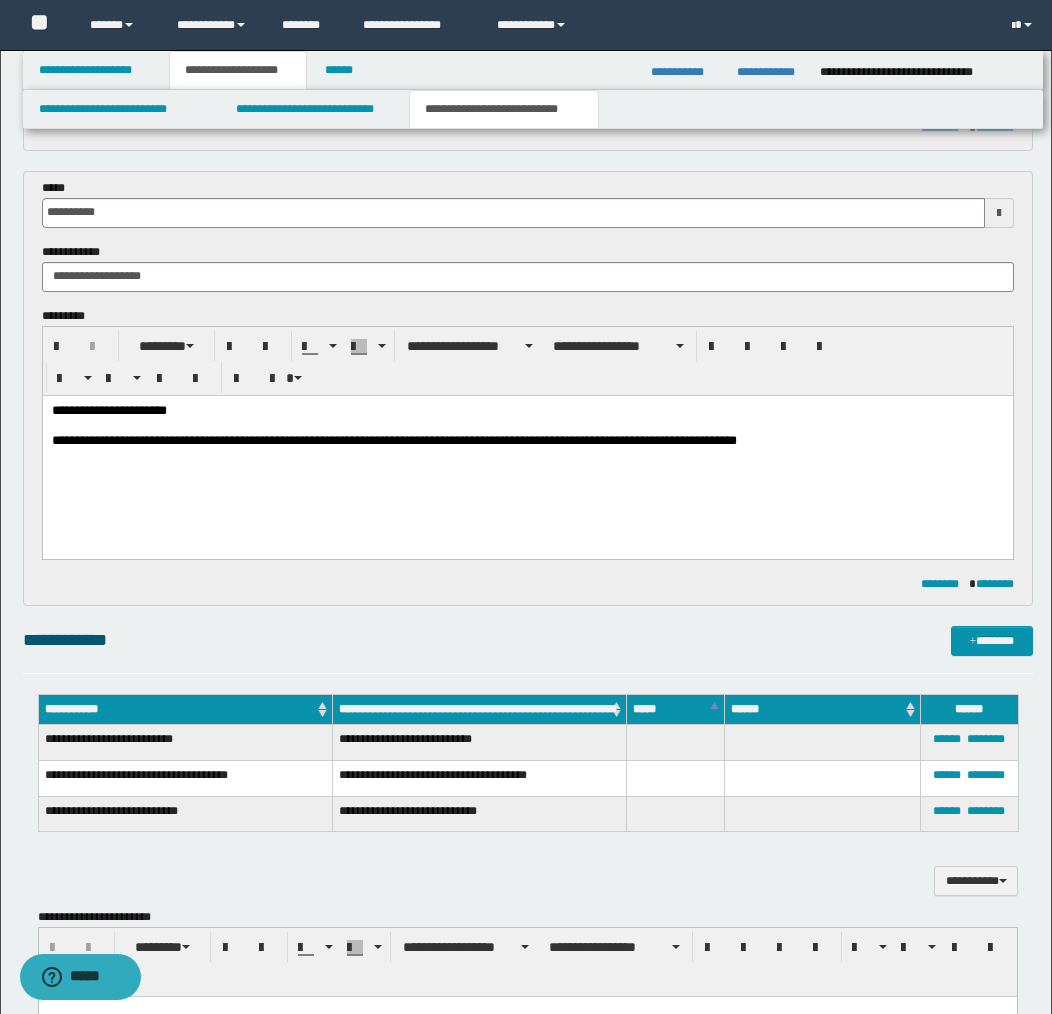 click on "**********" at bounding box center (527, 441) 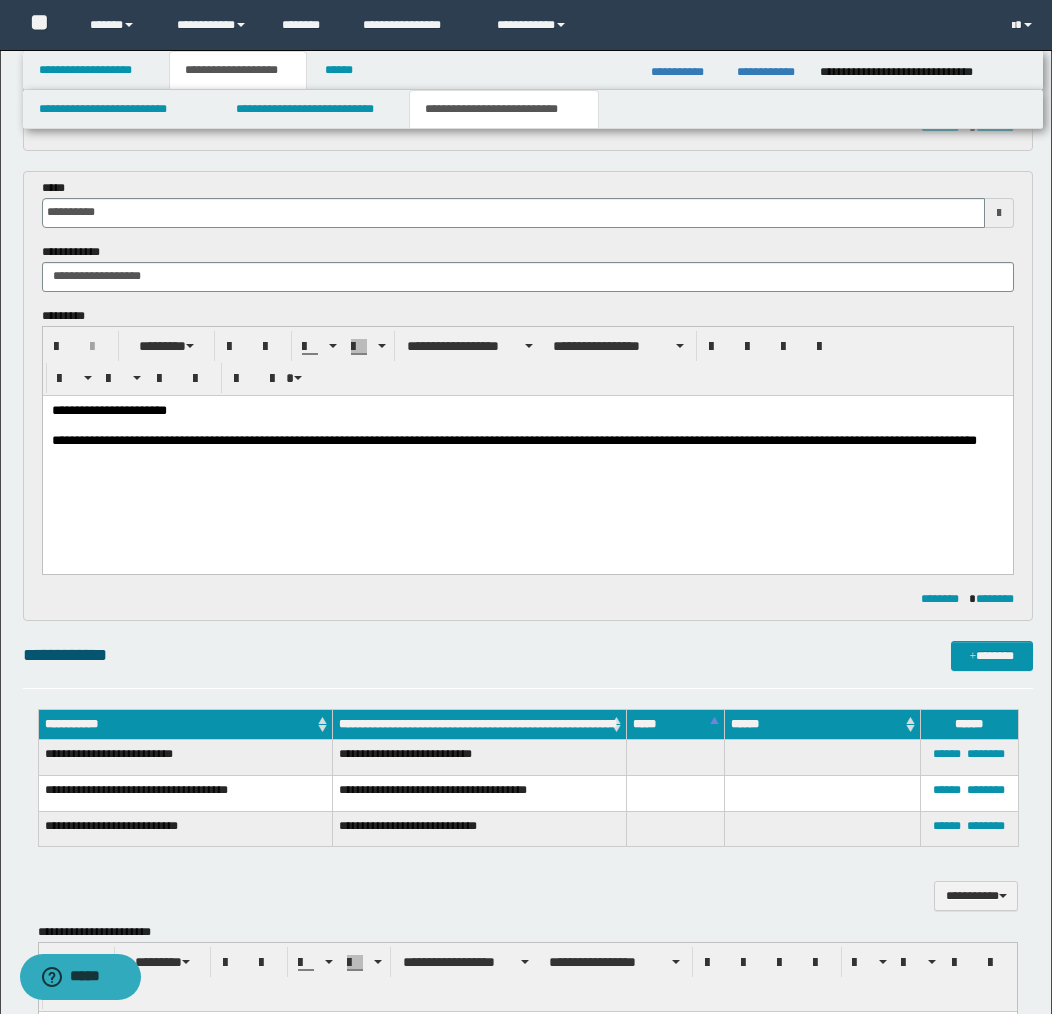 click on "**********" at bounding box center [527, 448] 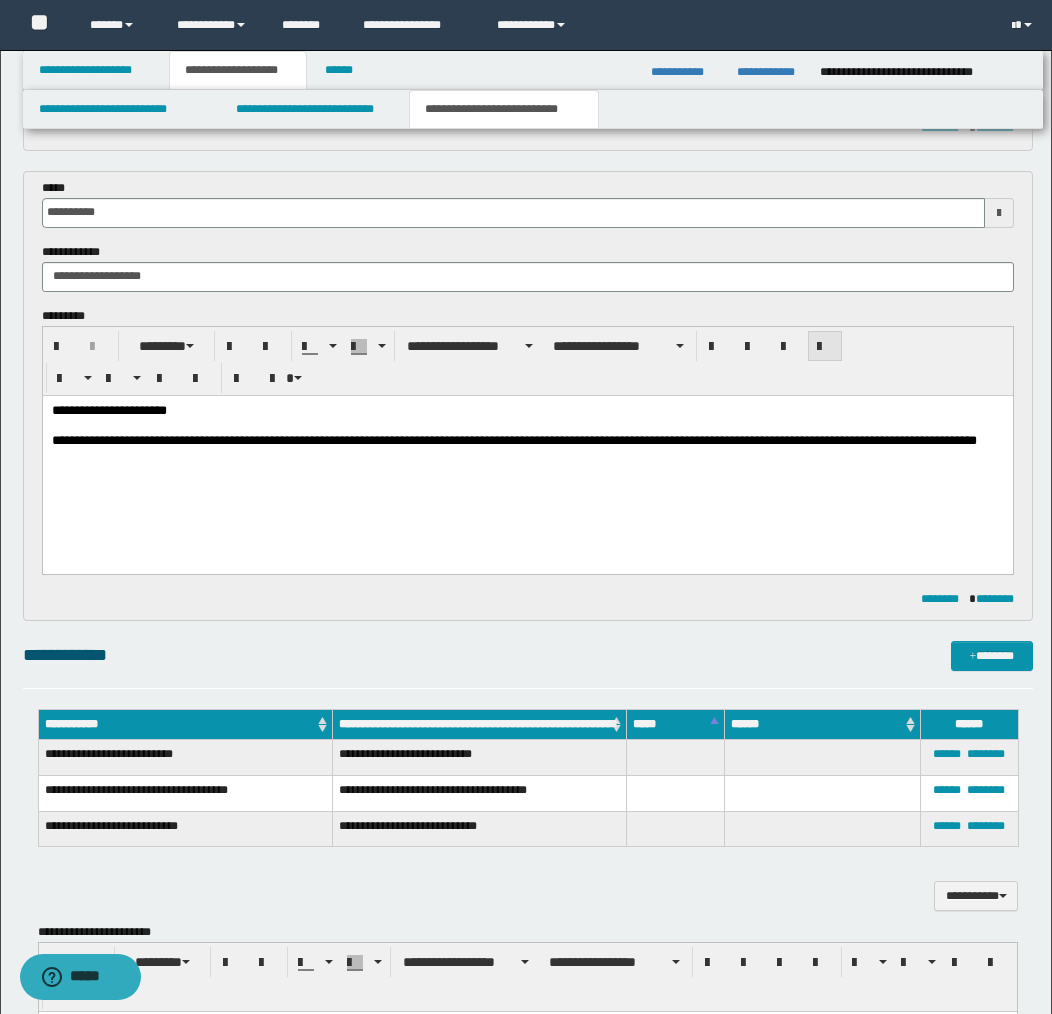 click at bounding box center (825, 347) 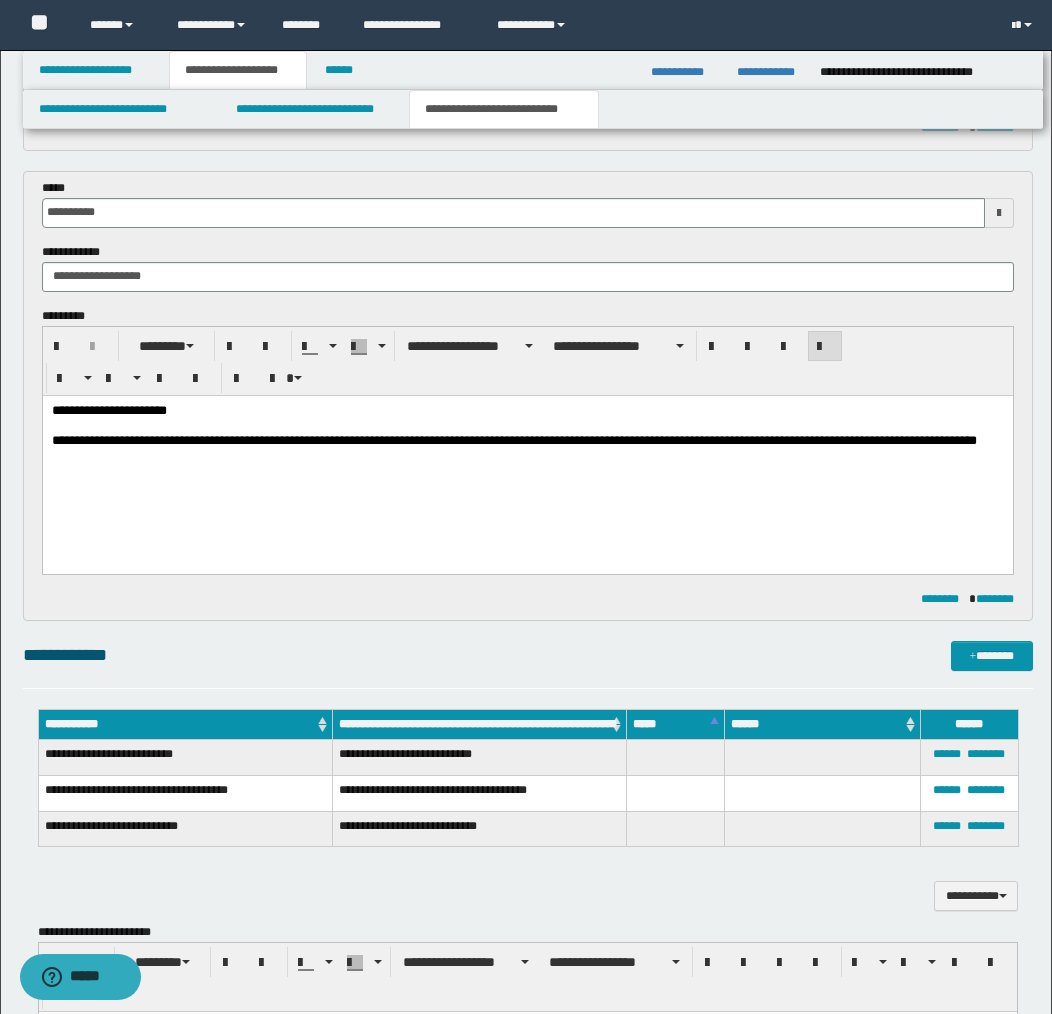 click on "**********" at bounding box center (527, 448) 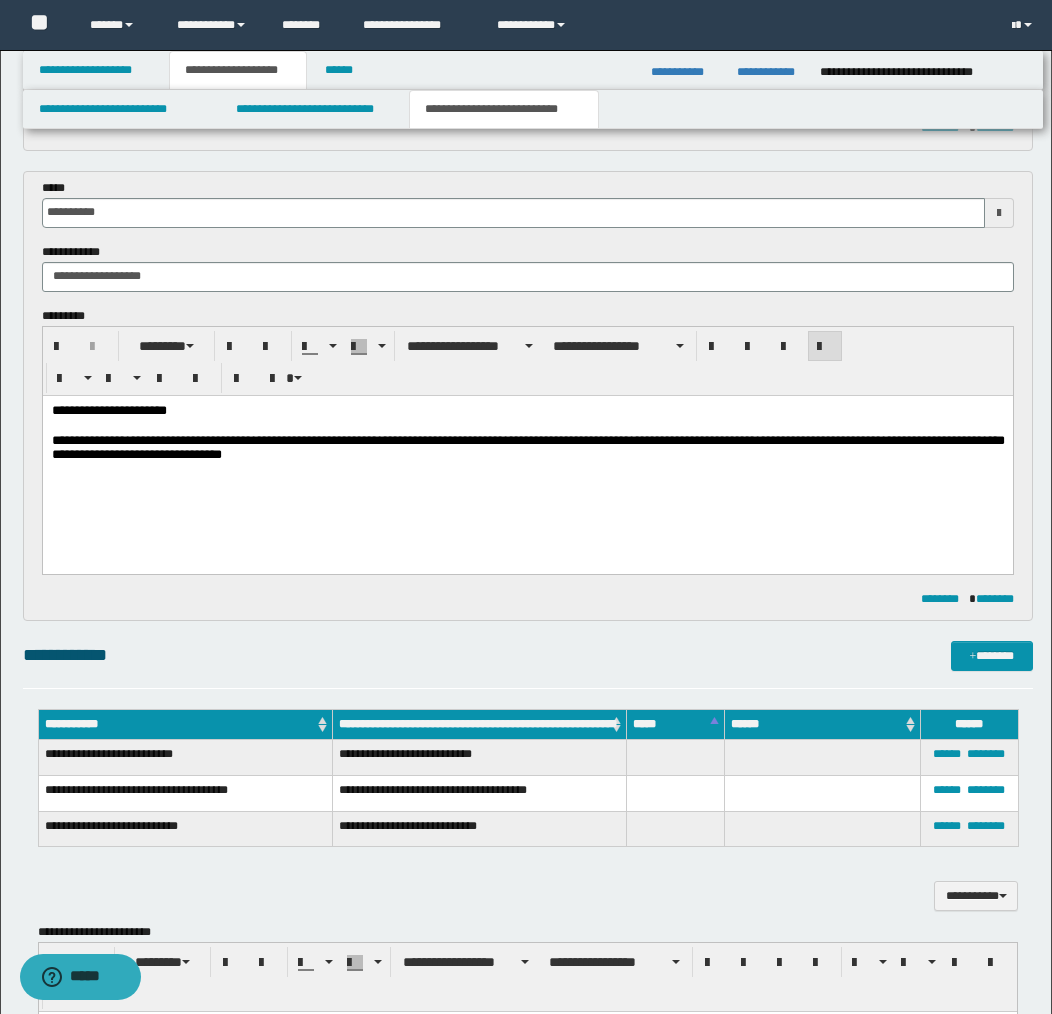 drag, startPoint x: 287, startPoint y: 452, endPoint x: 303, endPoint y: 462, distance: 18.867962 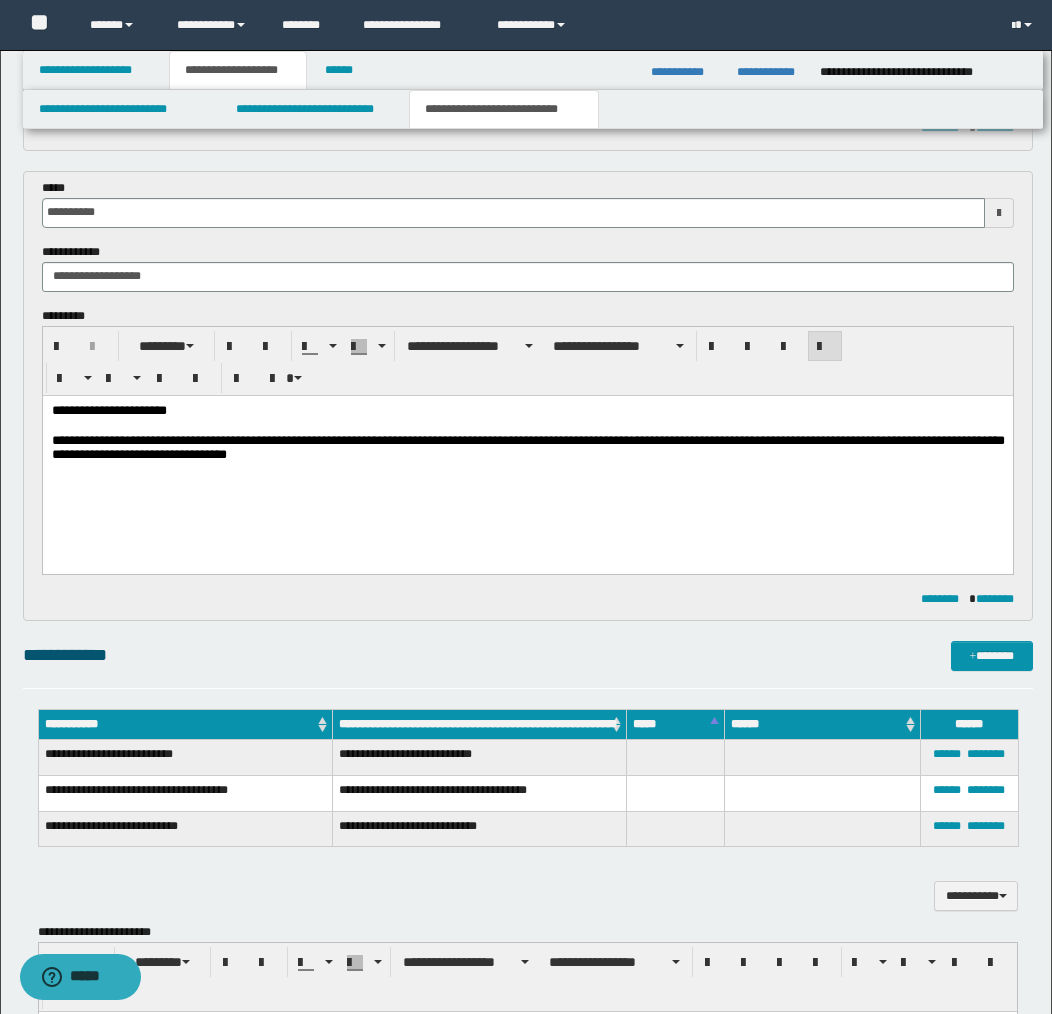 click on "**********" at bounding box center [527, 448] 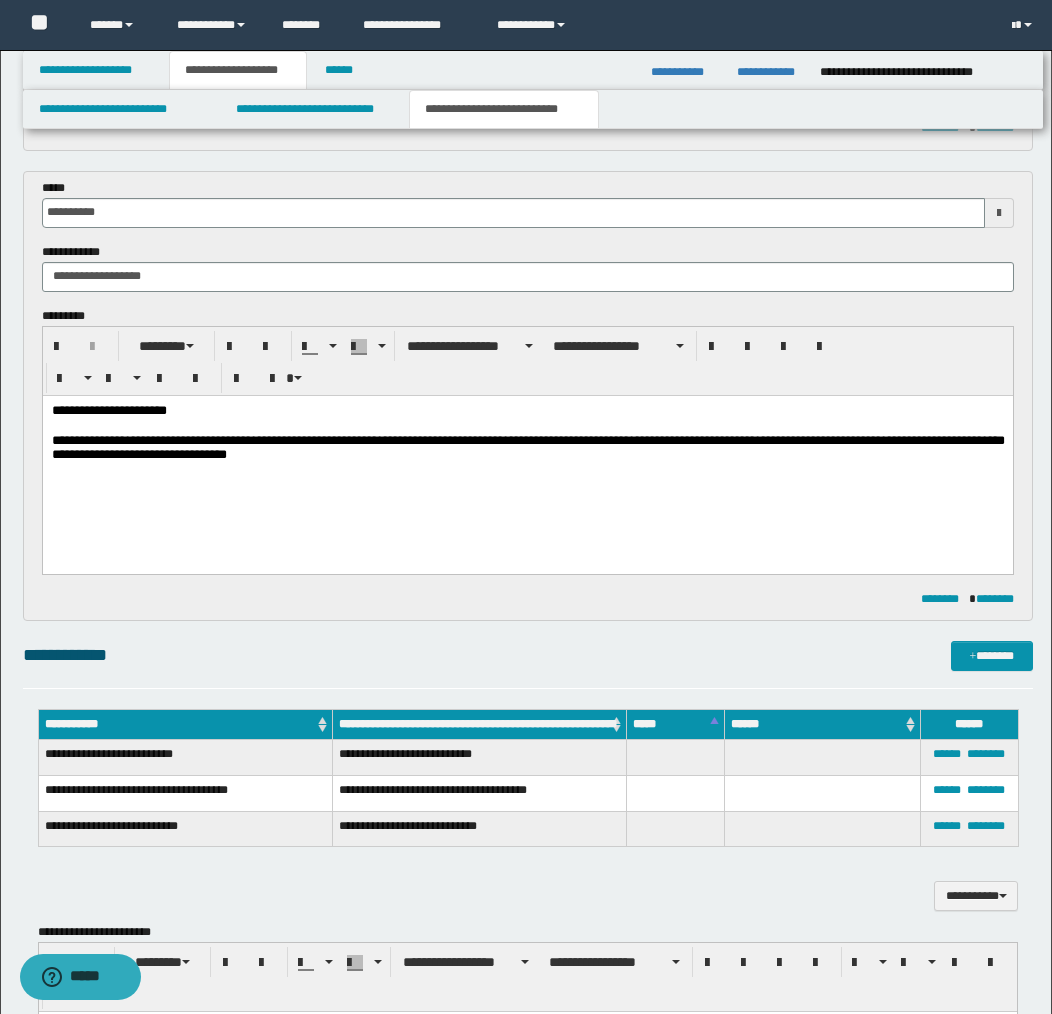 click on "**********" at bounding box center (527, 411) 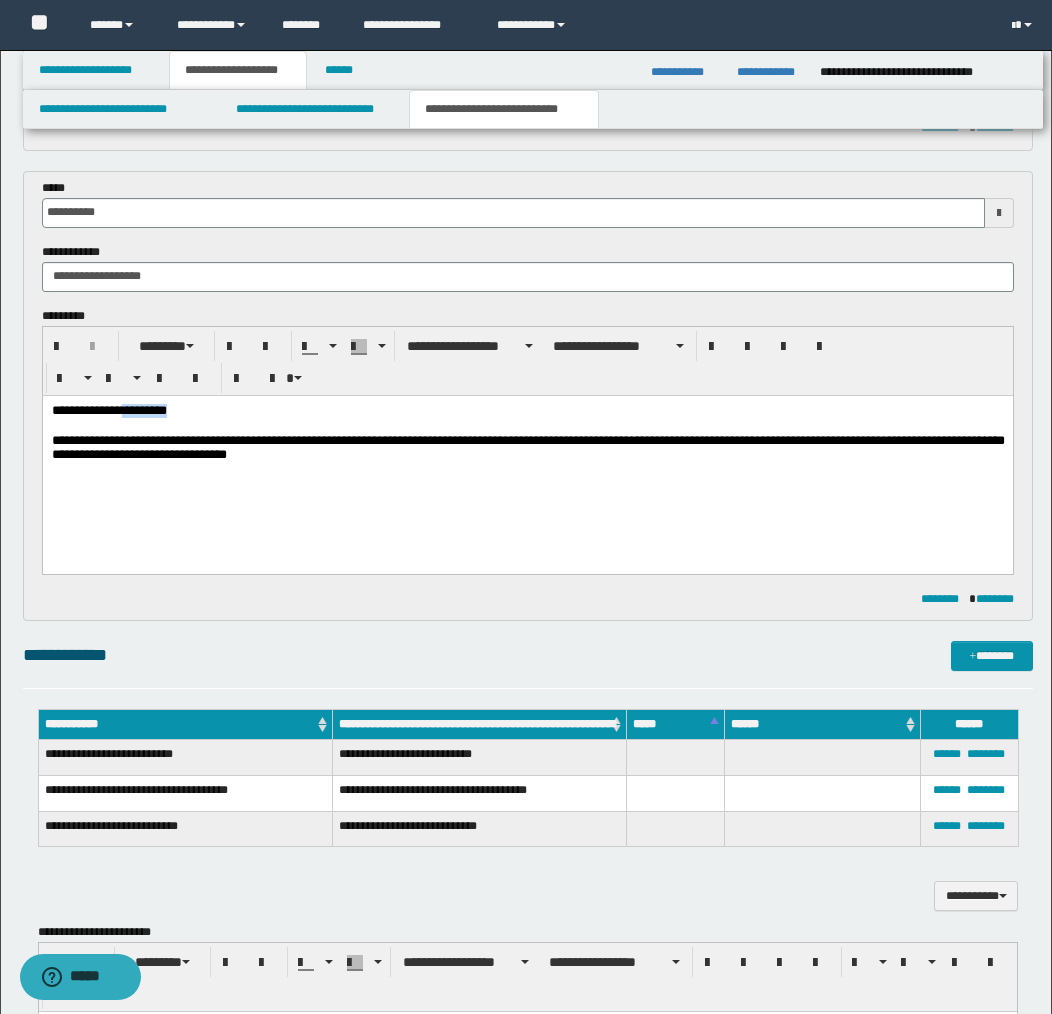 click on "**********" at bounding box center [527, 411] 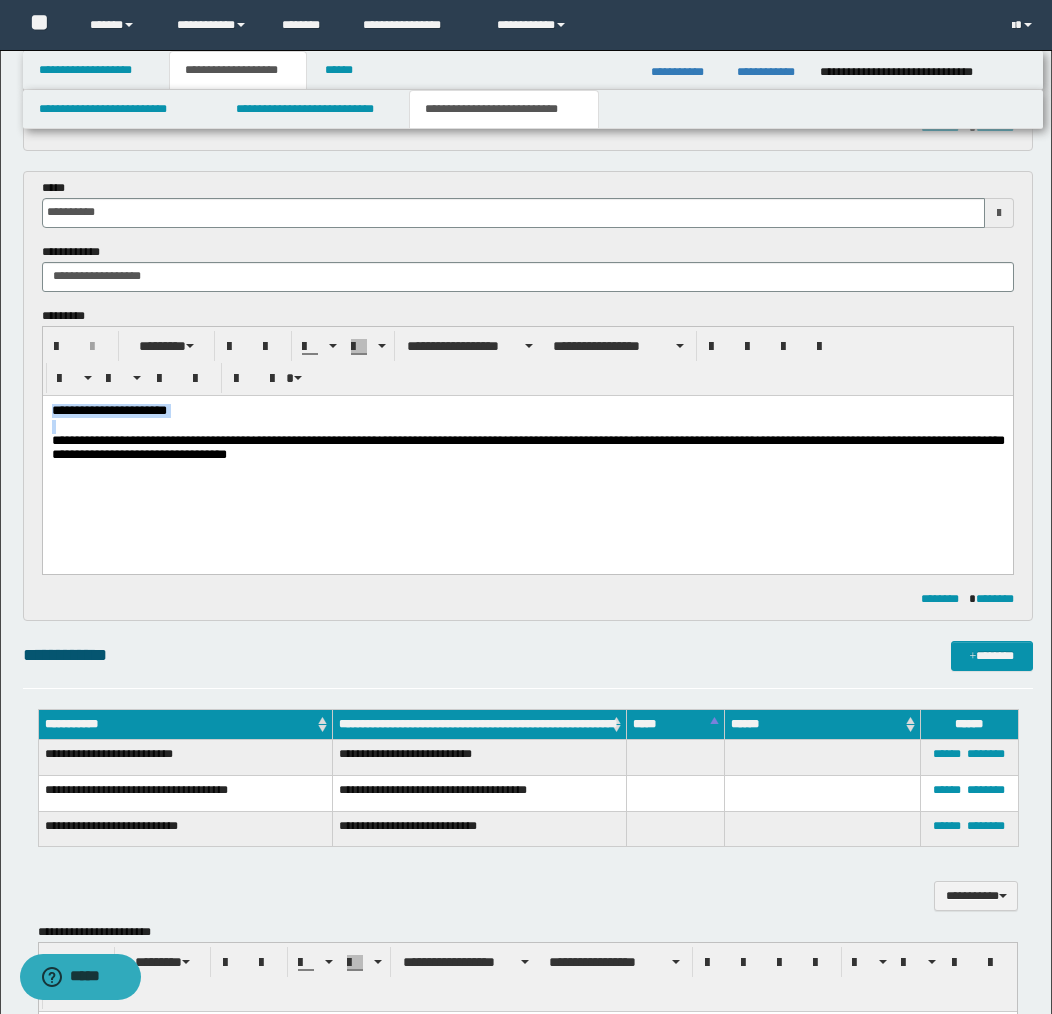 click on "**********" at bounding box center (527, 411) 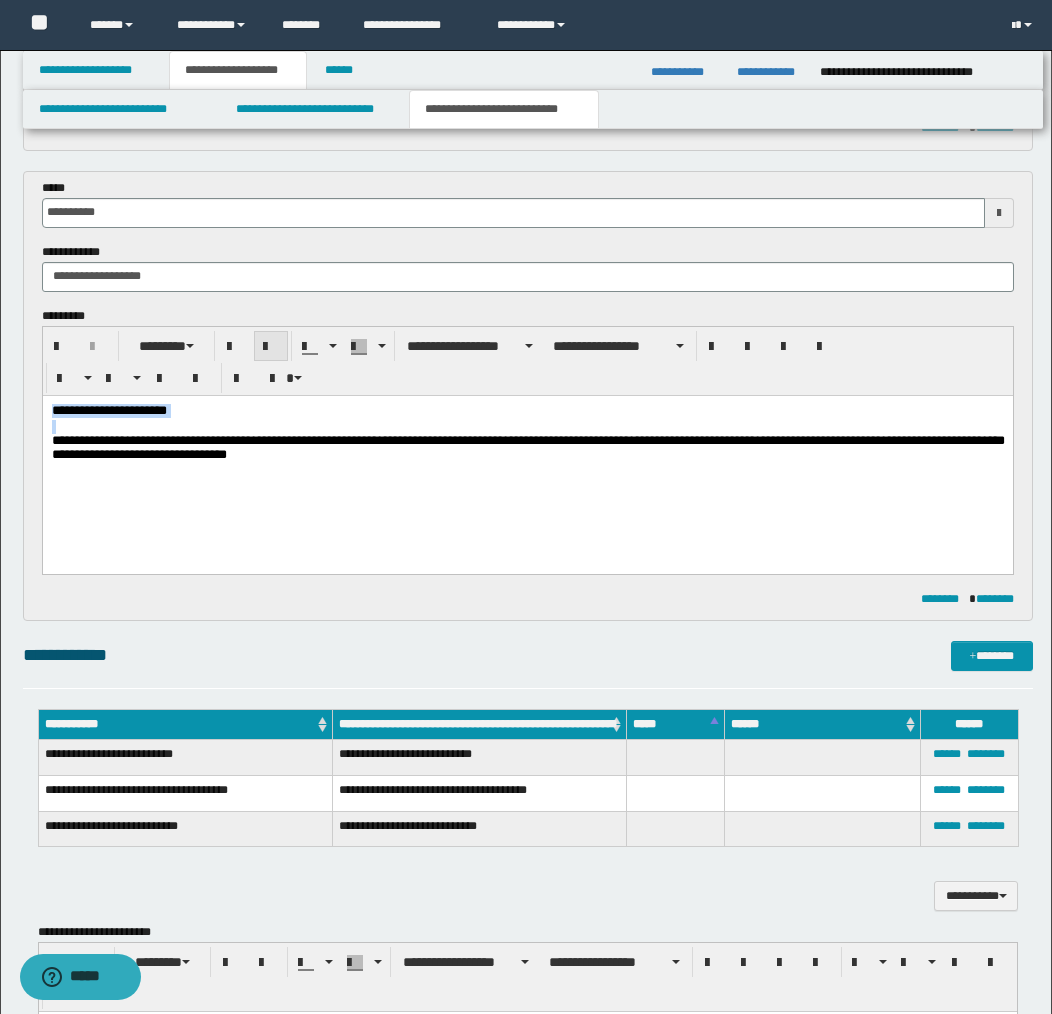 click at bounding box center (271, 347) 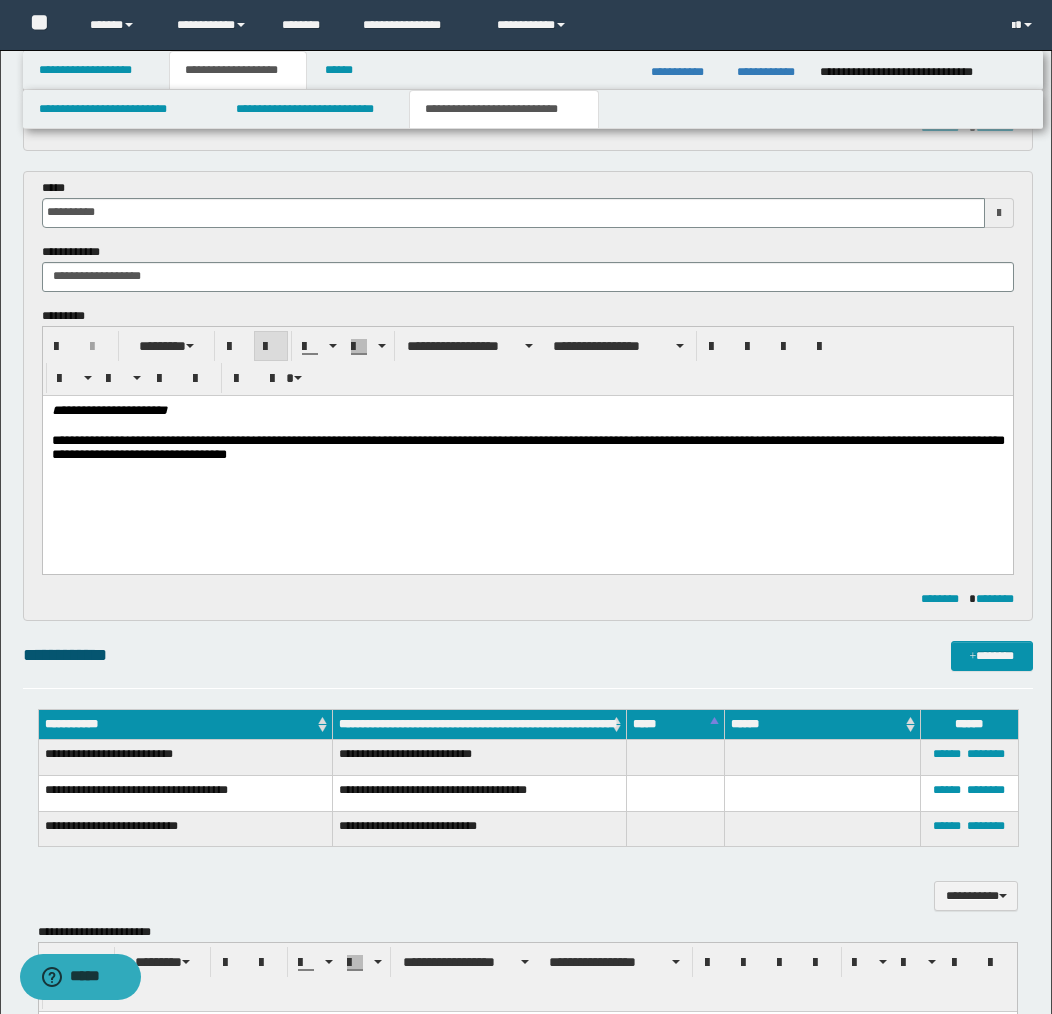 click on "**********" at bounding box center [527, 448] 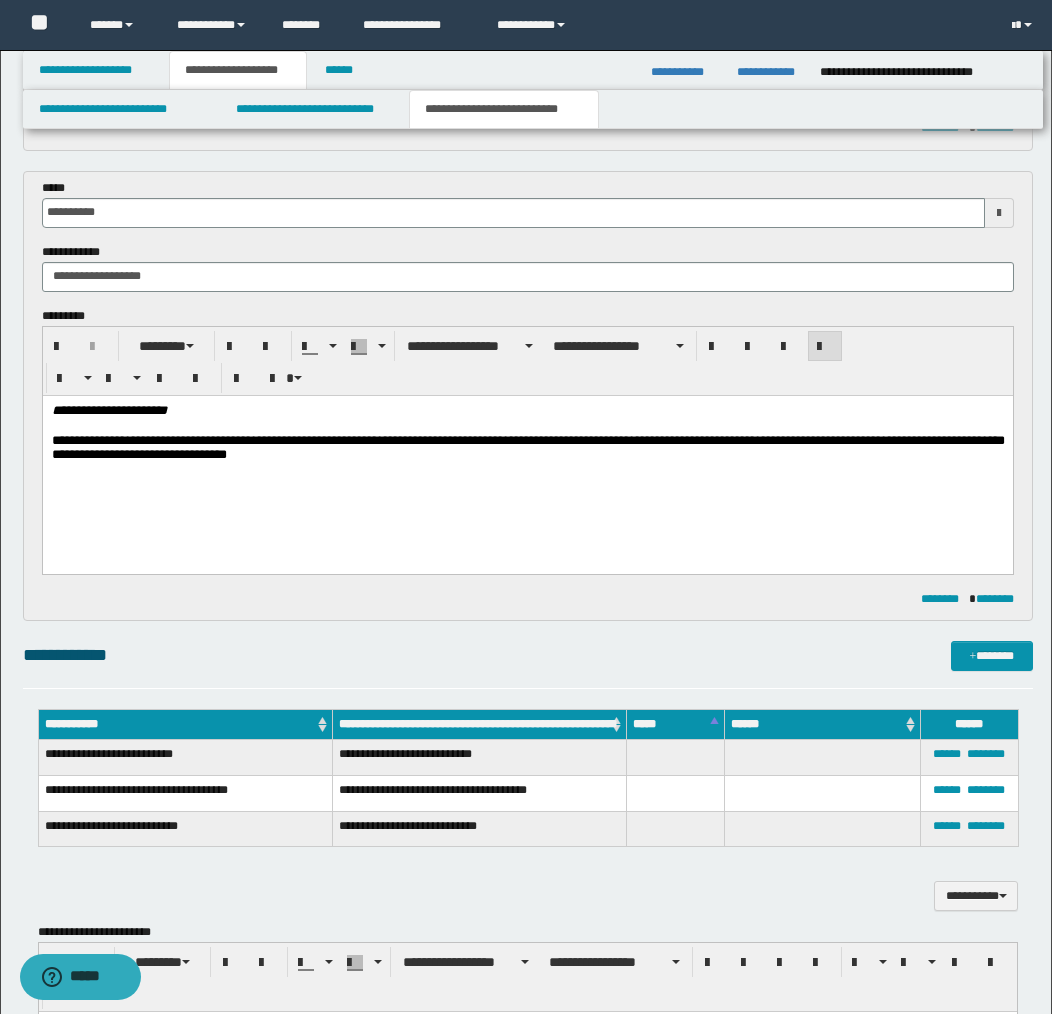 click on "**********" at bounding box center (527, 448) 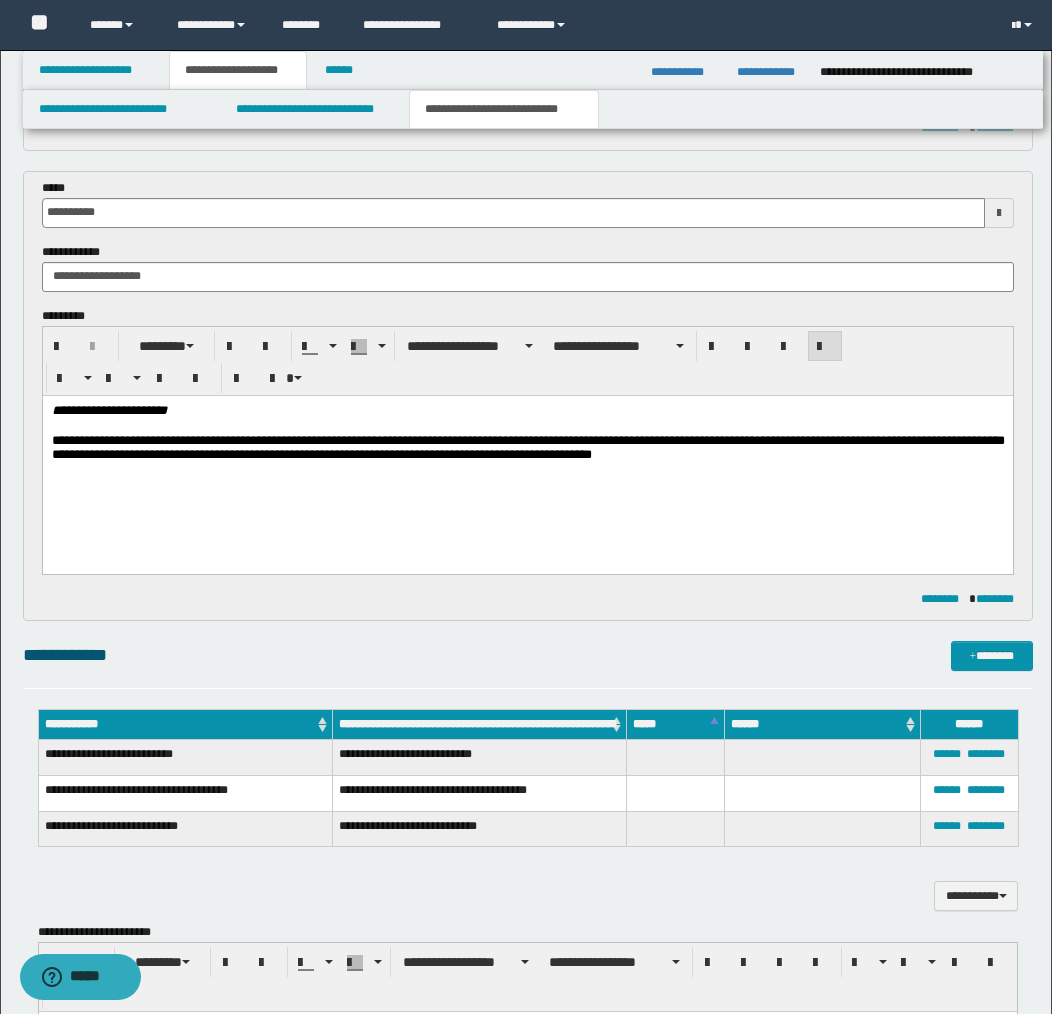 click on "**********" at bounding box center (527, 448) 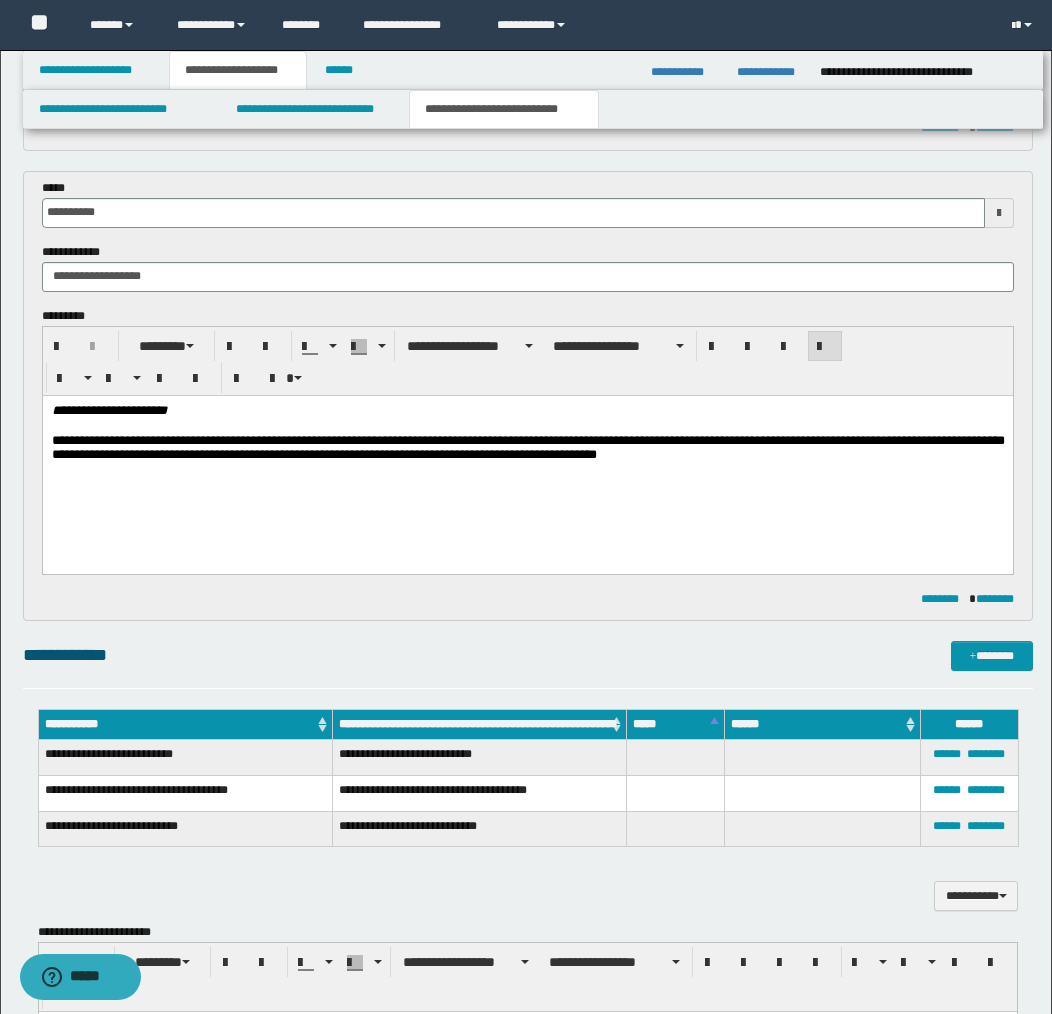 click on "**********" at bounding box center [527, 448] 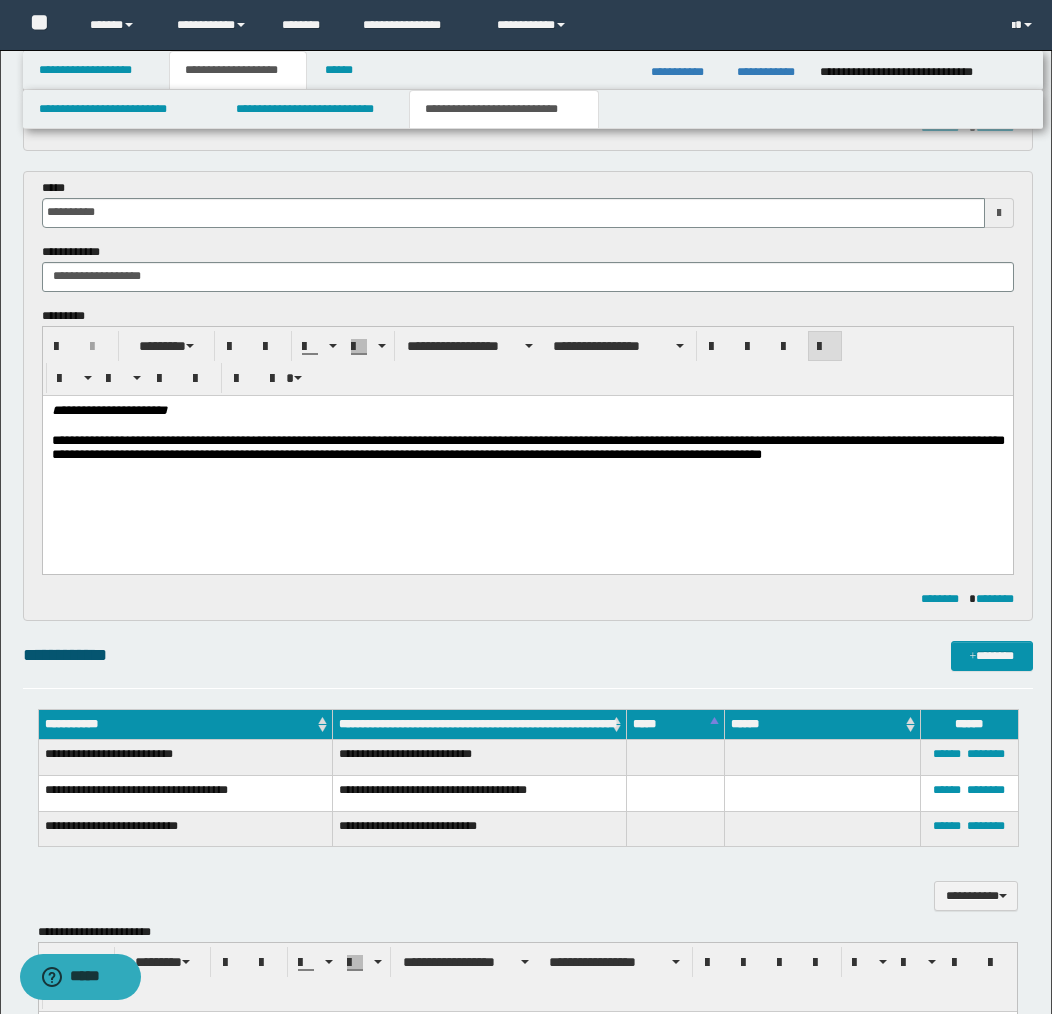 click on "**********" at bounding box center (527, 448) 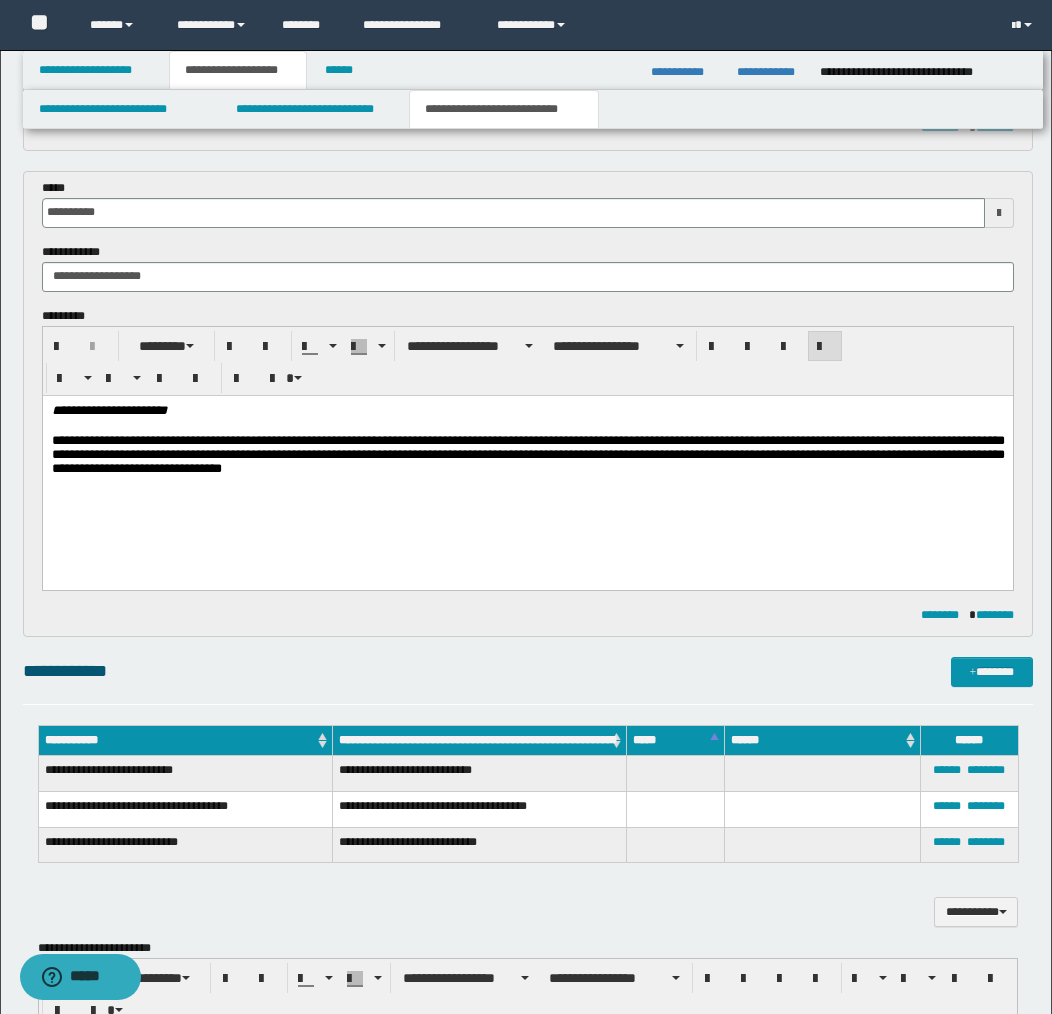 click on "**********" at bounding box center [527, 456] 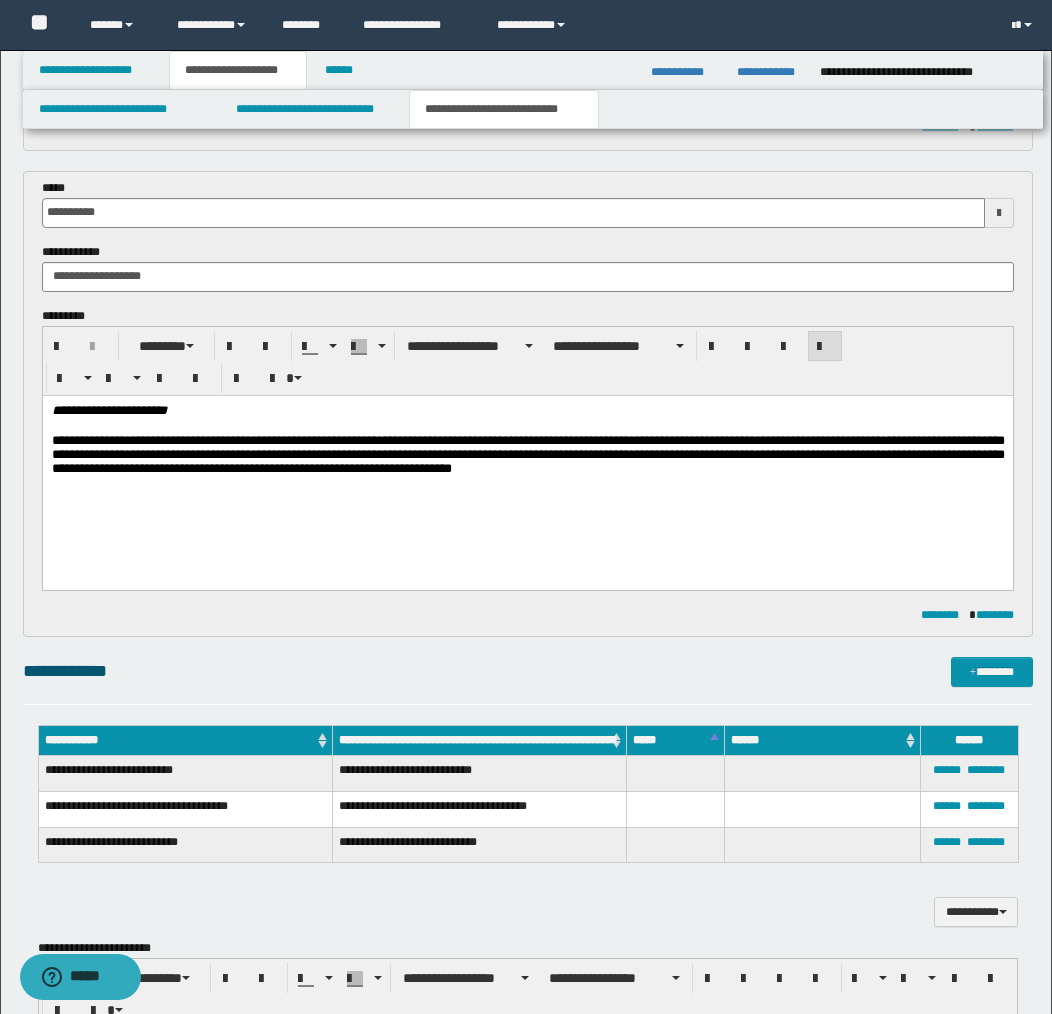 click on "**********" at bounding box center [527, 456] 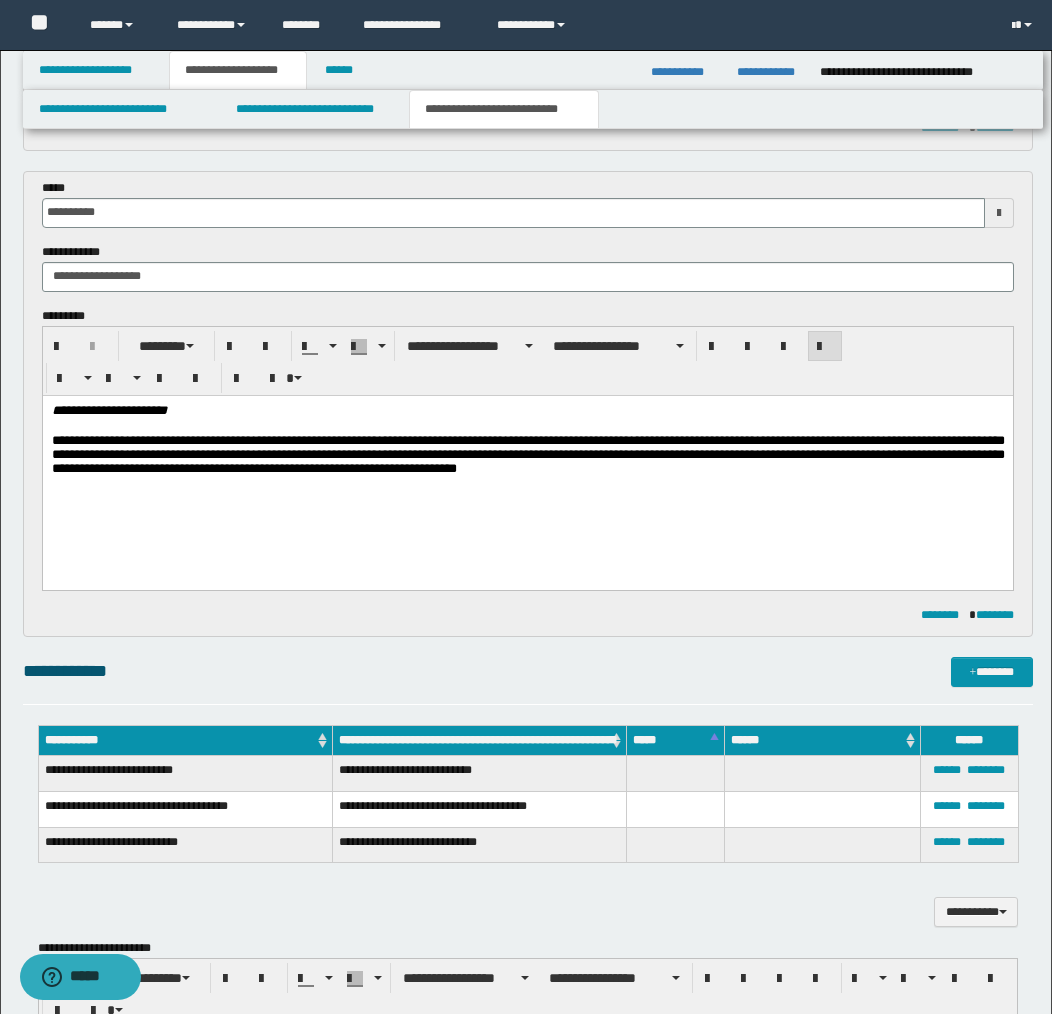 click on "**********" at bounding box center [527, 456] 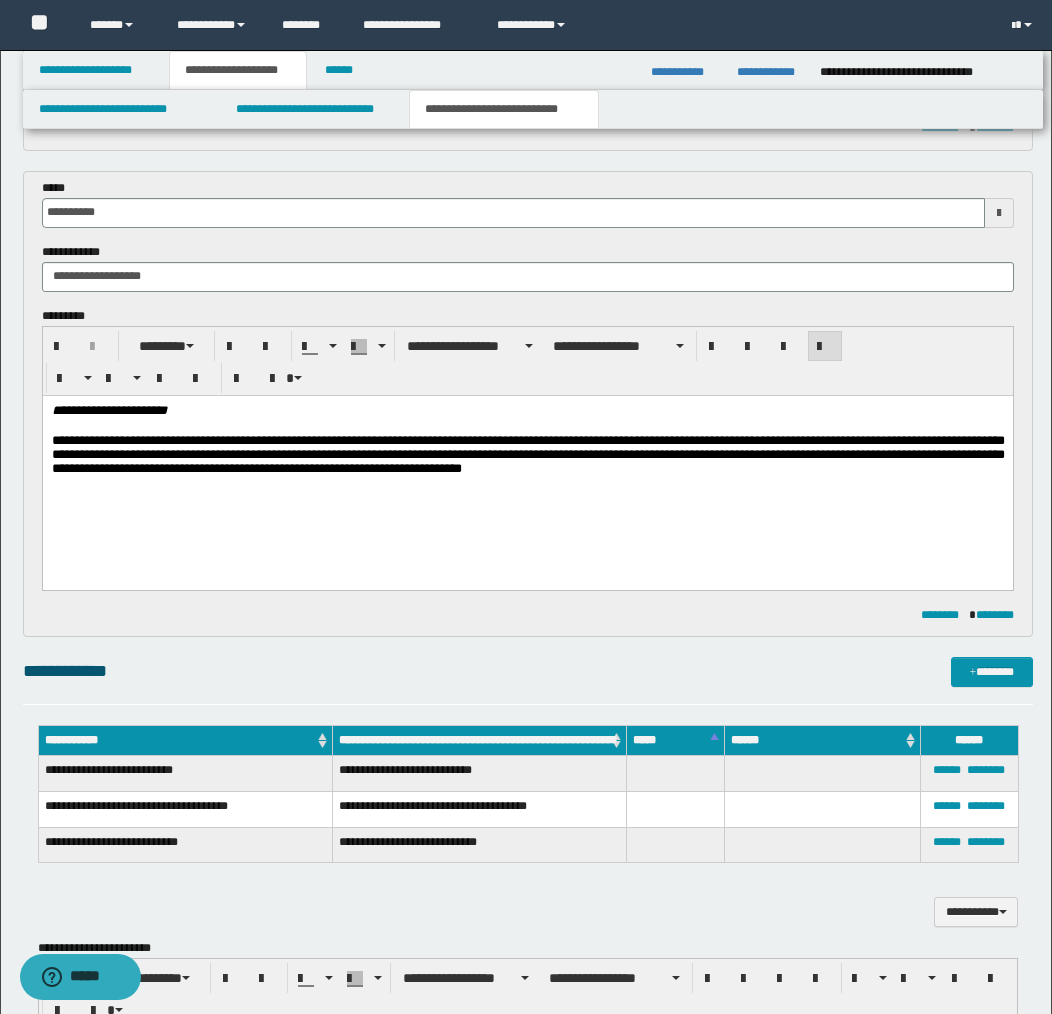 click on "**********" at bounding box center [527, 456] 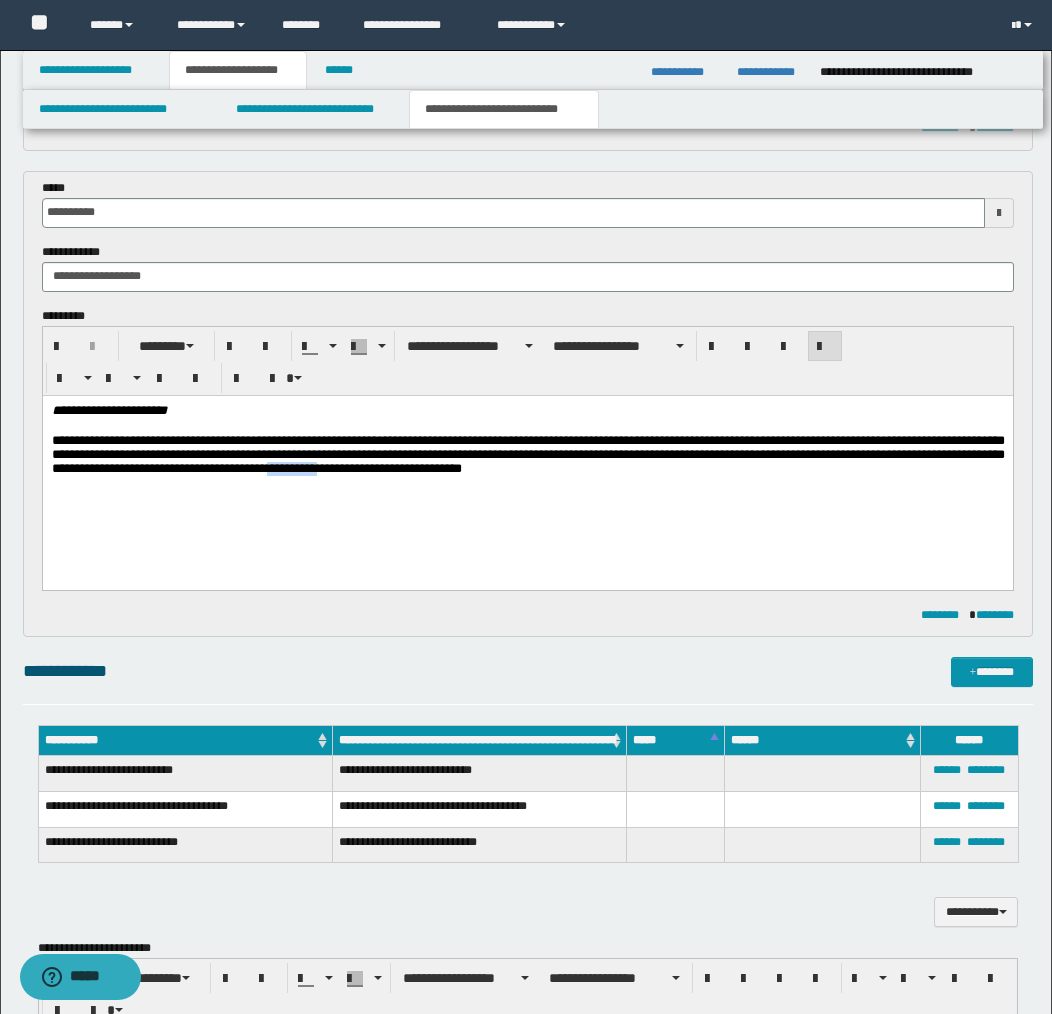 click on "**********" at bounding box center [527, 456] 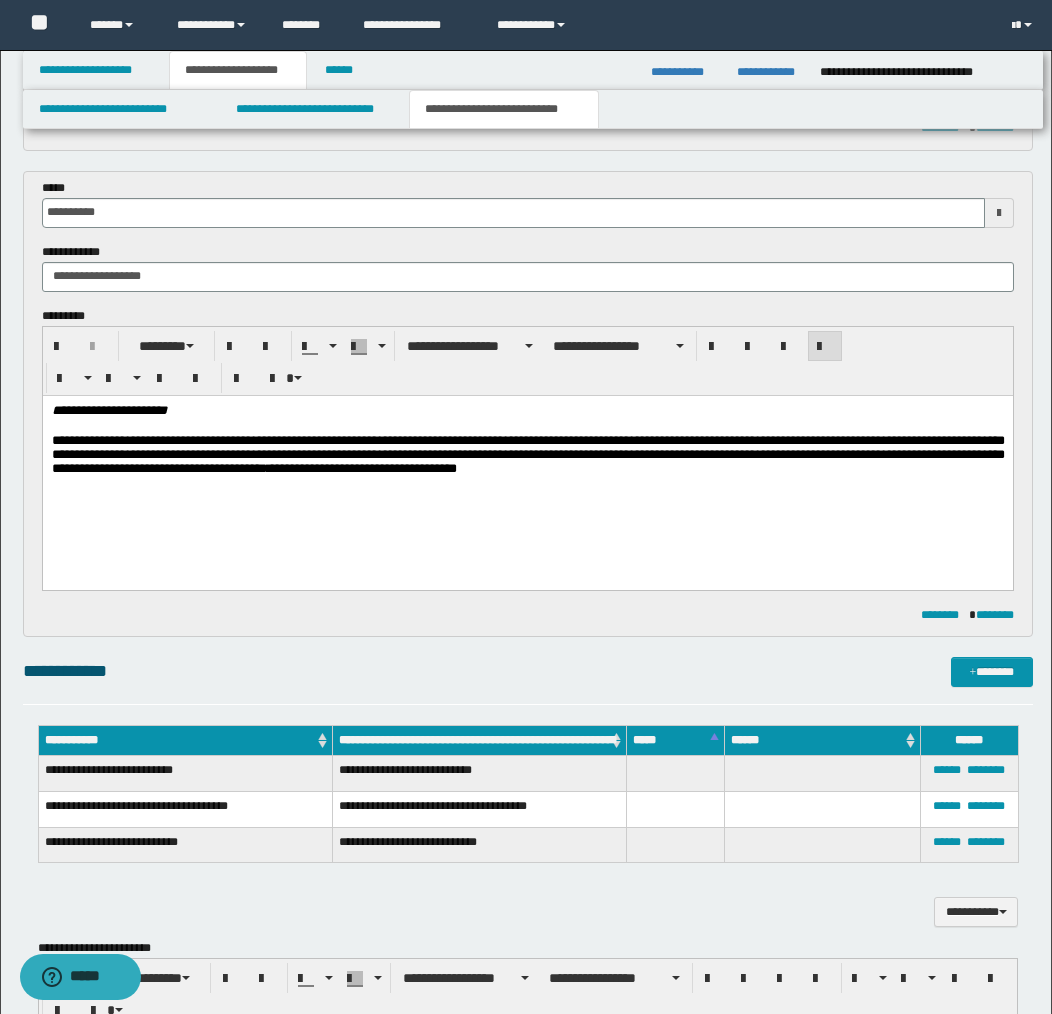 click on "**********" at bounding box center (527, 456) 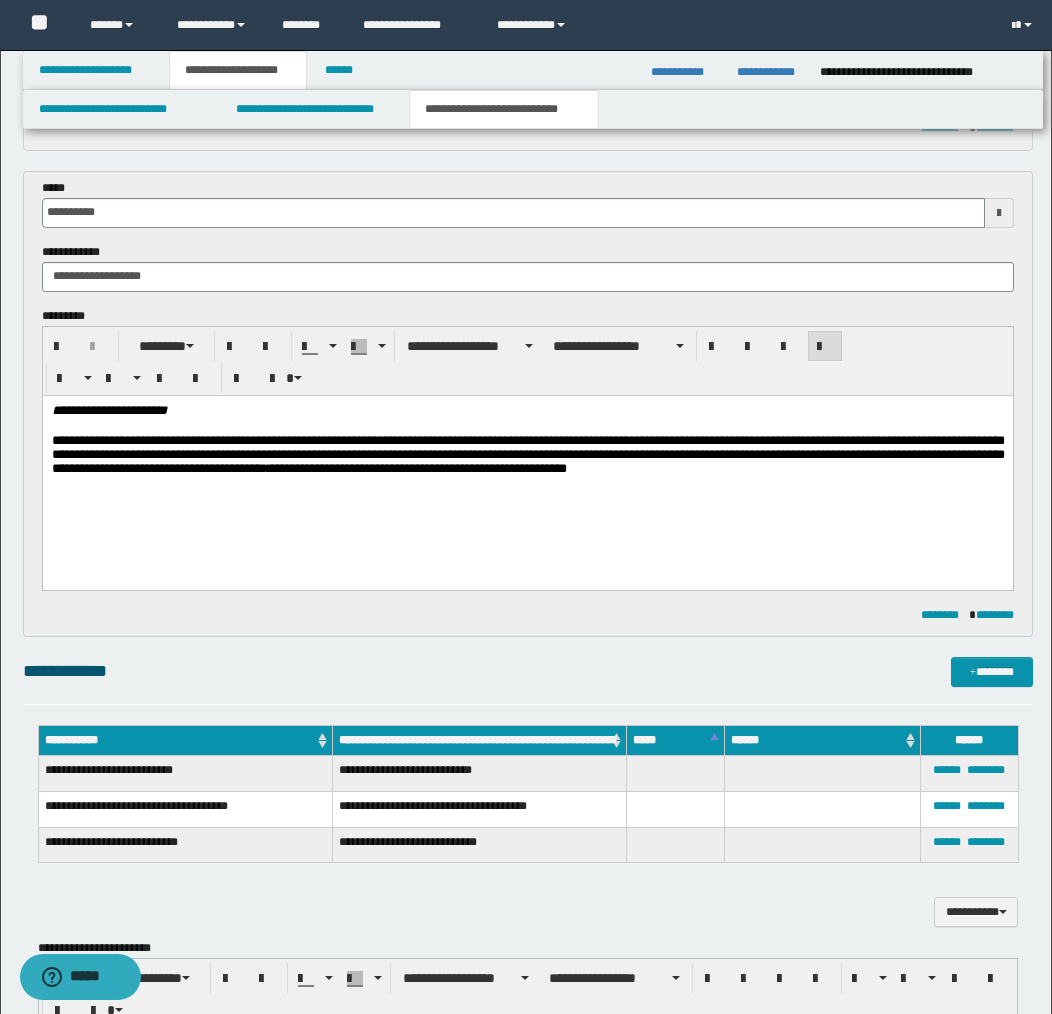 click on "**********" at bounding box center (527, 456) 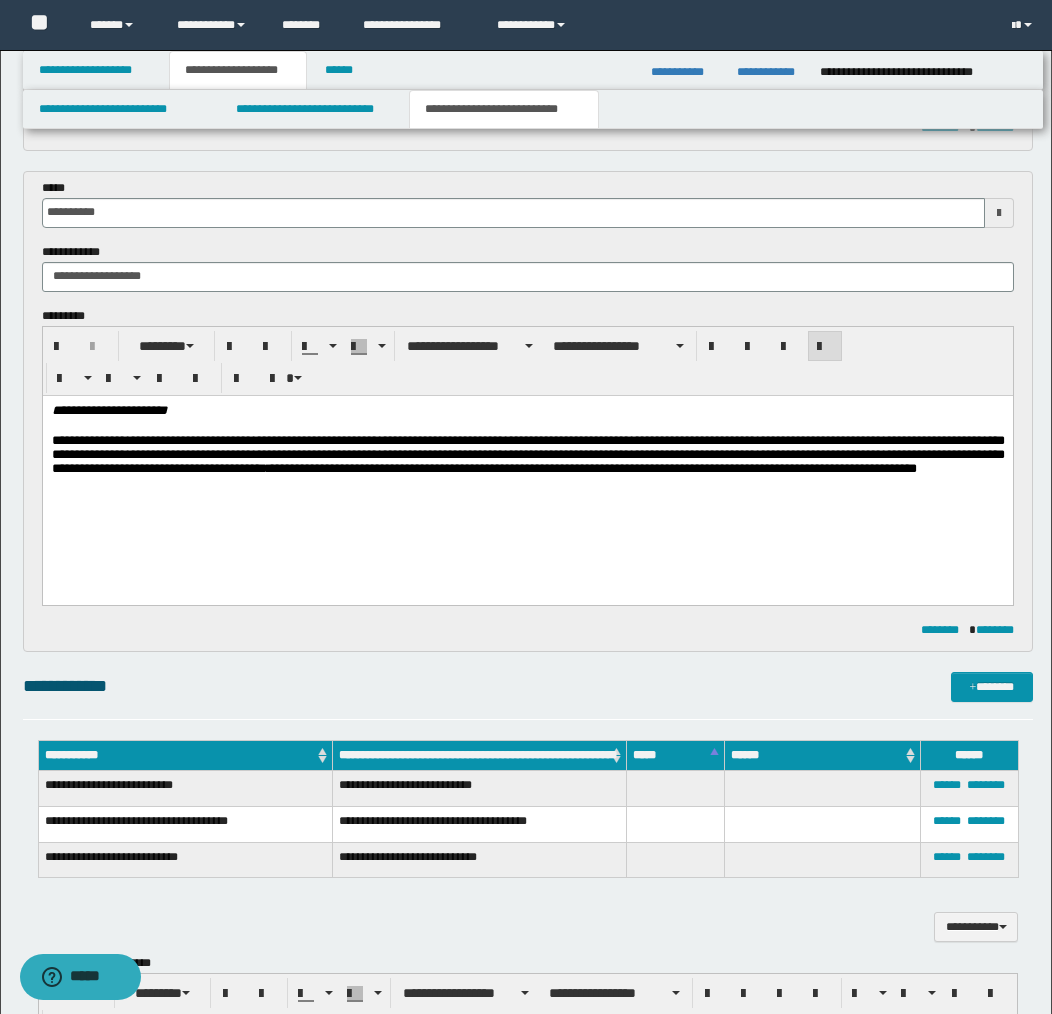 click on "**********" at bounding box center (527, 464) 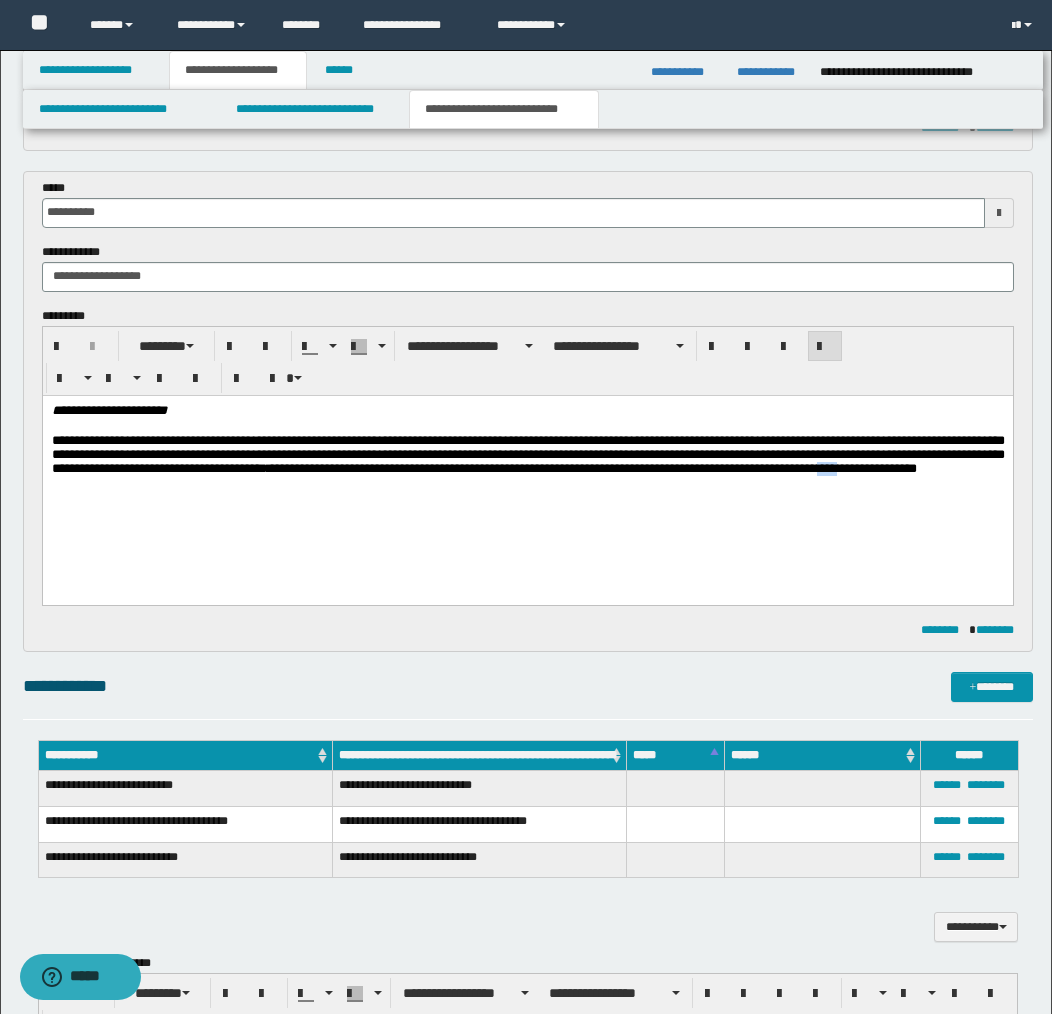 drag, startPoint x: 174, startPoint y: 484, endPoint x: 155, endPoint y: 485, distance: 19.026299 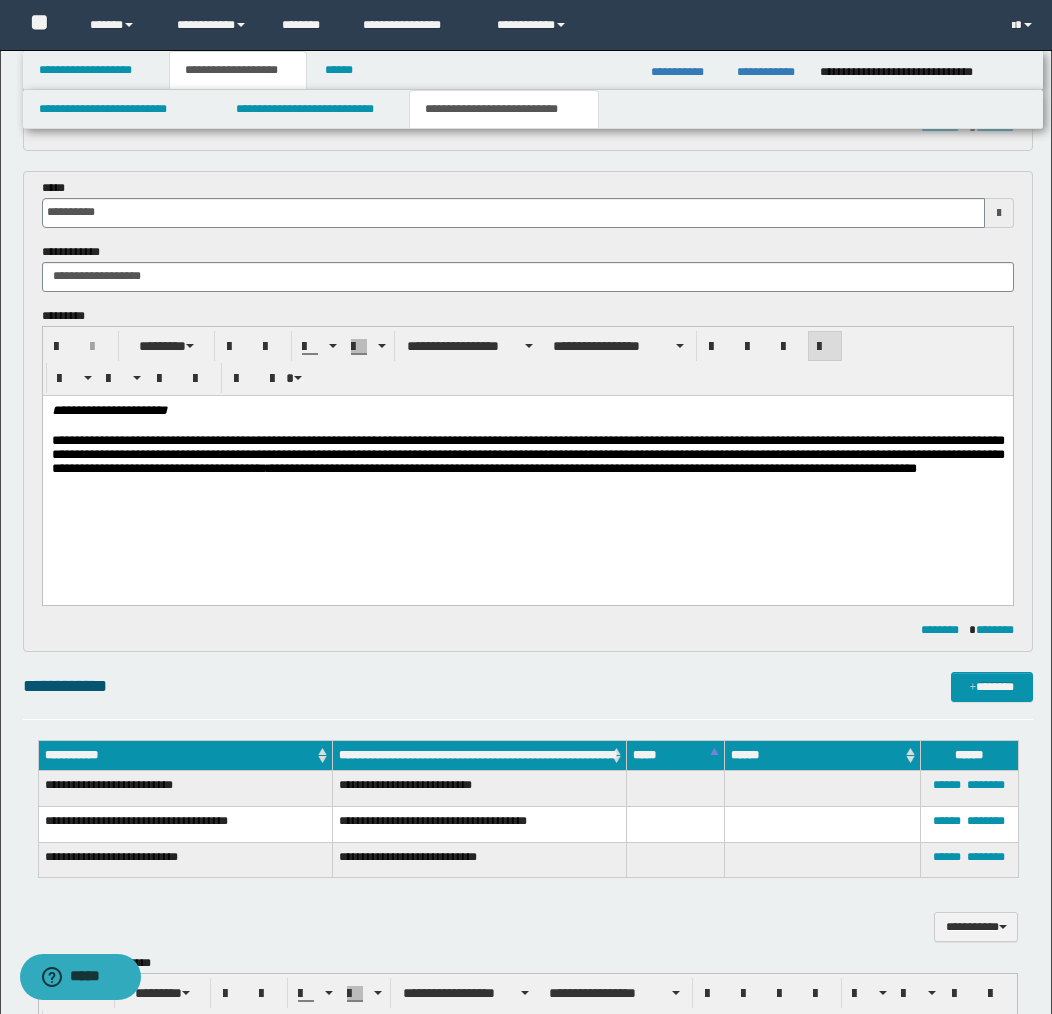 click on "**********" at bounding box center (527, 464) 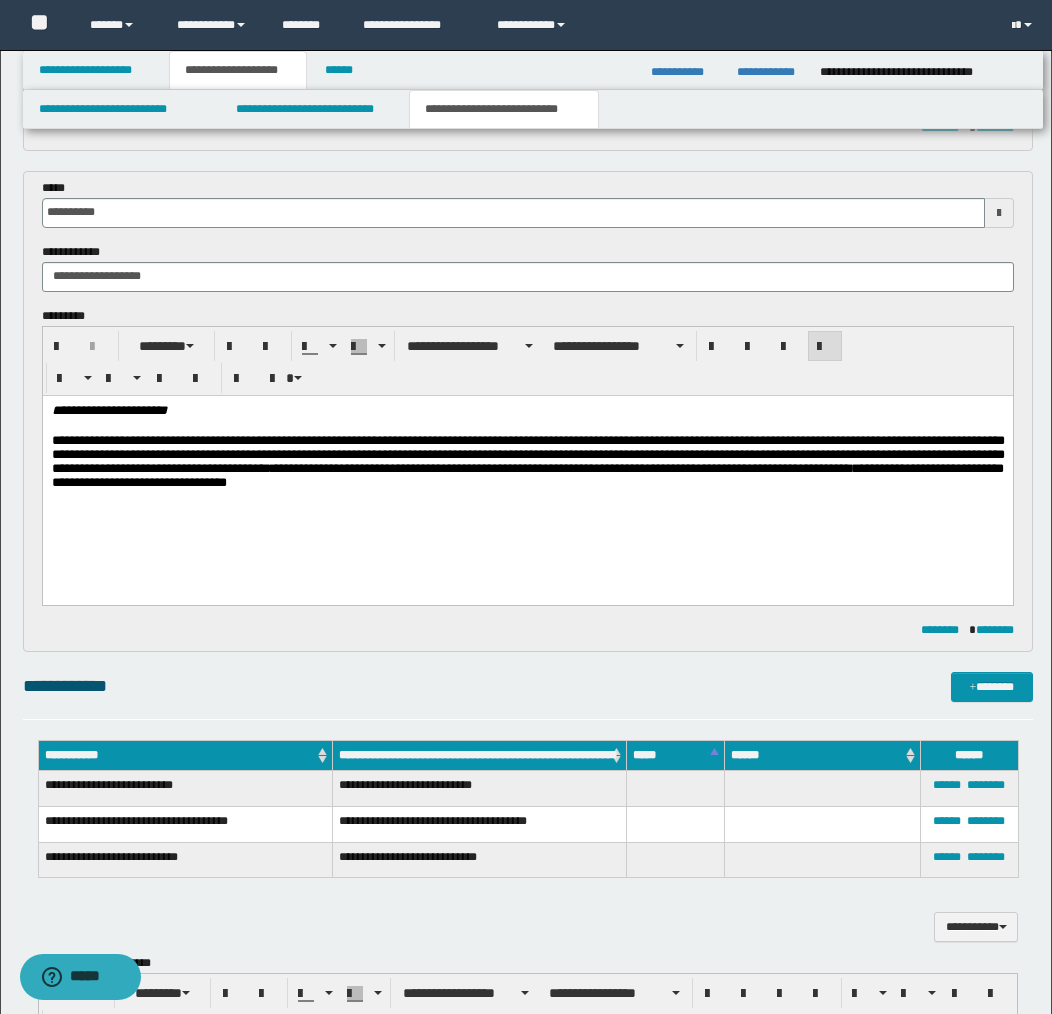 click on "**********" at bounding box center [527, 464] 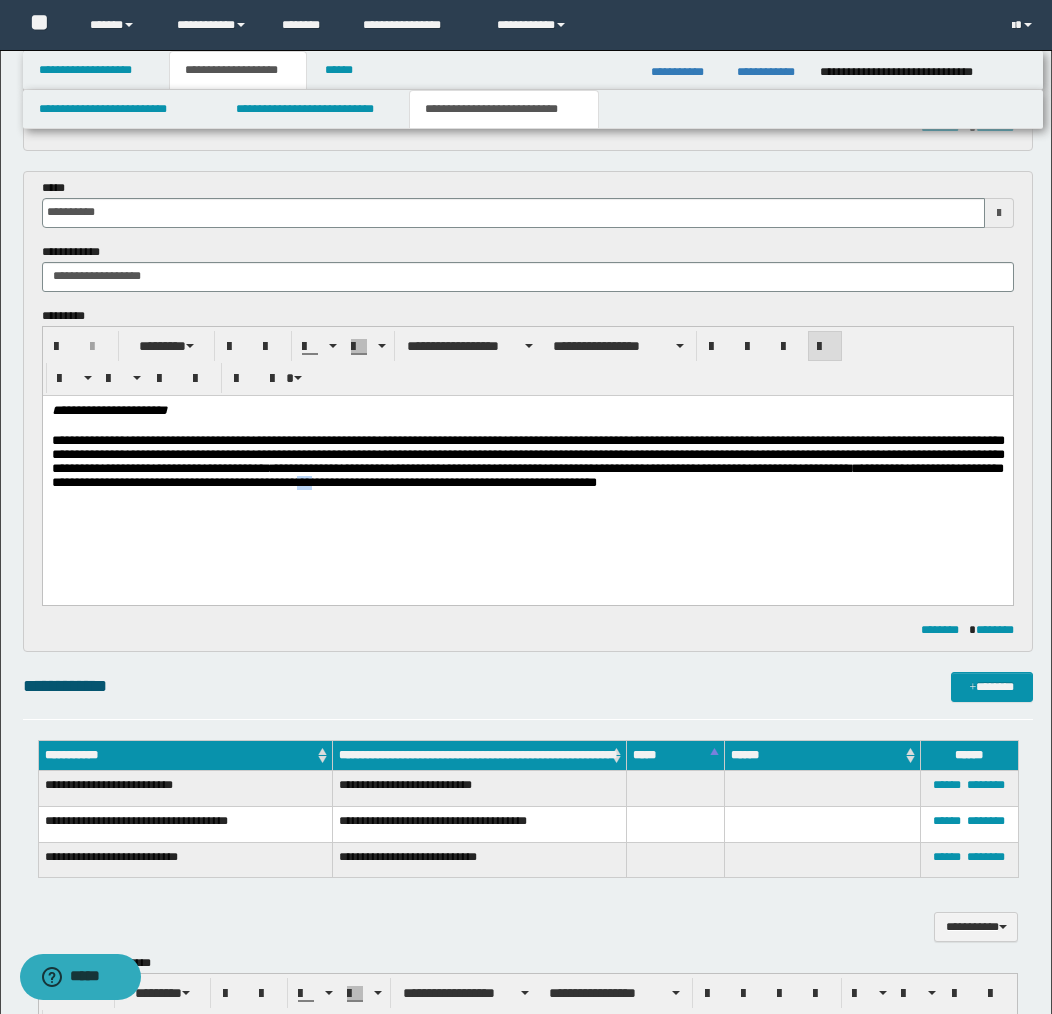 drag, startPoint x: 607, startPoint y: 489, endPoint x: 618, endPoint y: 488, distance: 11.045361 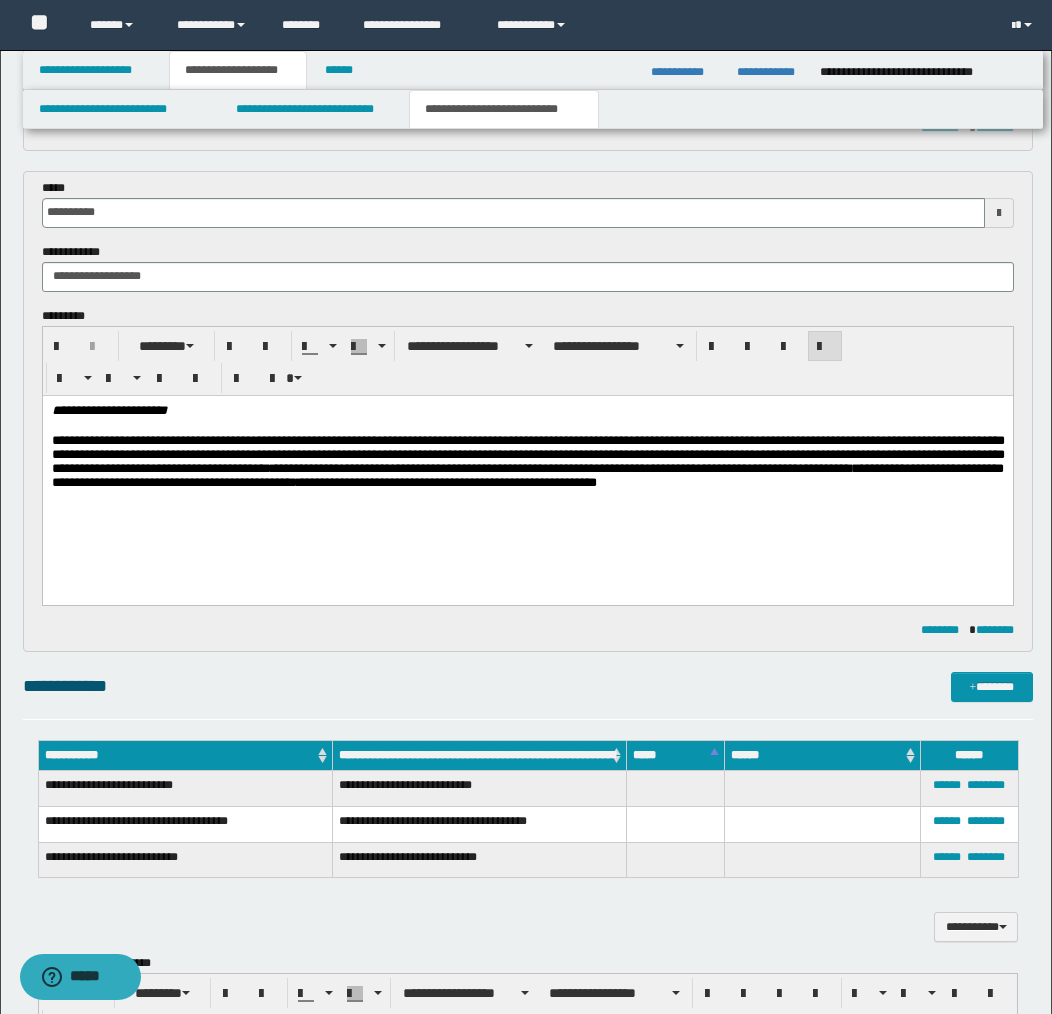 click on "**********" at bounding box center [527, 464] 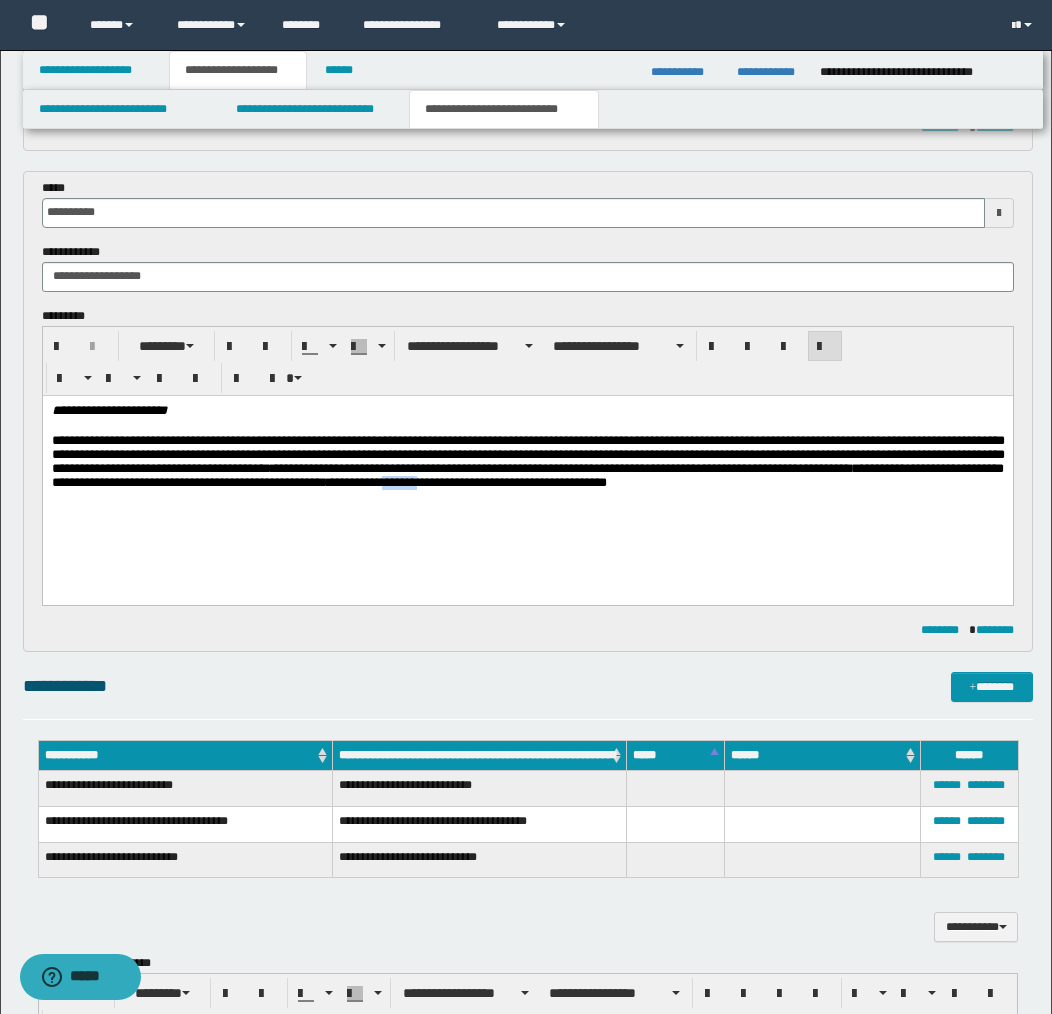 drag, startPoint x: 717, startPoint y: 489, endPoint x: 566, endPoint y: 536, distance: 158.14551 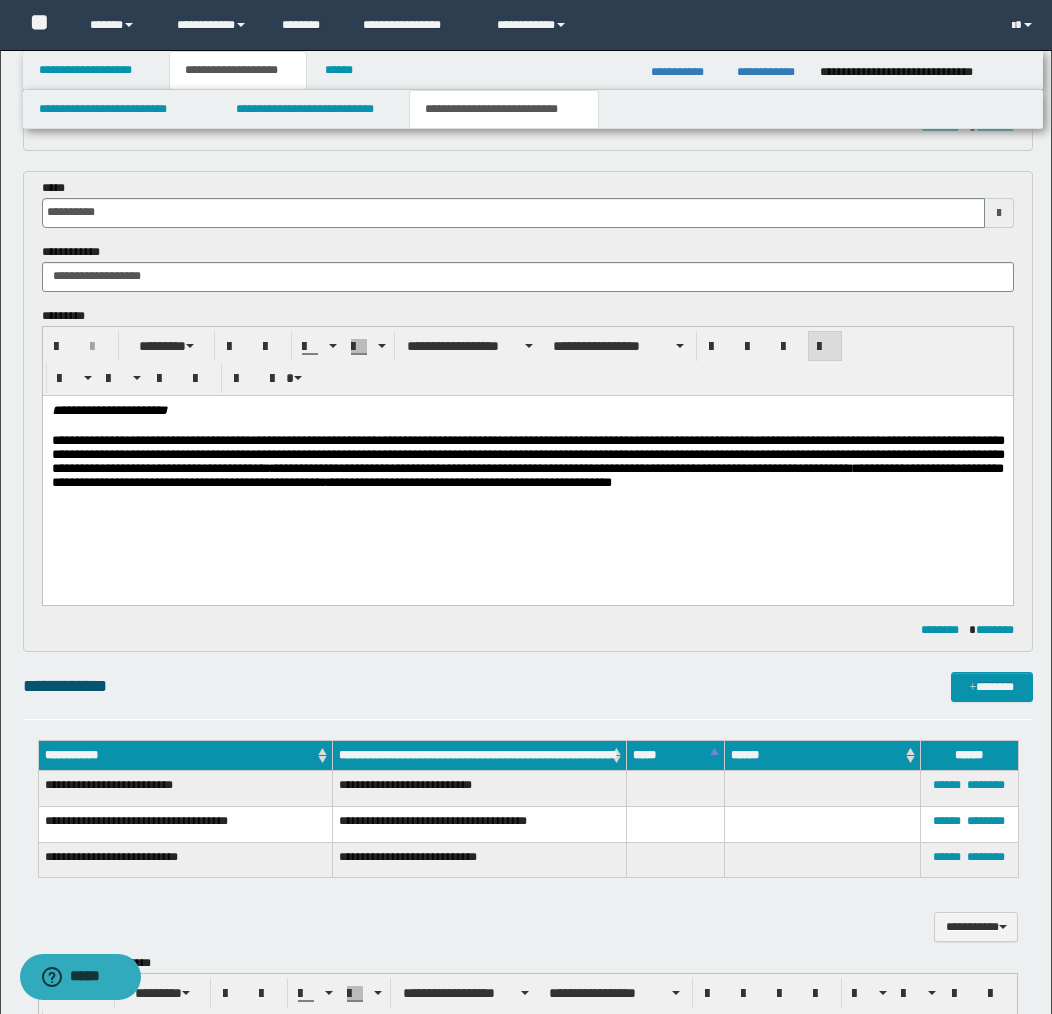 click on "**********" at bounding box center [527, 464] 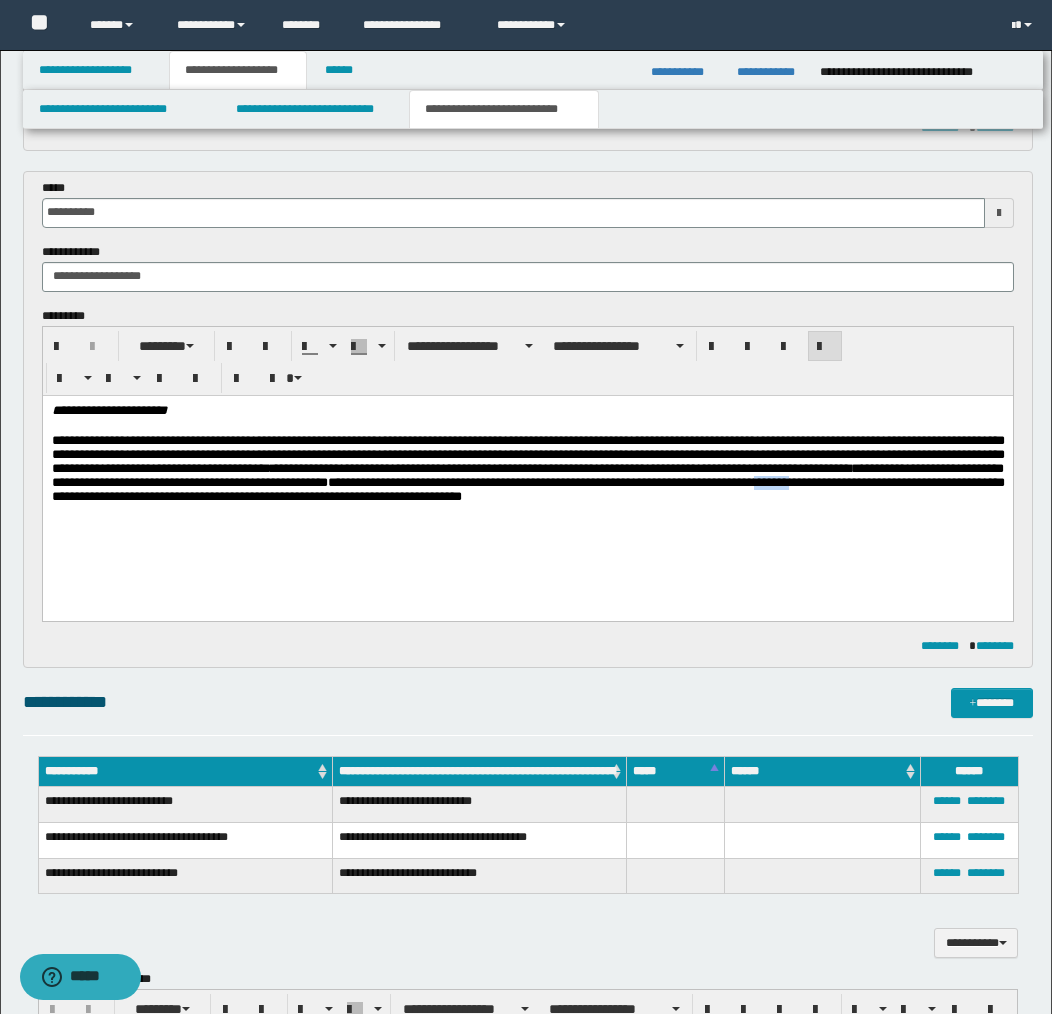 click on "**********" at bounding box center (527, 472) 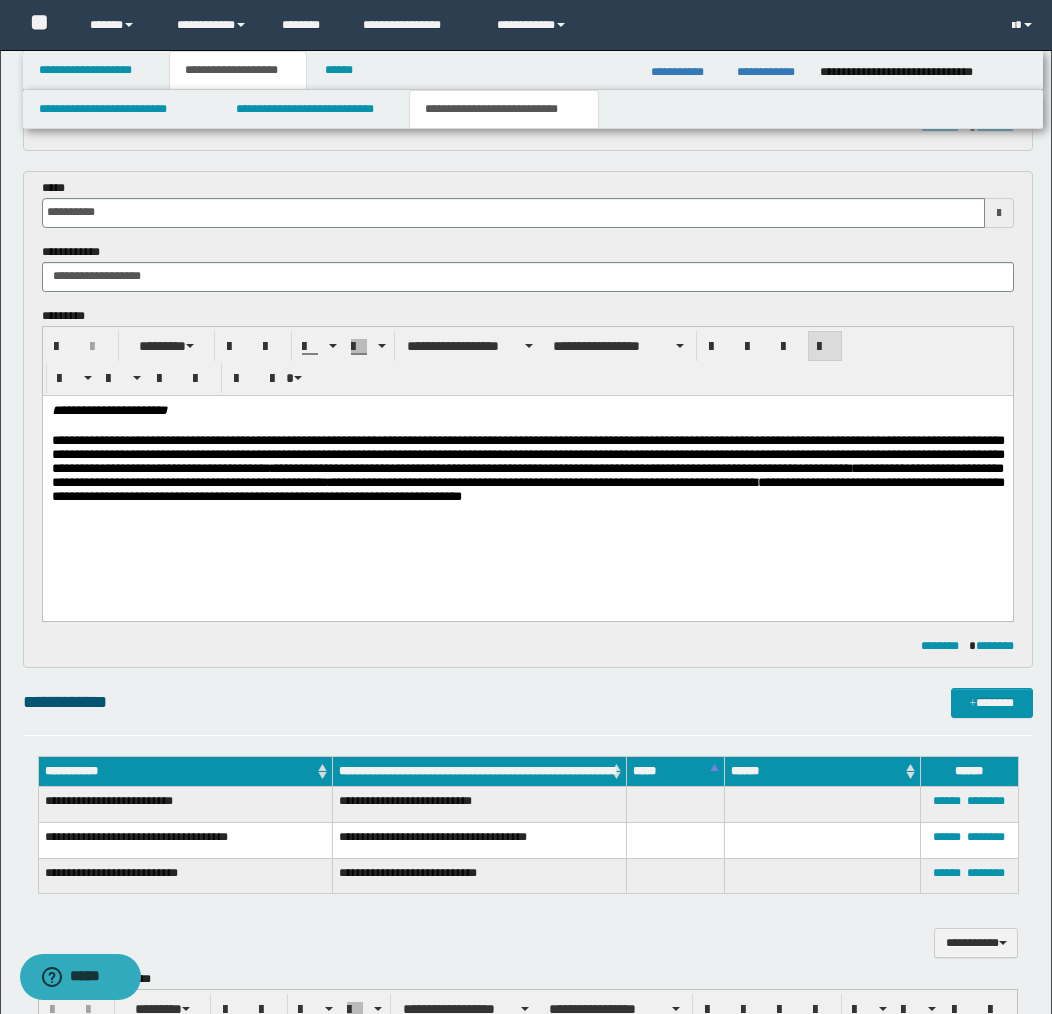 click on "**********" at bounding box center (527, 472) 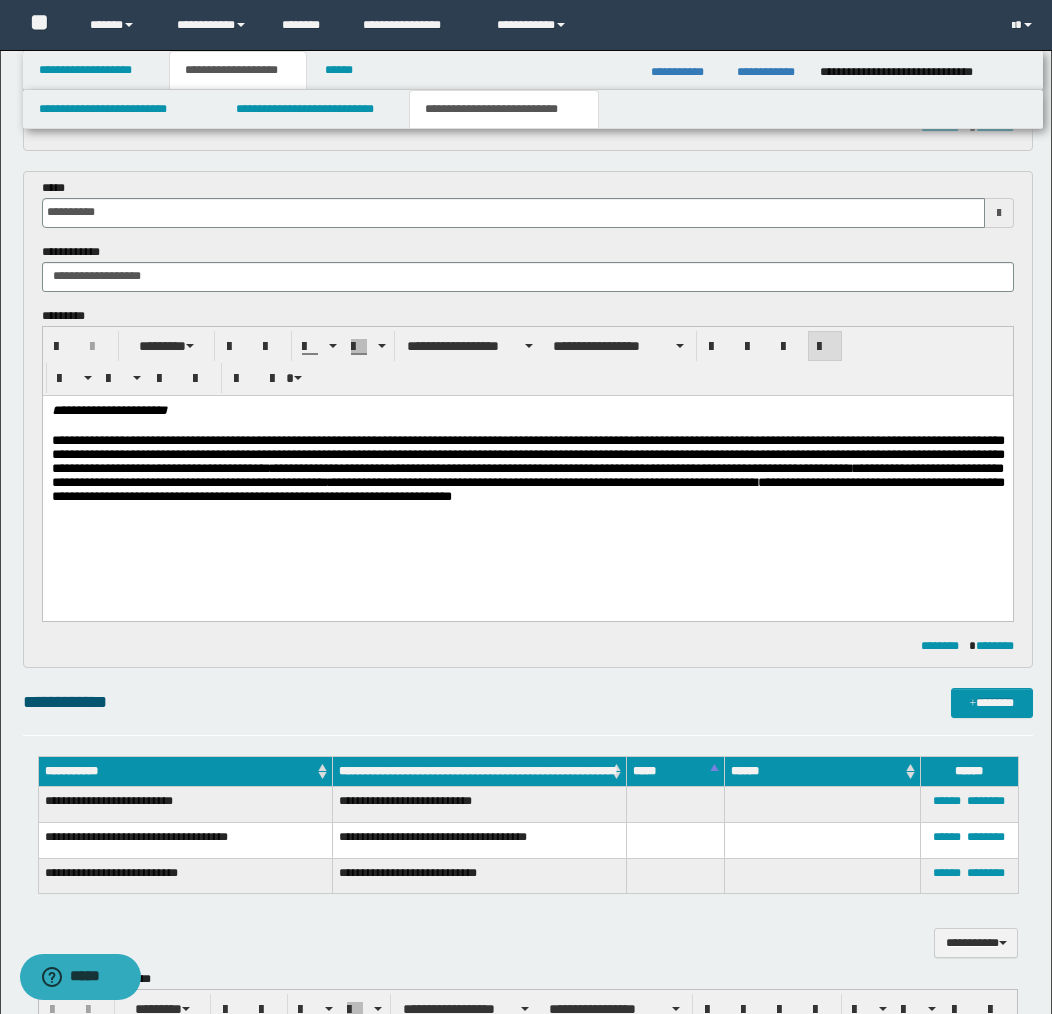 click on "**********" at bounding box center [527, 472] 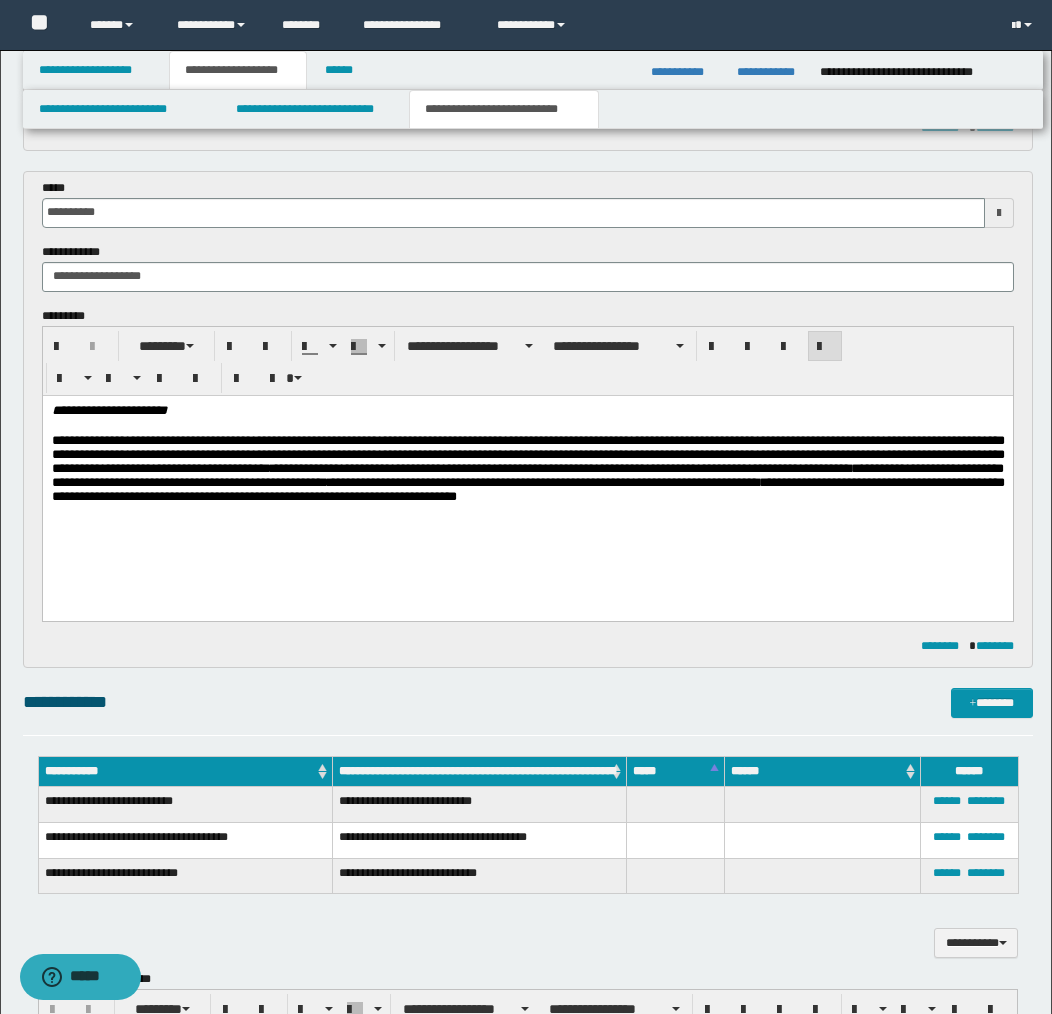 click on "**********" at bounding box center (527, 472) 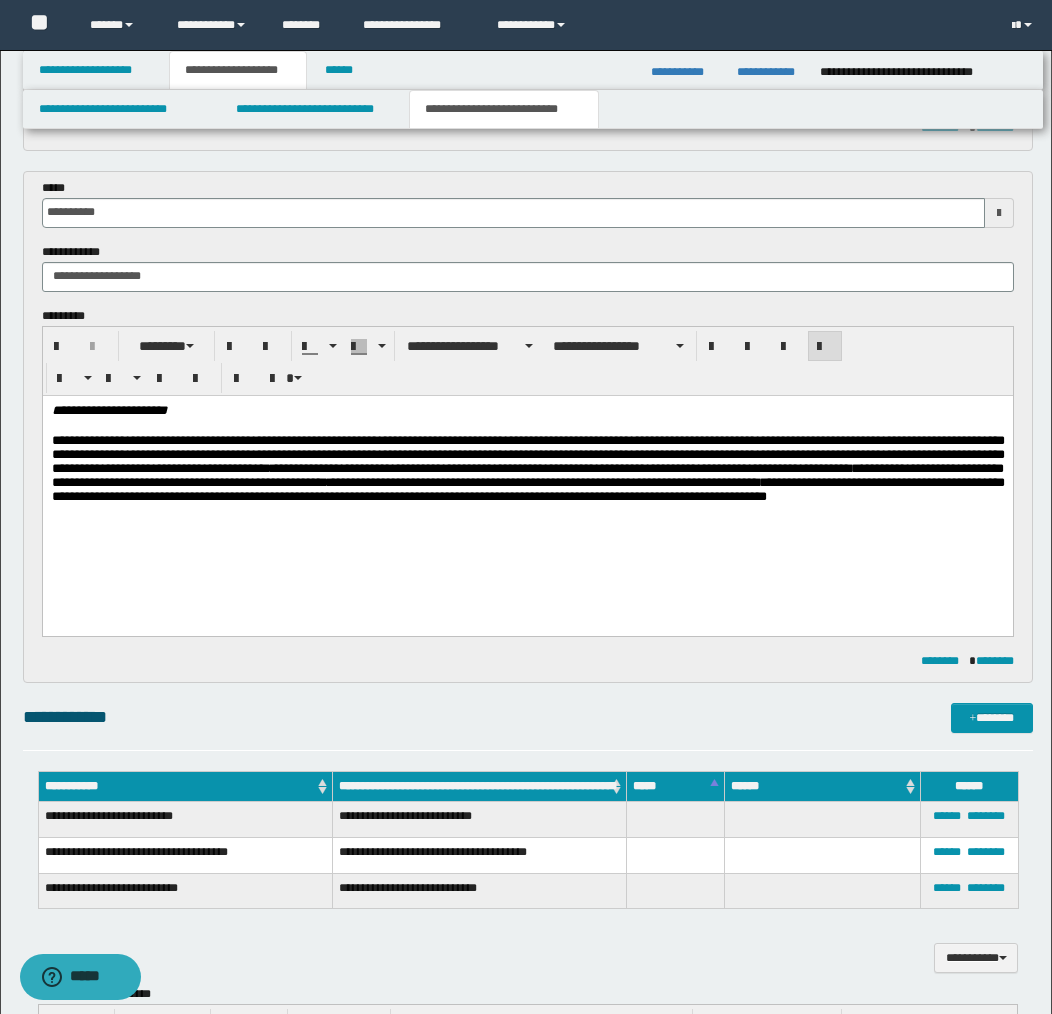 click on "**********" at bounding box center (527, 479) 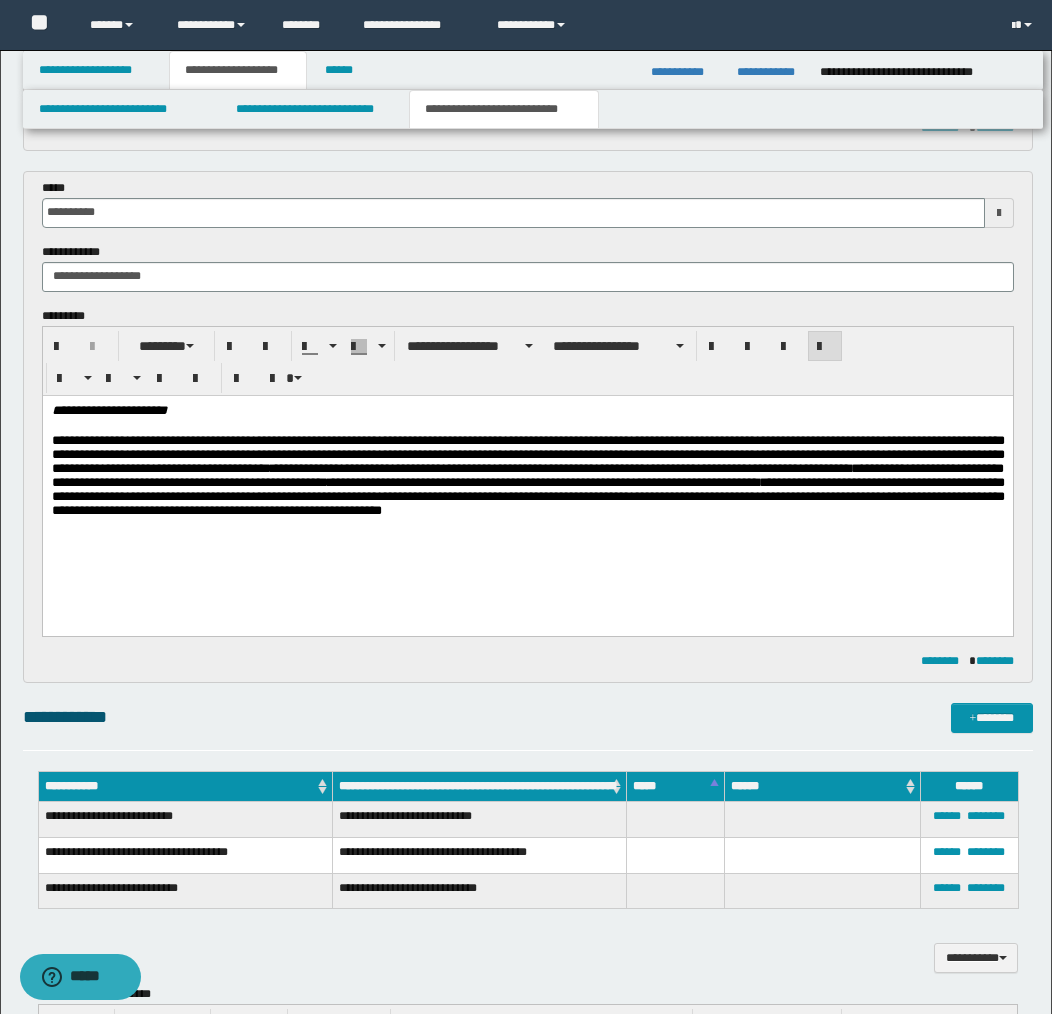 drag, startPoint x: 675, startPoint y: 514, endPoint x: 680, endPoint y: 544, distance: 30.413813 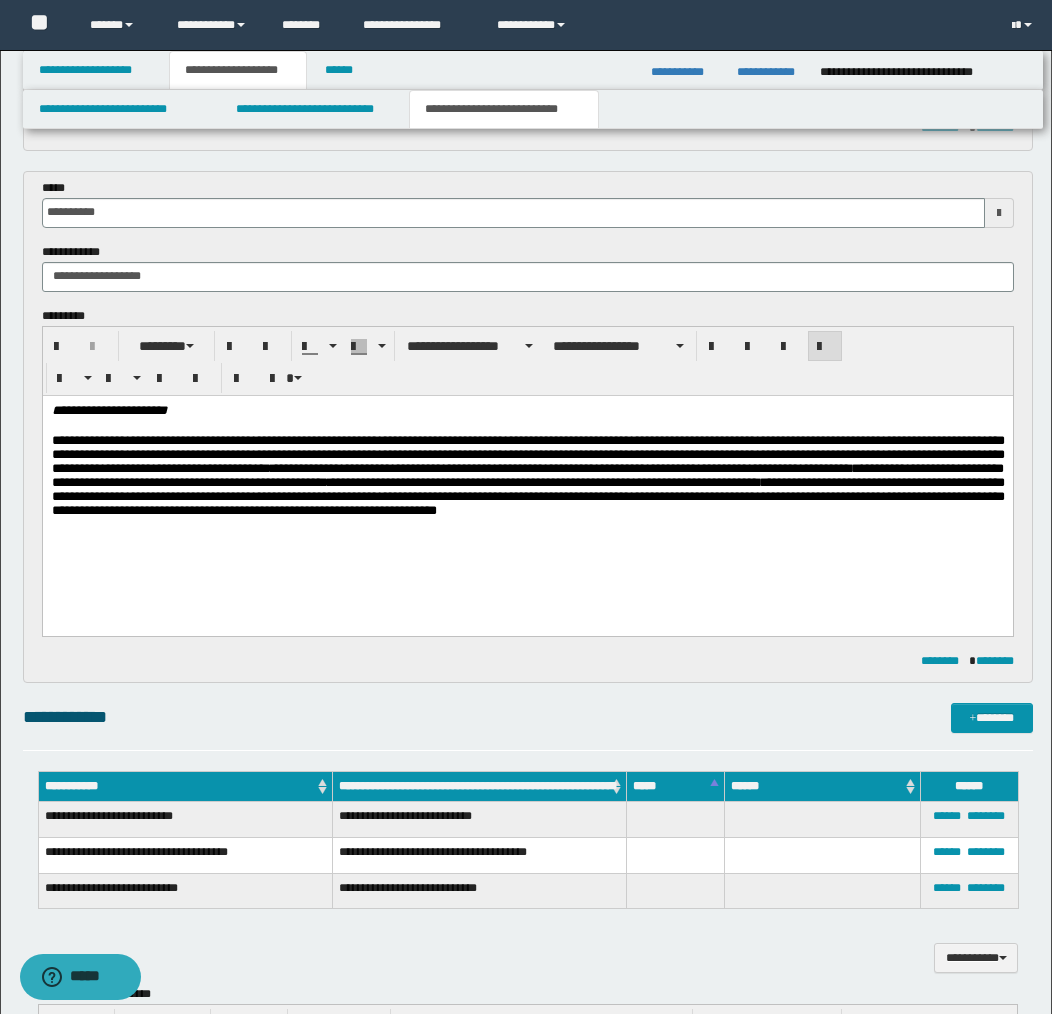 click on "**********" at bounding box center [527, 479] 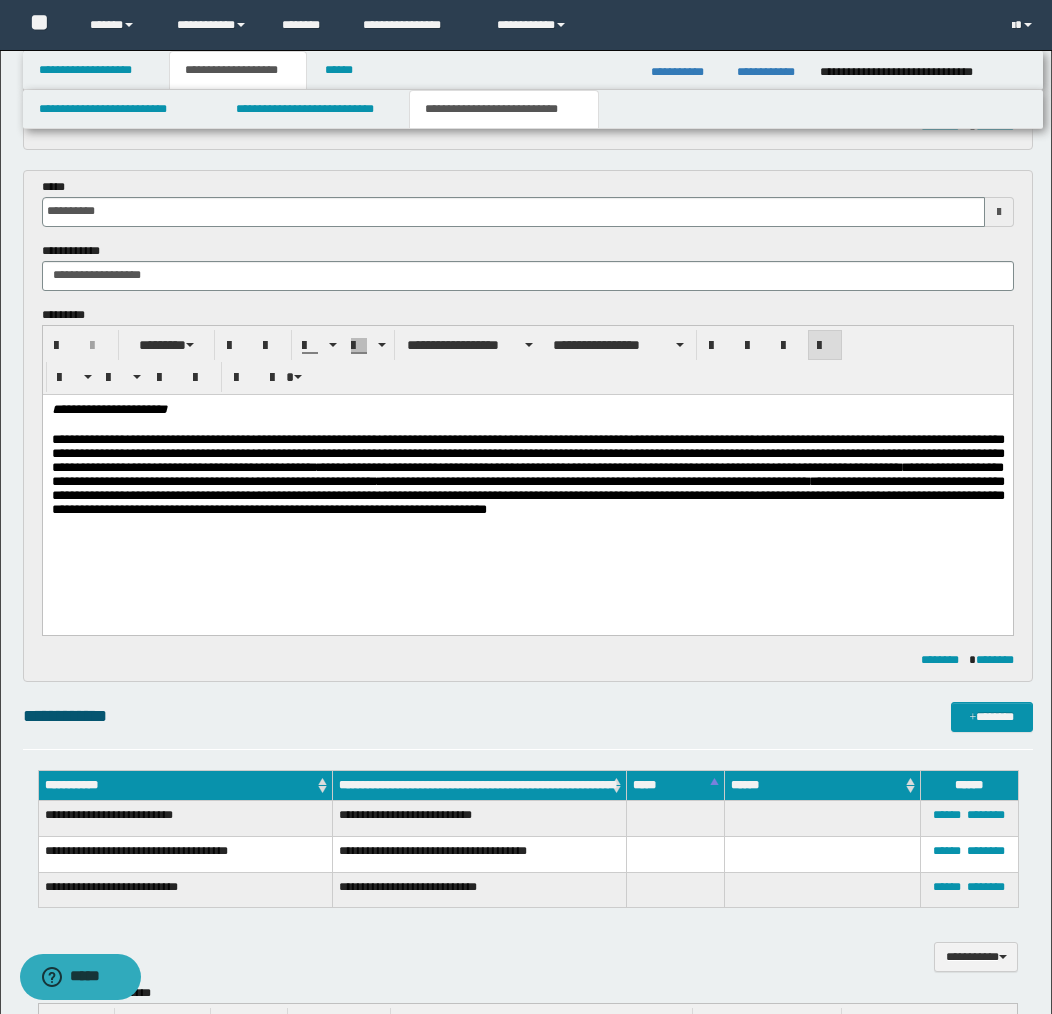 click on "**********" at bounding box center (527, 488) 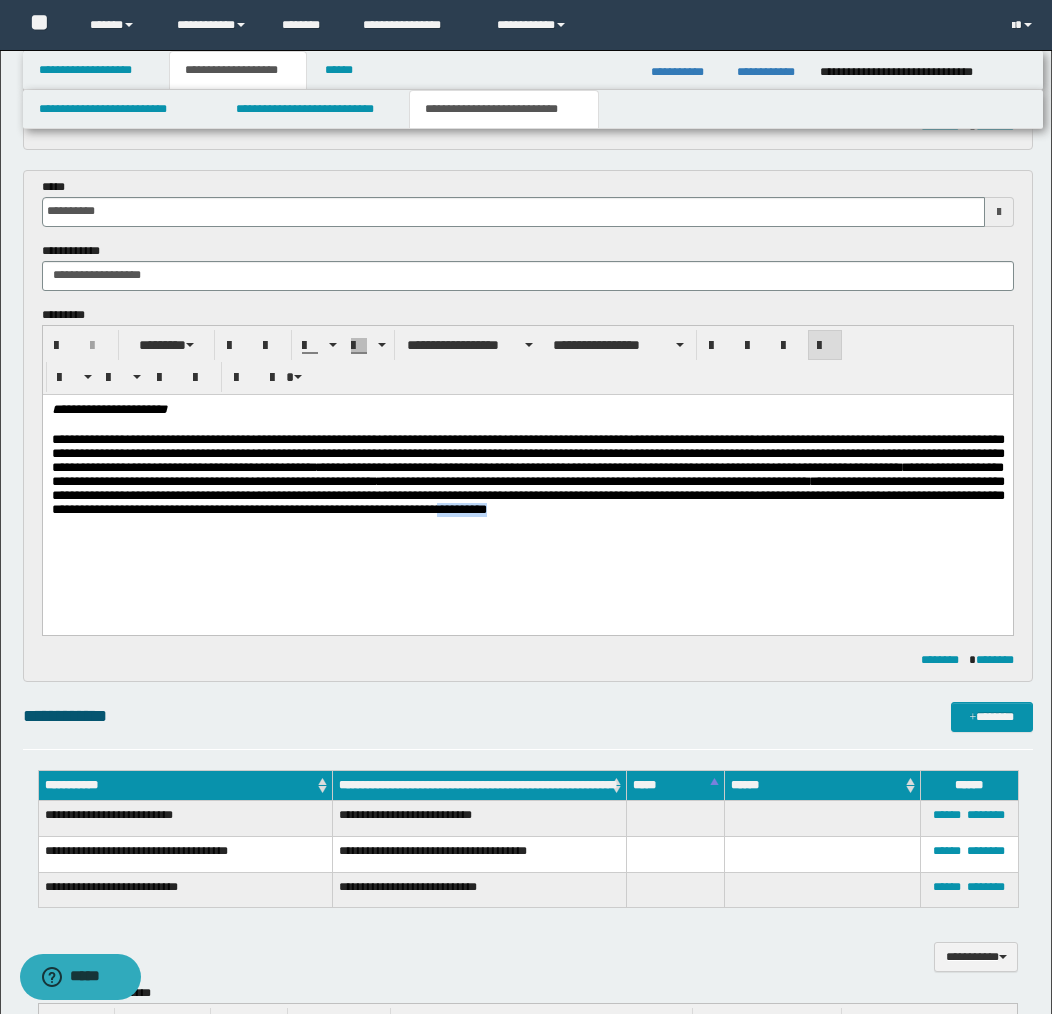 click on "**********" at bounding box center (527, 488) 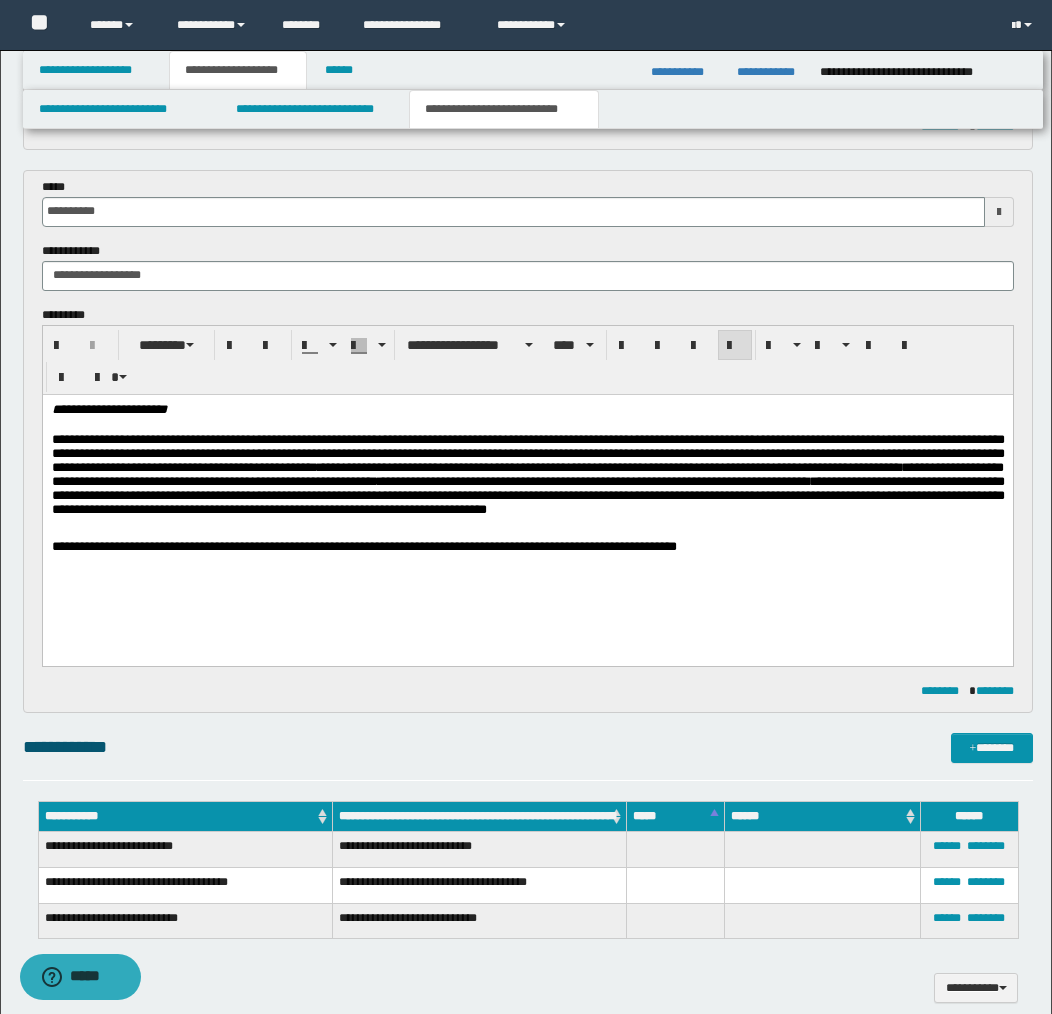 click on "**********" at bounding box center (363, 545) 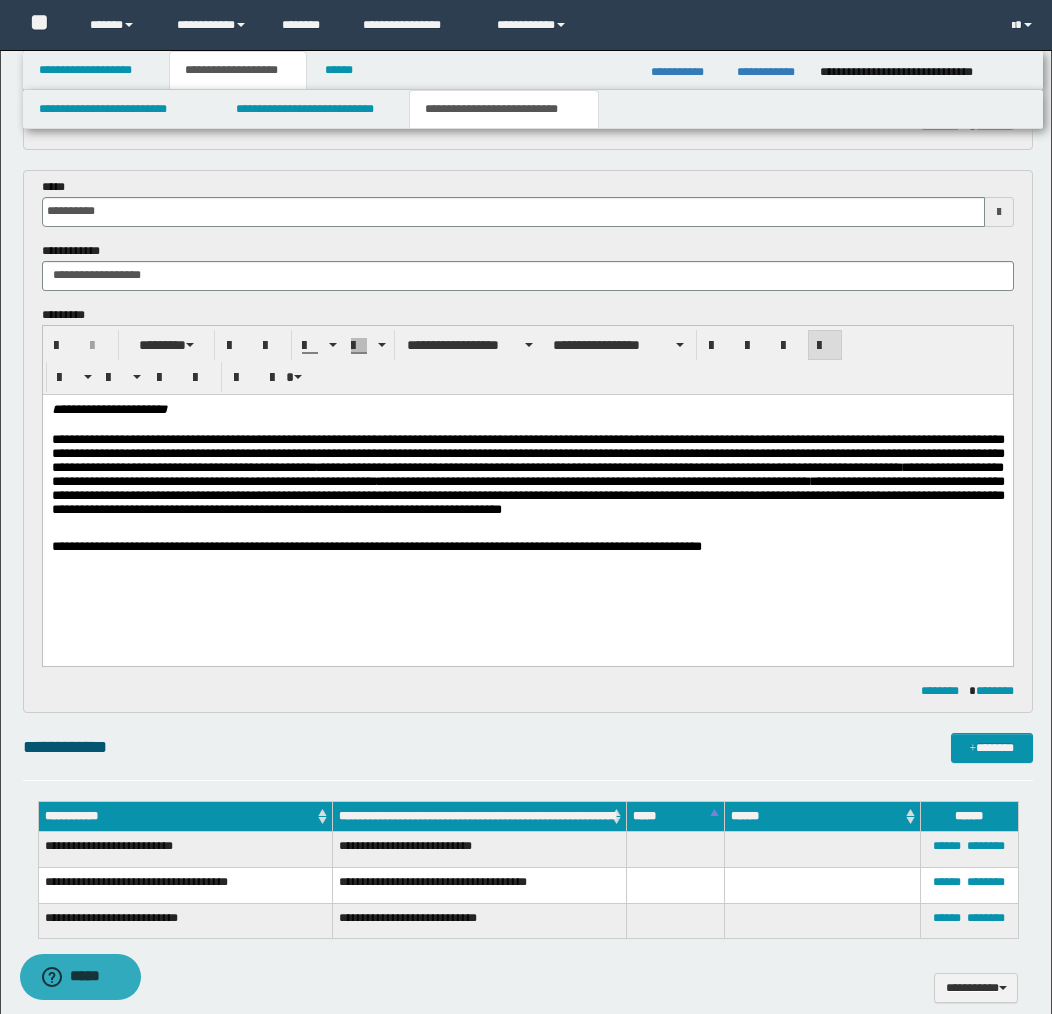 click on "**********" at bounding box center (527, 546) 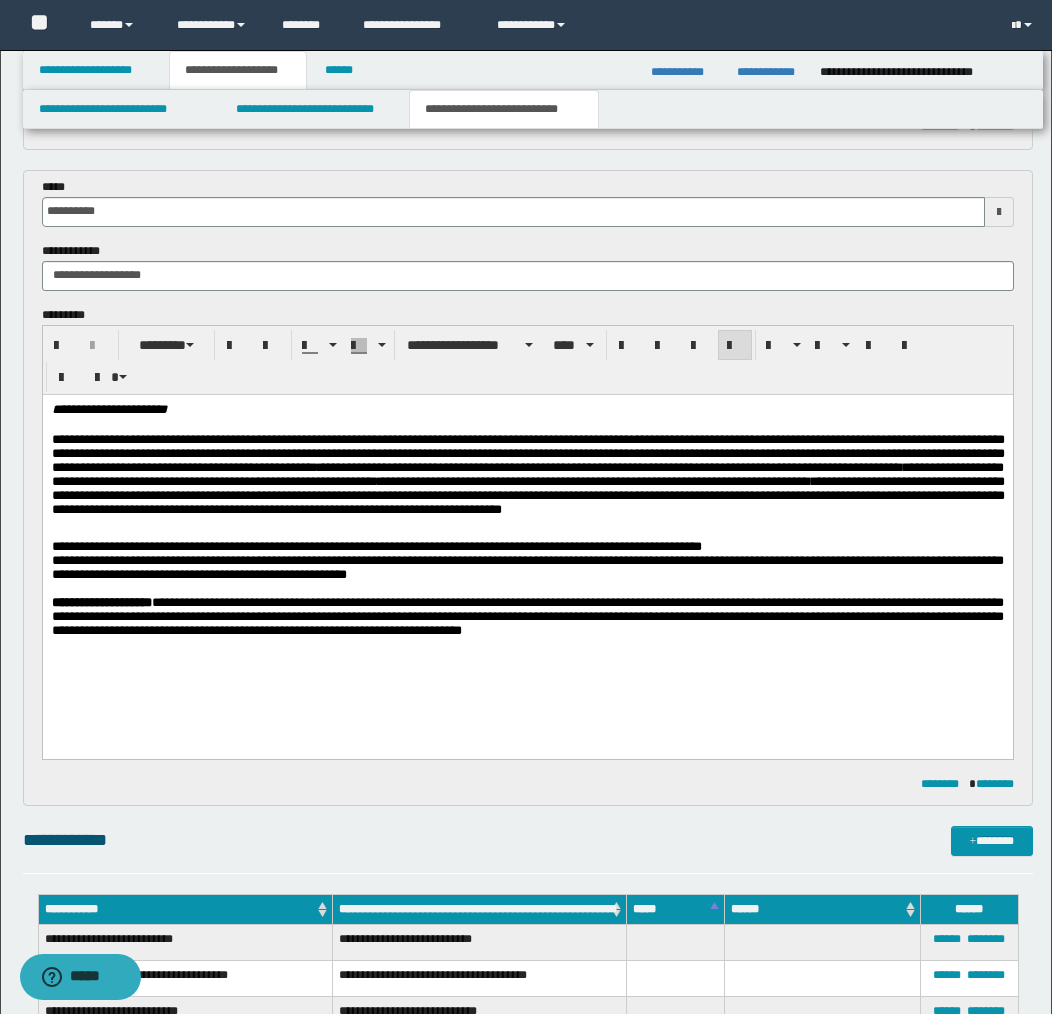 click on "**********" at bounding box center [527, 546] 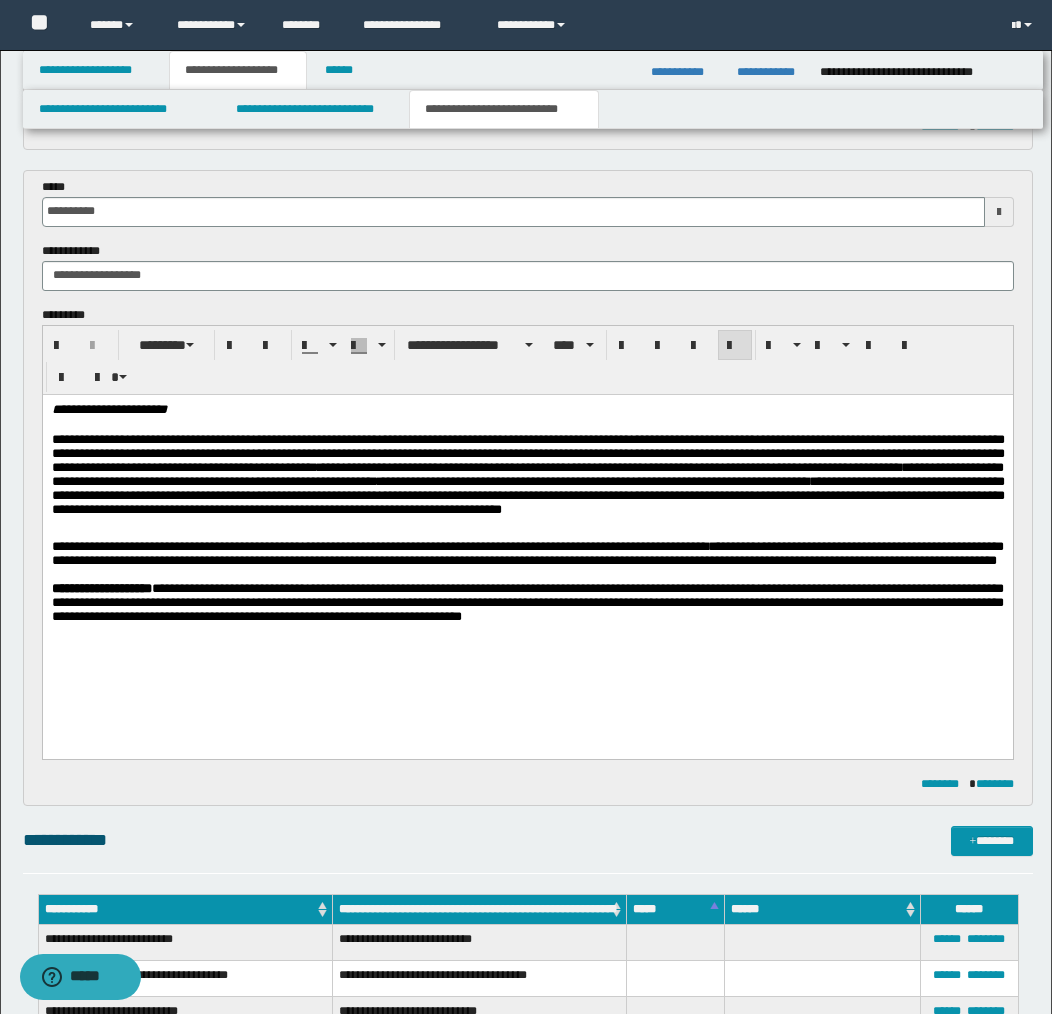 click on "**********" at bounding box center (527, 553) 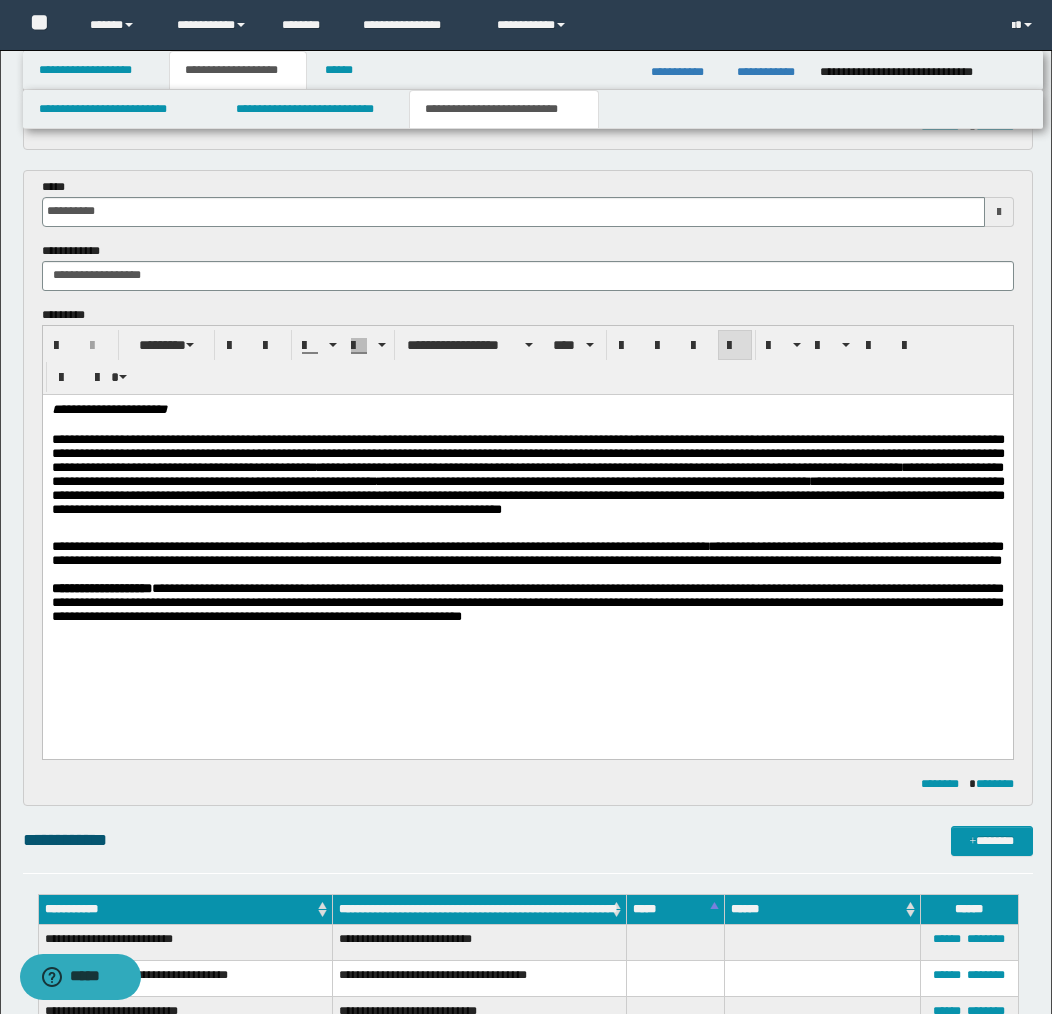 click on "**********" at bounding box center (379, 545) 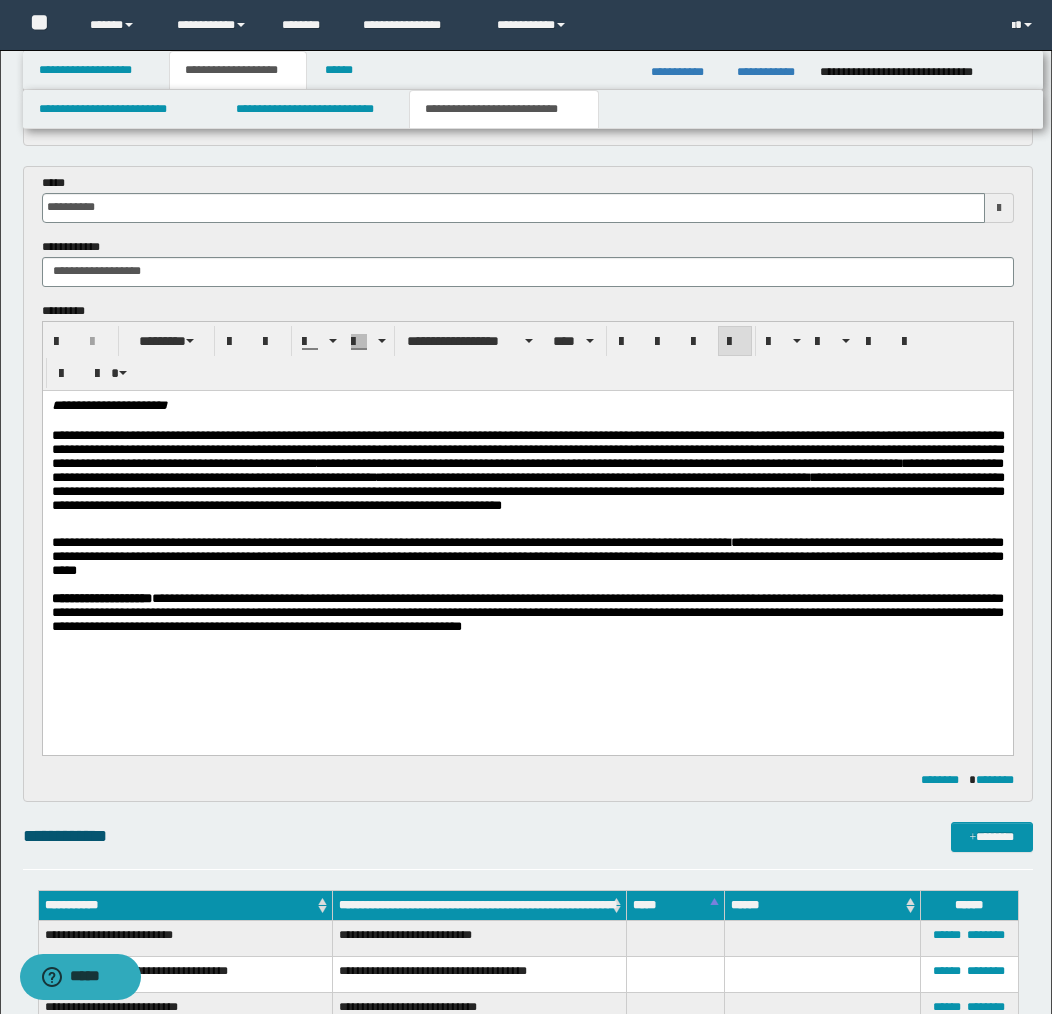 scroll, scrollTop: 482, scrollLeft: 0, axis: vertical 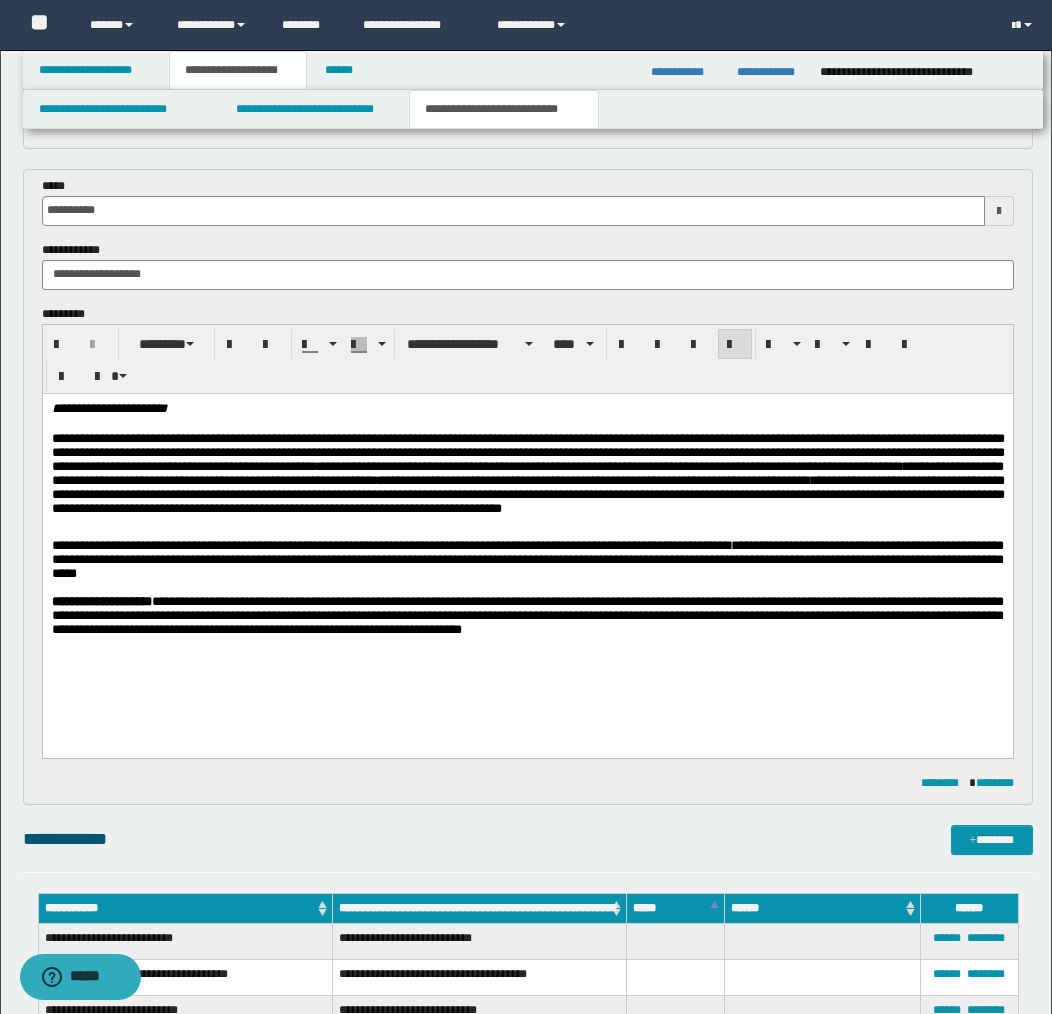 click on "**********" at bounding box center [527, 558] 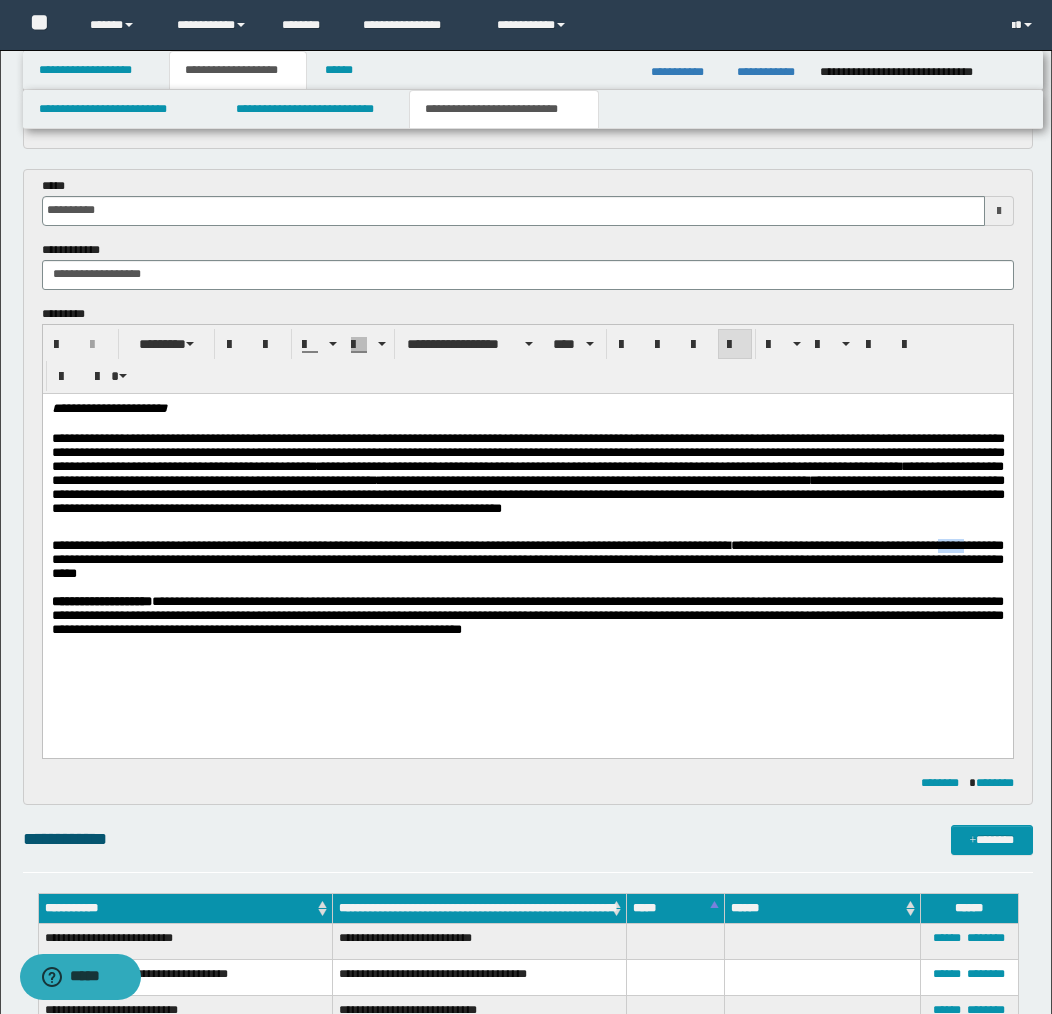 click on "**********" at bounding box center (527, 558) 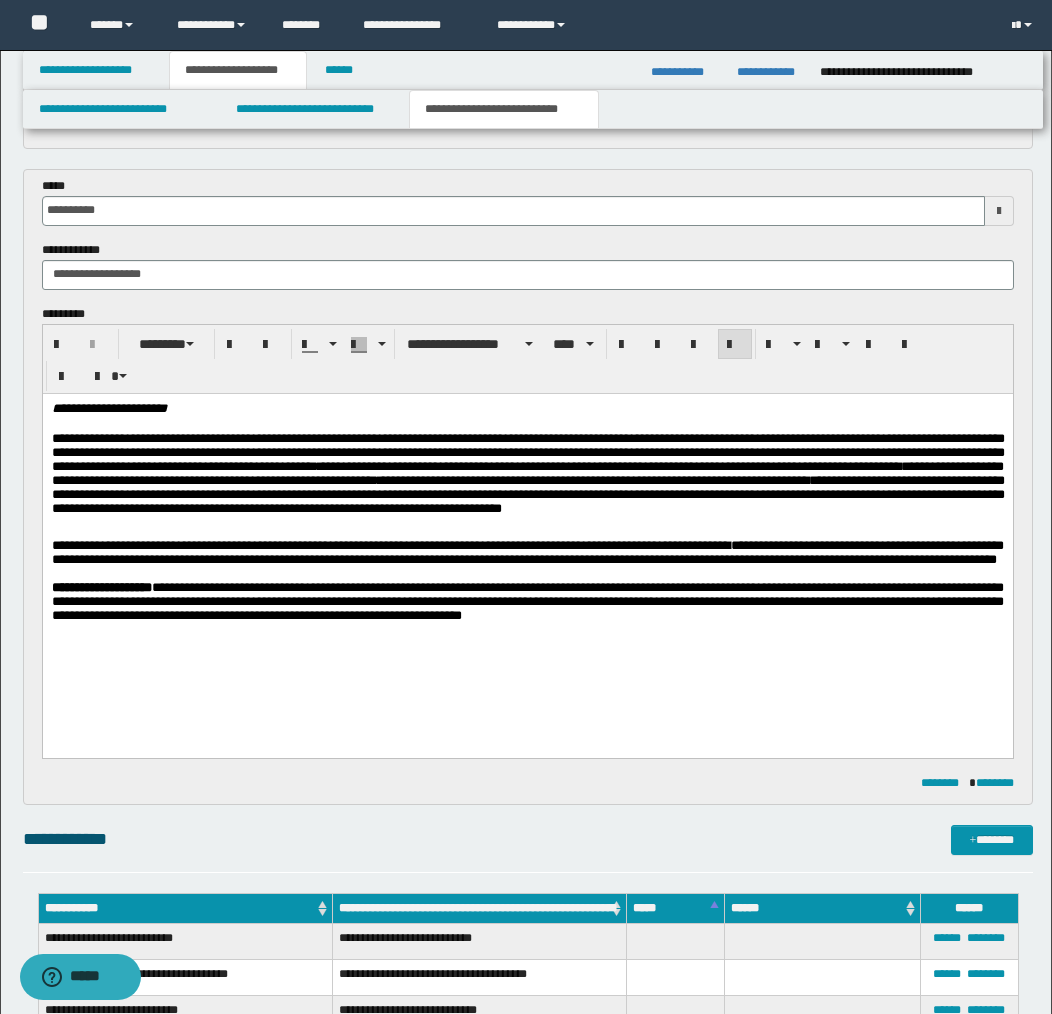 click on "**********" at bounding box center (527, 551) 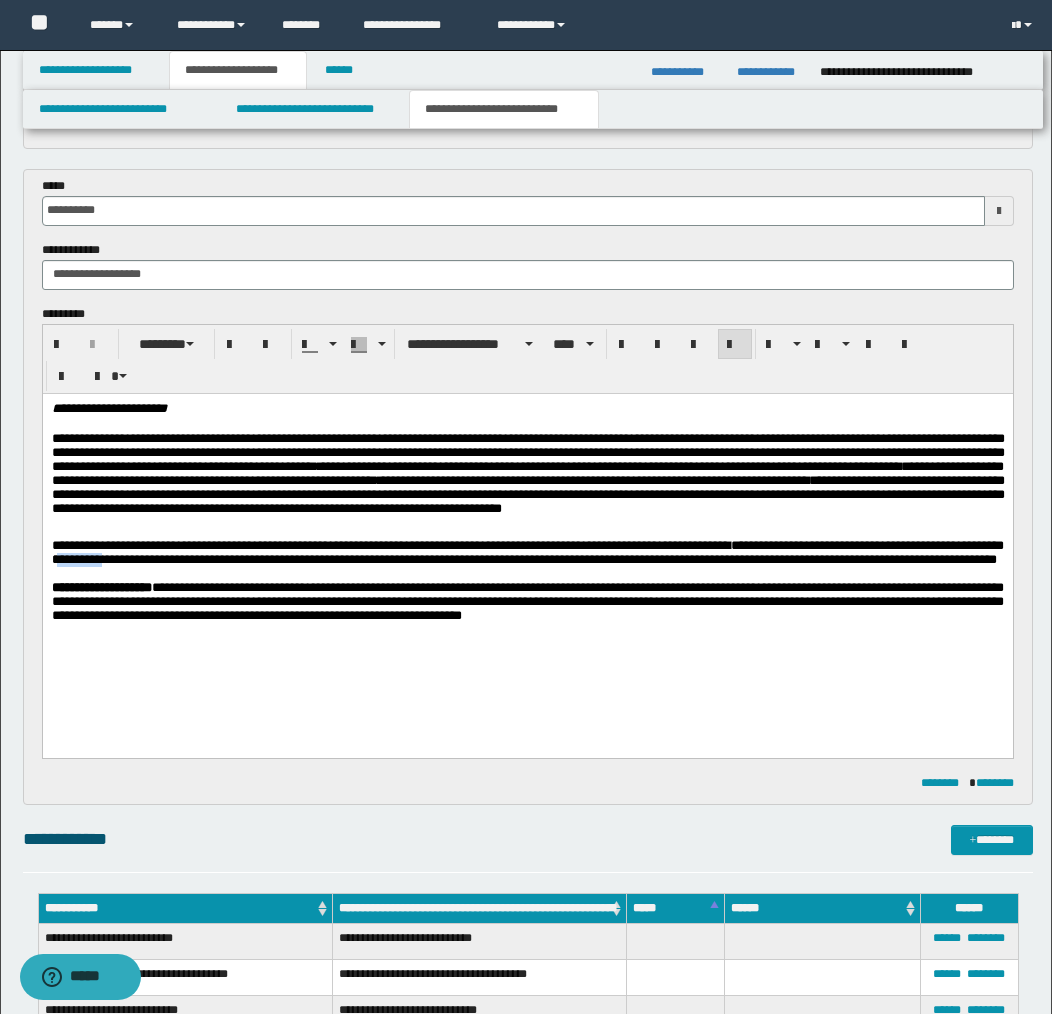 click on "**********" at bounding box center [527, 551] 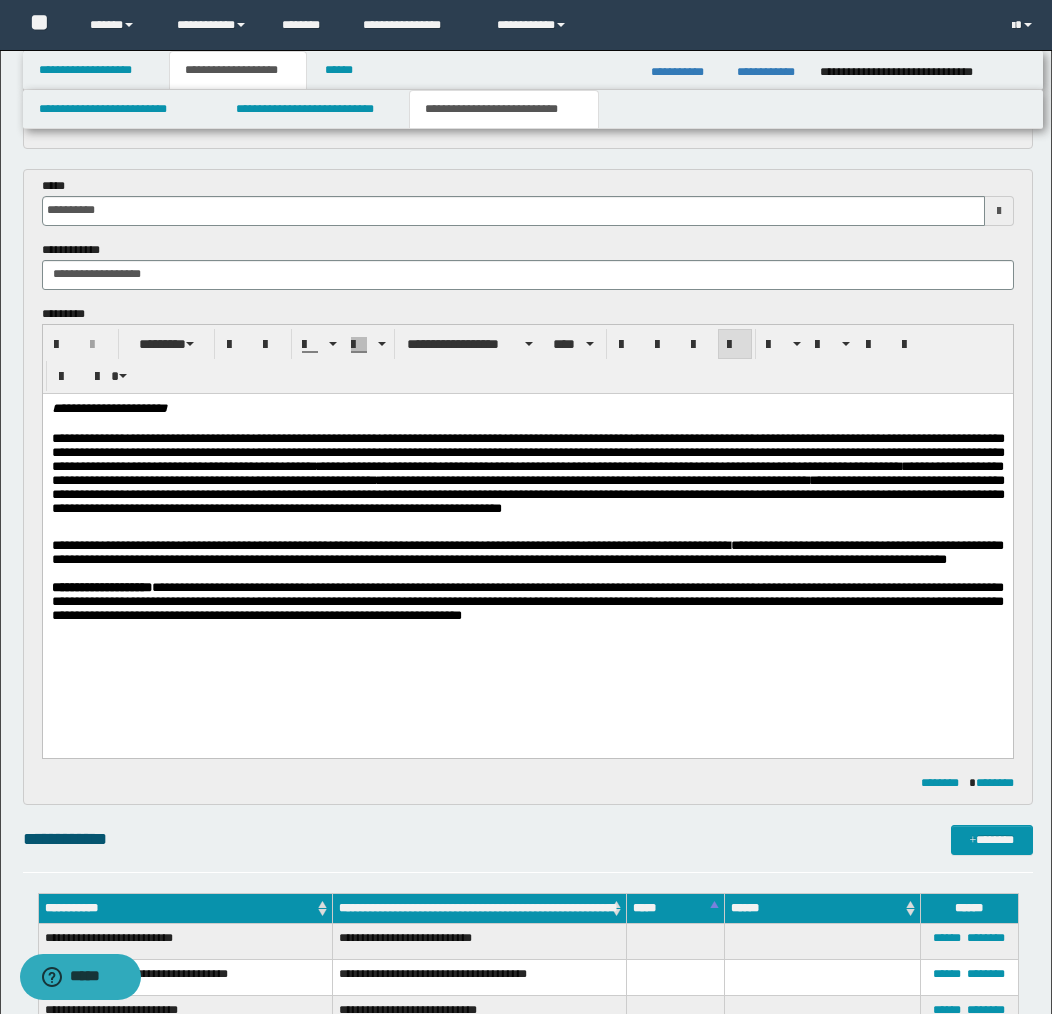 click on "**********" at bounding box center [527, 551] 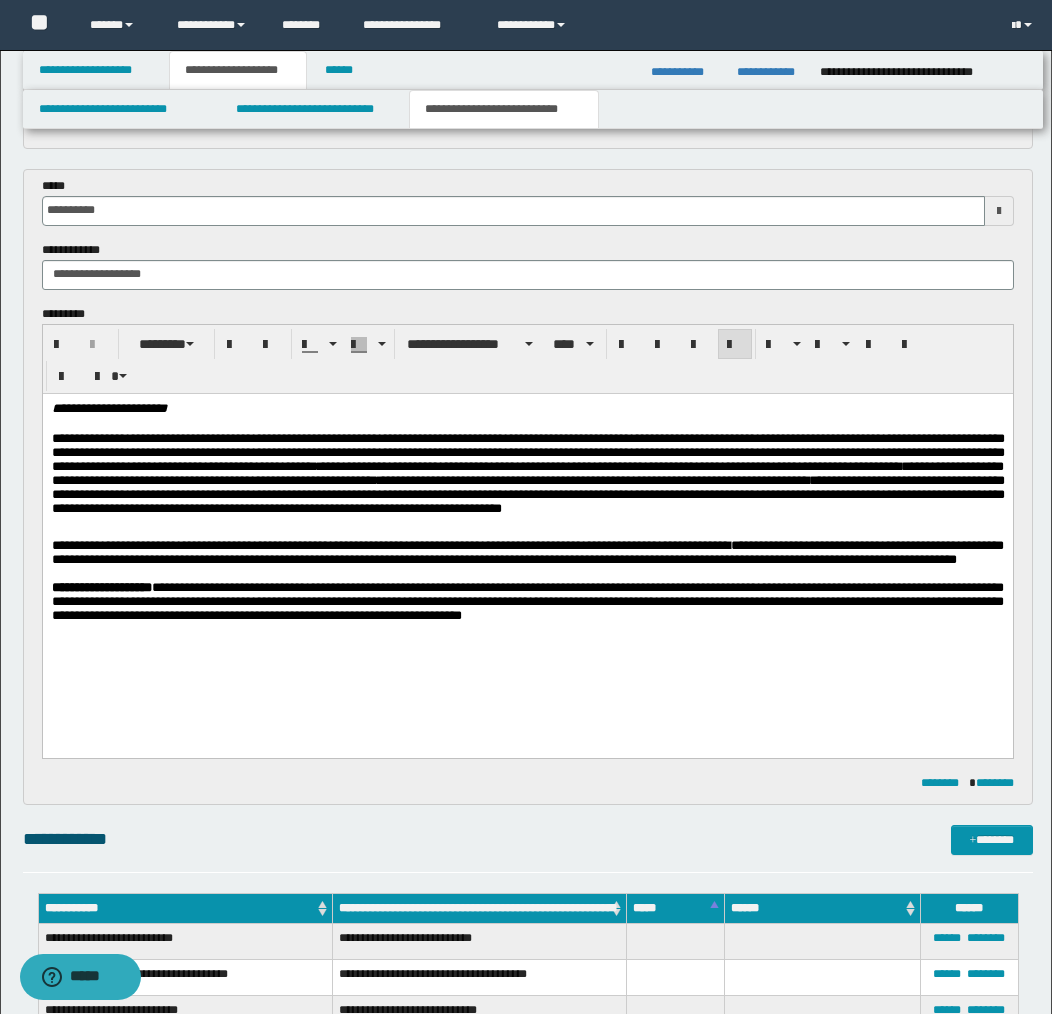 click on "**********" at bounding box center (527, 551) 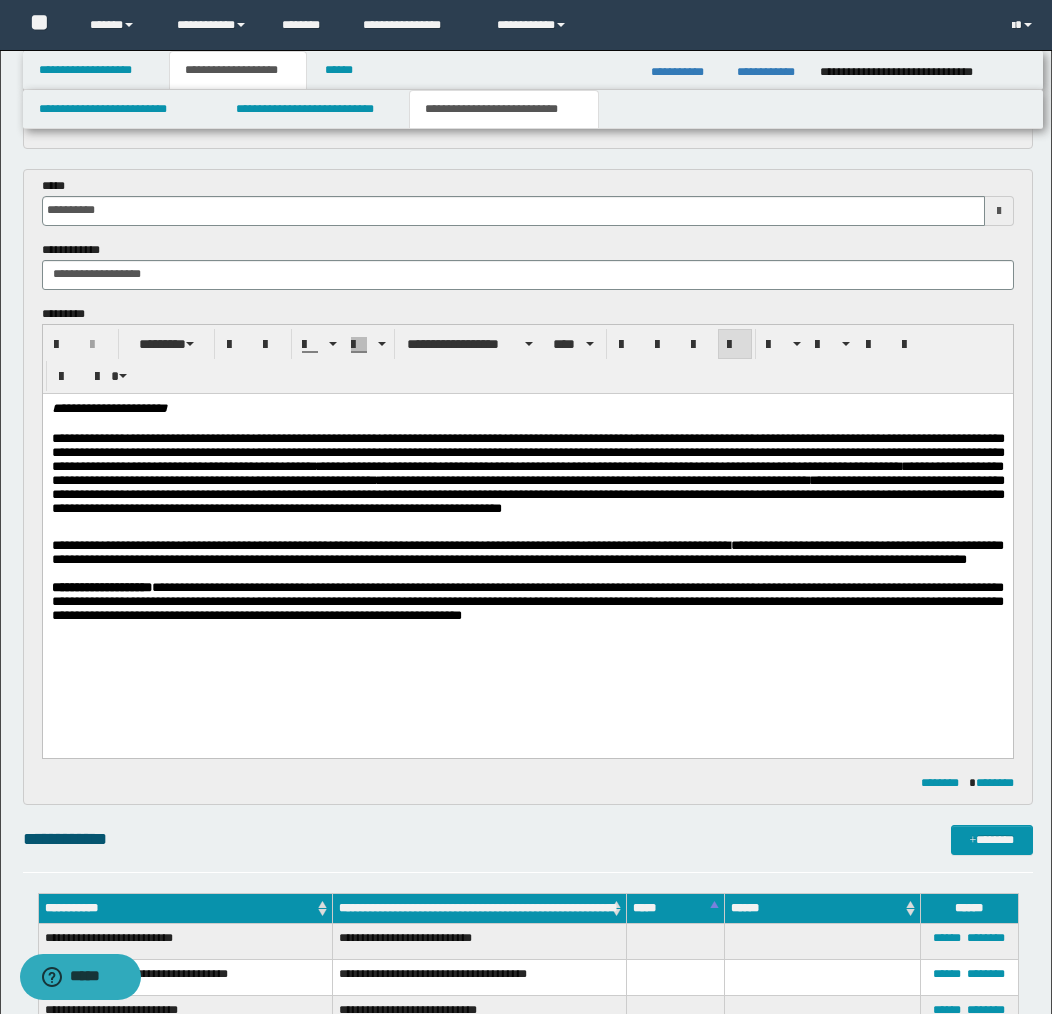 click on "**********" at bounding box center (527, 551) 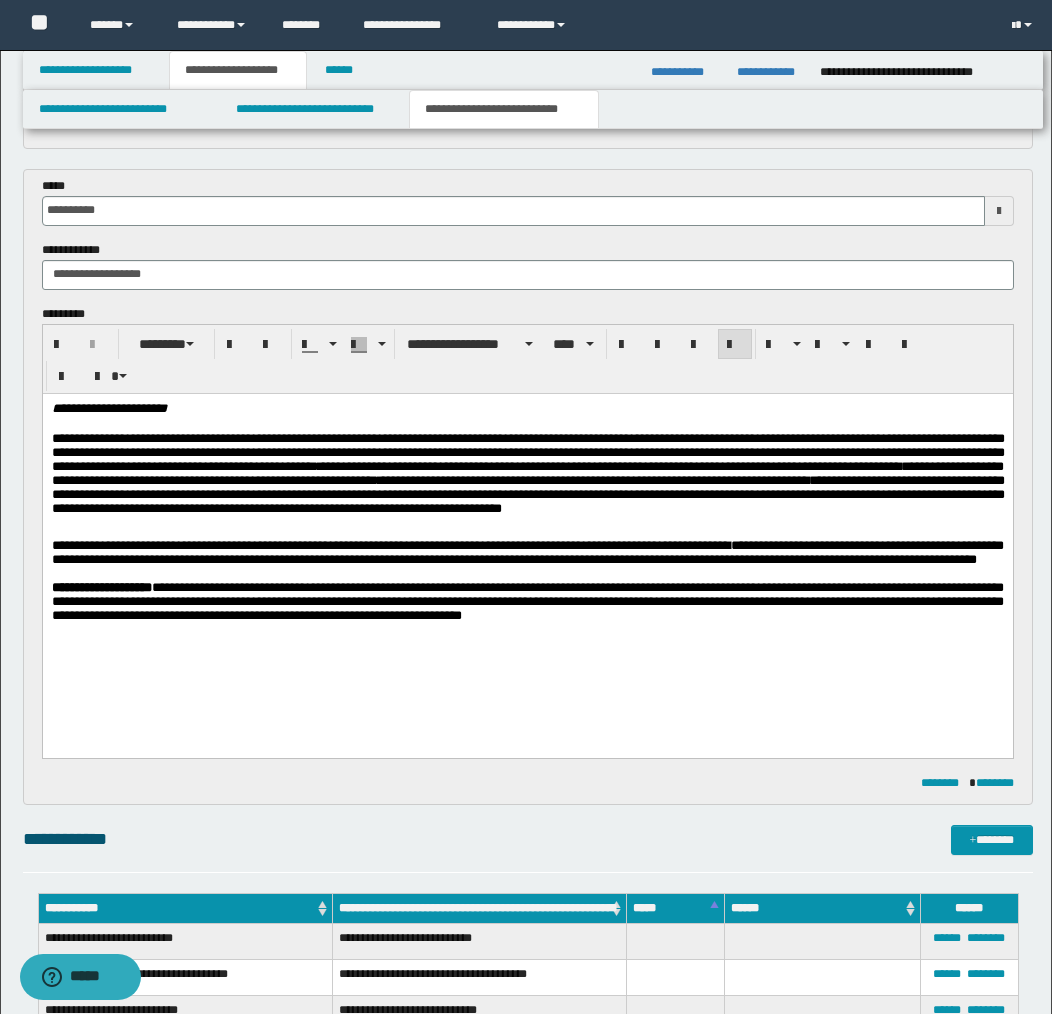 click on "**********" at bounding box center [527, 551] 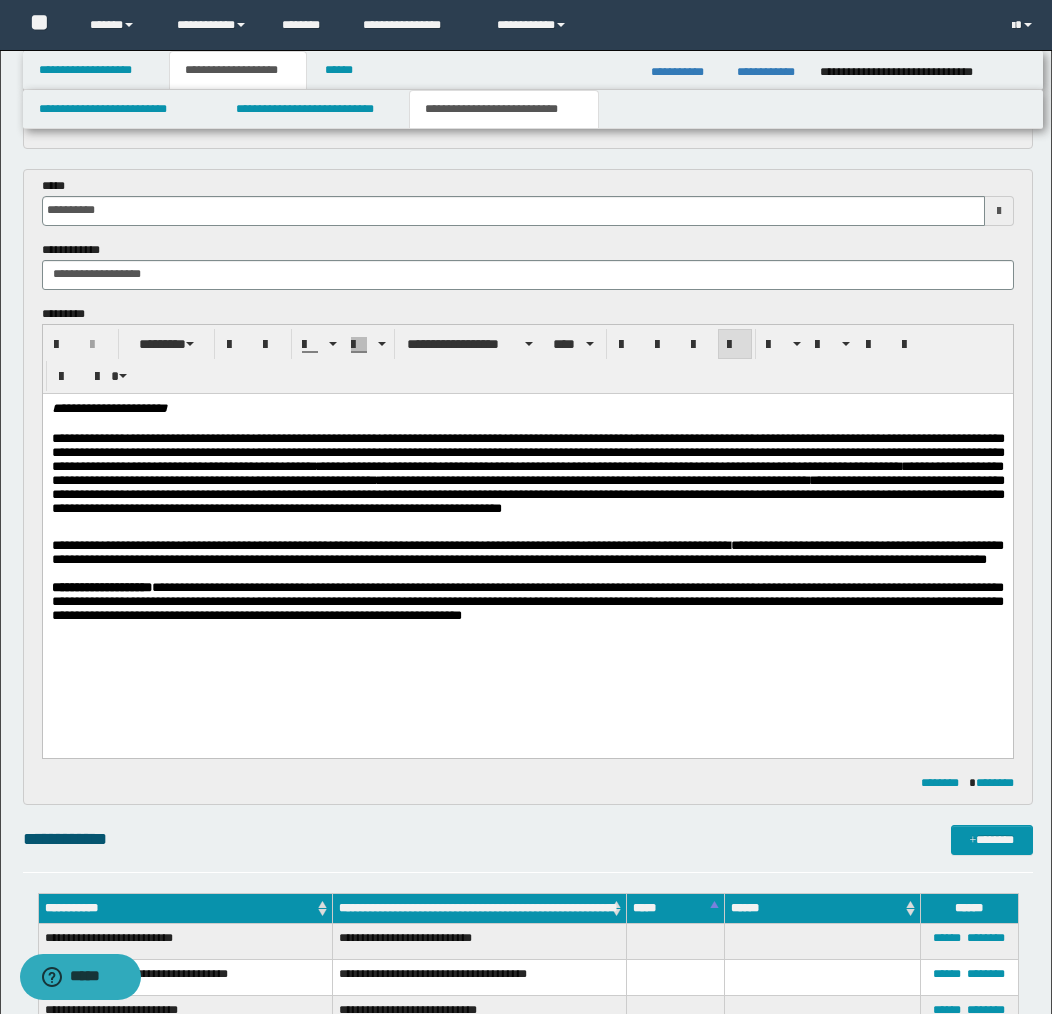 click on "**********" at bounding box center (527, 551) 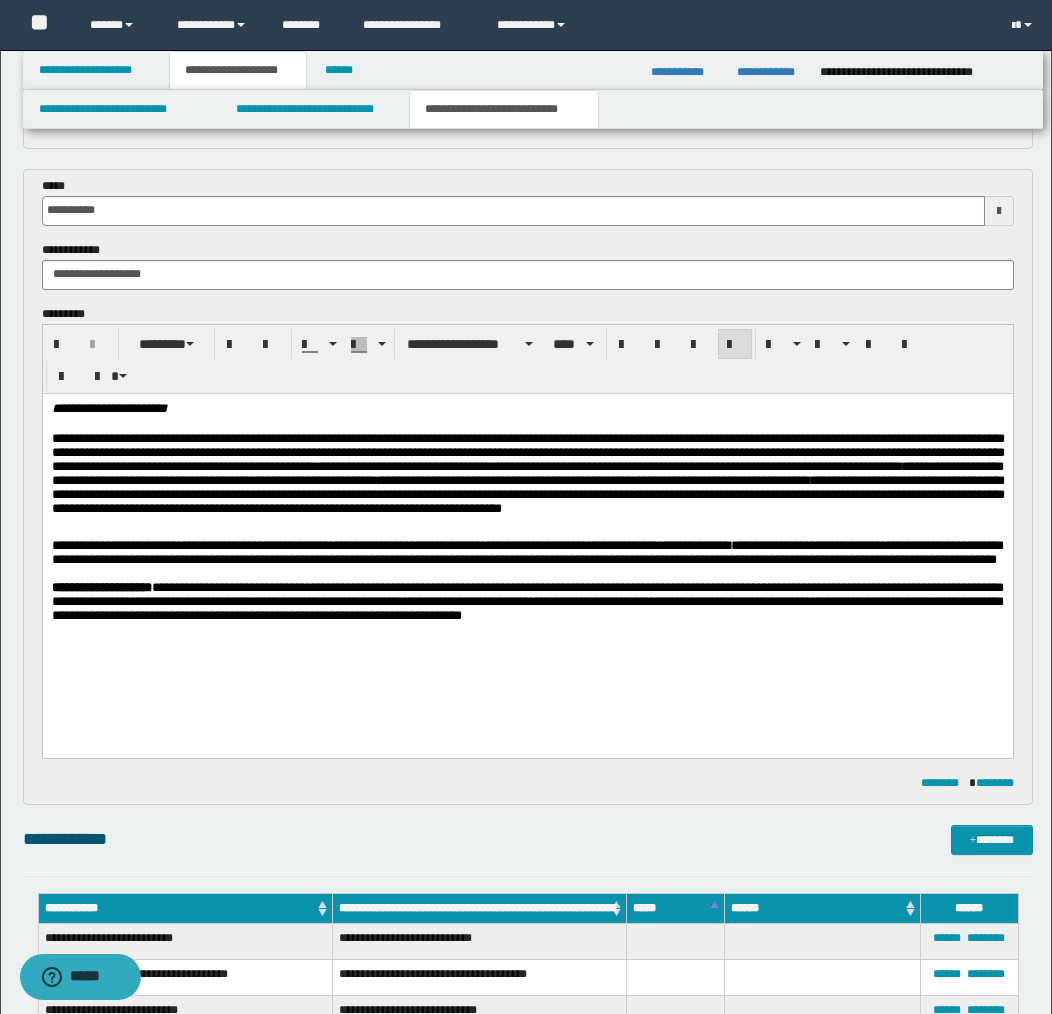 click on "**********" at bounding box center (527, 551) 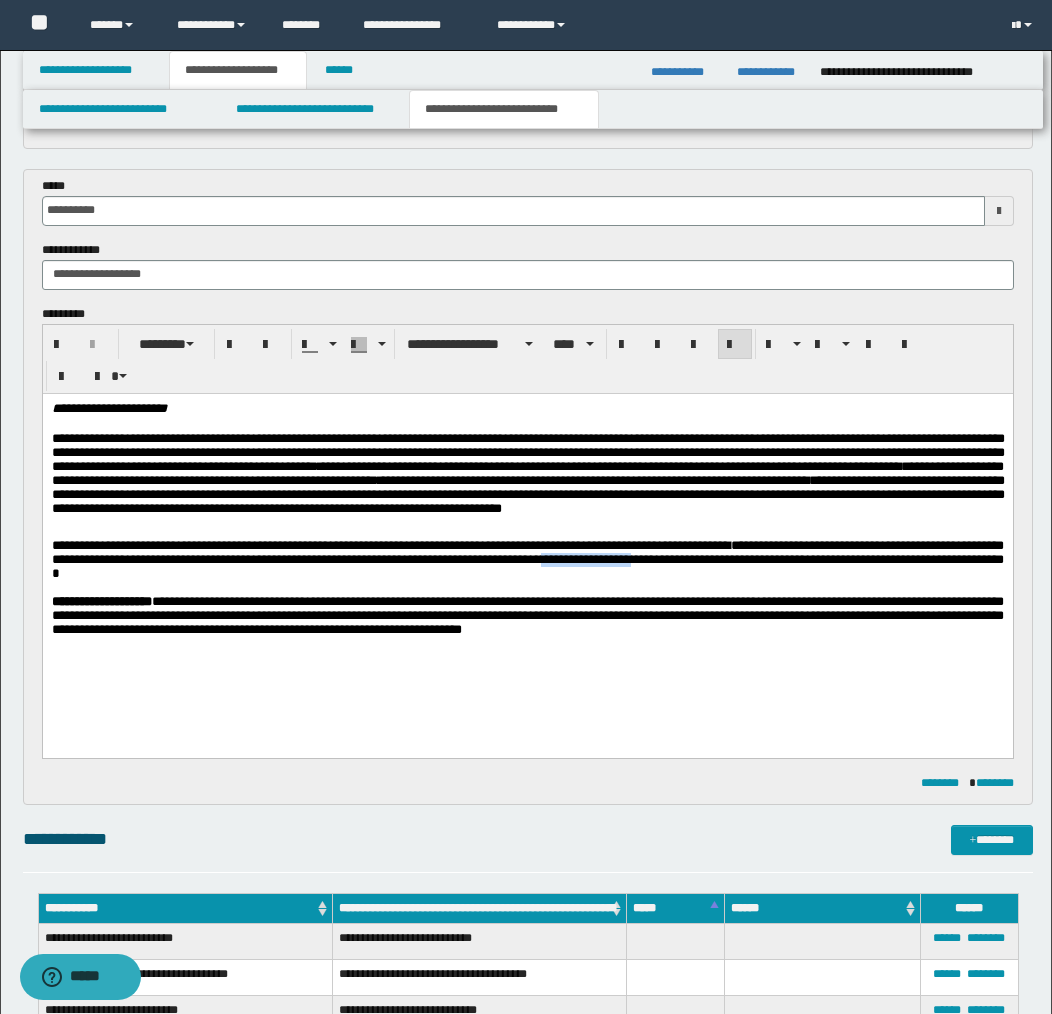 drag, startPoint x: 592, startPoint y: 564, endPoint x: 683, endPoint y: 563, distance: 91.00549 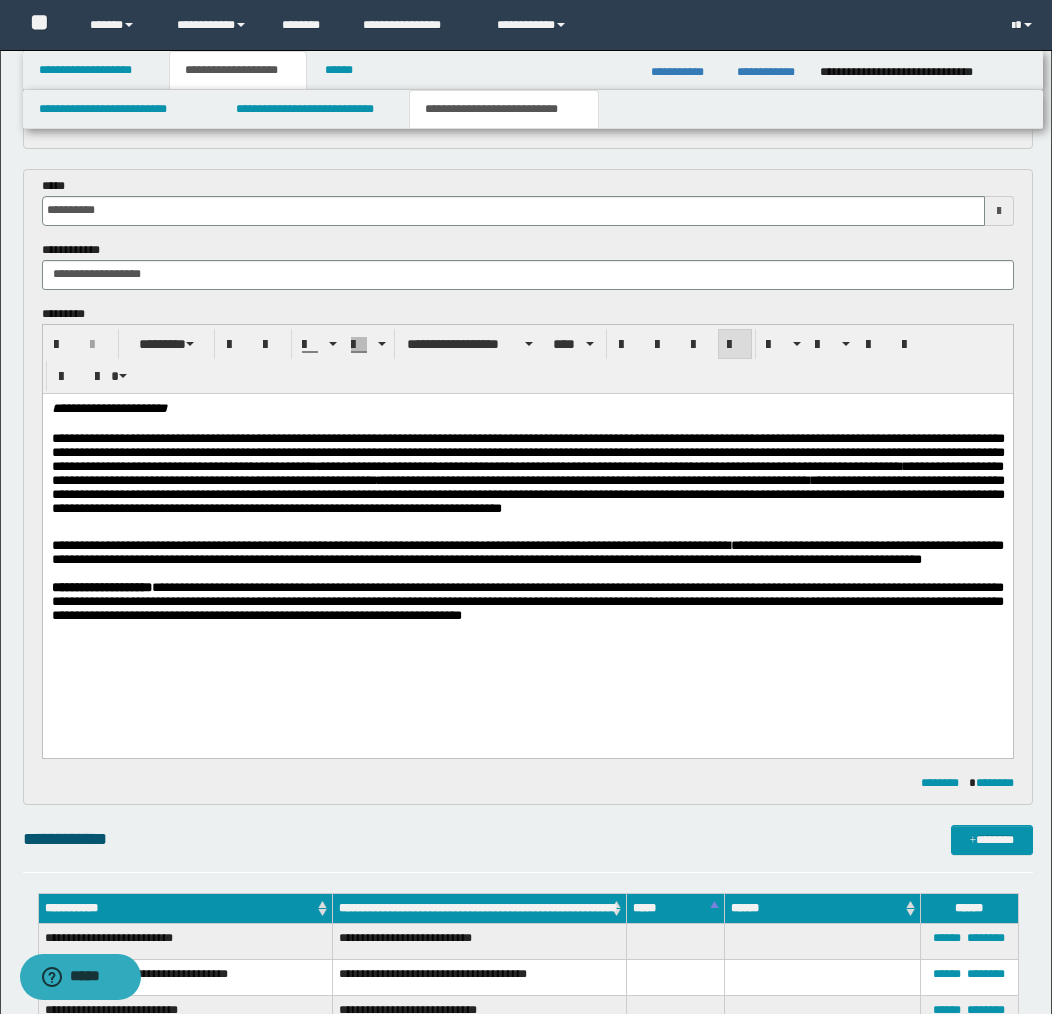 click on "**********" at bounding box center (527, 551) 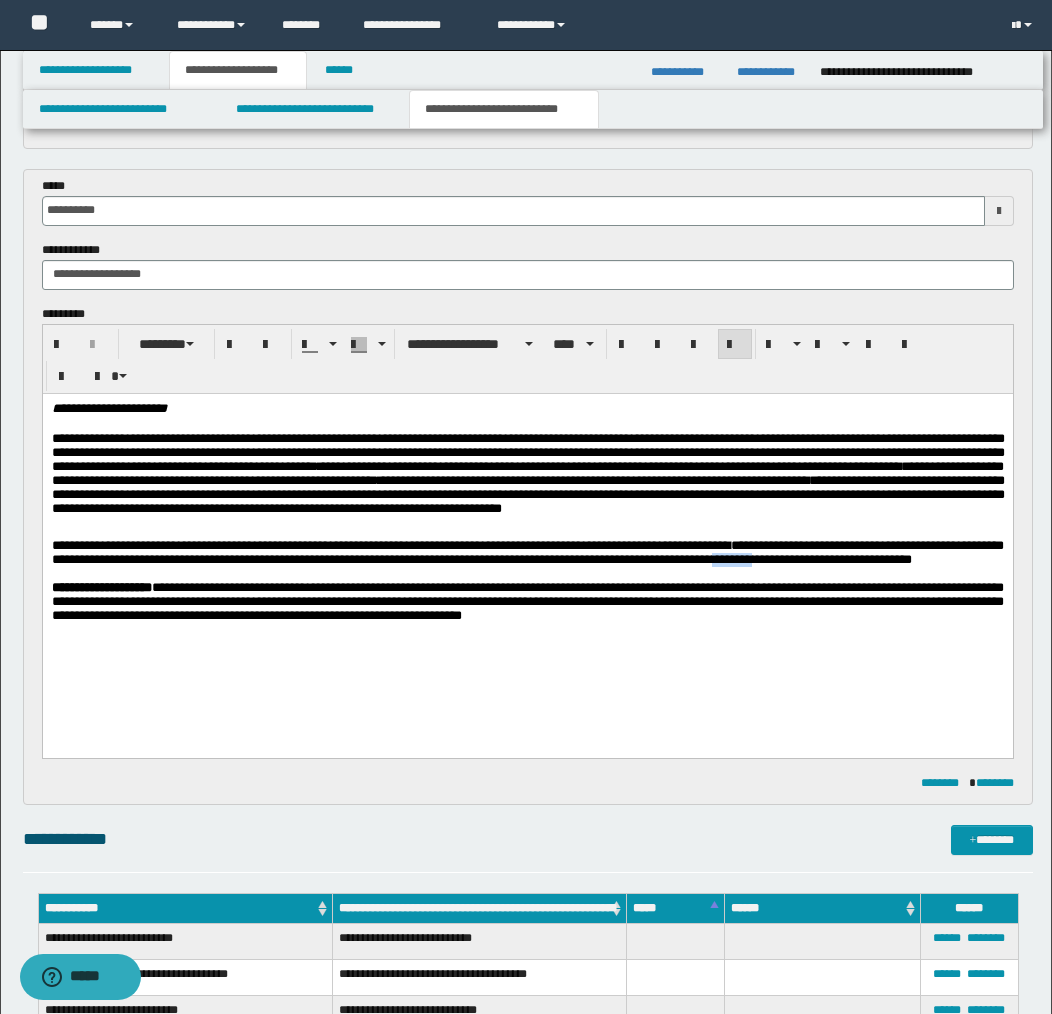 drag, startPoint x: 818, startPoint y: 559, endPoint x: 883, endPoint y: 559, distance: 65 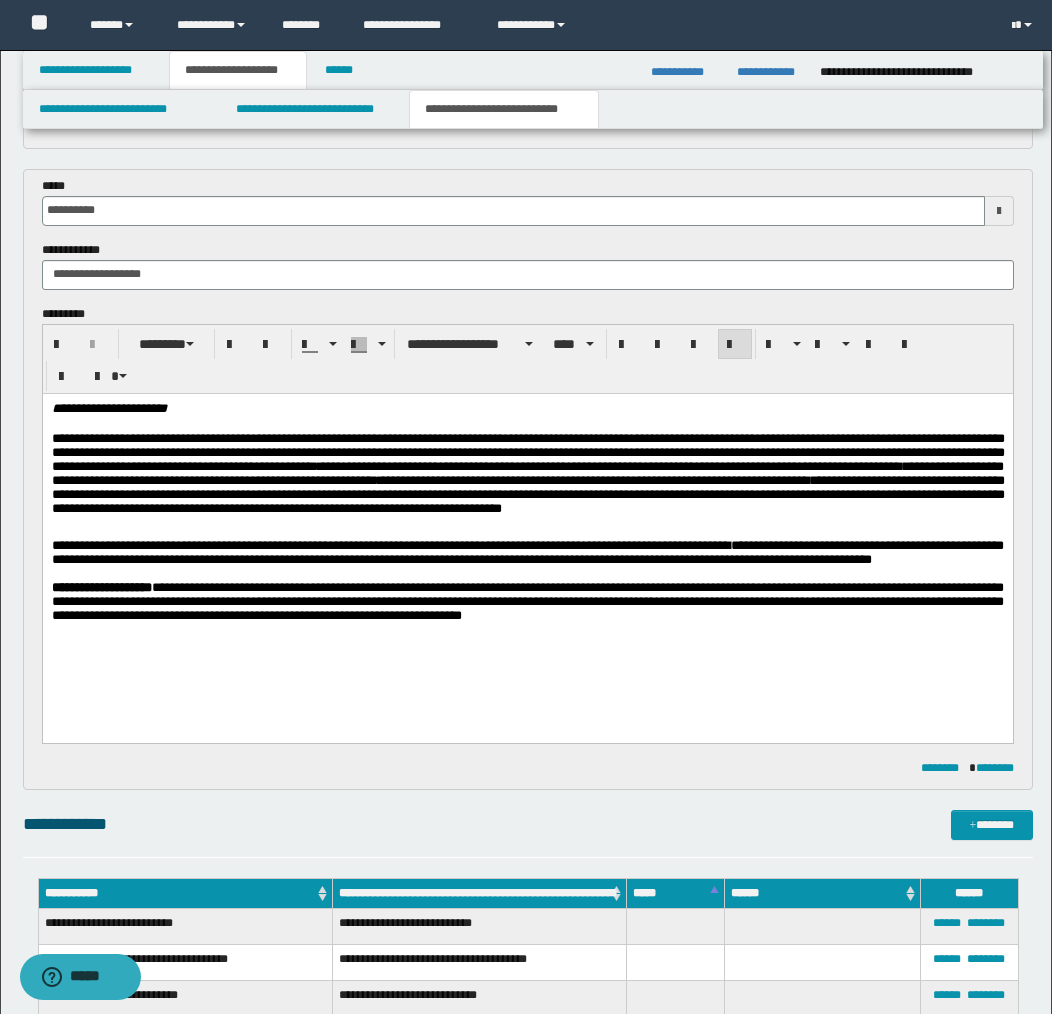 click on "**********" at bounding box center [527, 552] 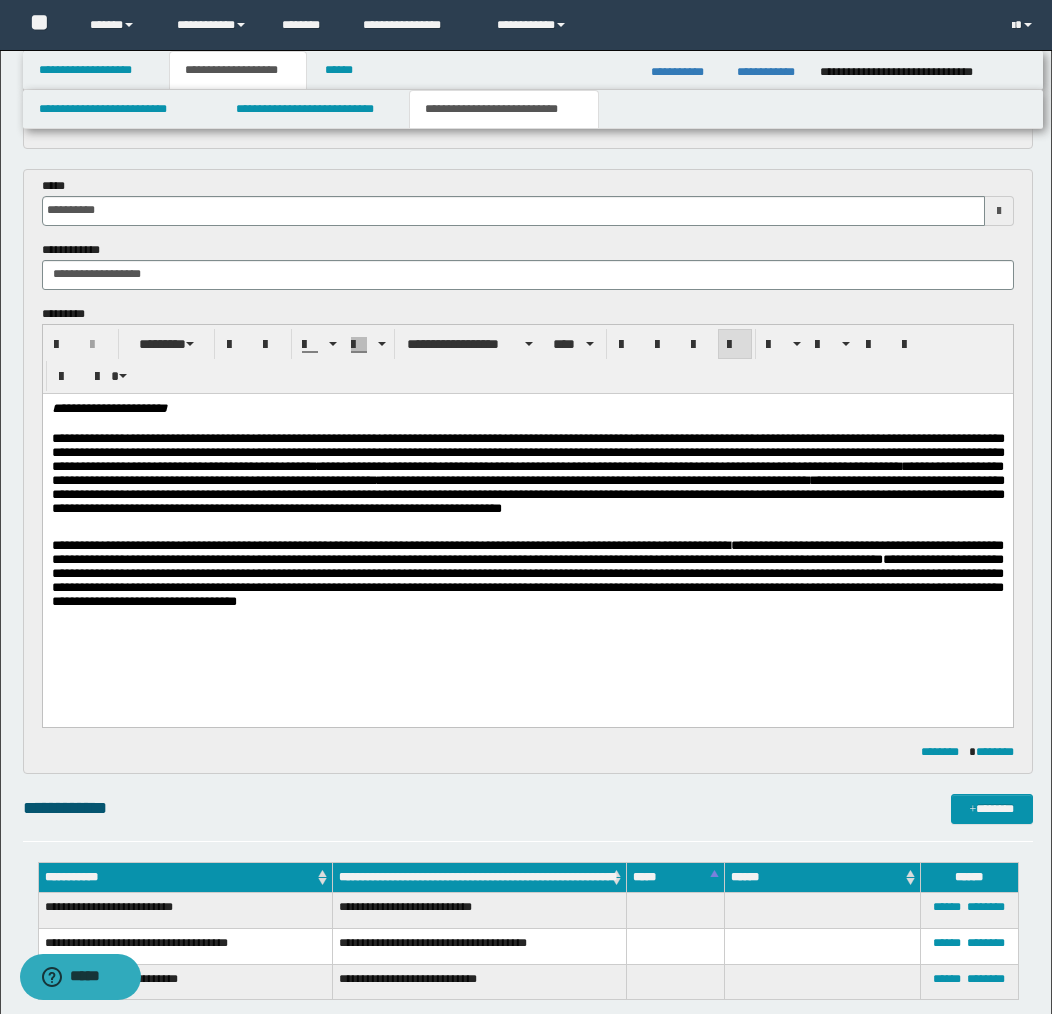 click on "**********" at bounding box center [527, 579] 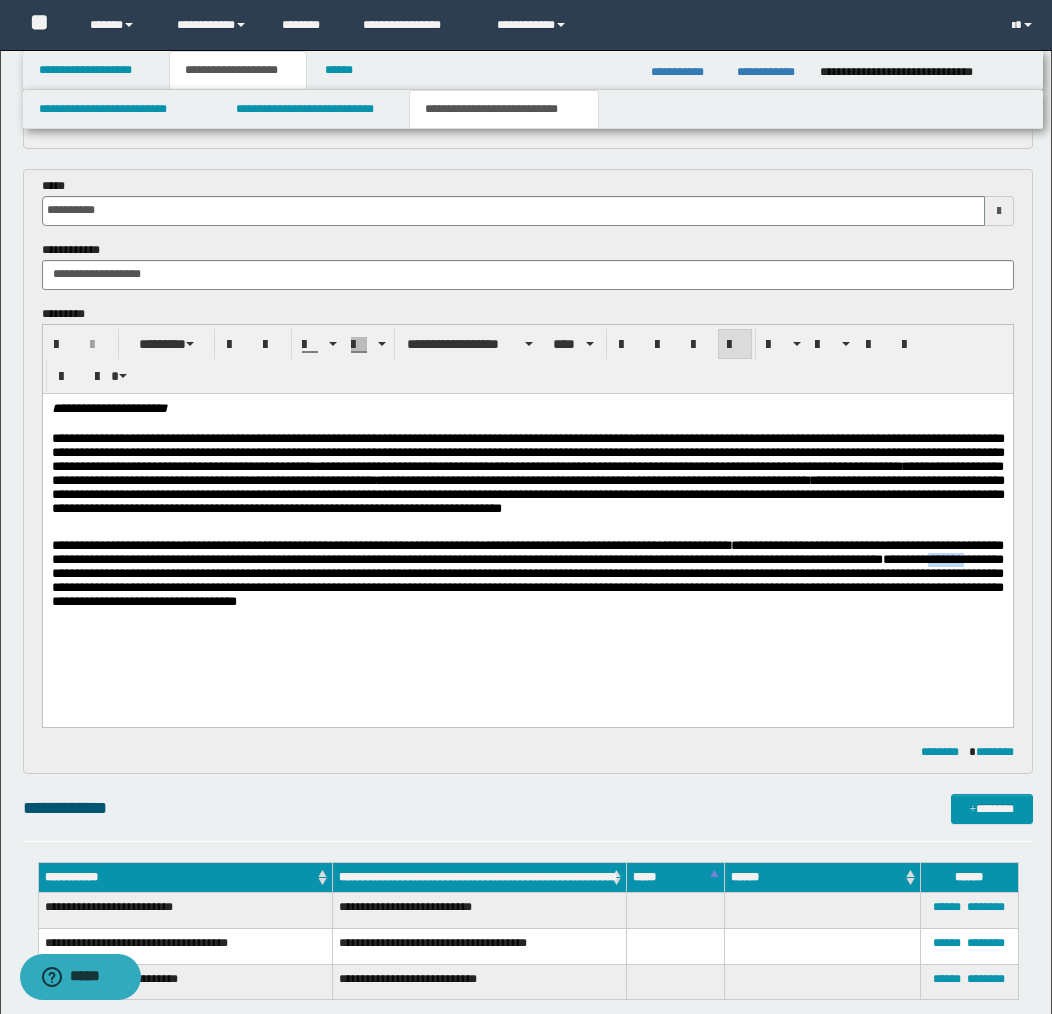 click on "**********" at bounding box center (527, 579) 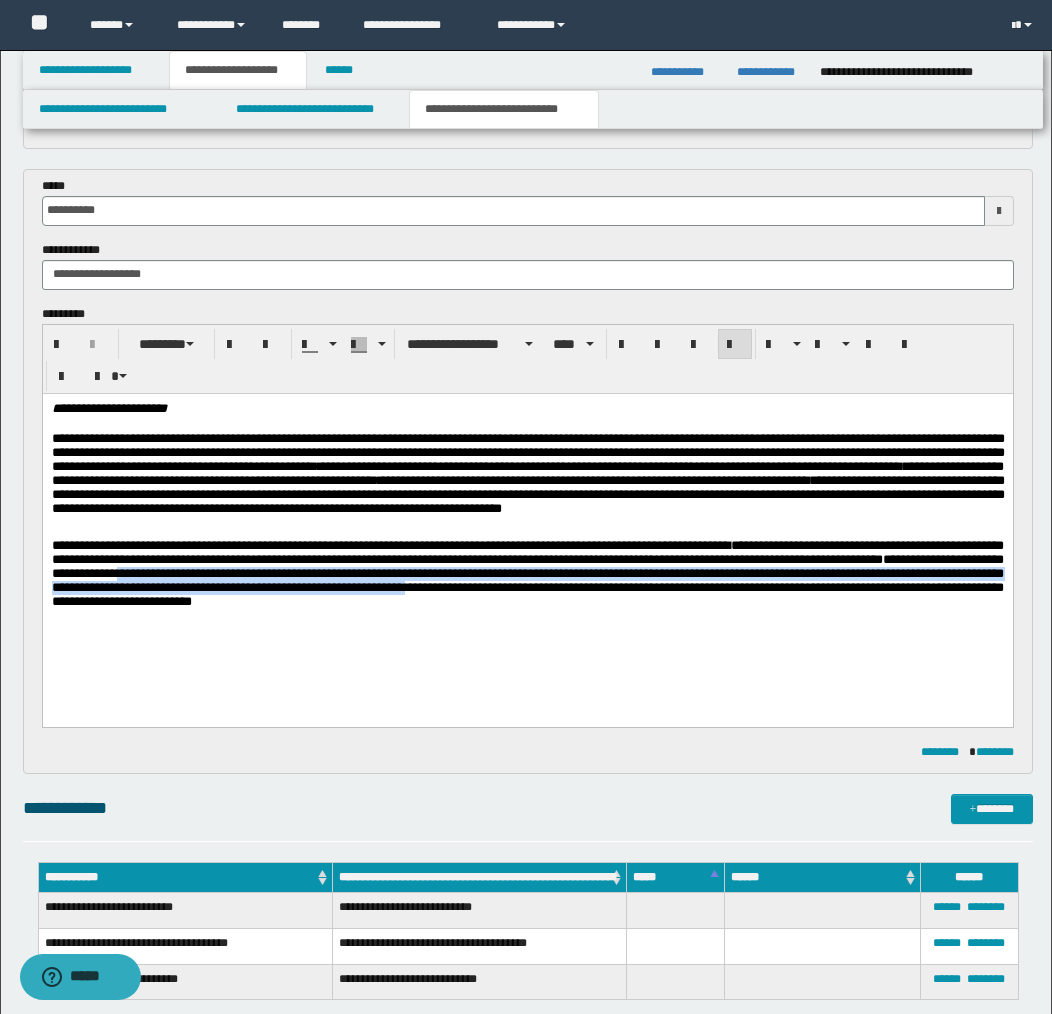 drag, startPoint x: 222, startPoint y: 580, endPoint x: 595, endPoint y: 593, distance: 373.22647 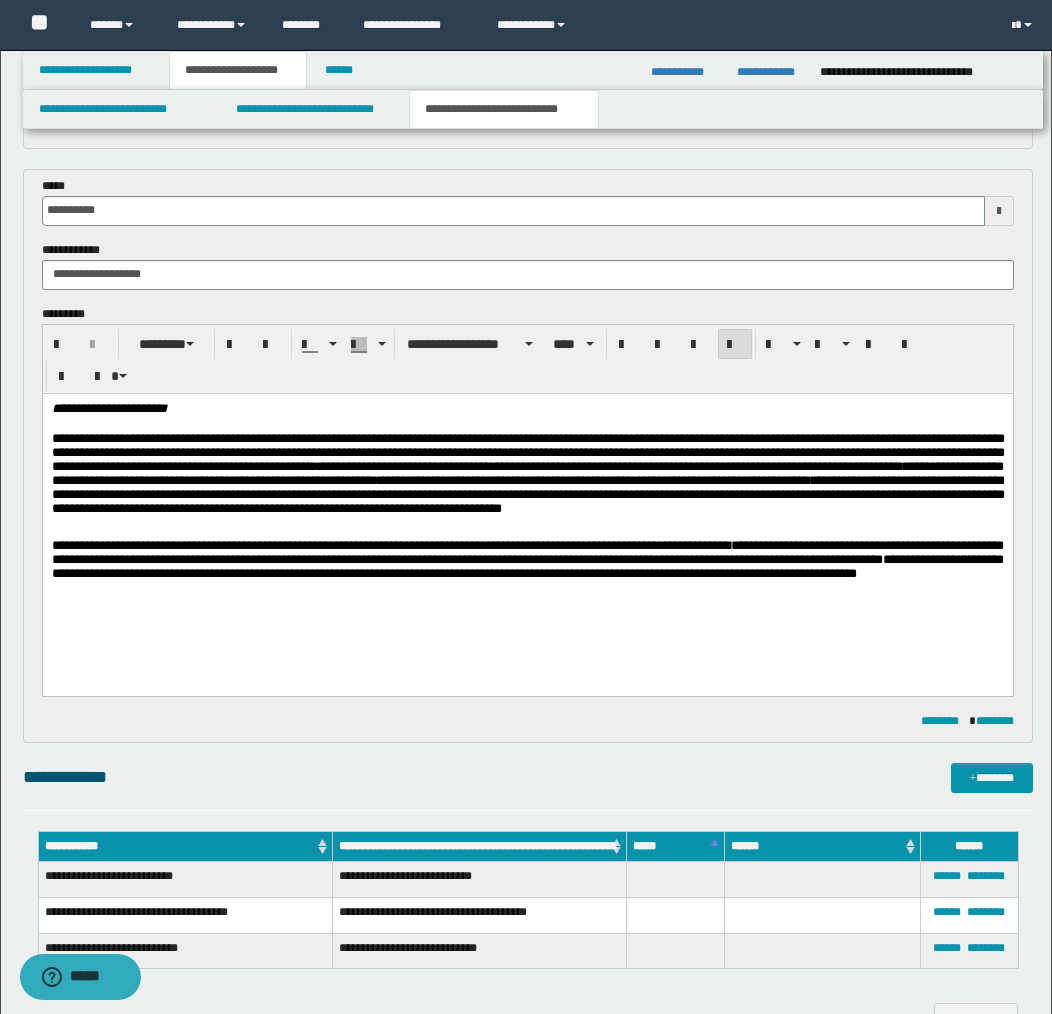 click on "**********" at bounding box center [527, 565] 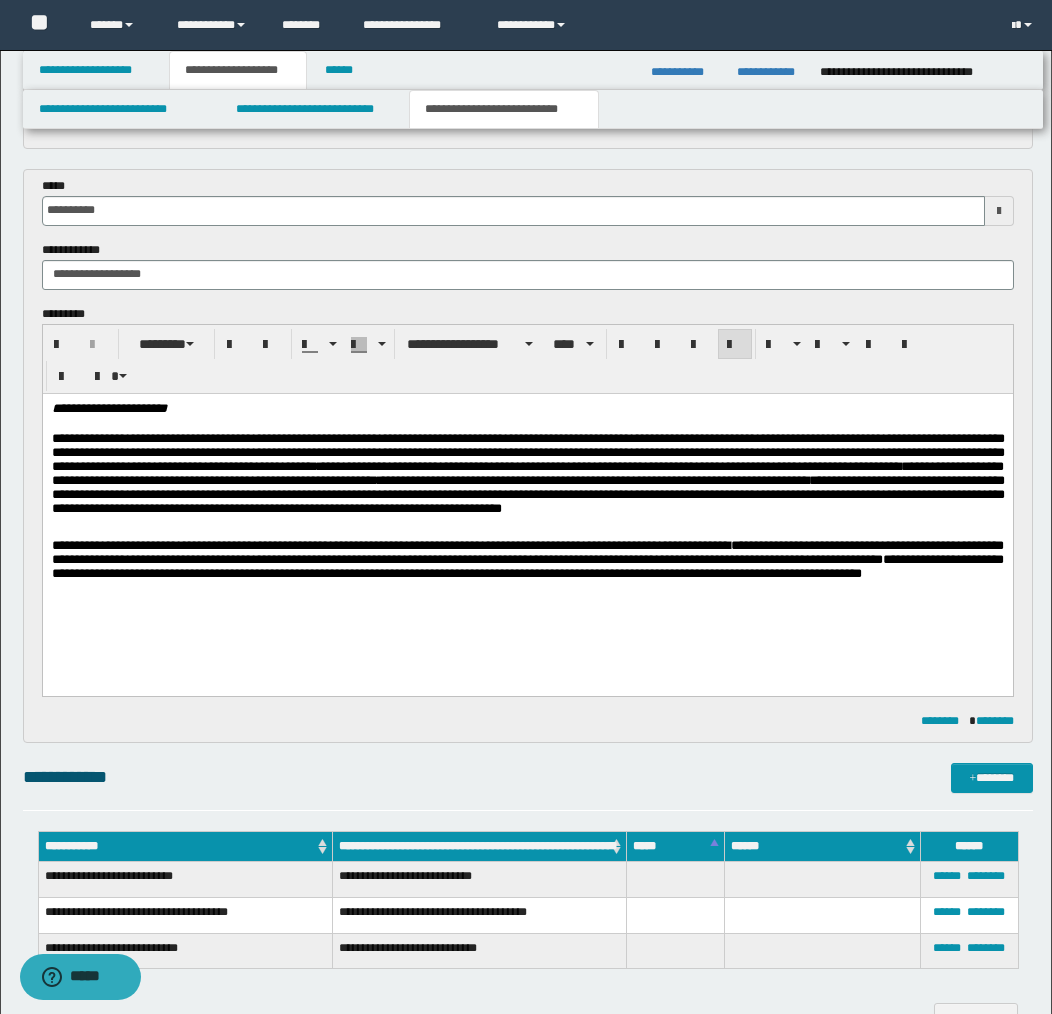 scroll, scrollTop: 503, scrollLeft: 0, axis: vertical 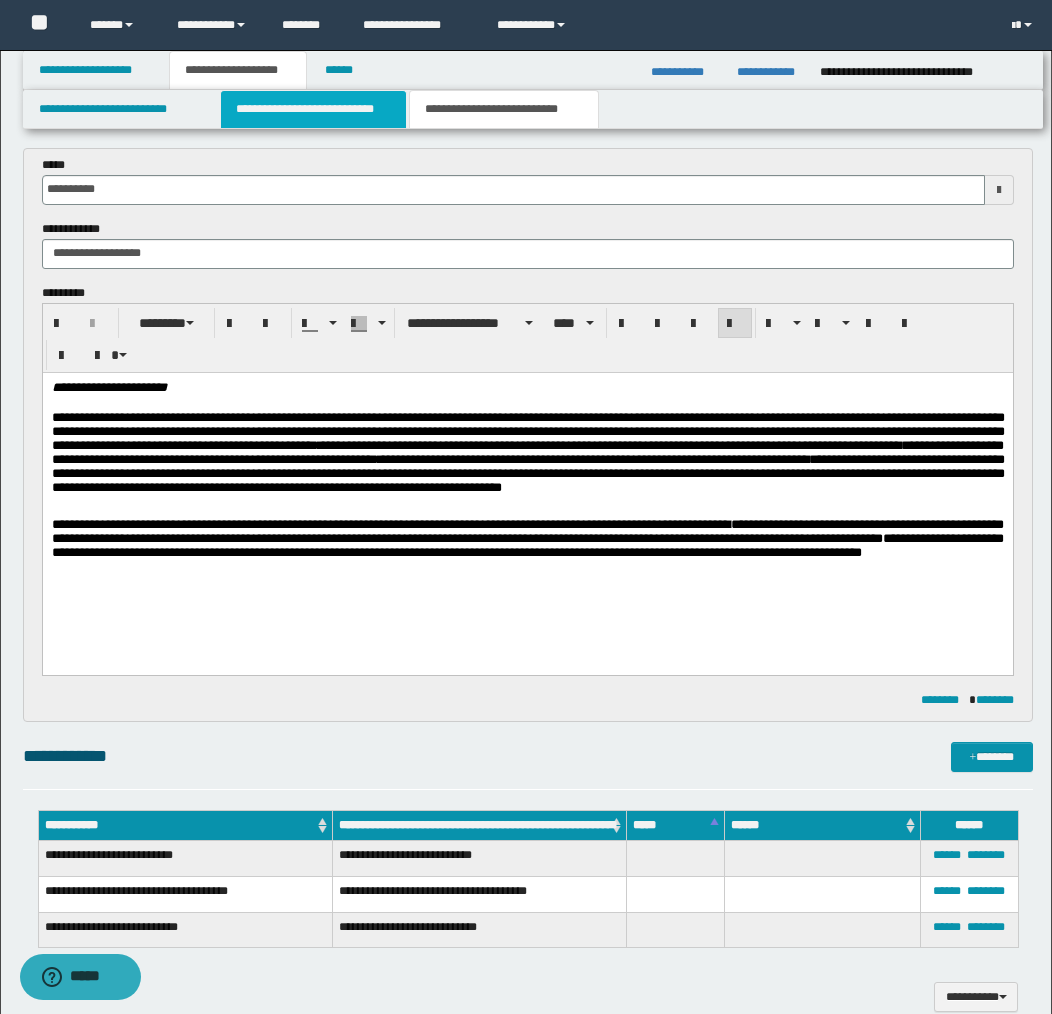 click on "**********" at bounding box center (314, 109) 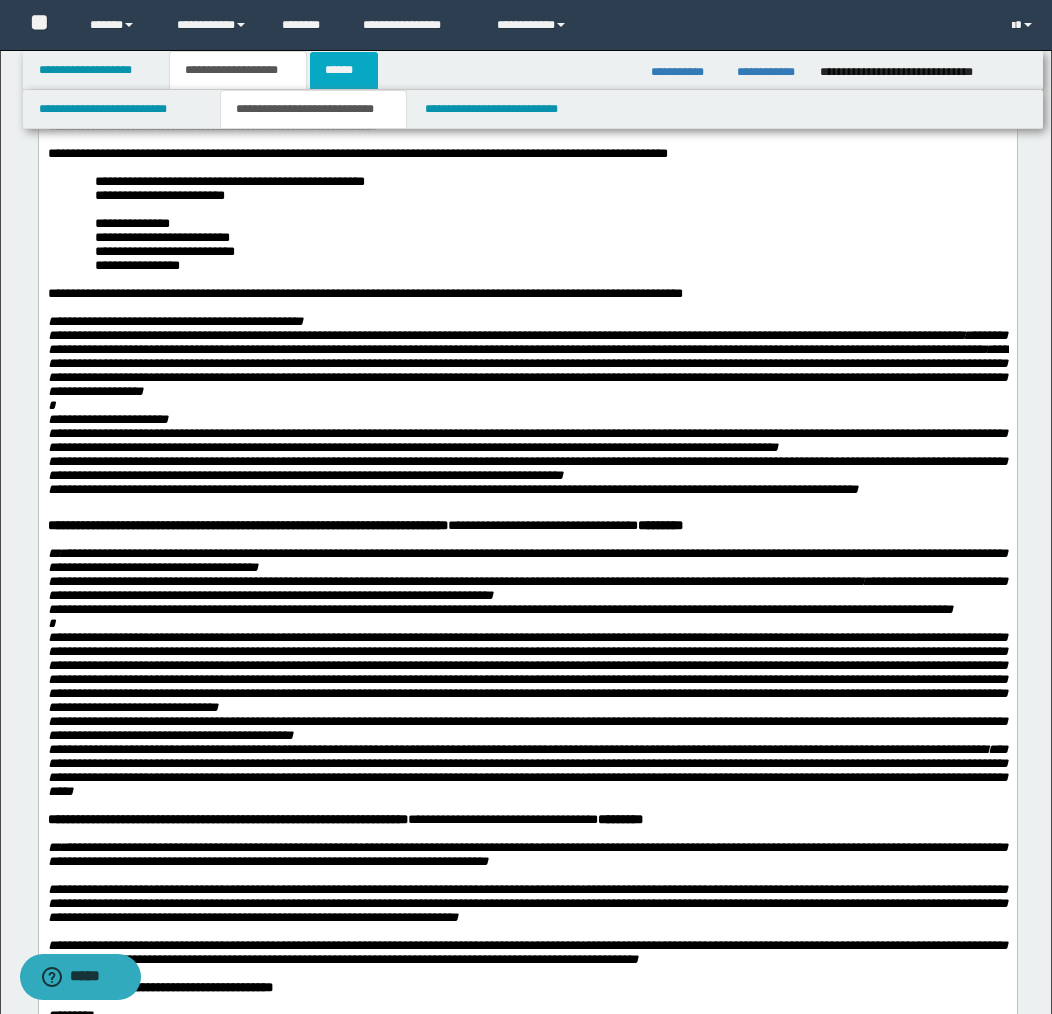 click on "******" at bounding box center [344, 70] 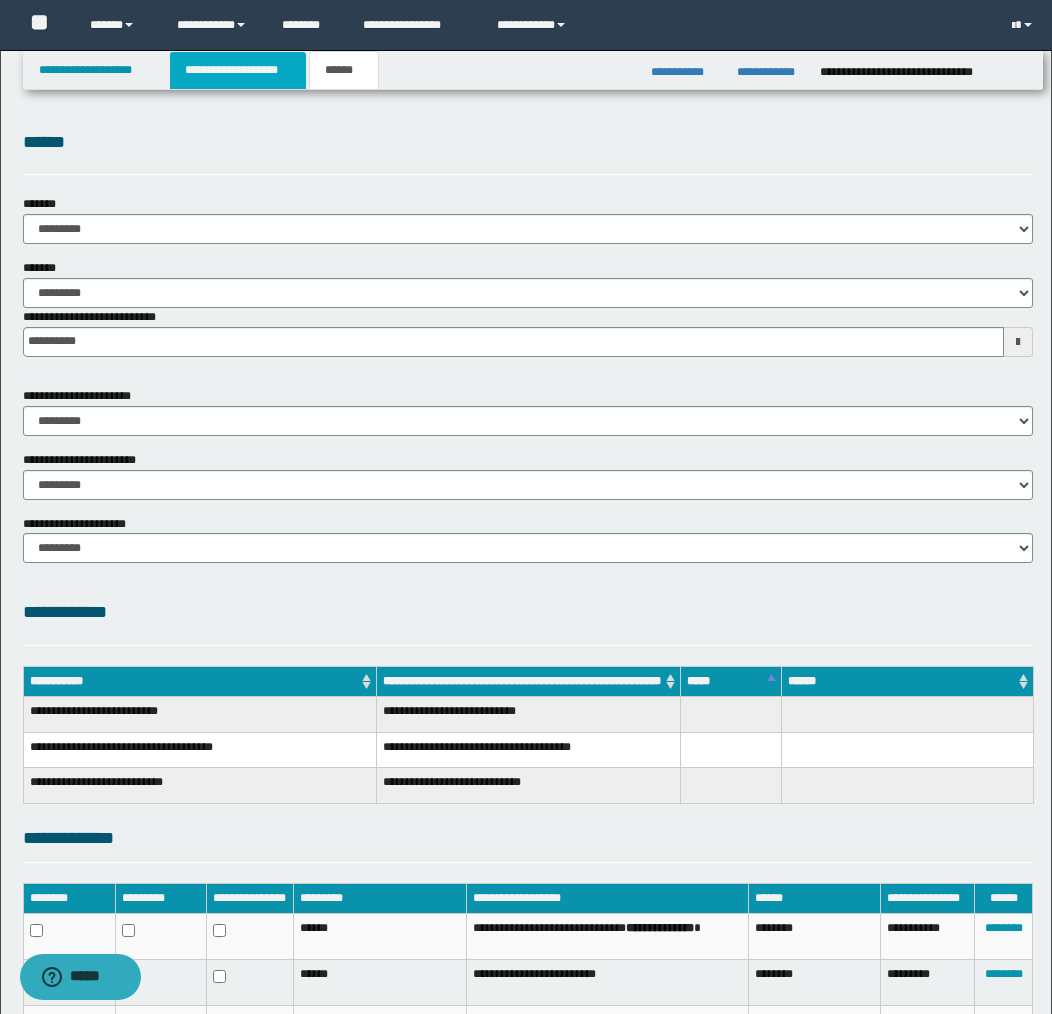 scroll, scrollTop: 0, scrollLeft: 0, axis: both 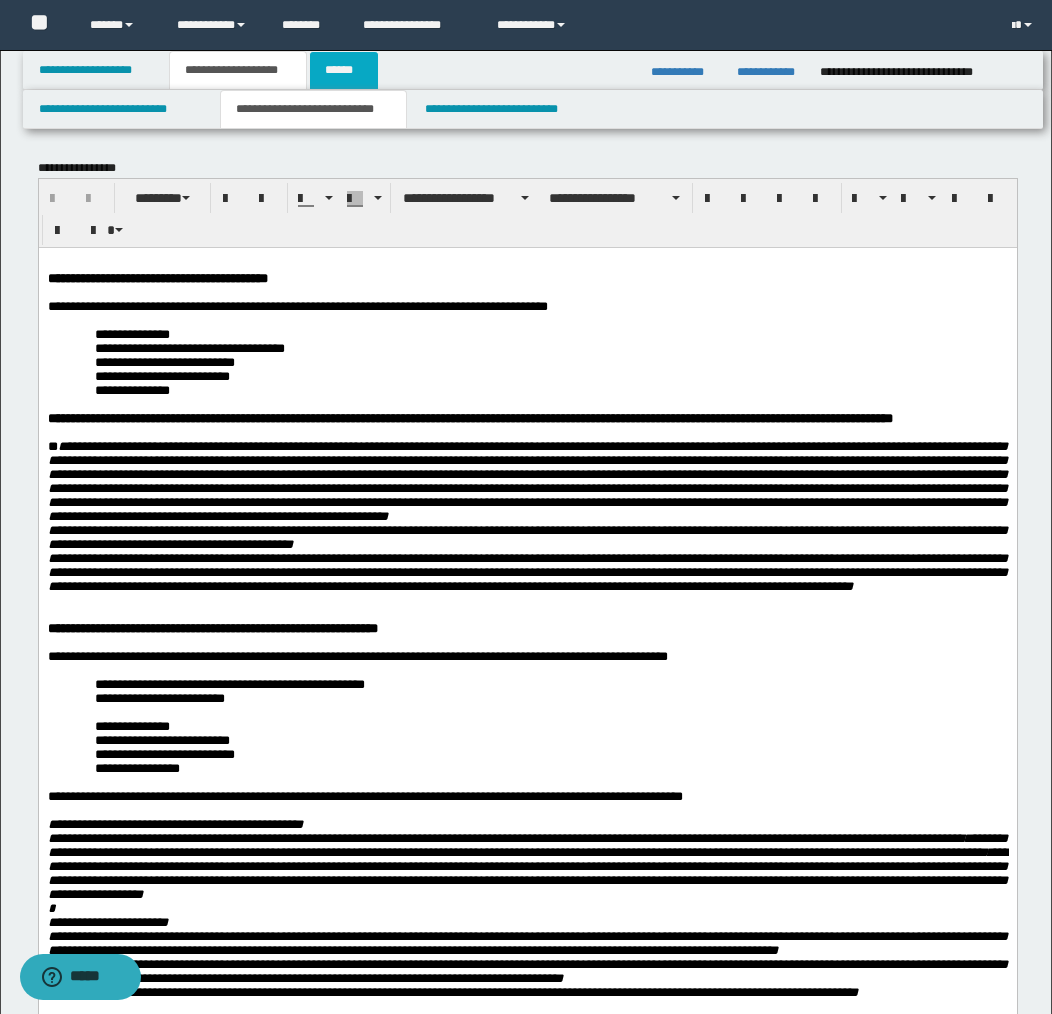 click on "******" at bounding box center [344, 70] 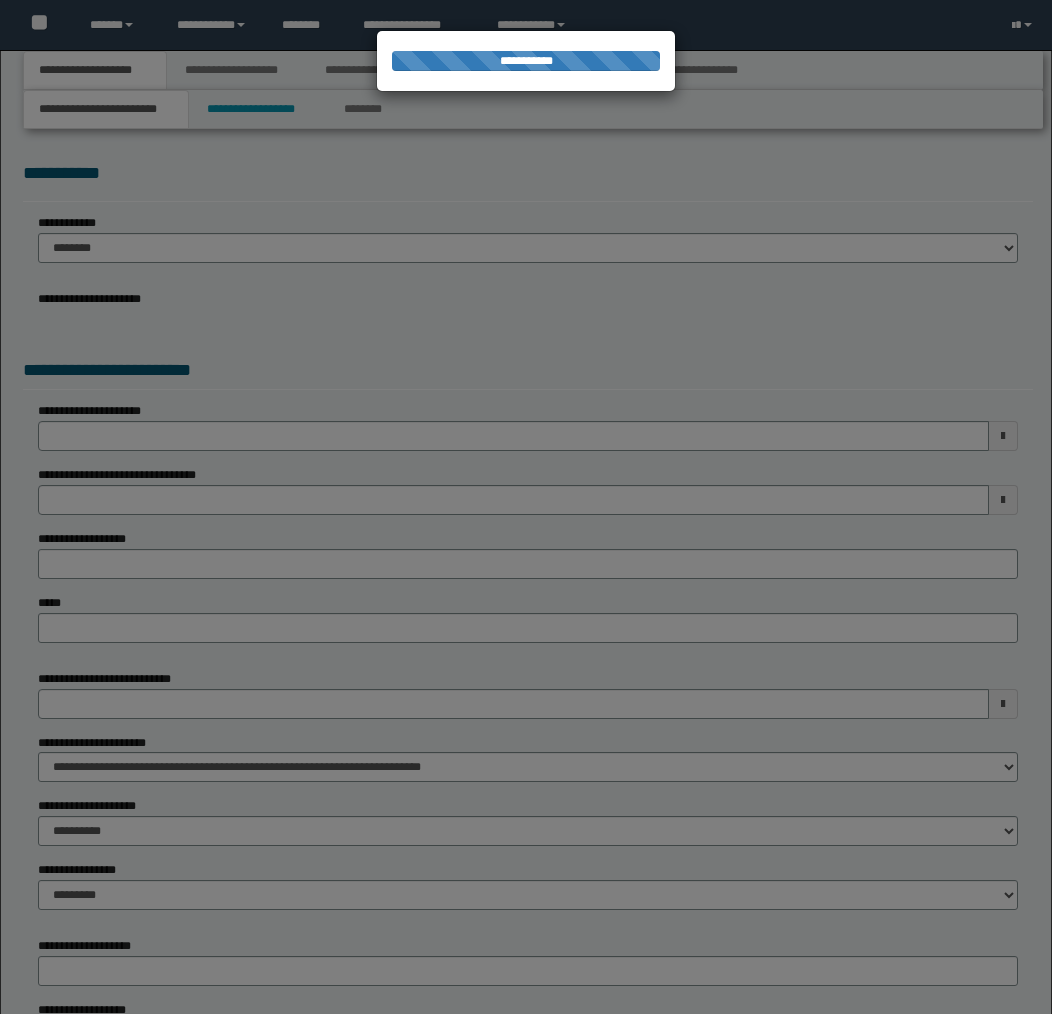scroll, scrollTop: 0, scrollLeft: 0, axis: both 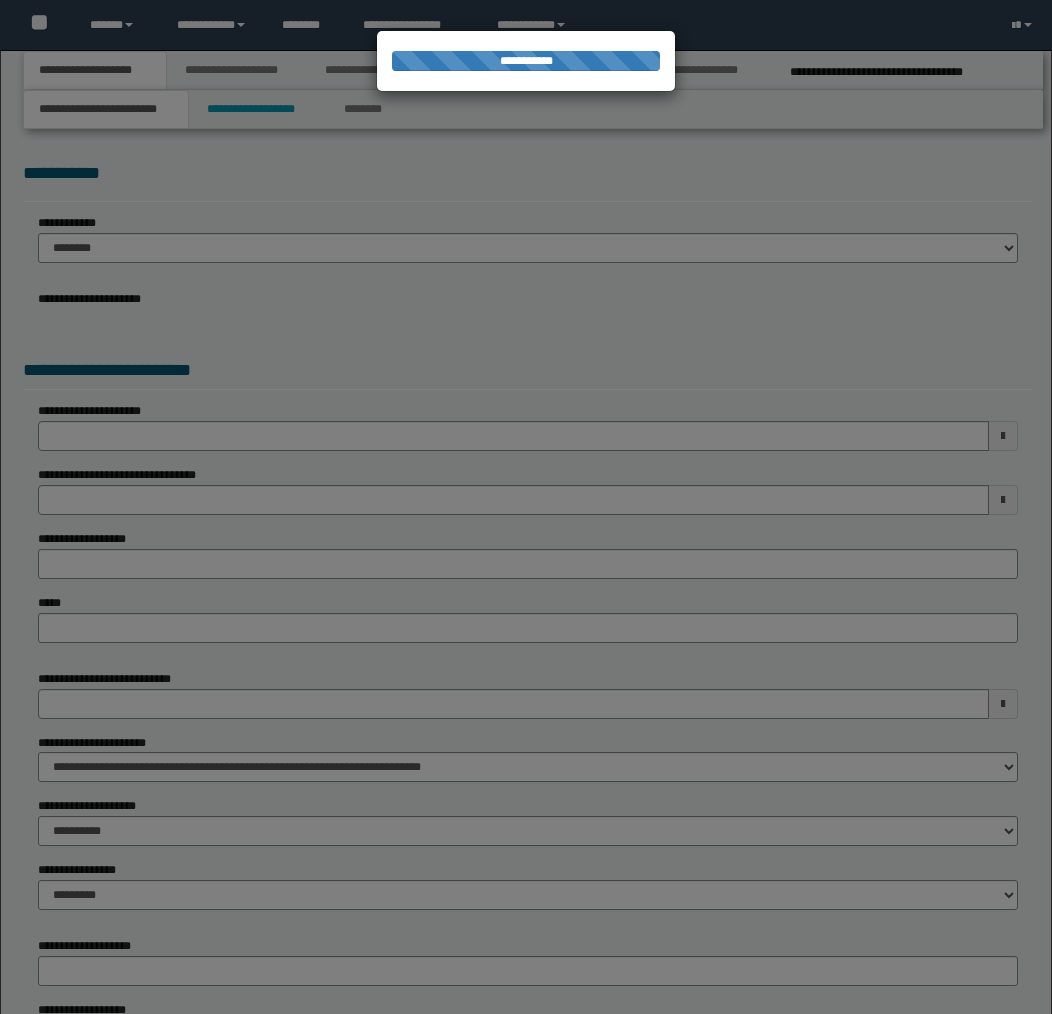 select on "*" 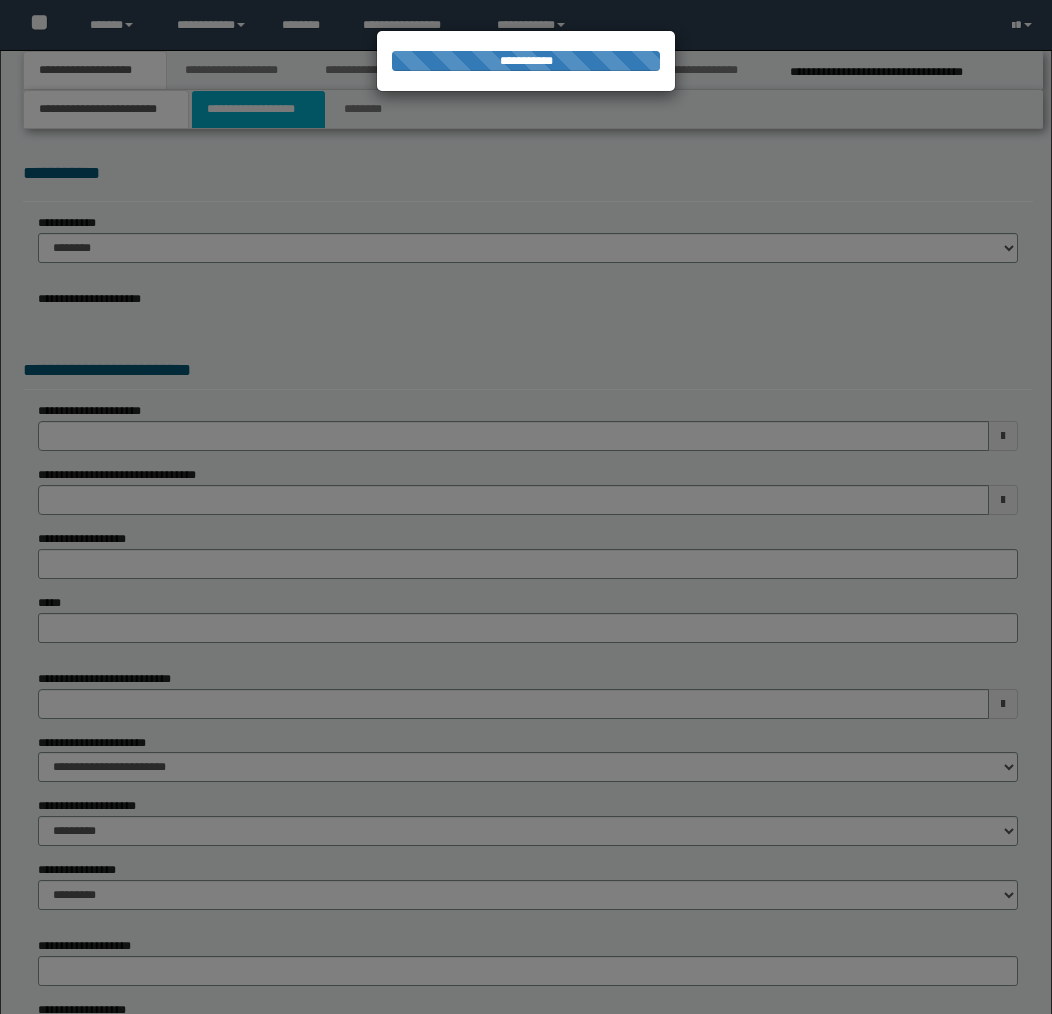 scroll, scrollTop: 0, scrollLeft: 0, axis: both 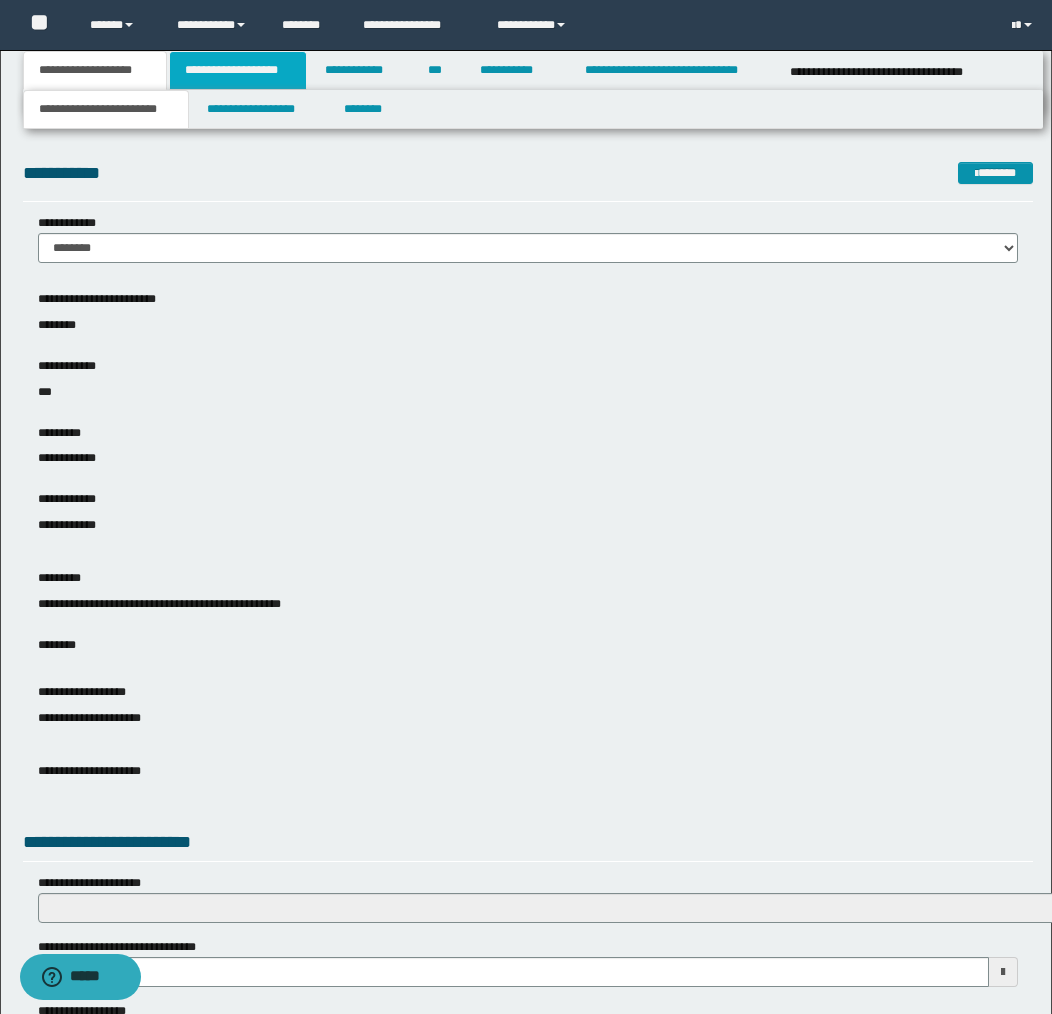 click on "**********" at bounding box center [238, 70] 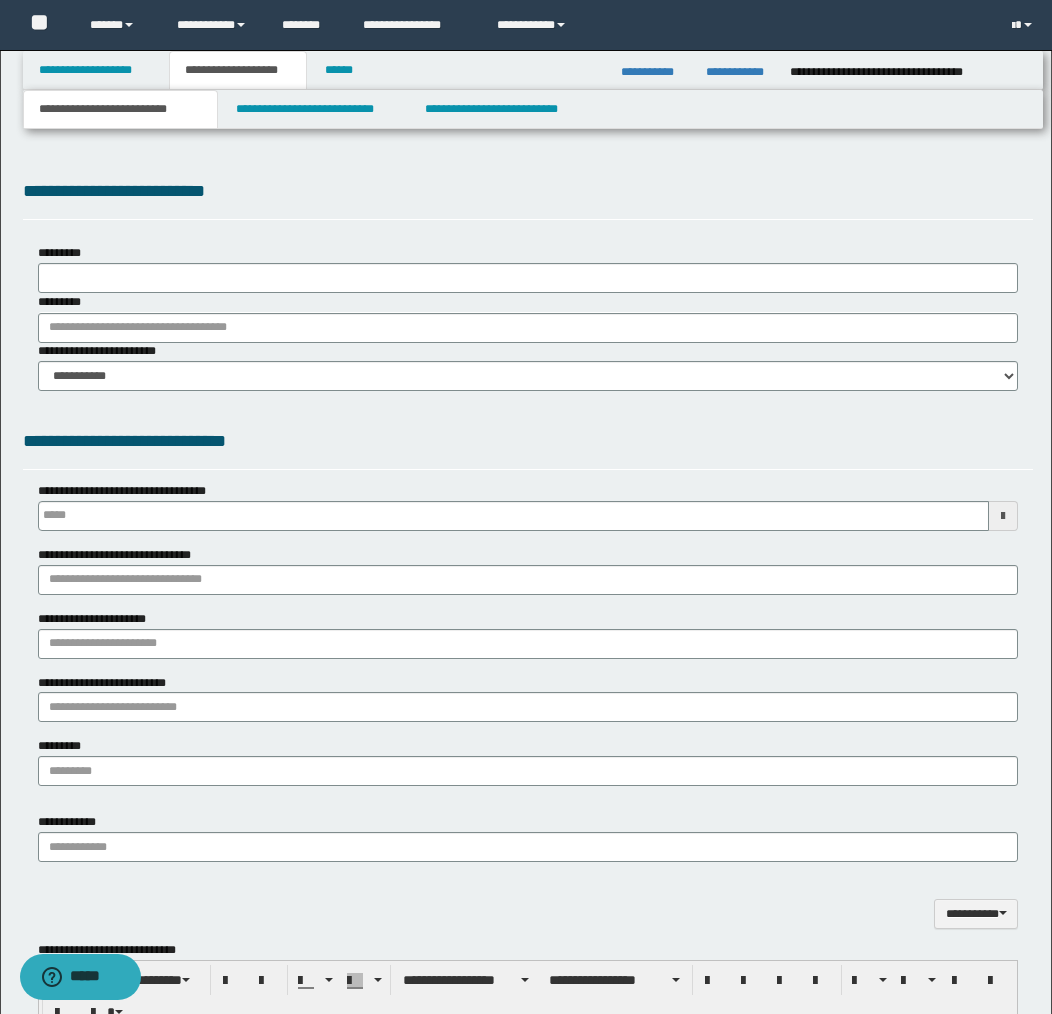 scroll, scrollTop: 0, scrollLeft: 0, axis: both 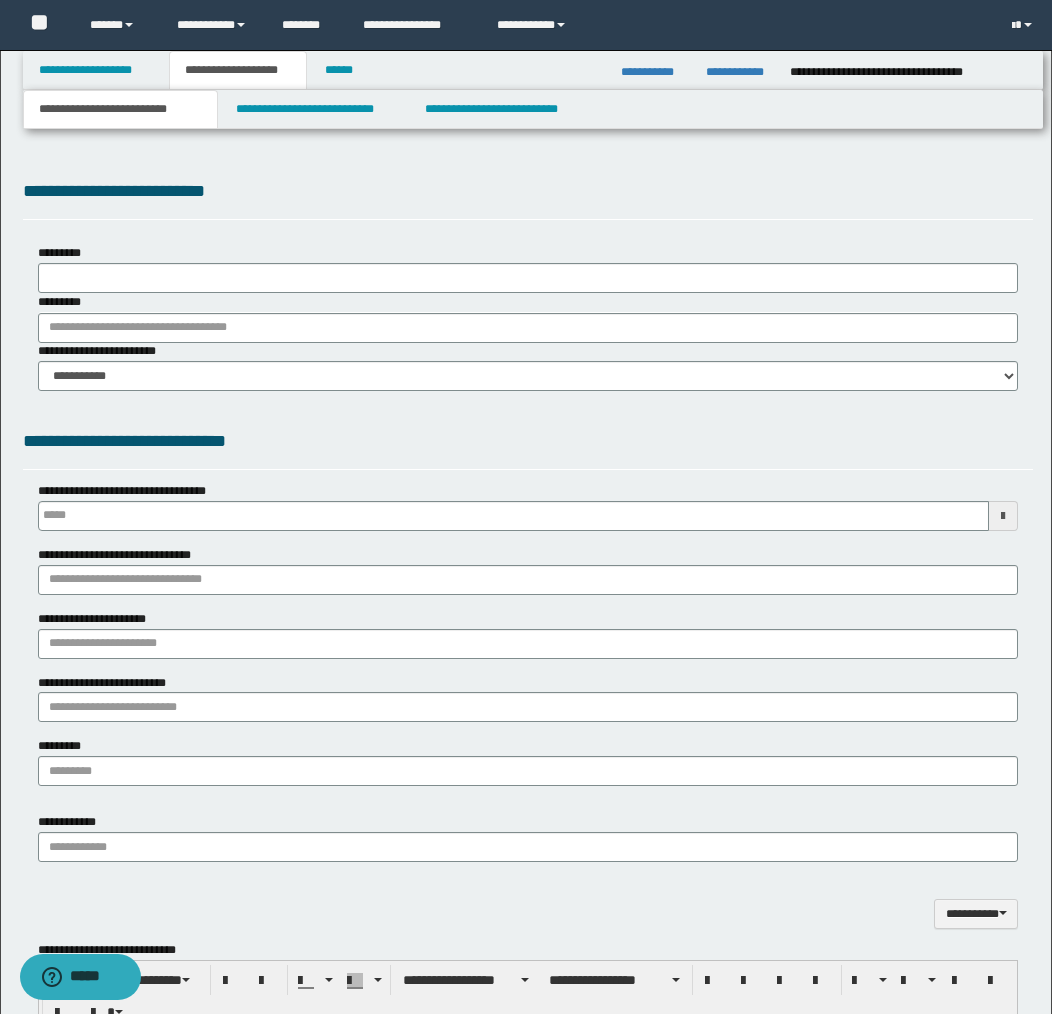 type 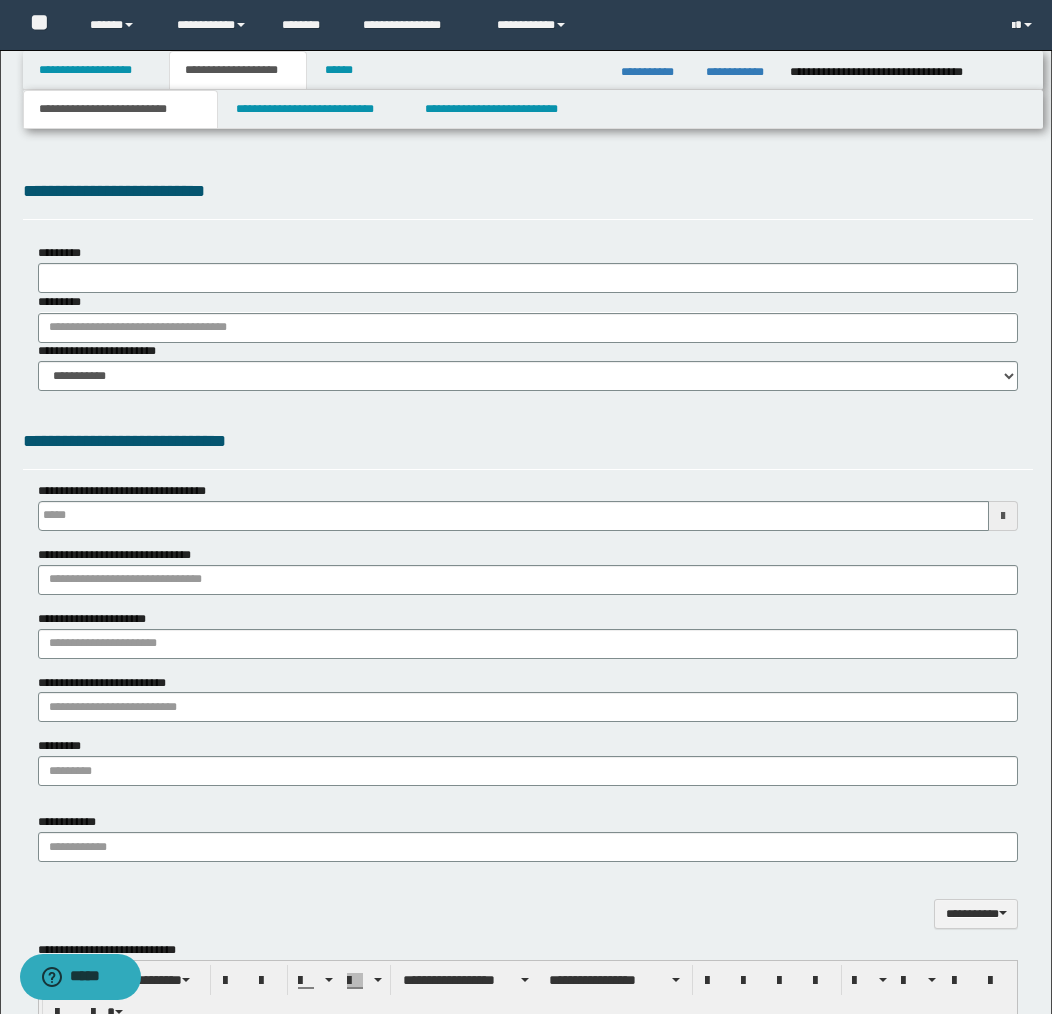 select on "*" 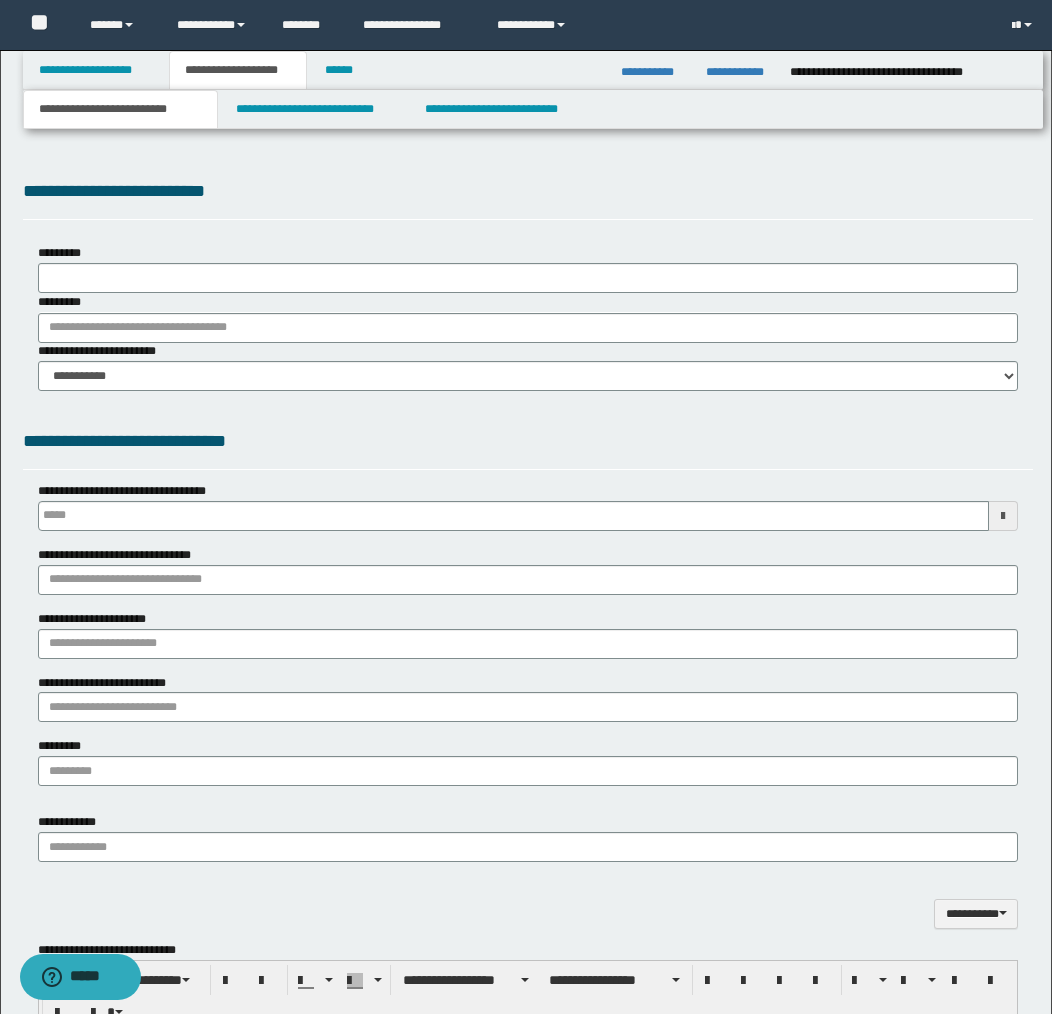select on "*" 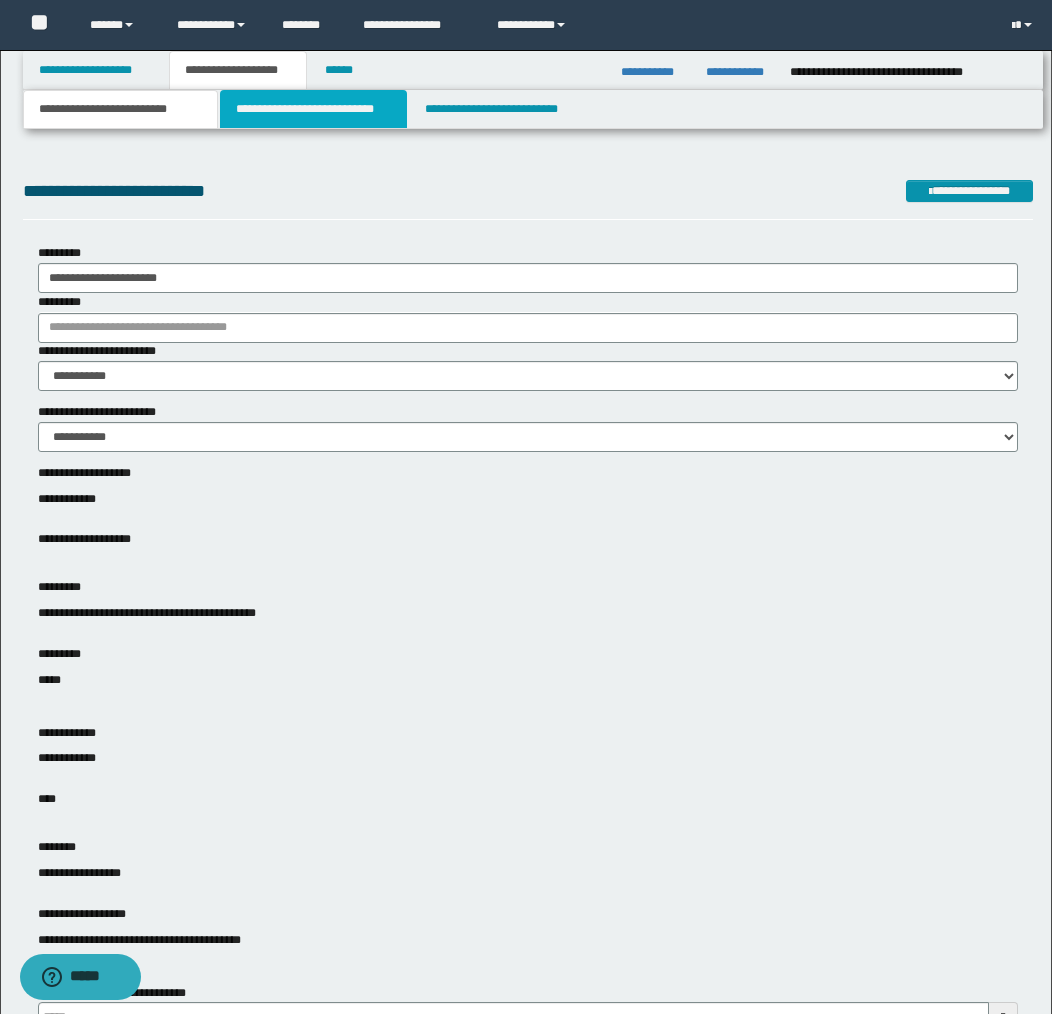 click on "**********" at bounding box center (314, 109) 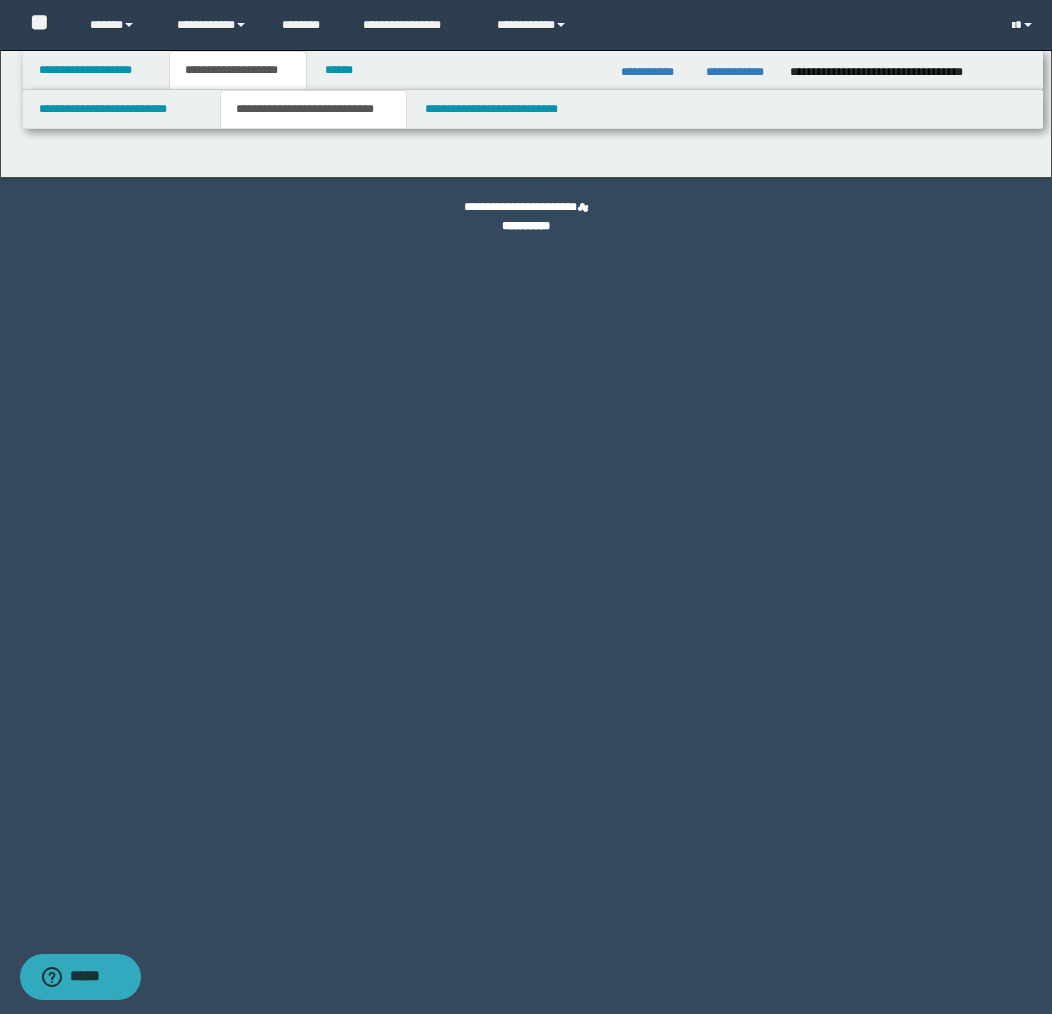select on "*" 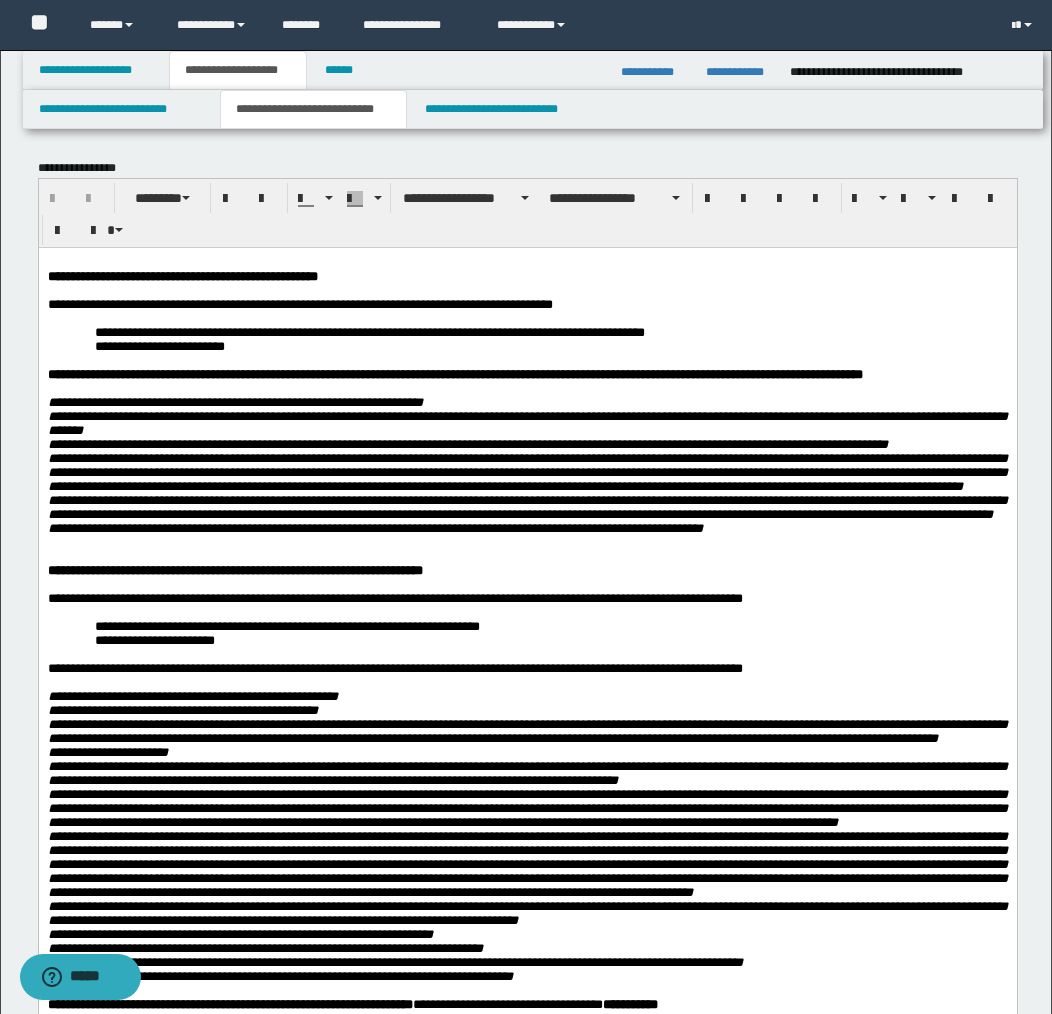 scroll, scrollTop: 0, scrollLeft: 0, axis: both 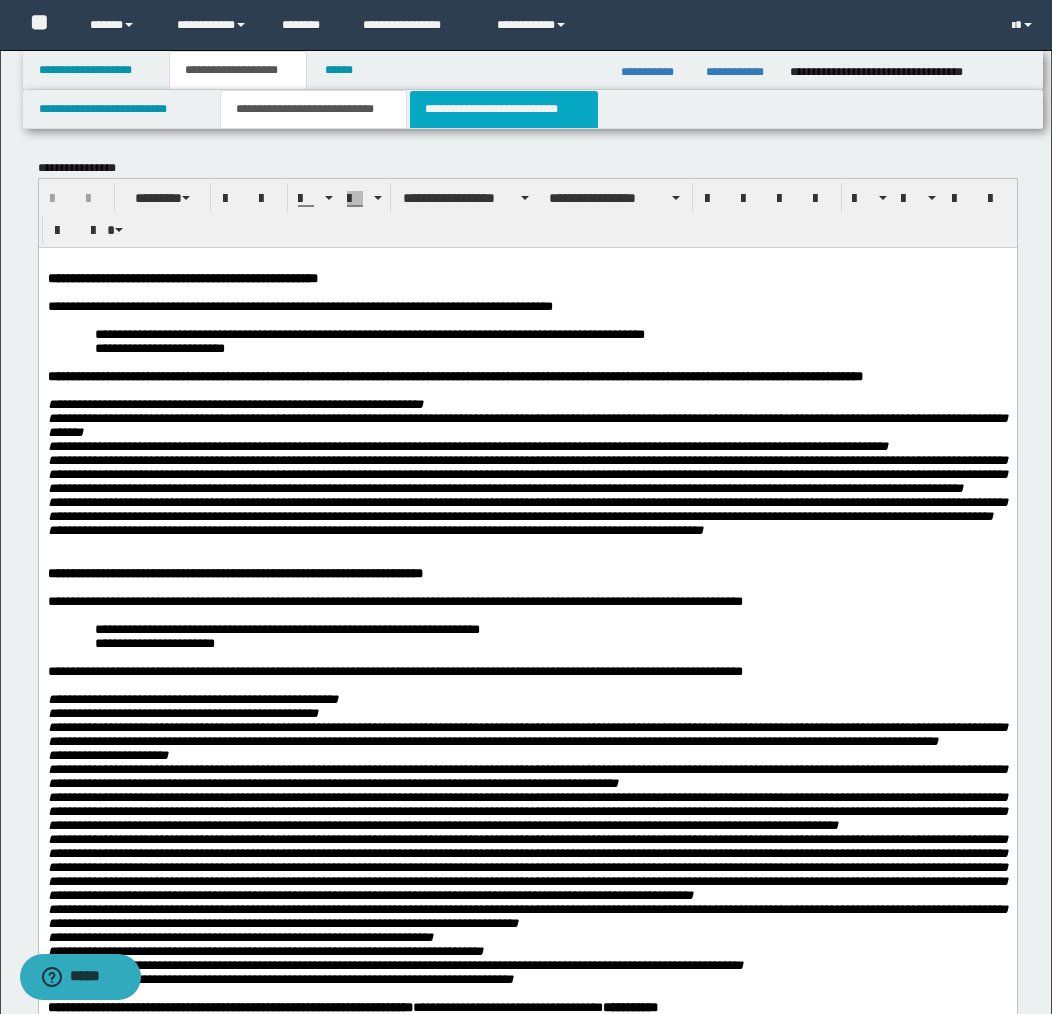 click on "**********" at bounding box center [504, 109] 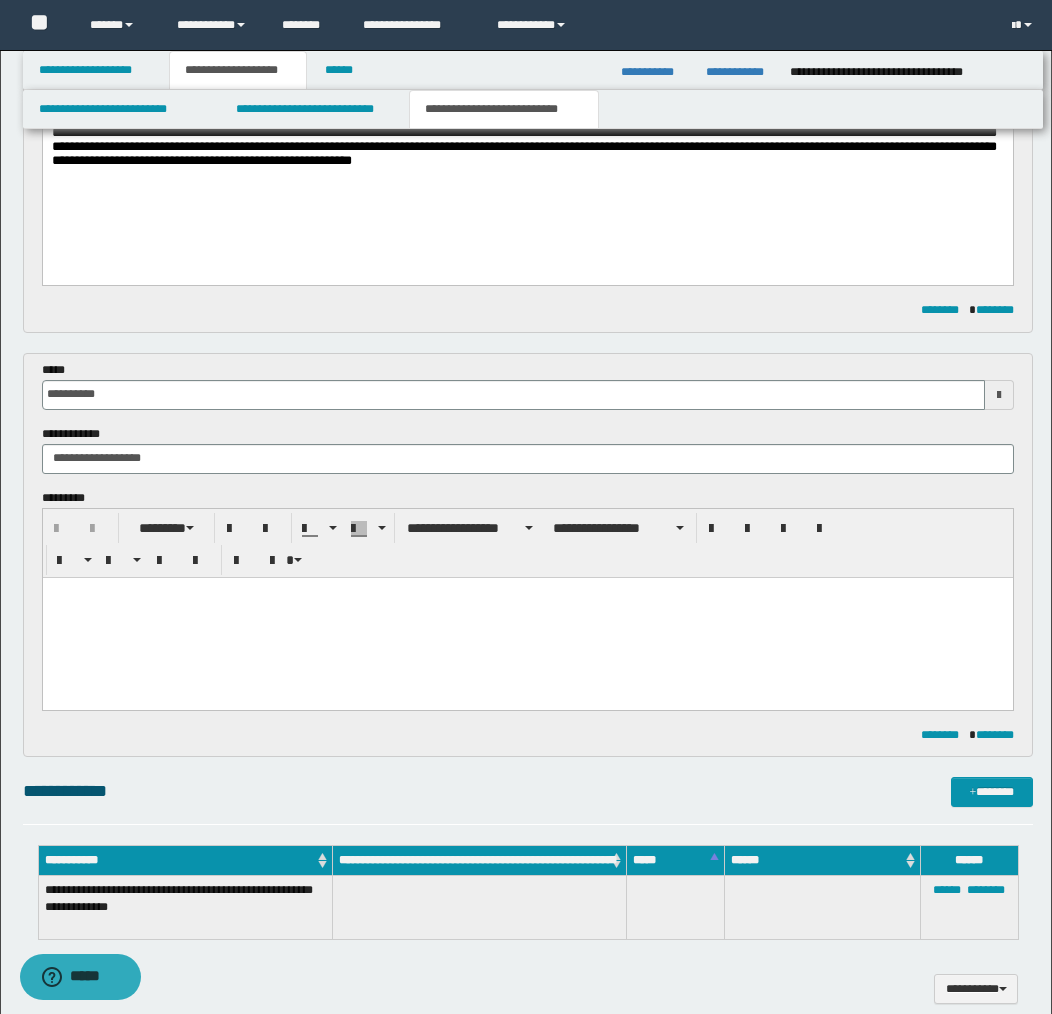 scroll, scrollTop: 434, scrollLeft: 0, axis: vertical 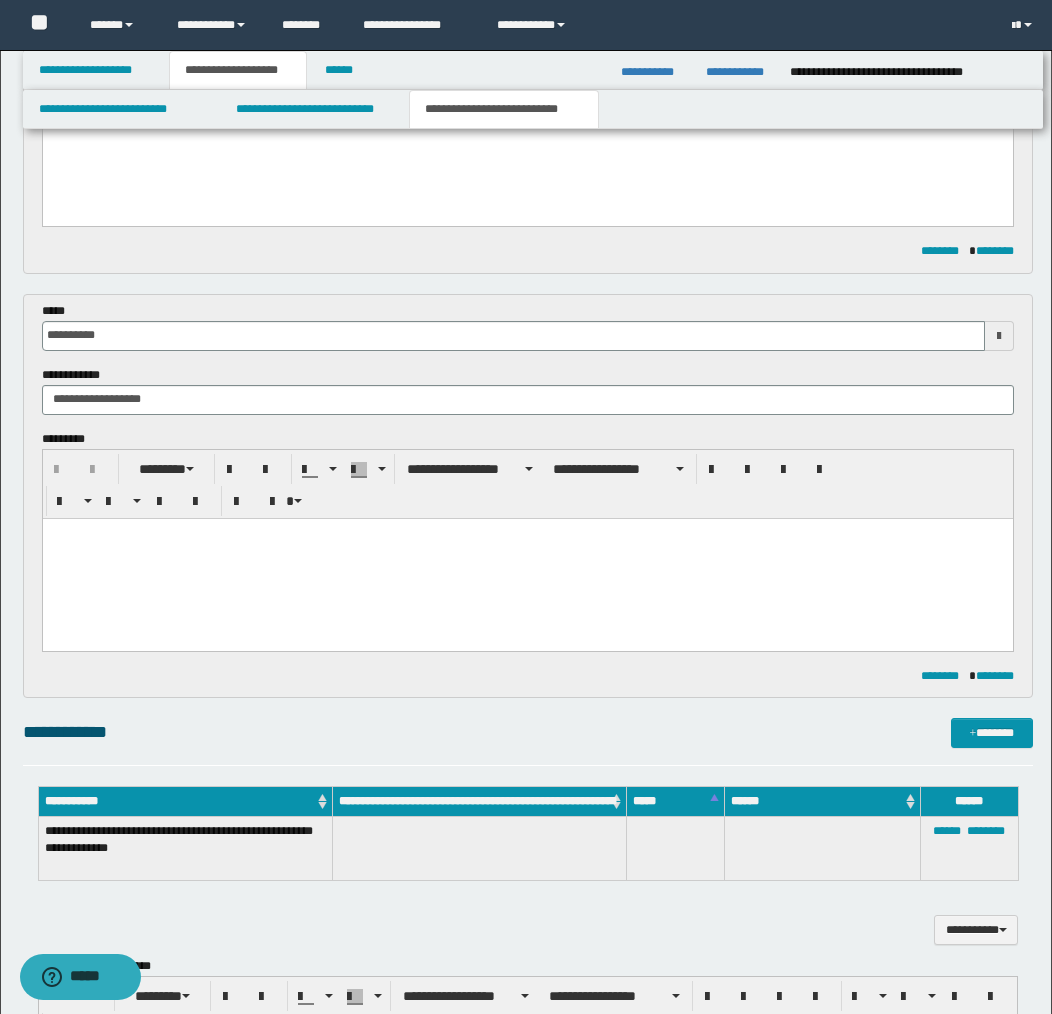 click at bounding box center [527, 558] 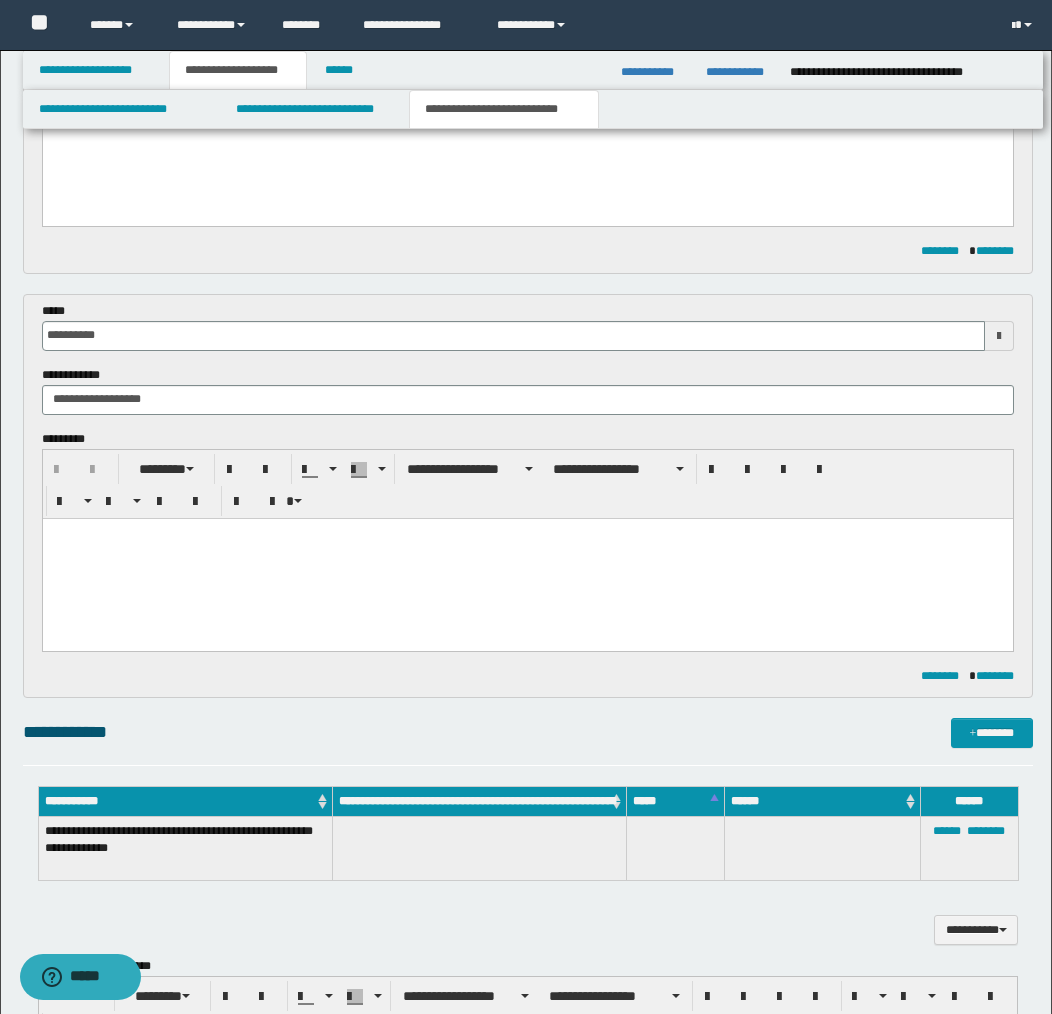 type 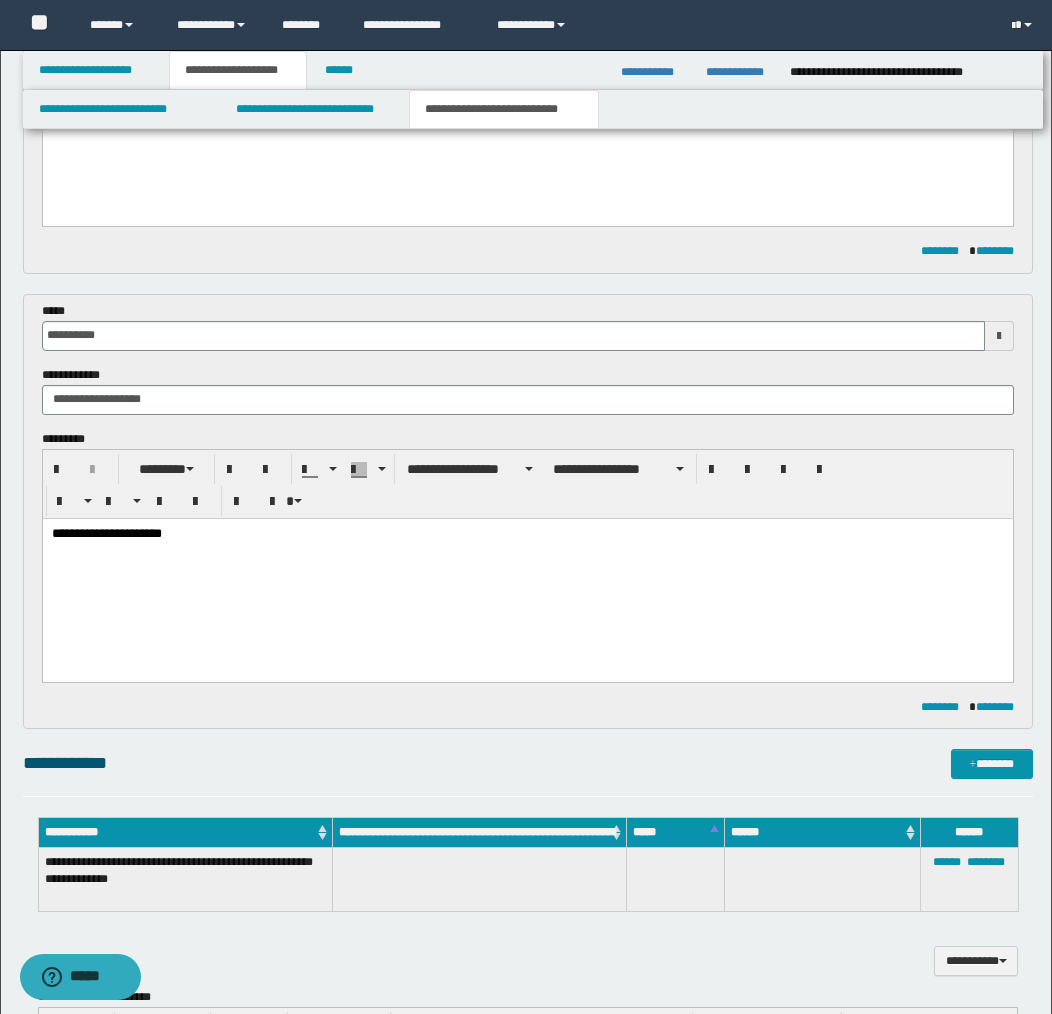 click at bounding box center (527, 563) 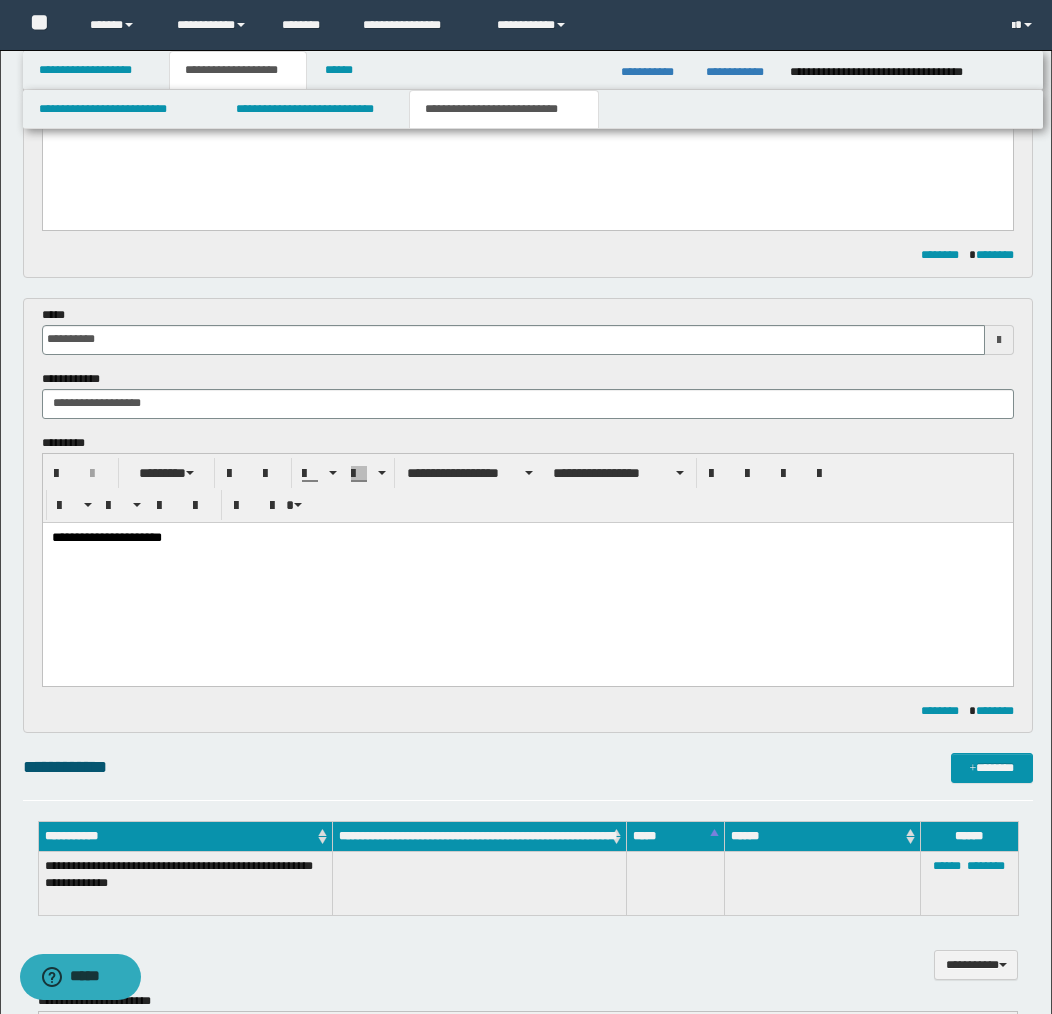 scroll, scrollTop: 429, scrollLeft: 0, axis: vertical 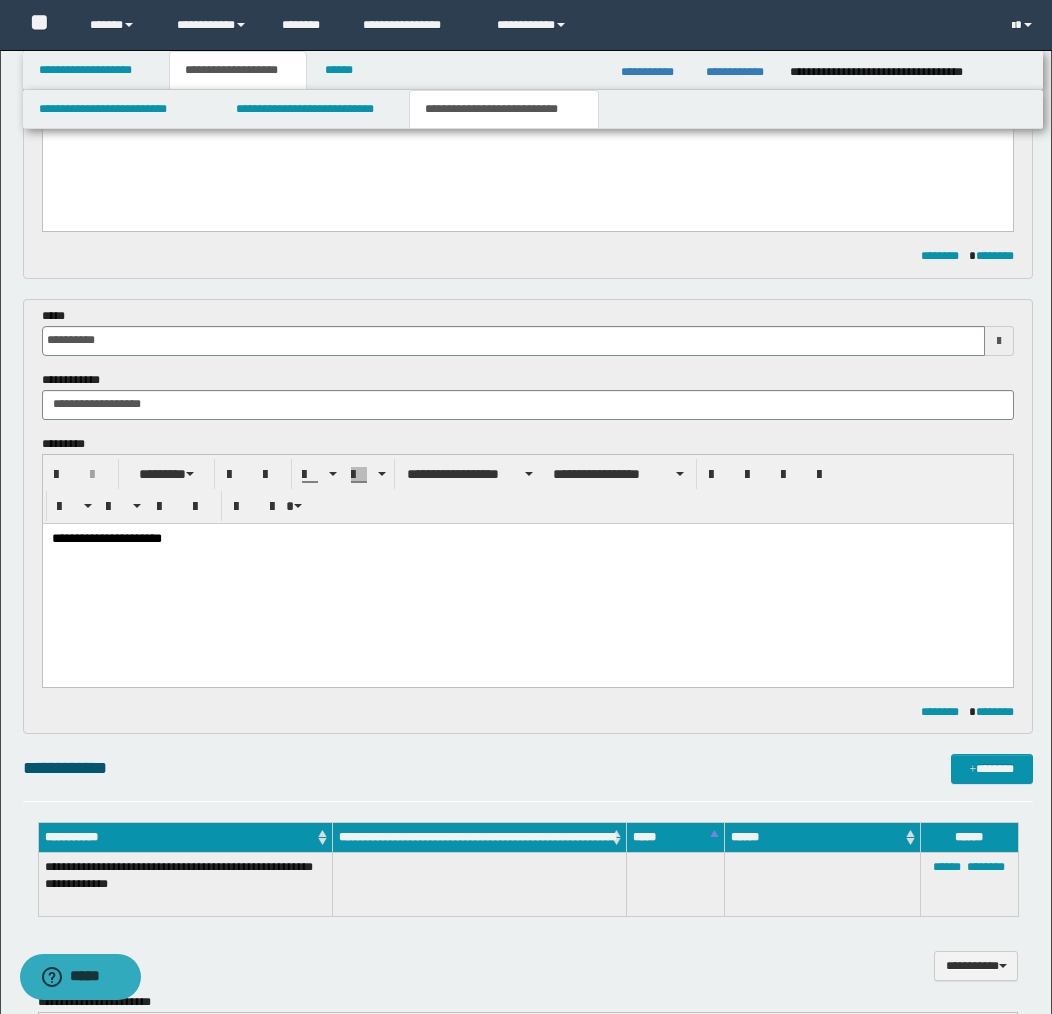 click on "**********" at bounding box center (527, 539) 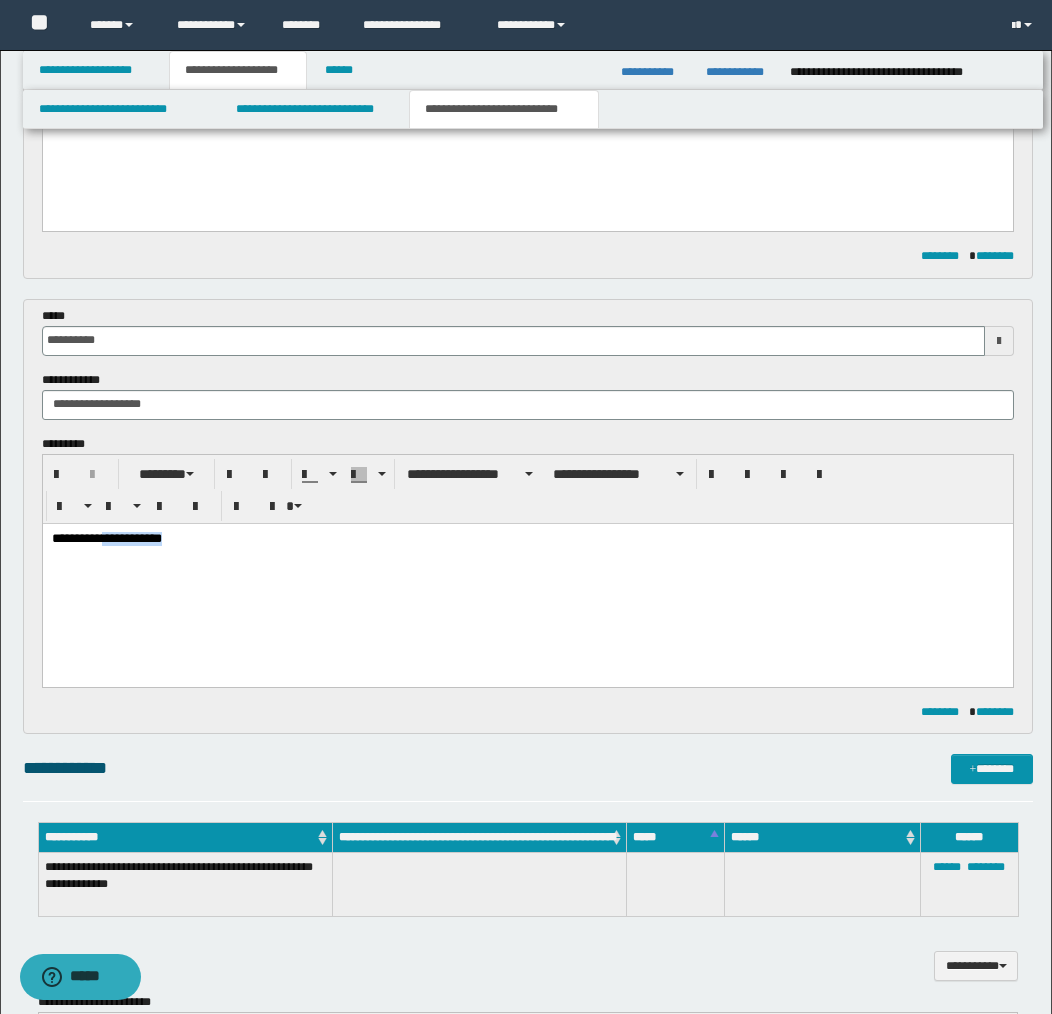 click on "**********" at bounding box center [527, 539] 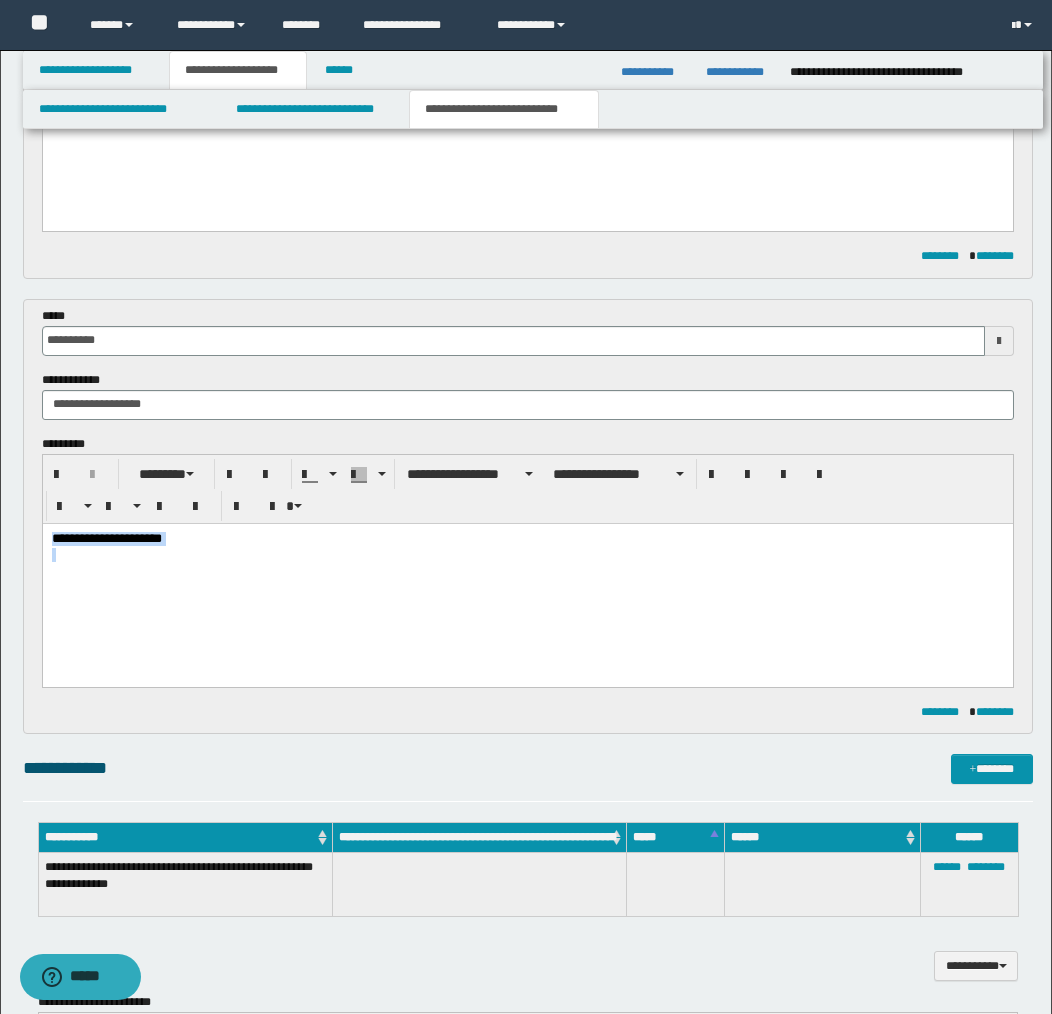click on "**********" at bounding box center [527, 539] 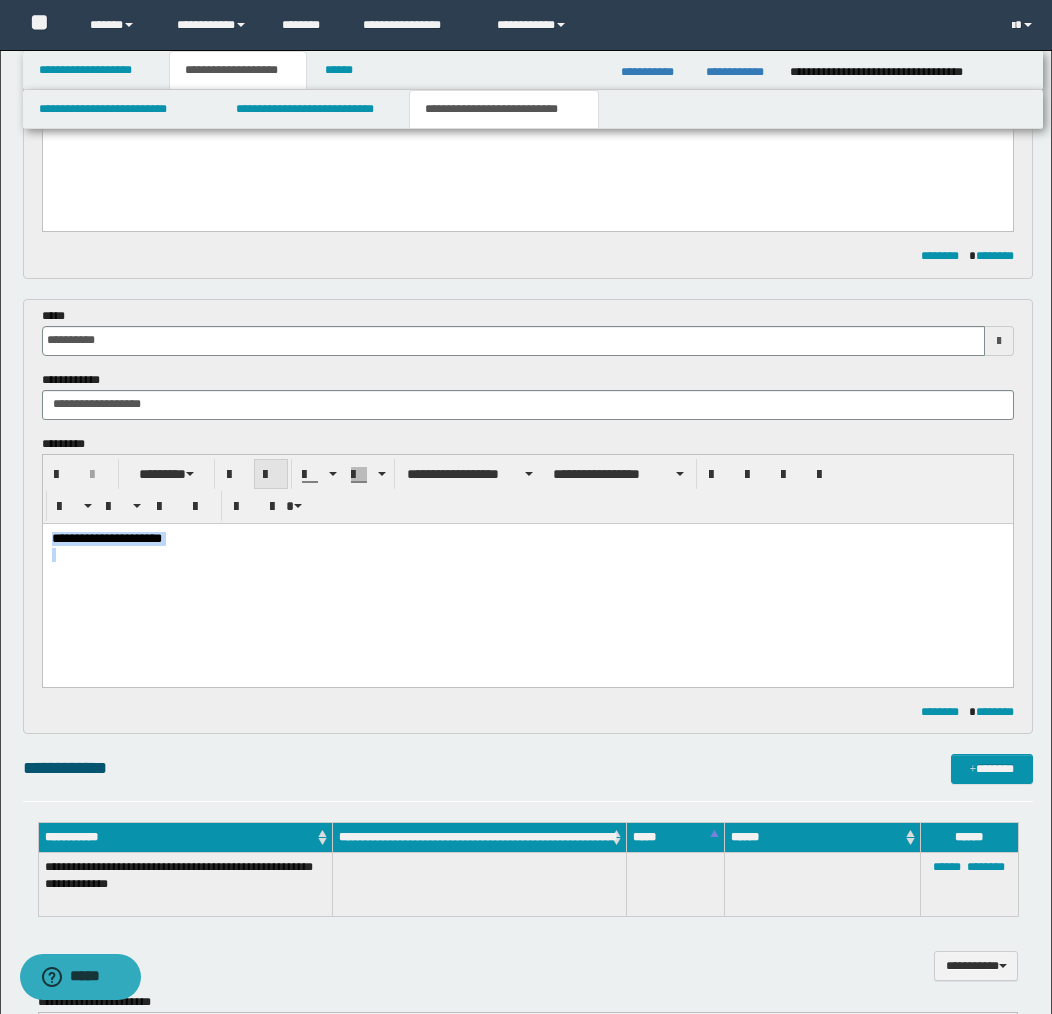 click at bounding box center (271, 475) 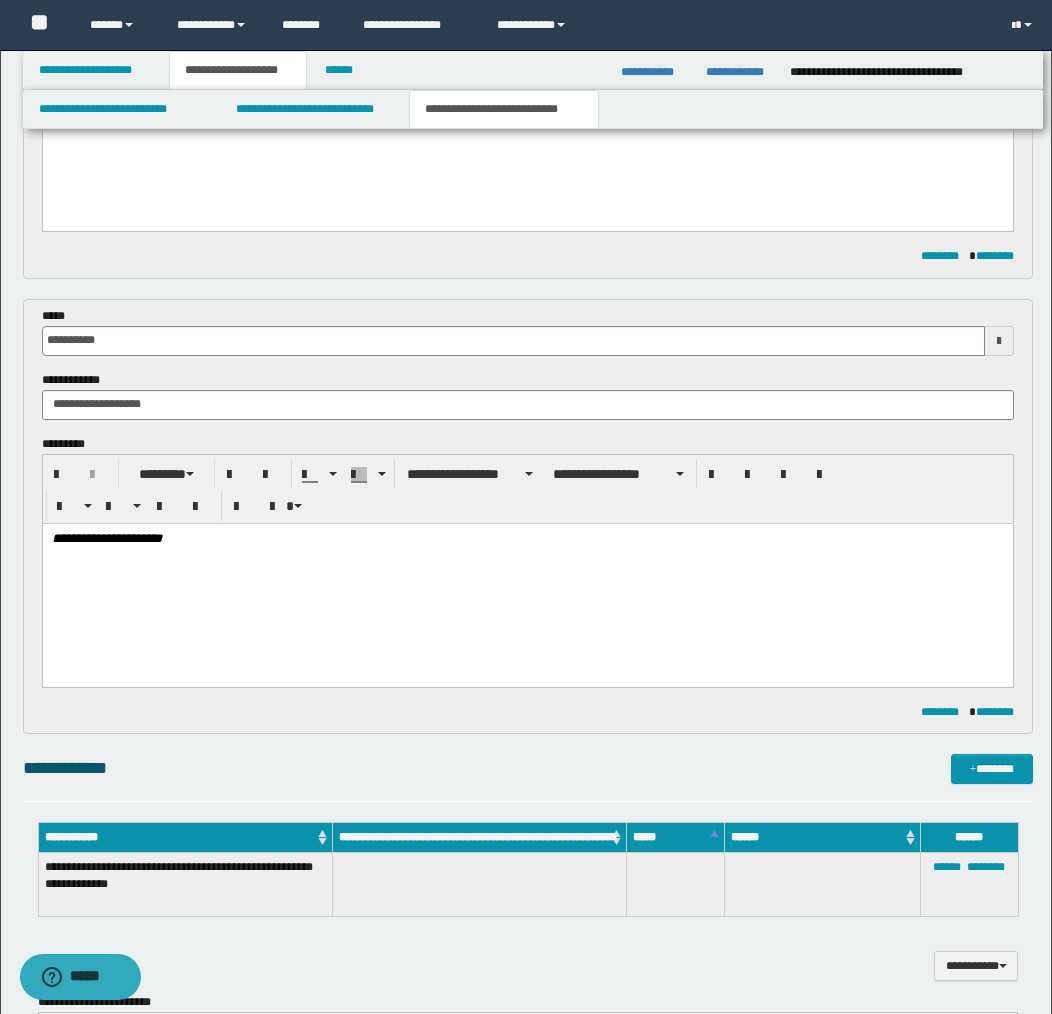 click at bounding box center [527, 568] 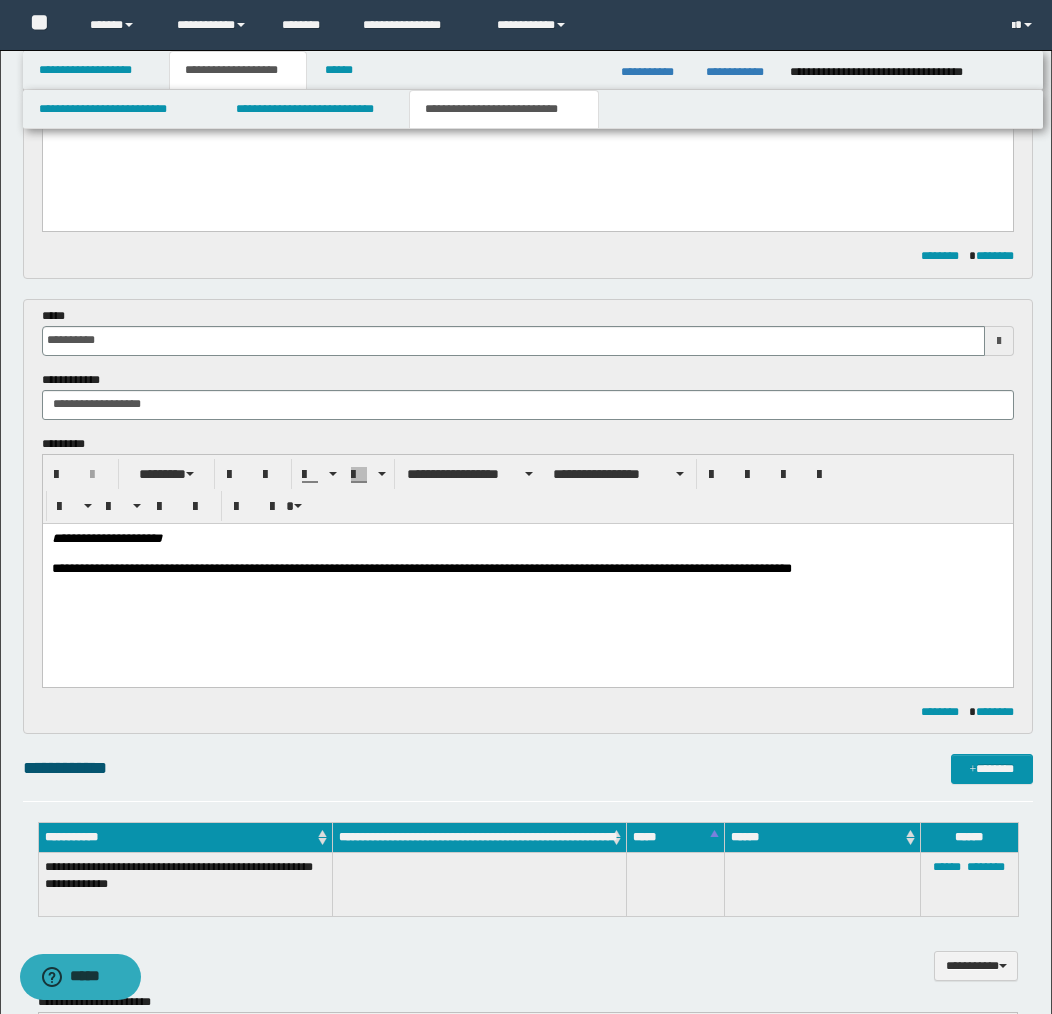 drag, startPoint x: 732, startPoint y: 567, endPoint x: 763, endPoint y: 589, distance: 38.013157 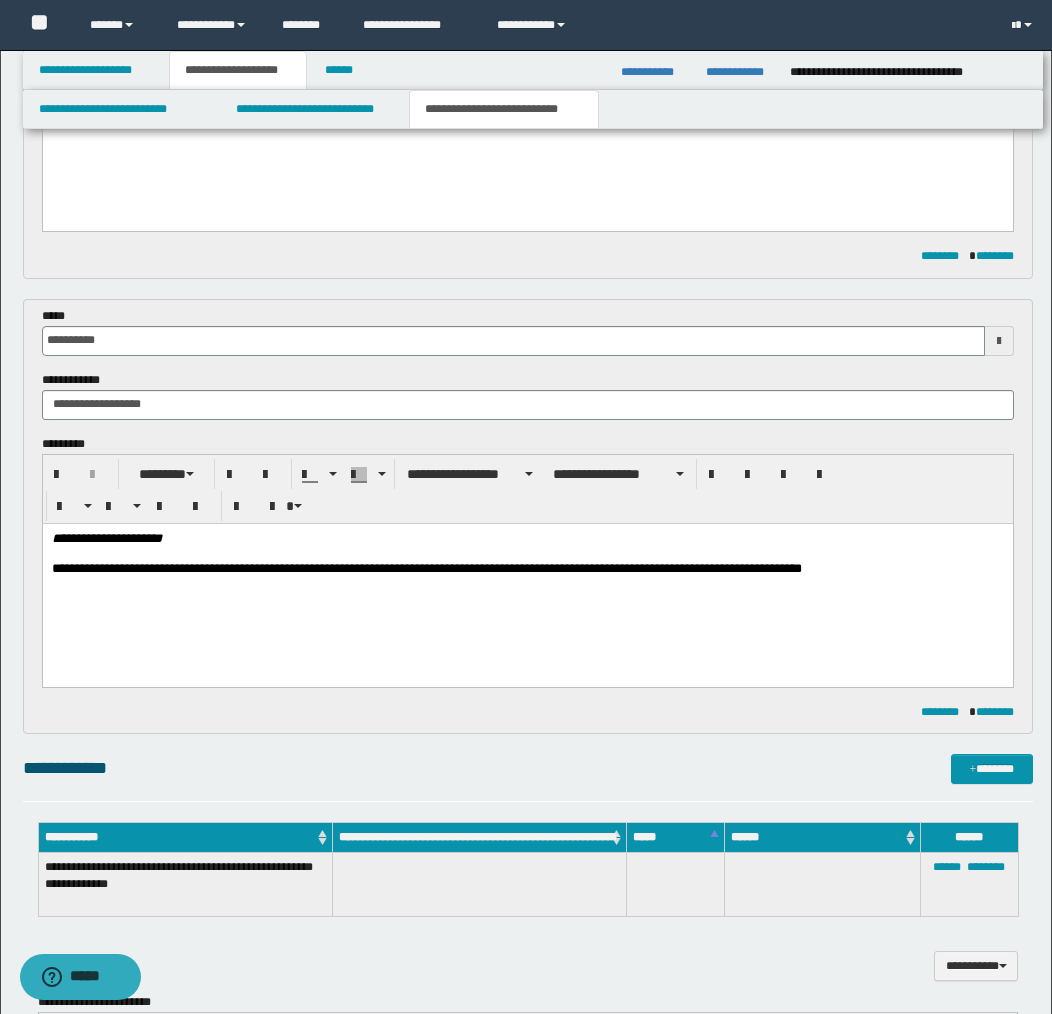 click on "**********" at bounding box center [527, 569] 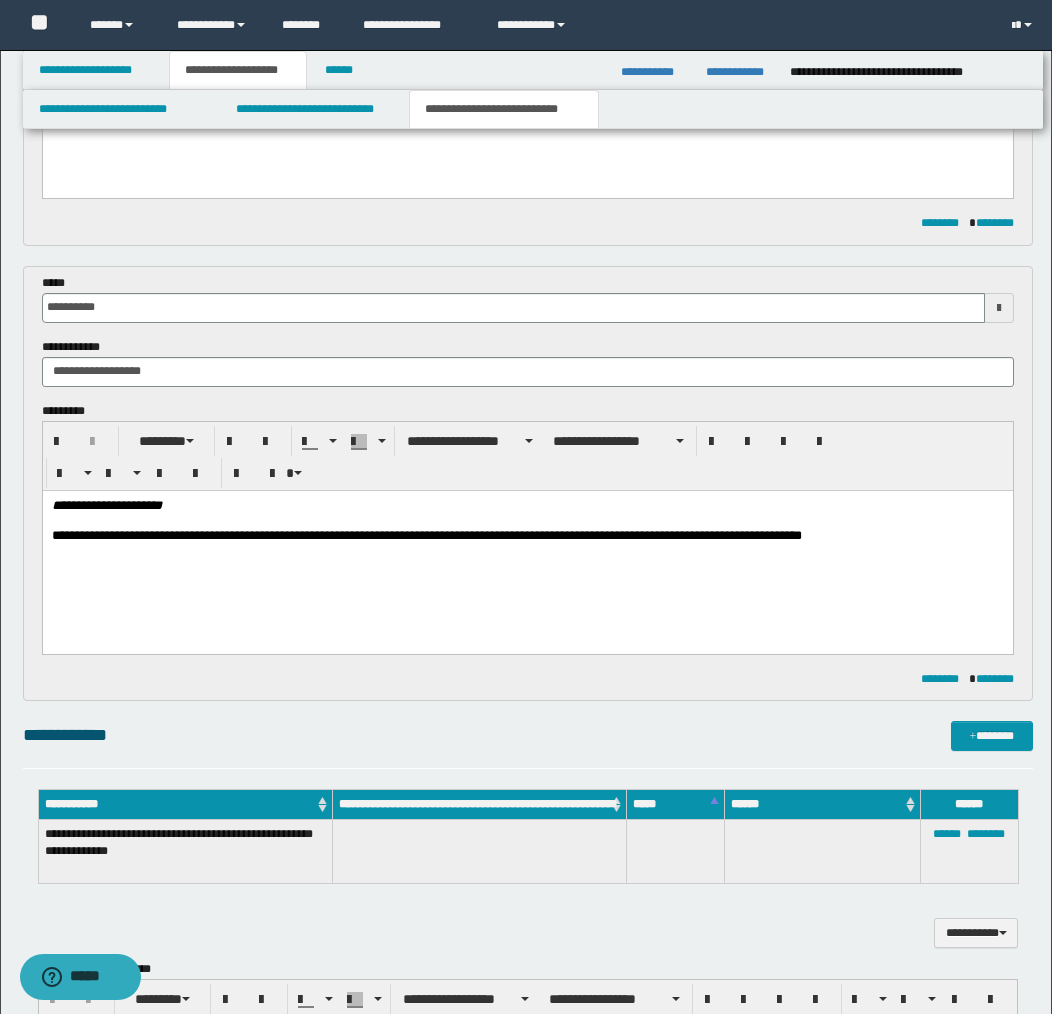 scroll, scrollTop: 443, scrollLeft: 0, axis: vertical 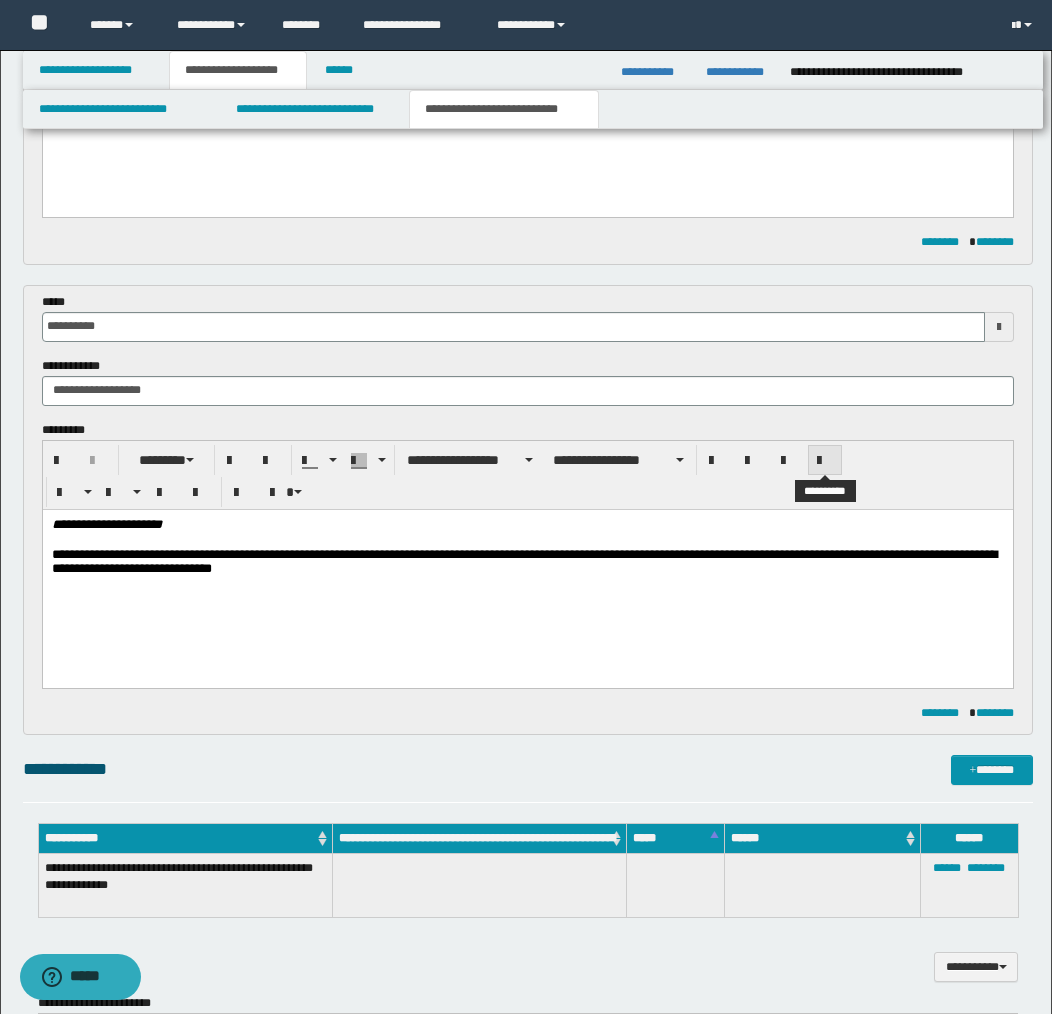 click at bounding box center [825, 461] 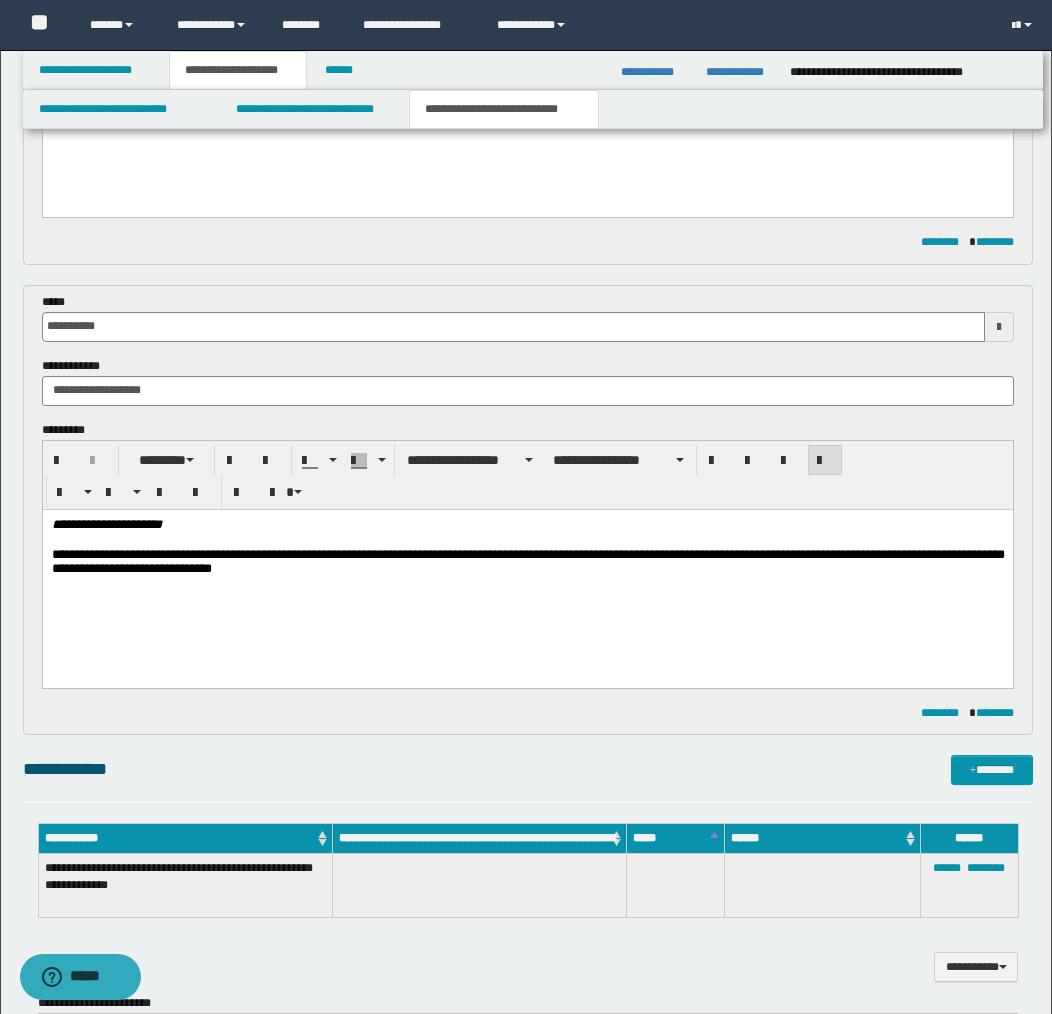 click on "**********" at bounding box center [527, 562] 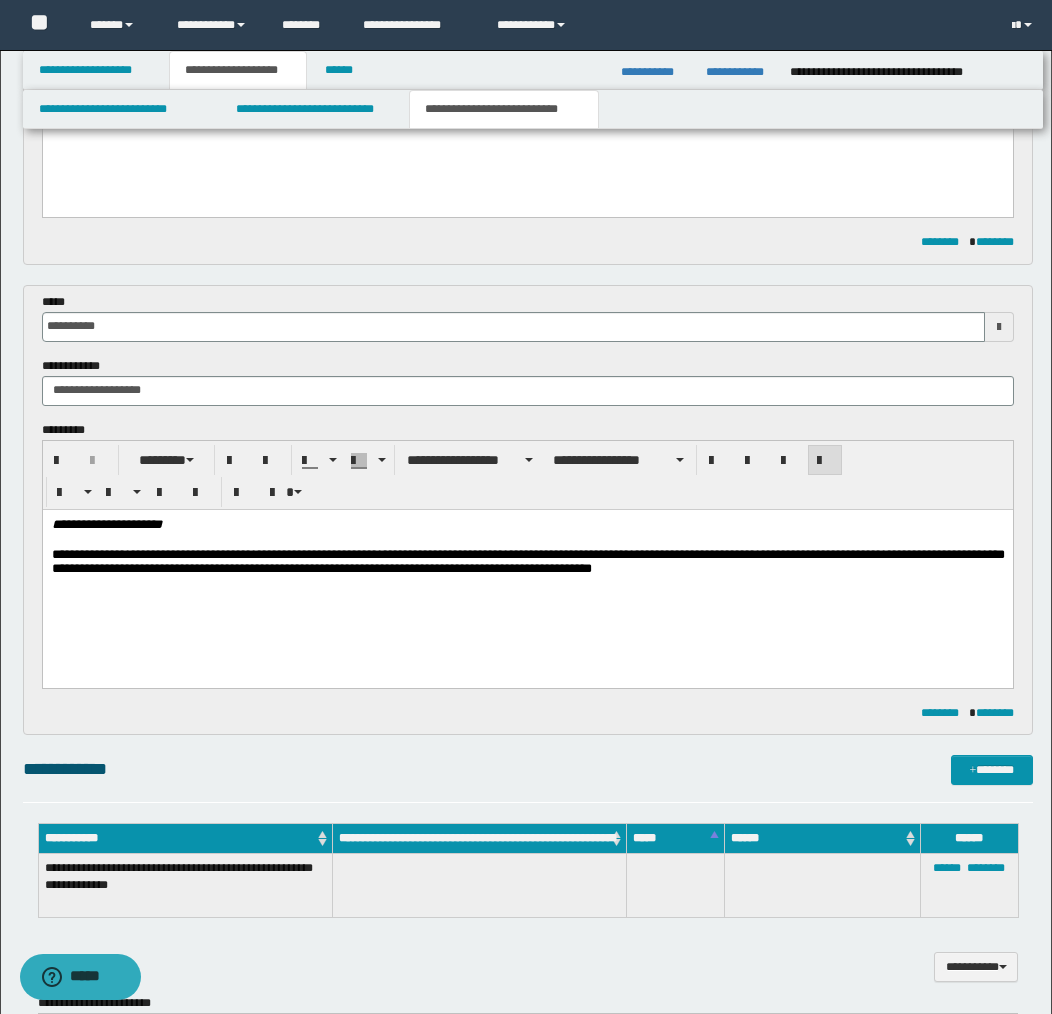 click on "**********" at bounding box center [527, 562] 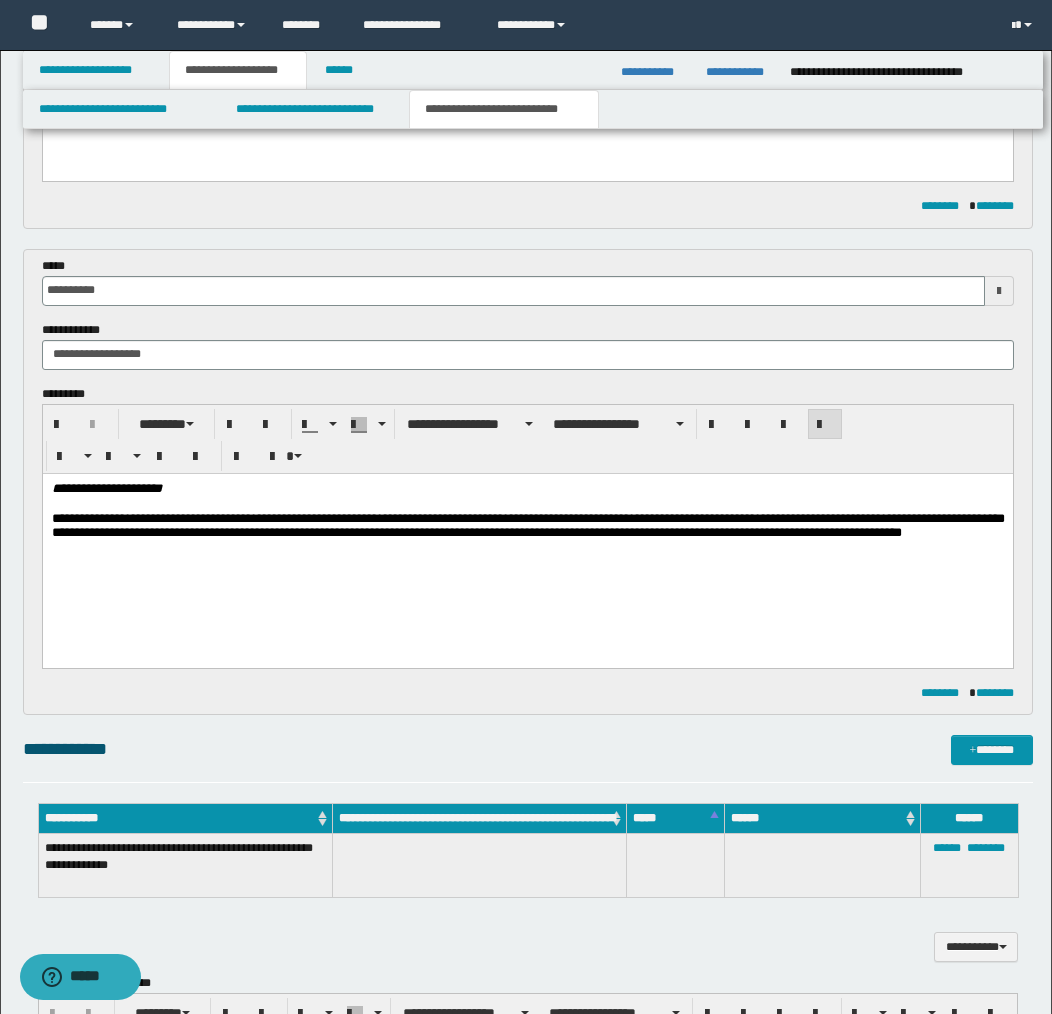 scroll, scrollTop: 481, scrollLeft: 0, axis: vertical 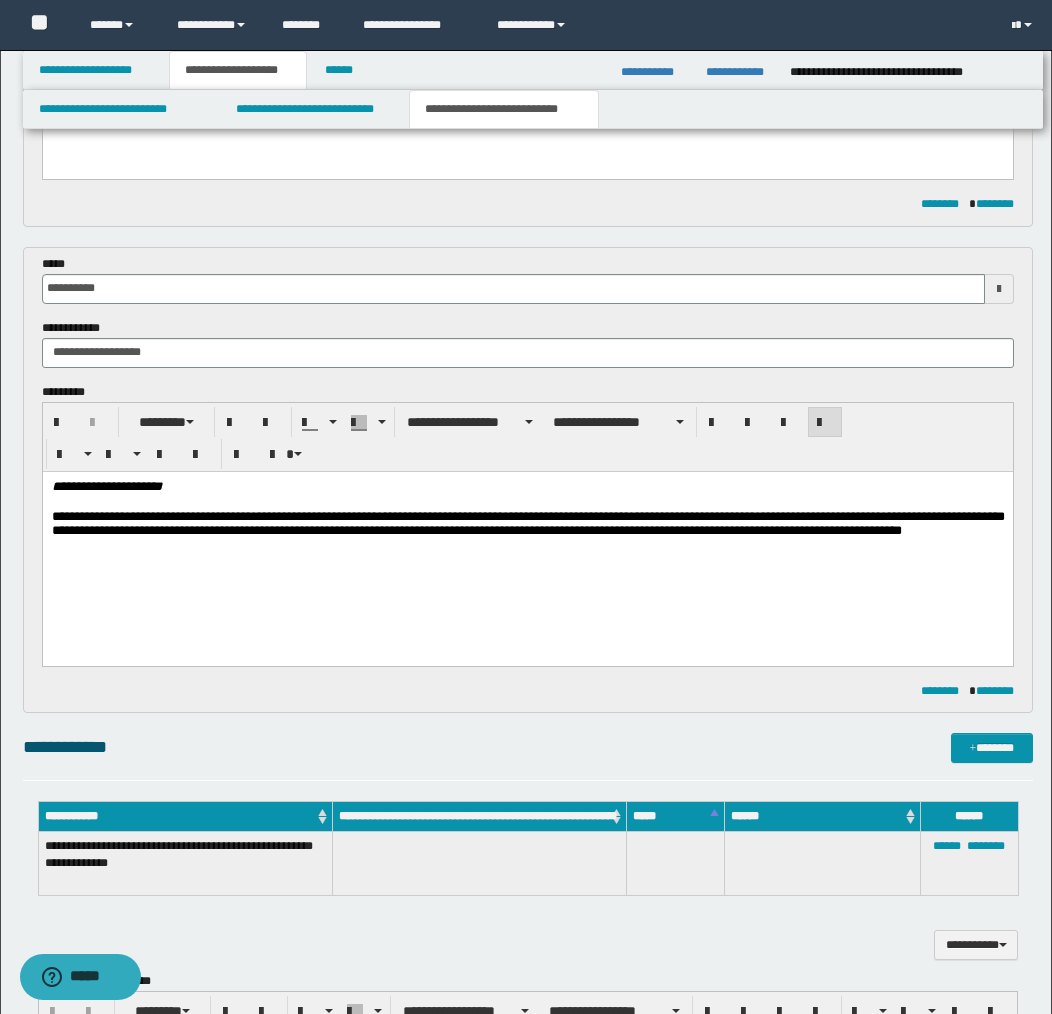 click on "**********" at bounding box center (527, 532) 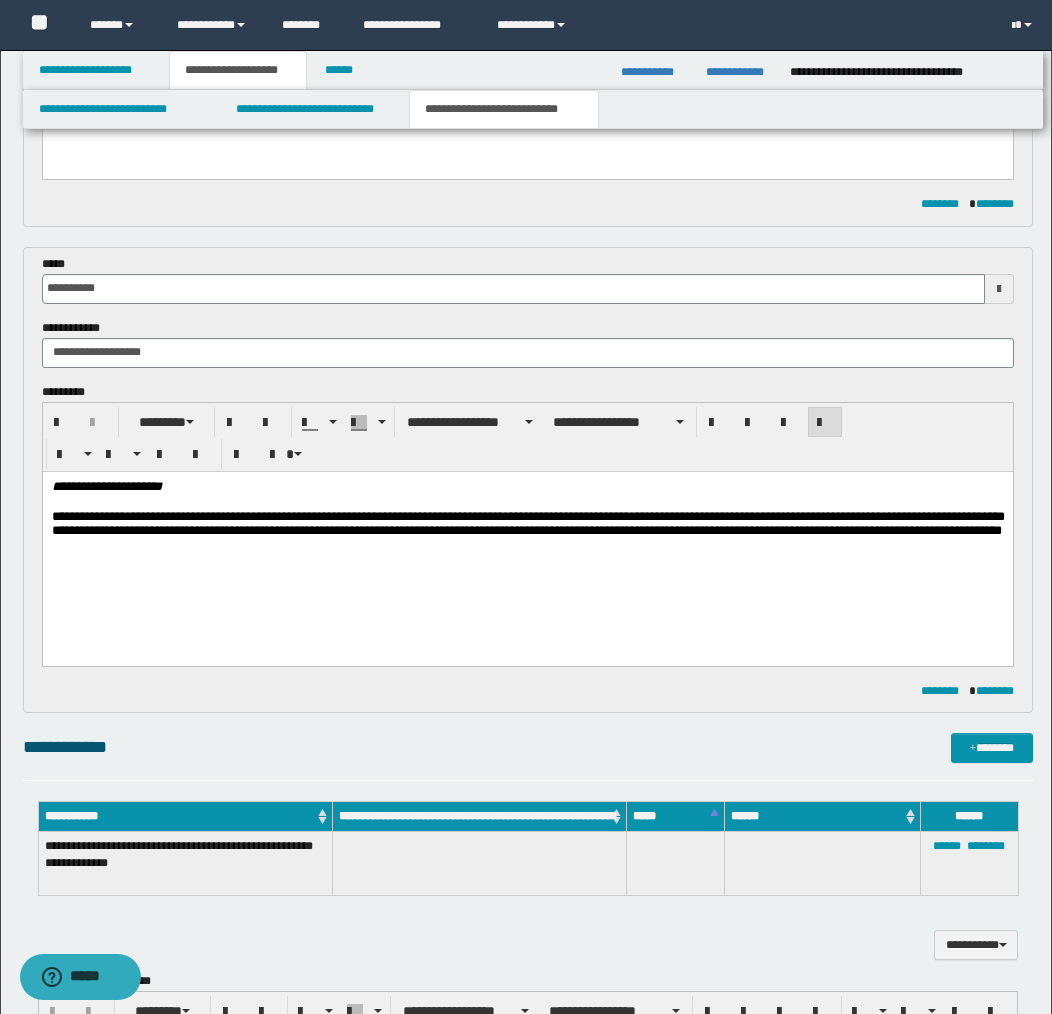 click on "**********" at bounding box center (527, 532) 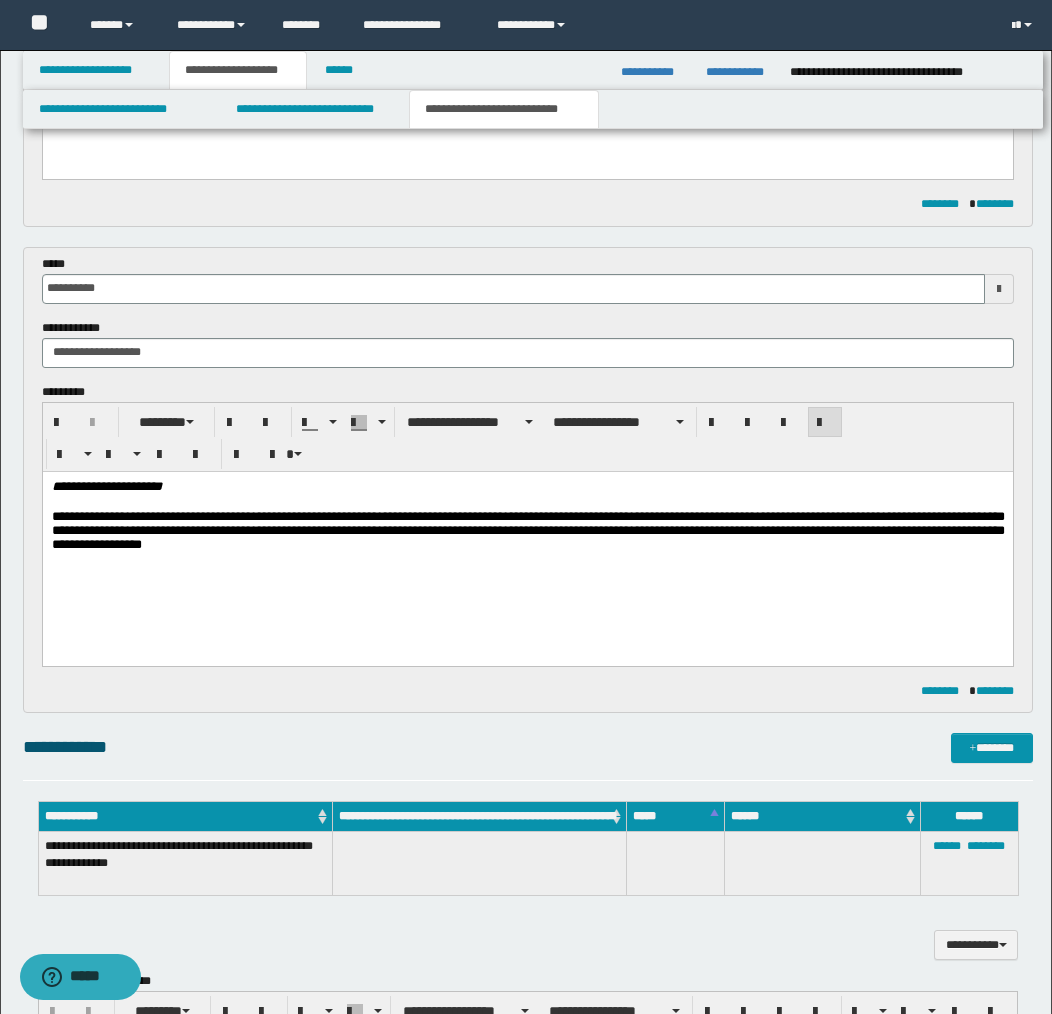 click on "**********" at bounding box center (527, 532) 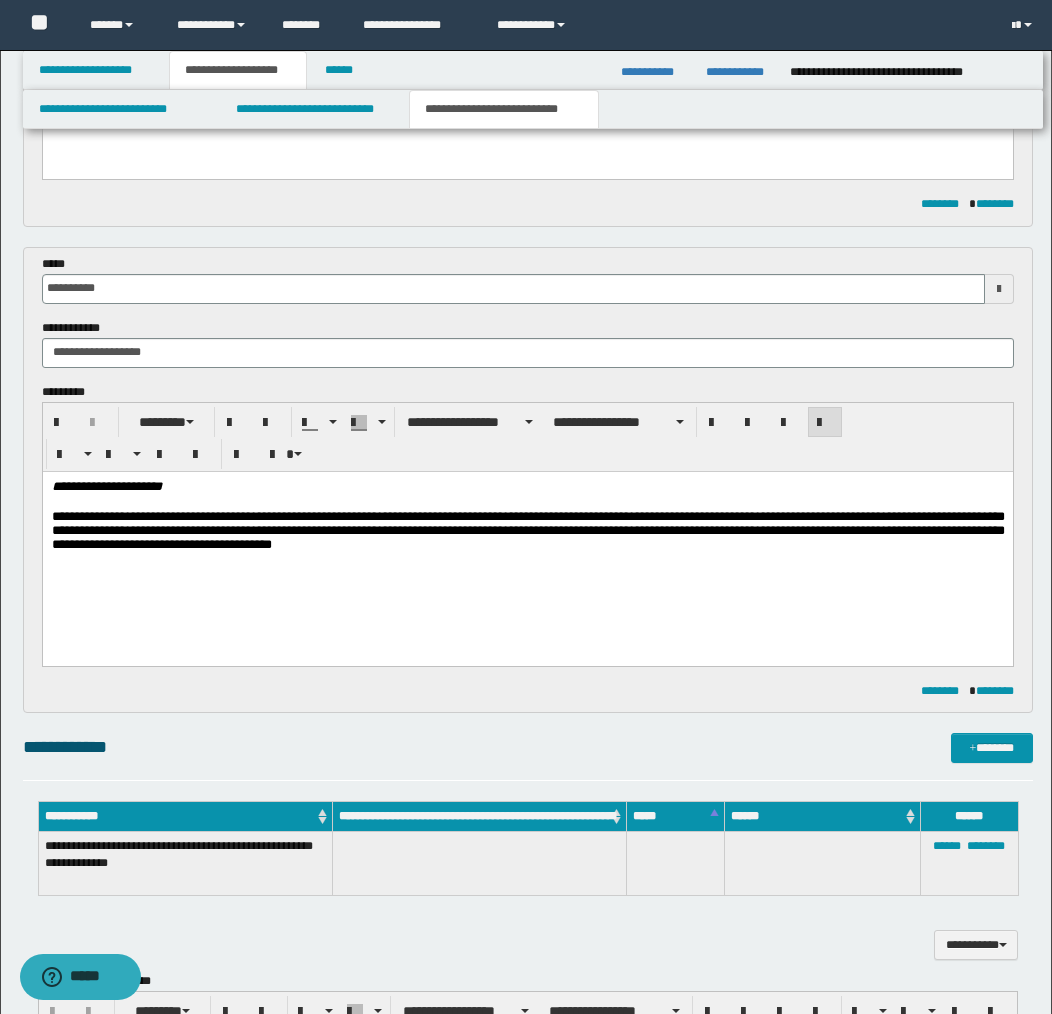 click on "**********" at bounding box center (527, 532) 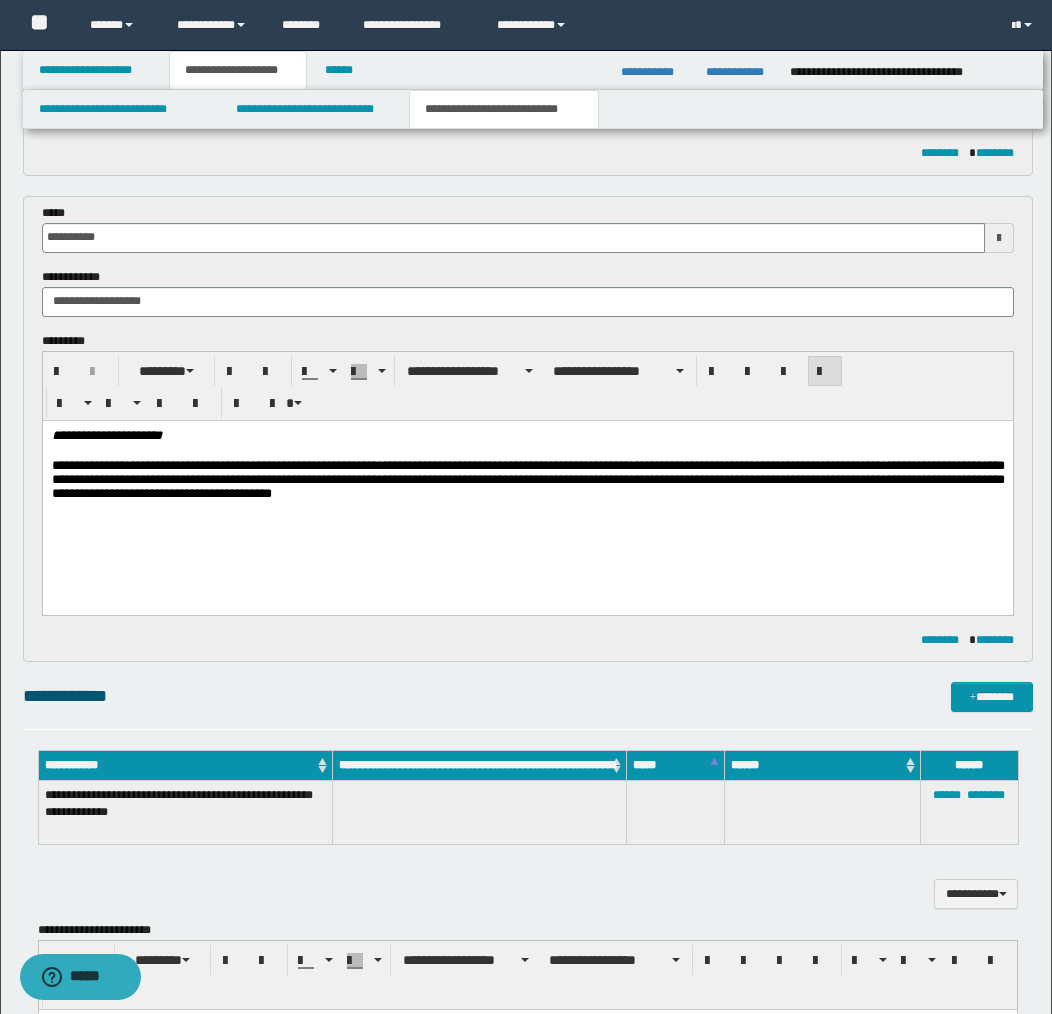 scroll, scrollTop: 534, scrollLeft: 0, axis: vertical 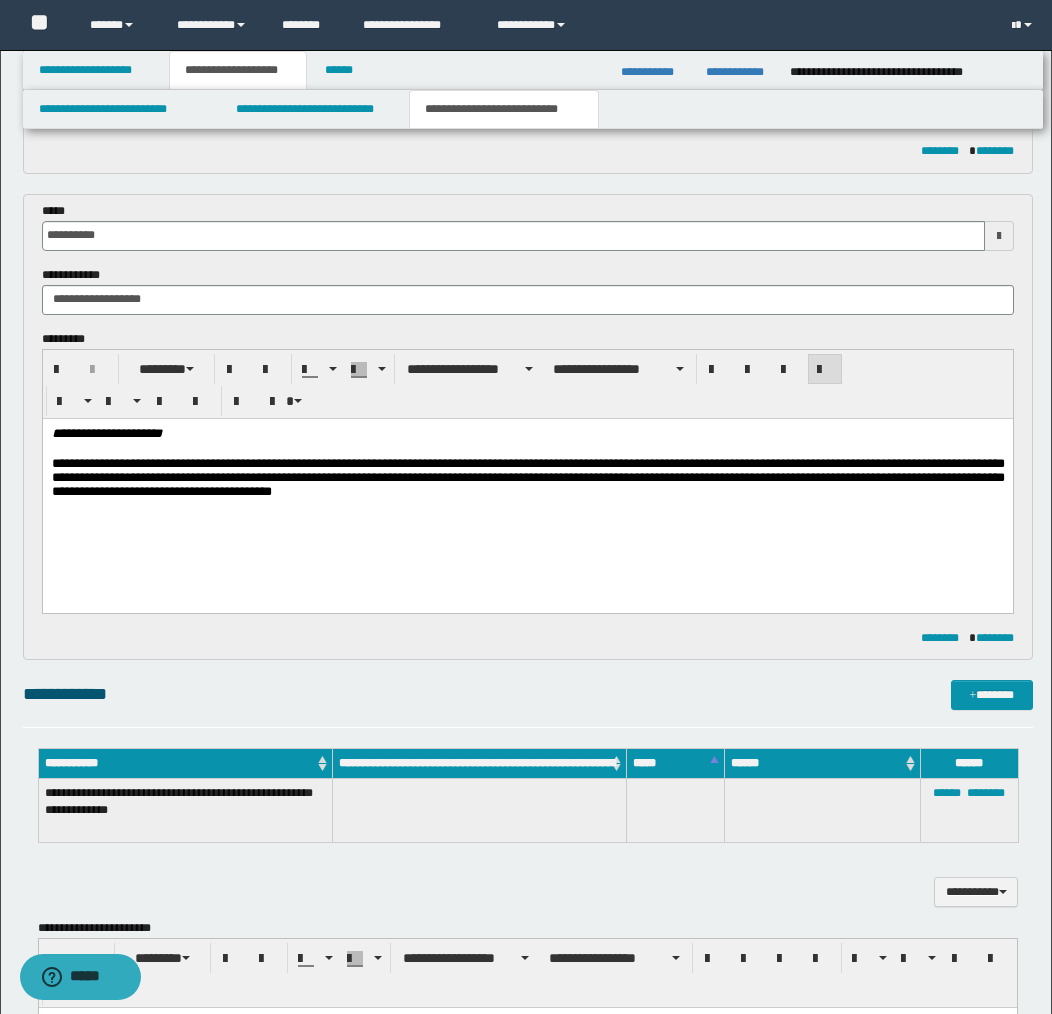 click on "**********" at bounding box center (527, 479) 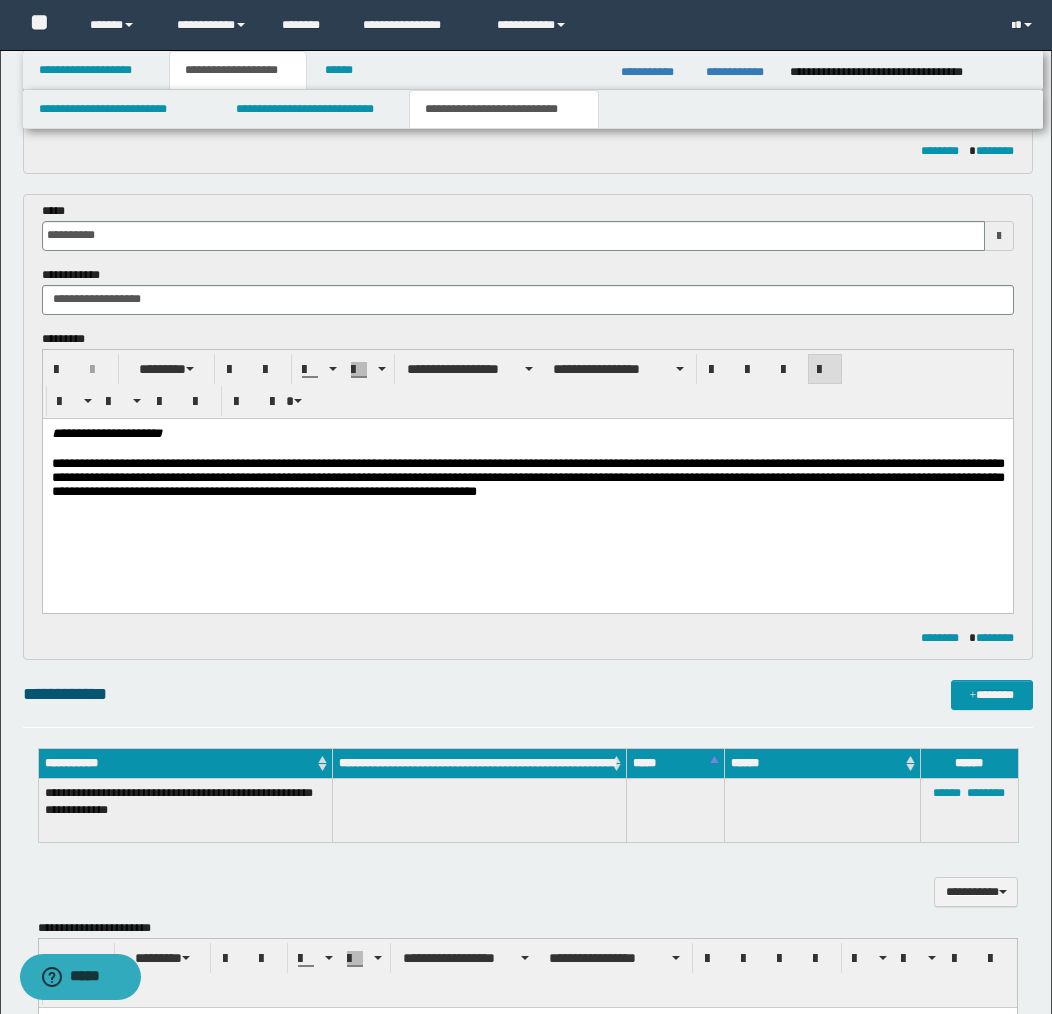 click on "**********" at bounding box center [527, 479] 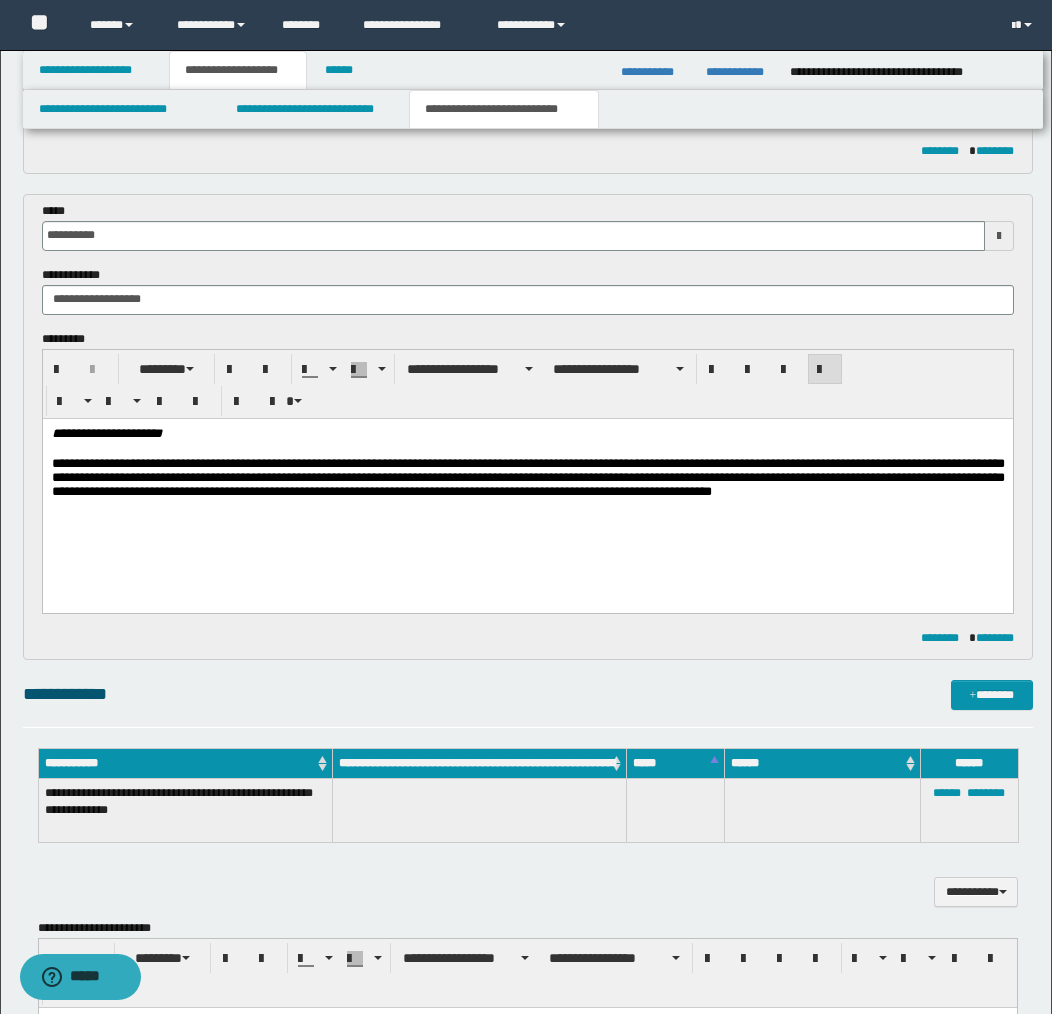 click on "**********" at bounding box center (527, 479) 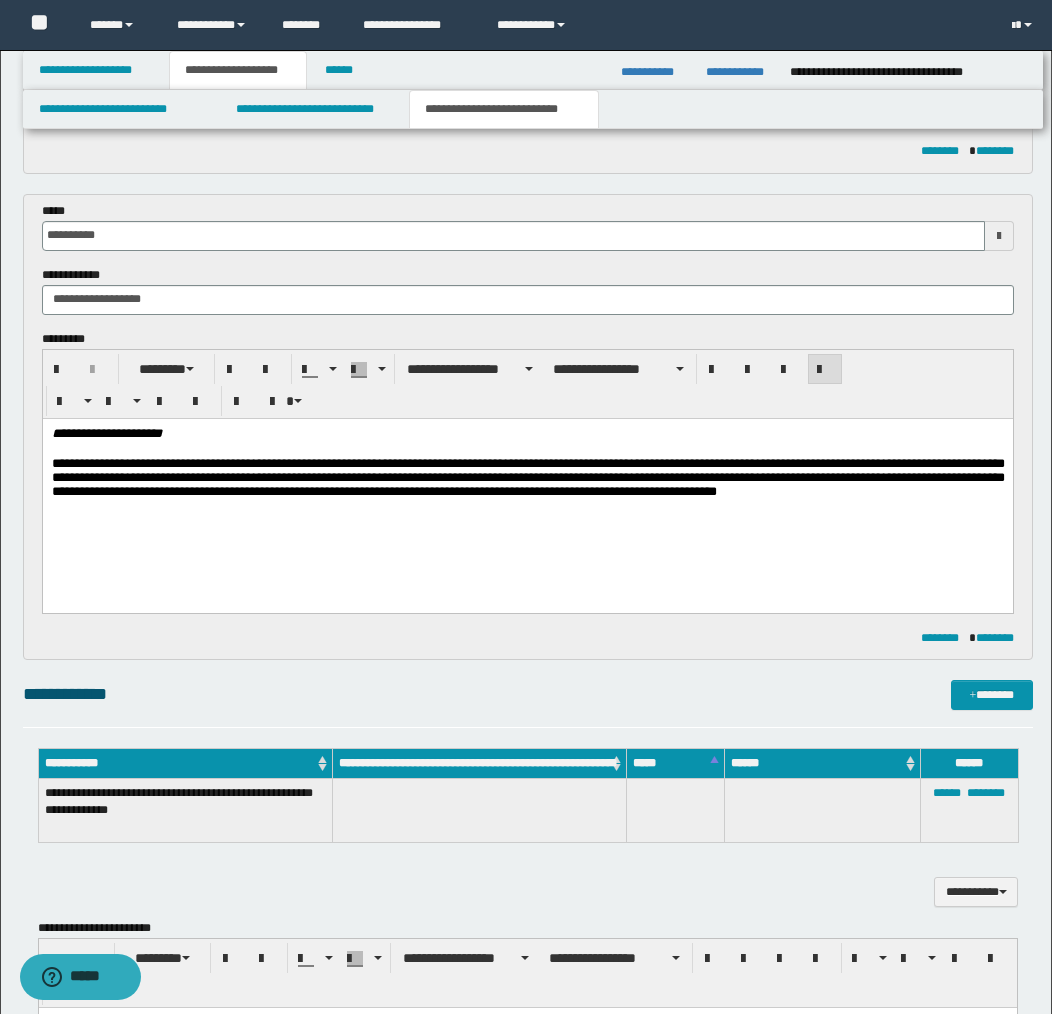 click on "**********" at bounding box center (527, 479) 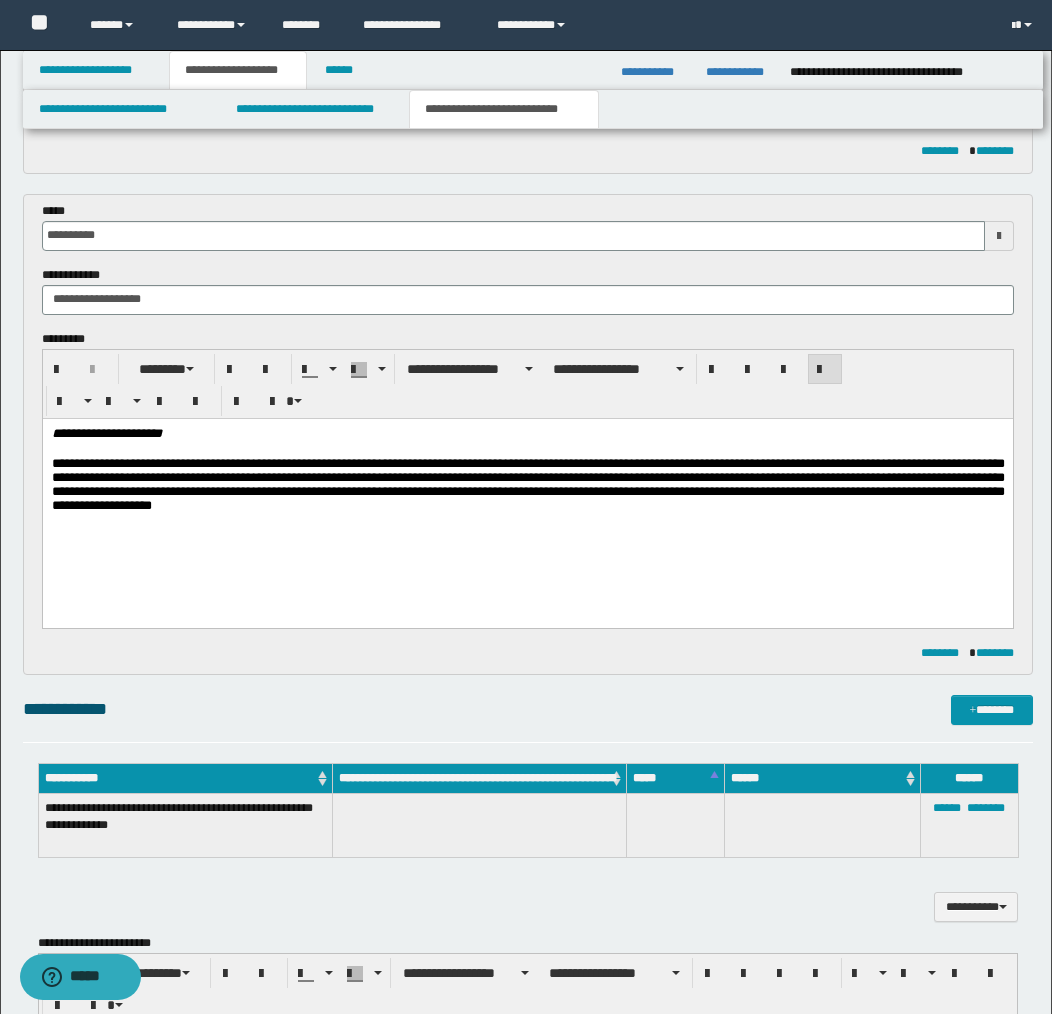 click on "**********" at bounding box center [527, 487] 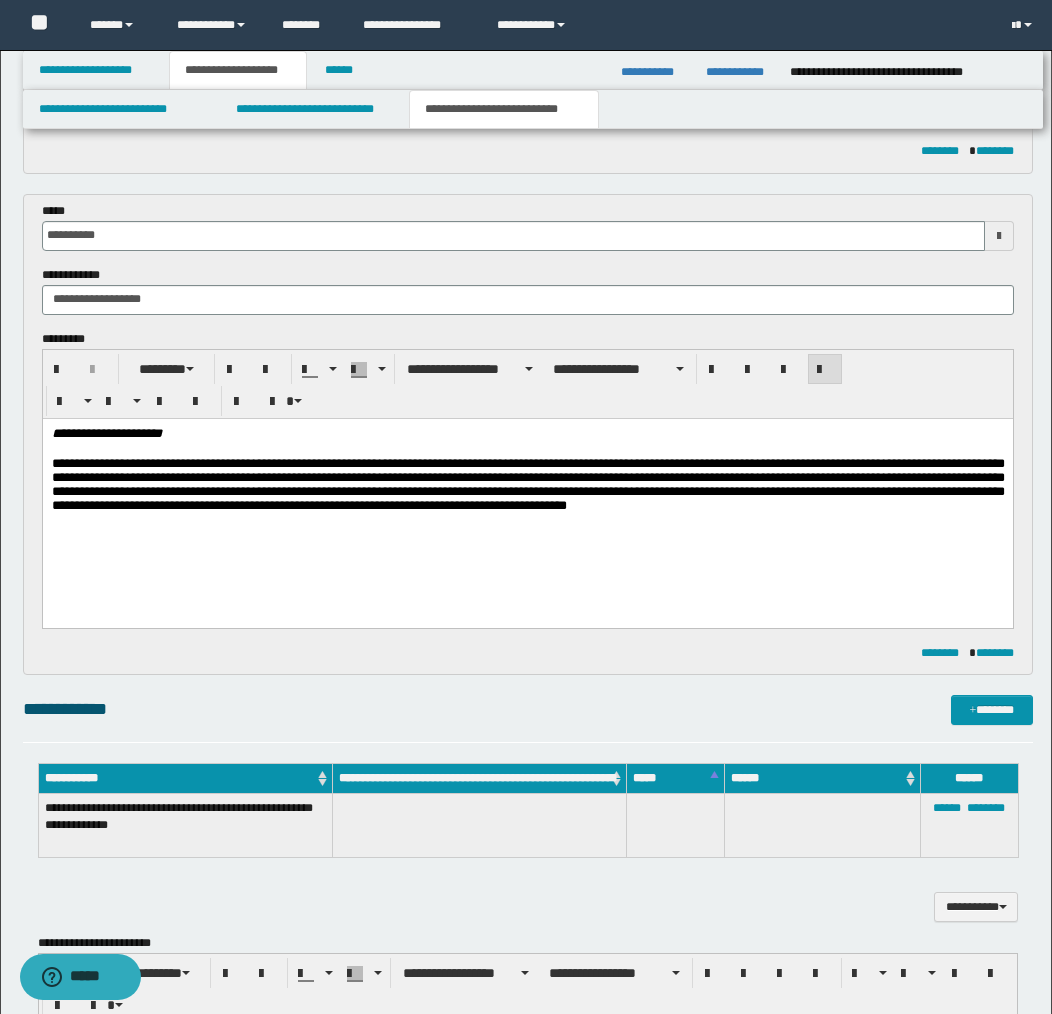 click on "**********" at bounding box center [527, 487] 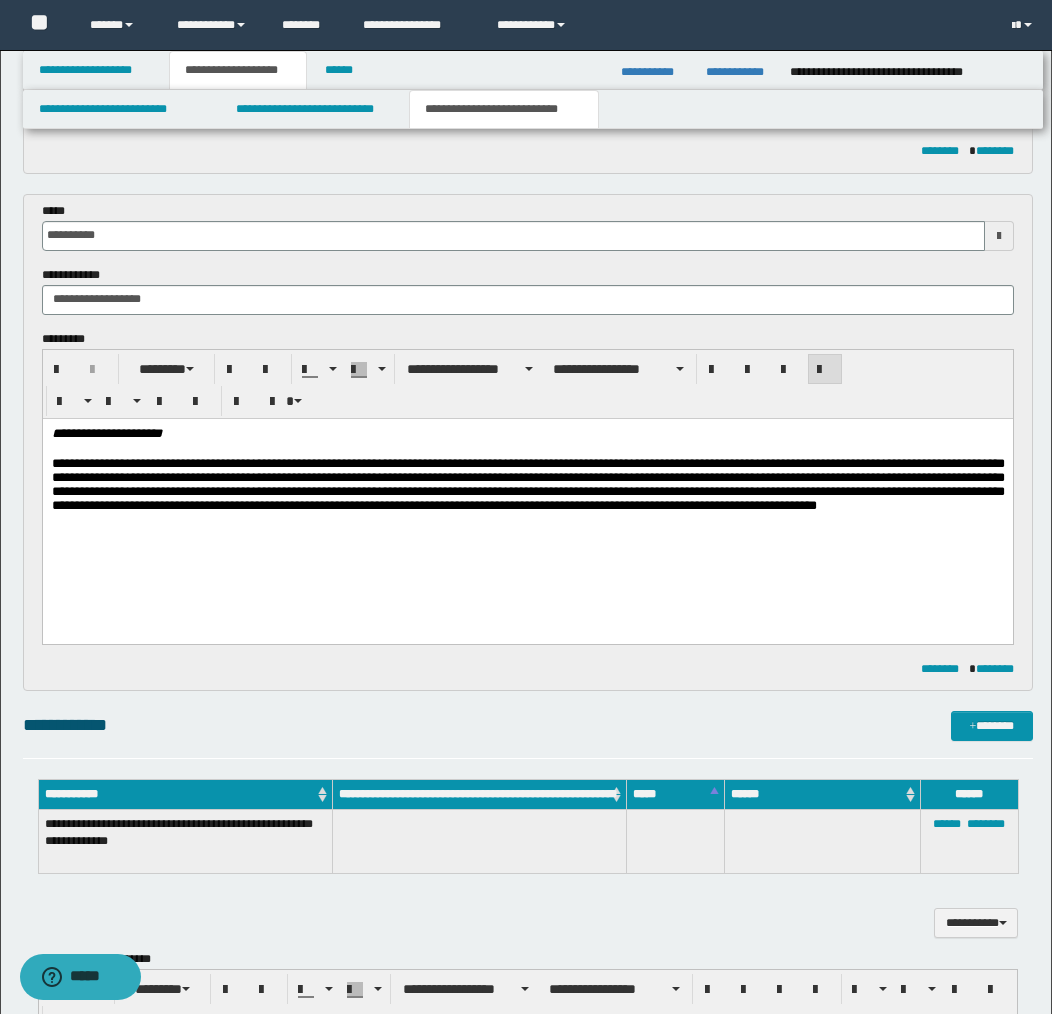 click on "**********" at bounding box center (527, 504) 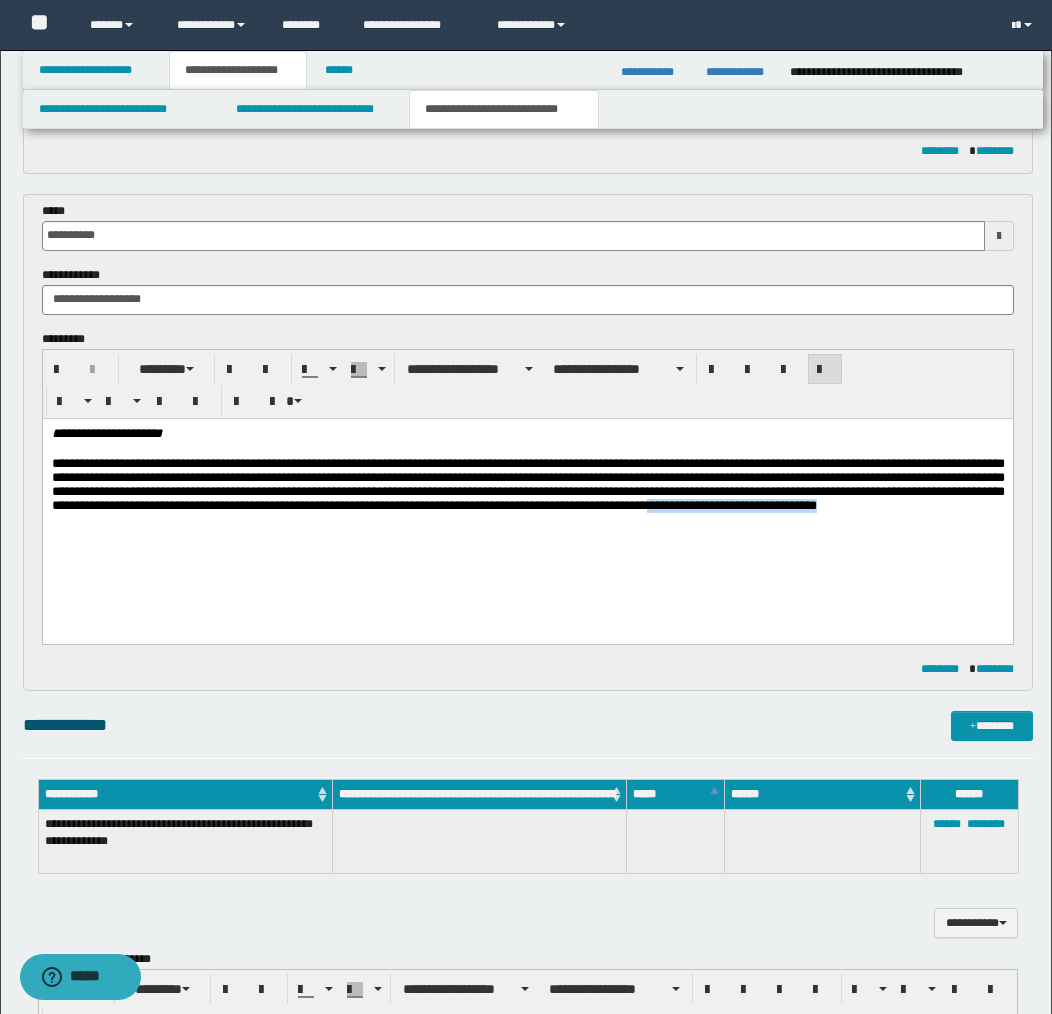 drag, startPoint x: 973, startPoint y: 511, endPoint x: 957, endPoint y: 525, distance: 21.260292 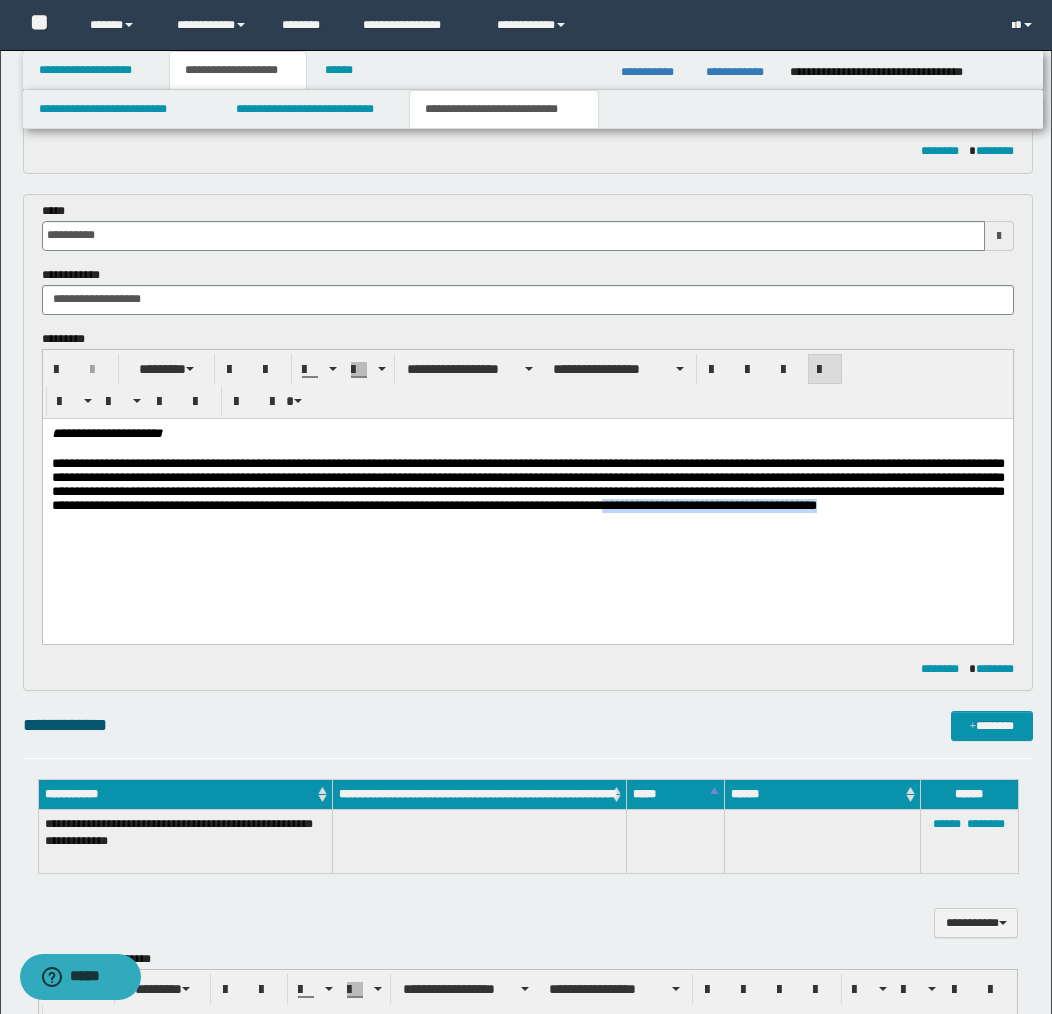 drag, startPoint x: 917, startPoint y: 512, endPoint x: 919, endPoint y: 535, distance: 23.086792 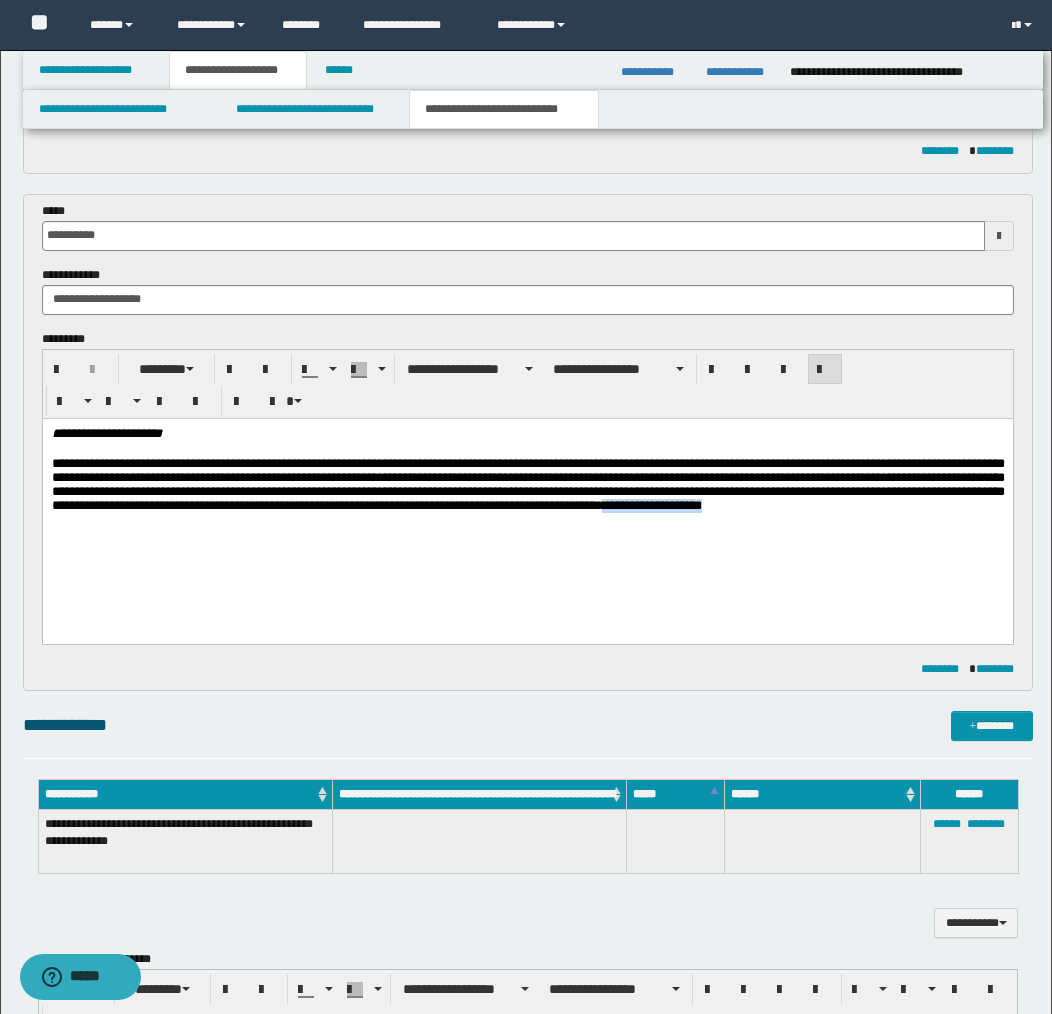 drag, startPoint x: 943, startPoint y: 509, endPoint x: 997, endPoint y: 535, distance: 59.933296 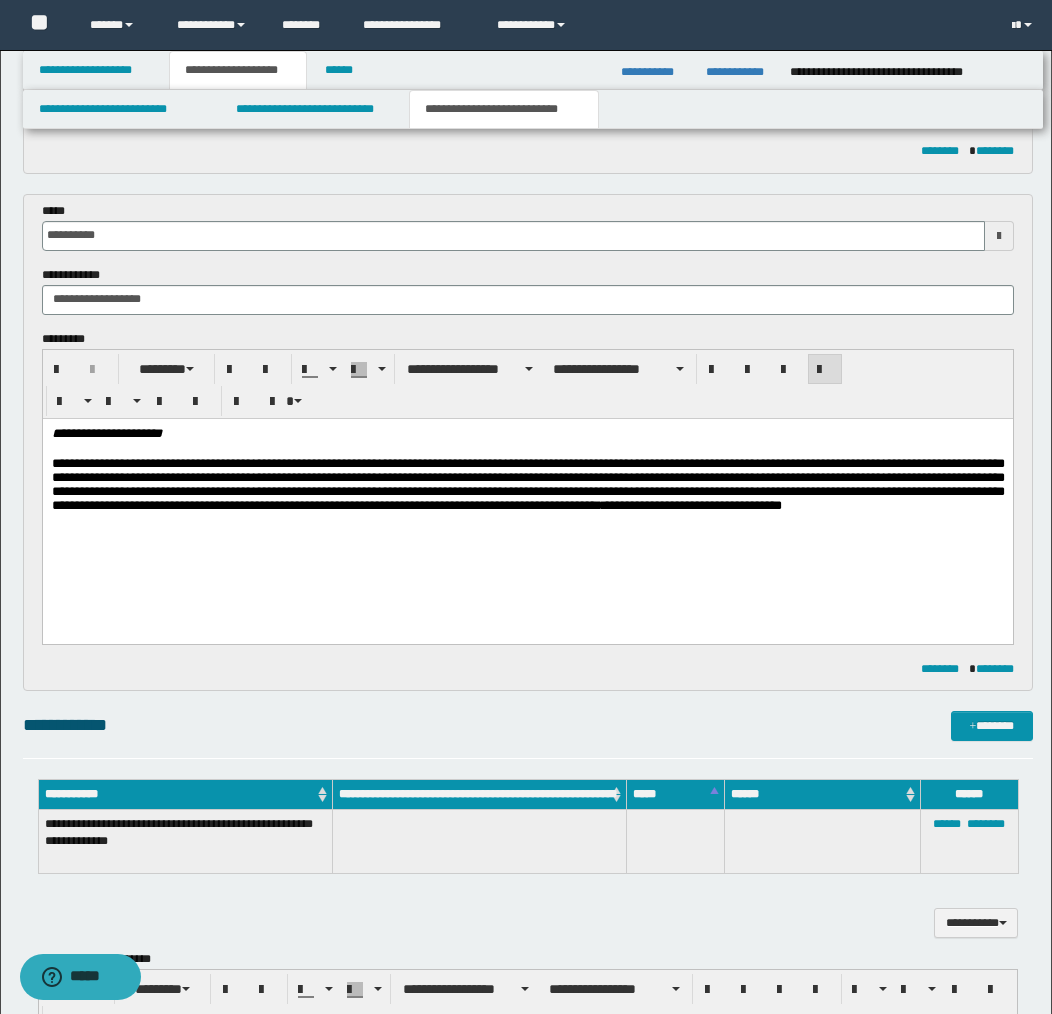 click on "**********" at bounding box center (527, 495) 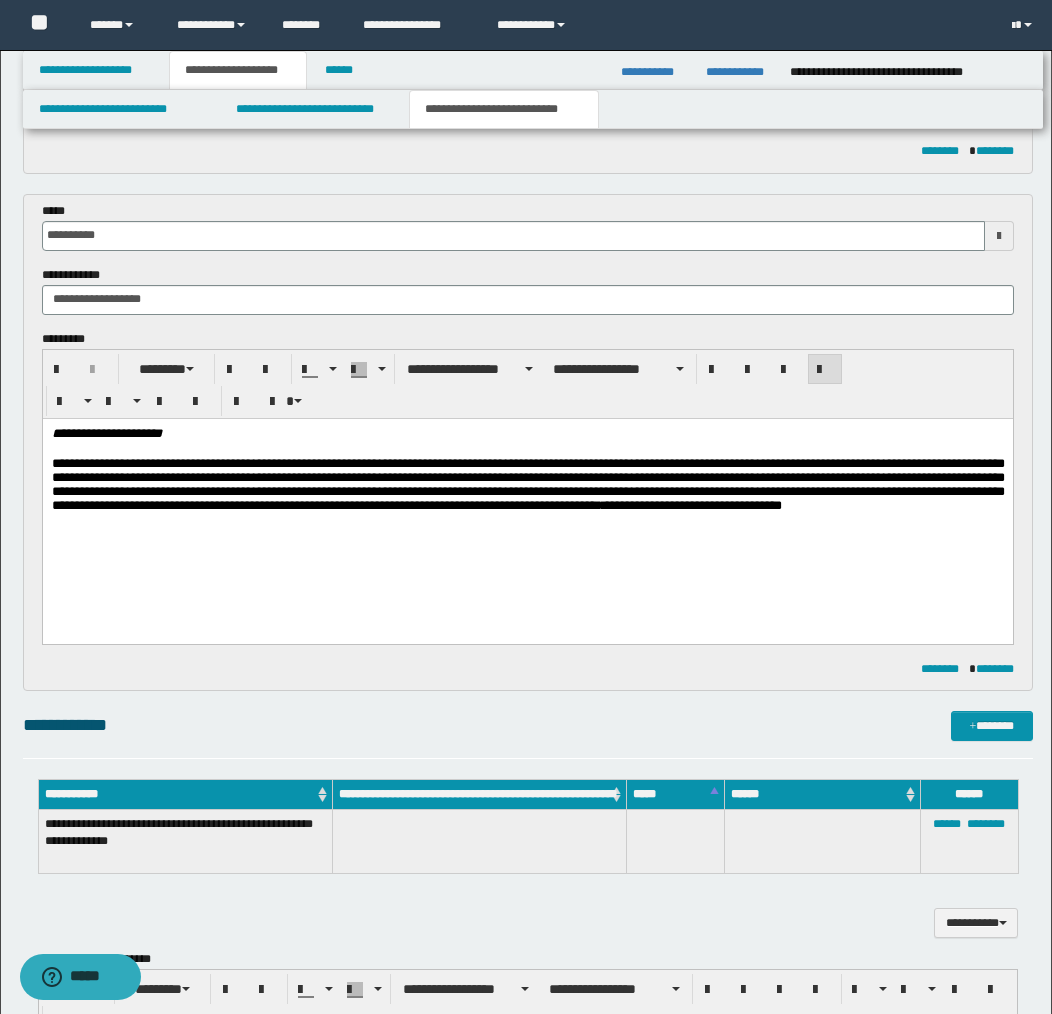 scroll, scrollTop: 533, scrollLeft: 0, axis: vertical 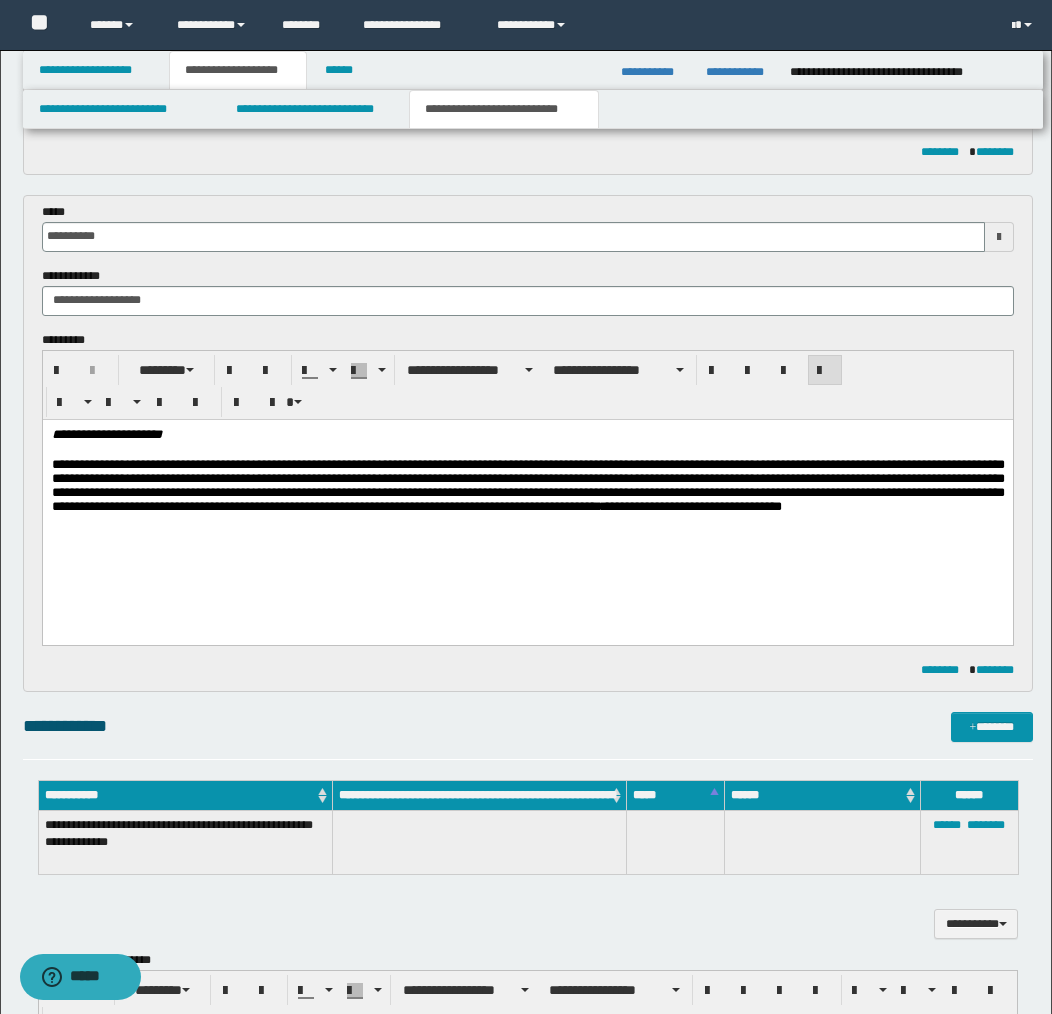 click on "**********" at bounding box center (527, 496) 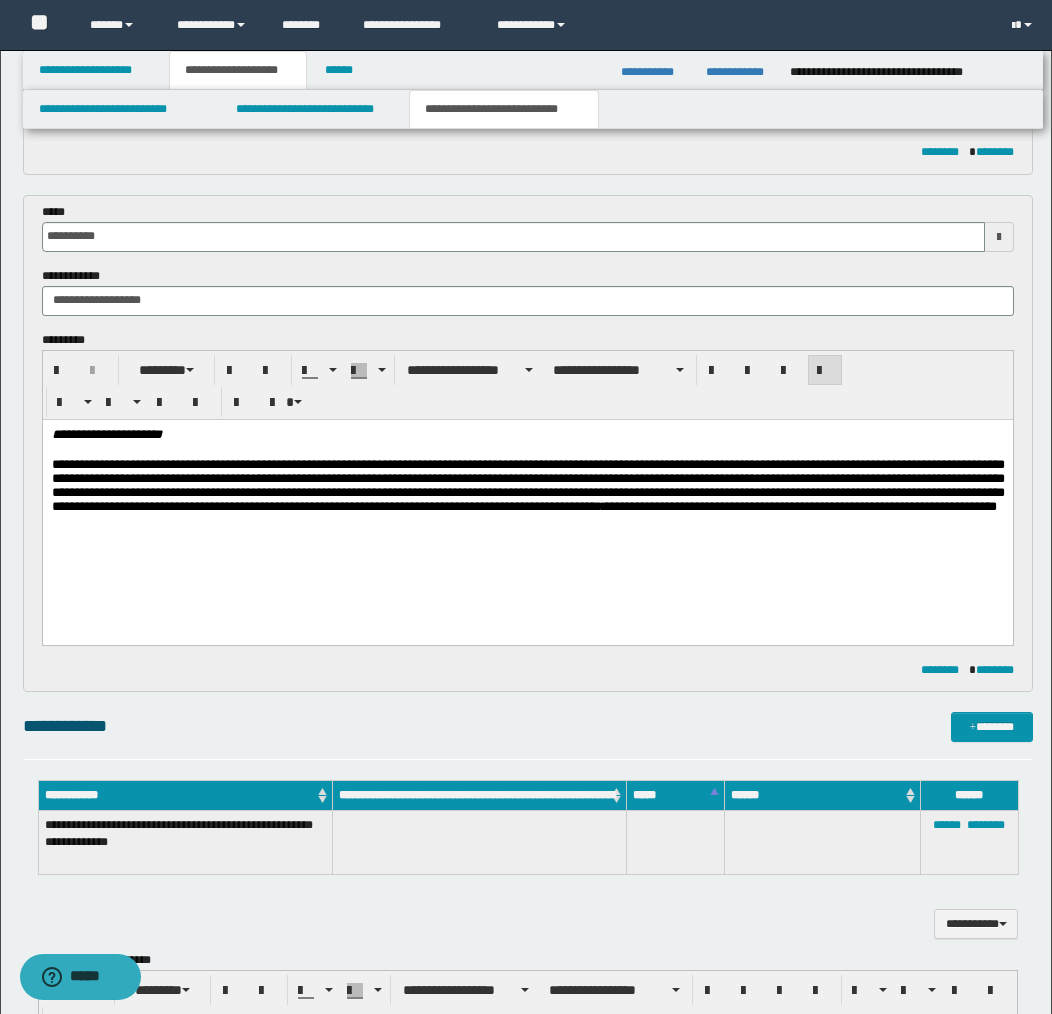 click on "**********" at bounding box center [527, 496] 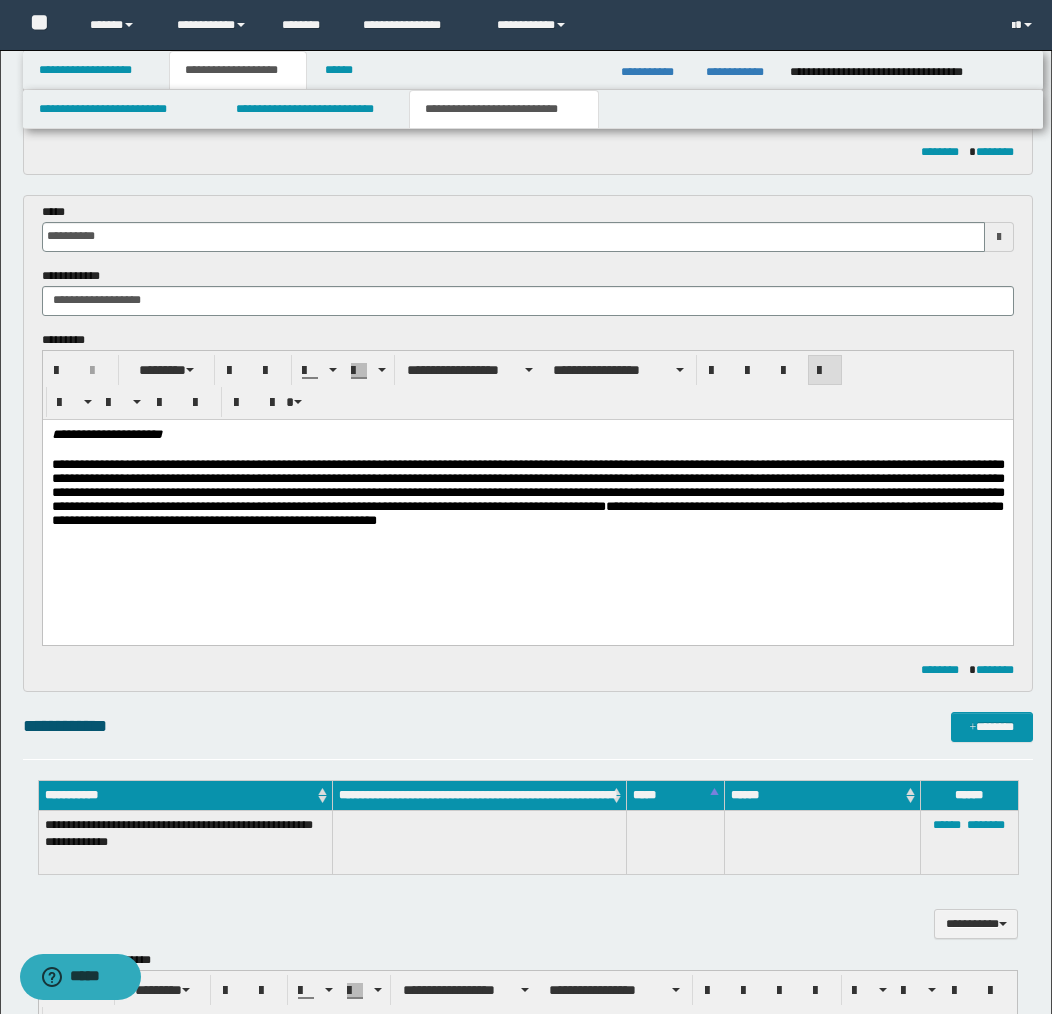 click on "**********" at bounding box center [527, 496] 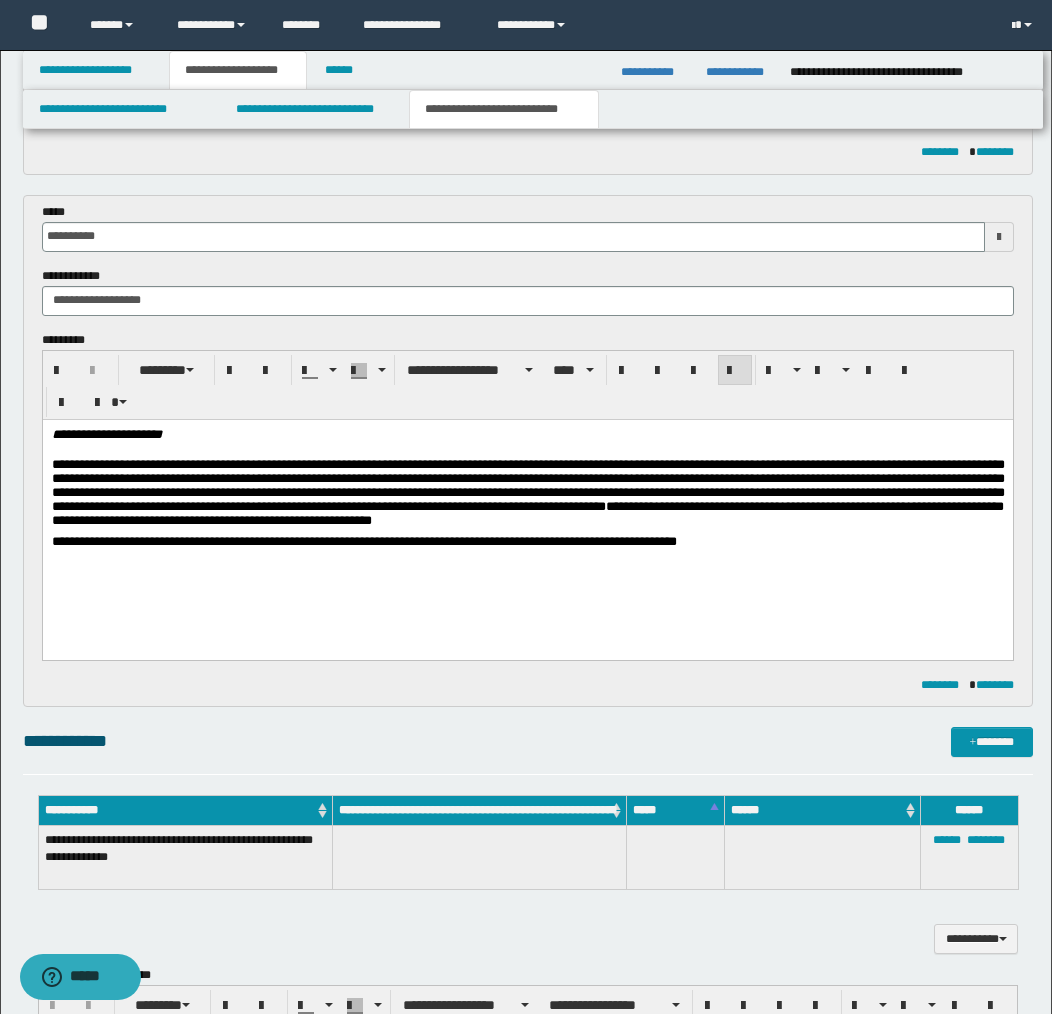 click on "**********" at bounding box center [363, 540] 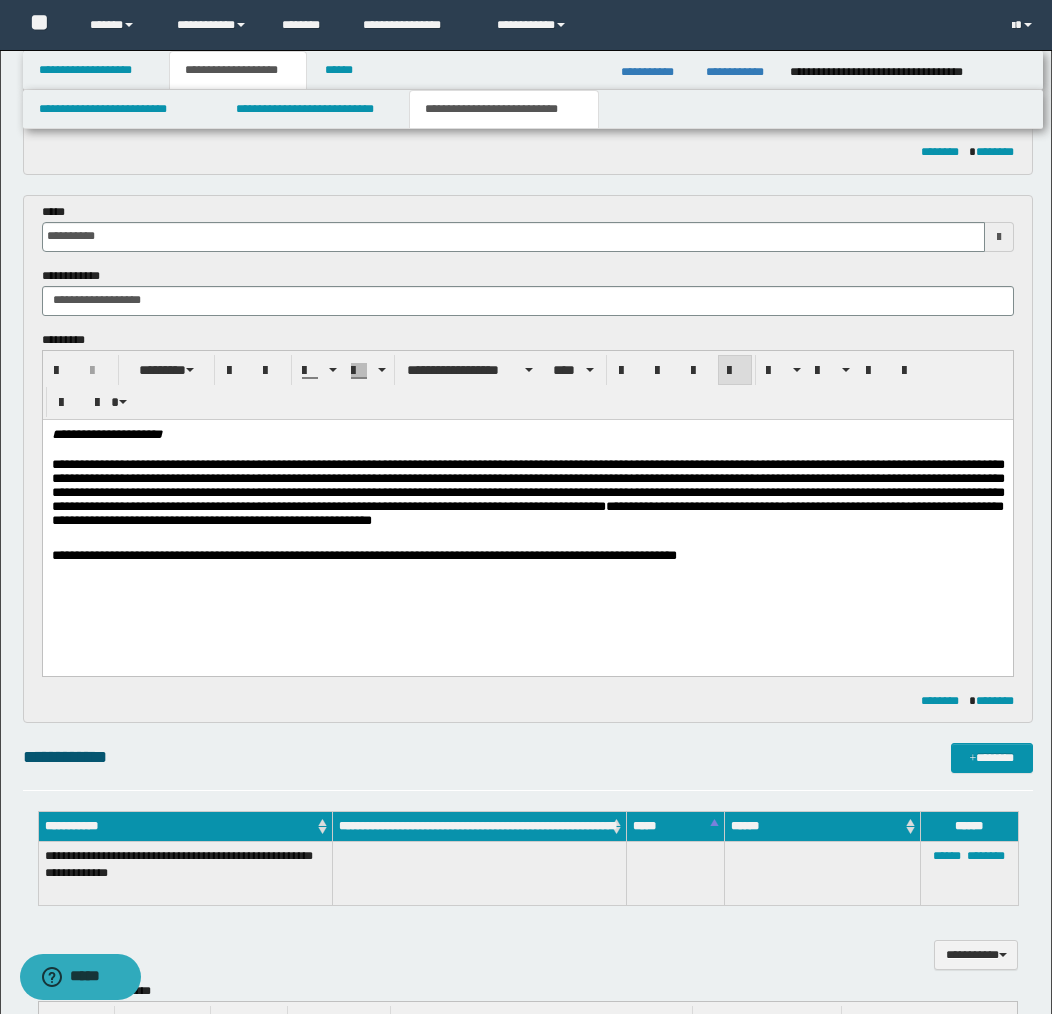 click on "**********" at bounding box center [527, 555] 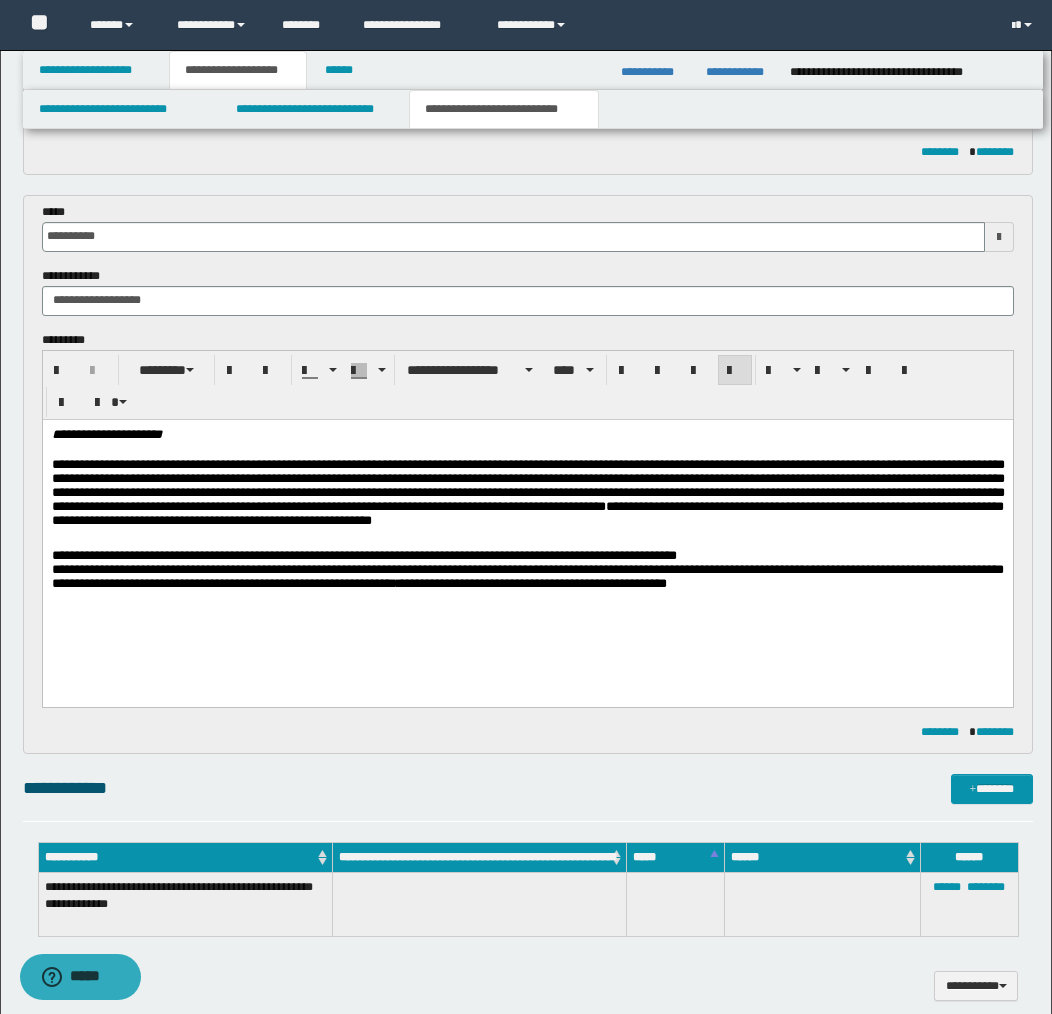 click on "**********" at bounding box center [527, 555] 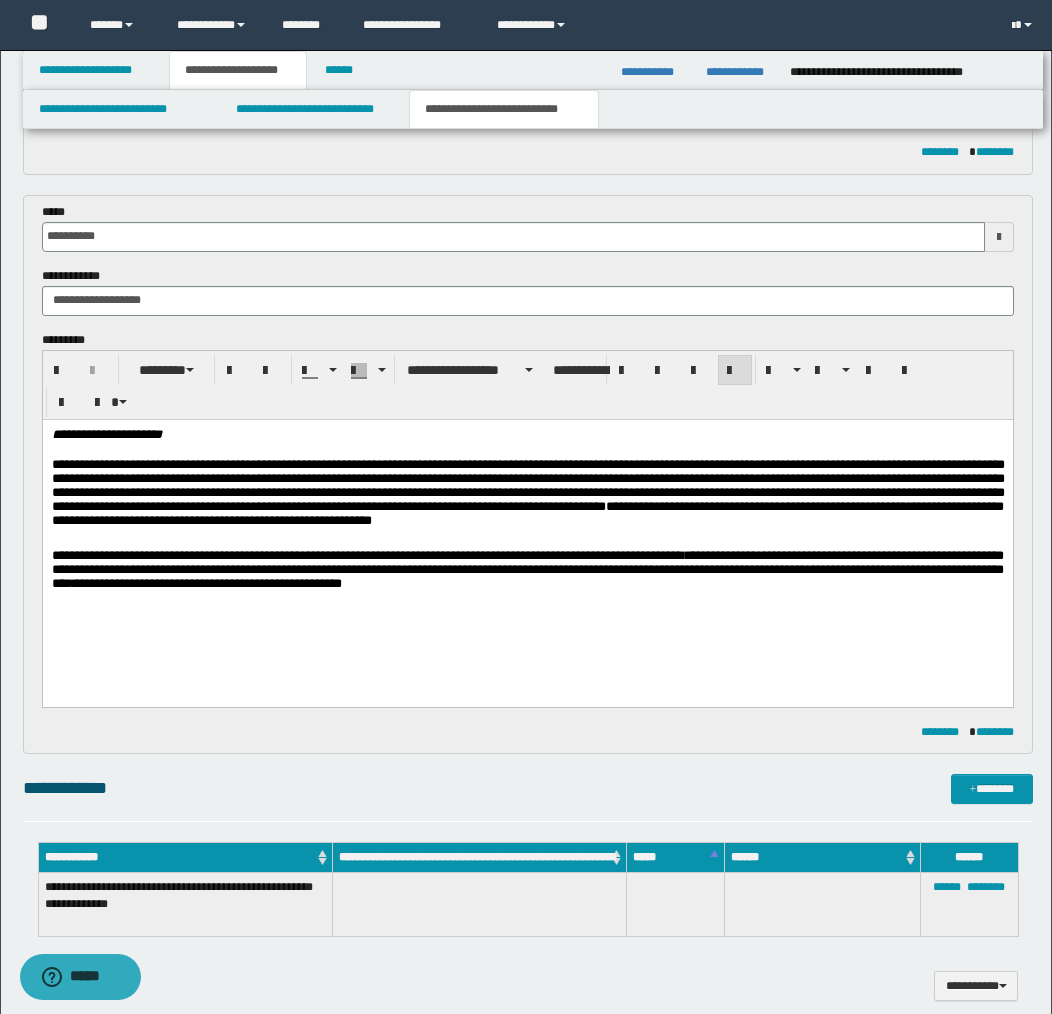 click on "**********" at bounding box center (527, 496) 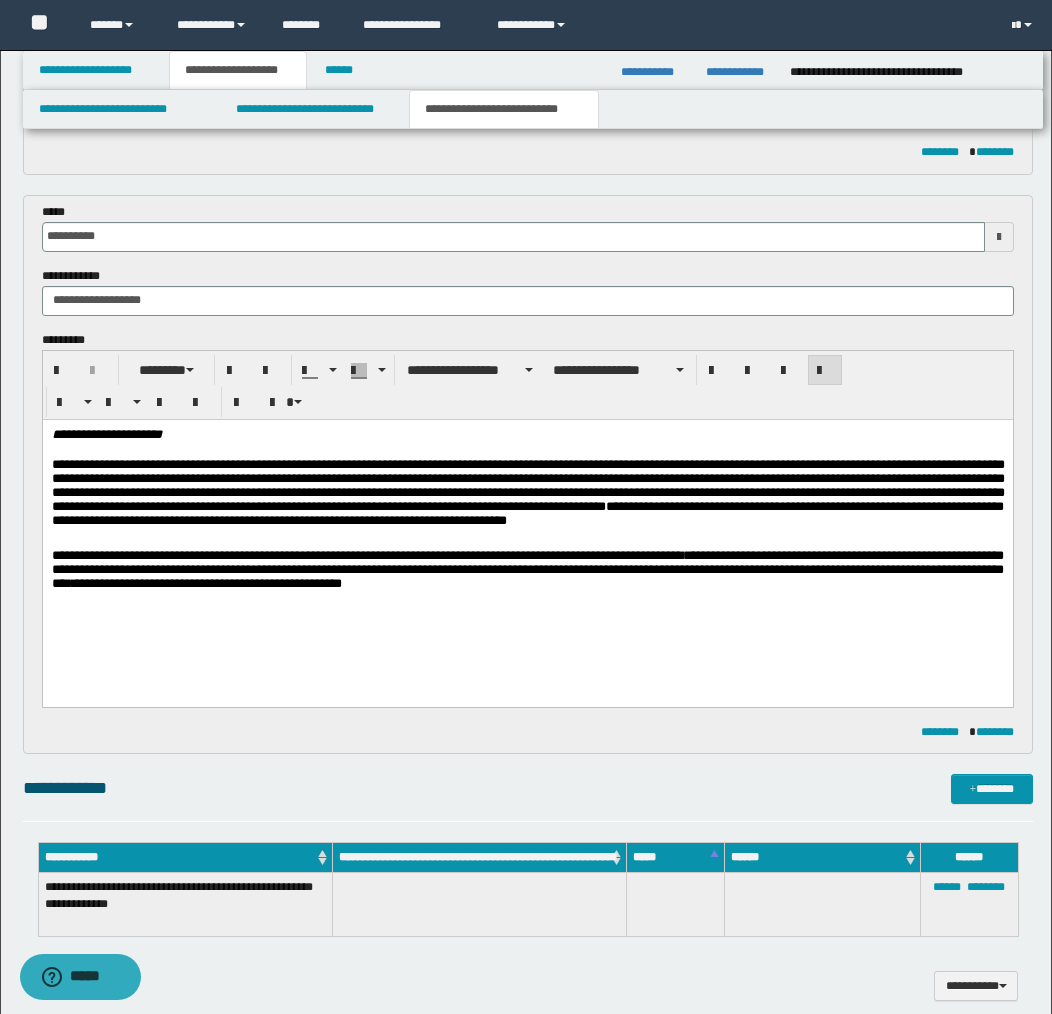 scroll, scrollTop: 538, scrollLeft: 0, axis: vertical 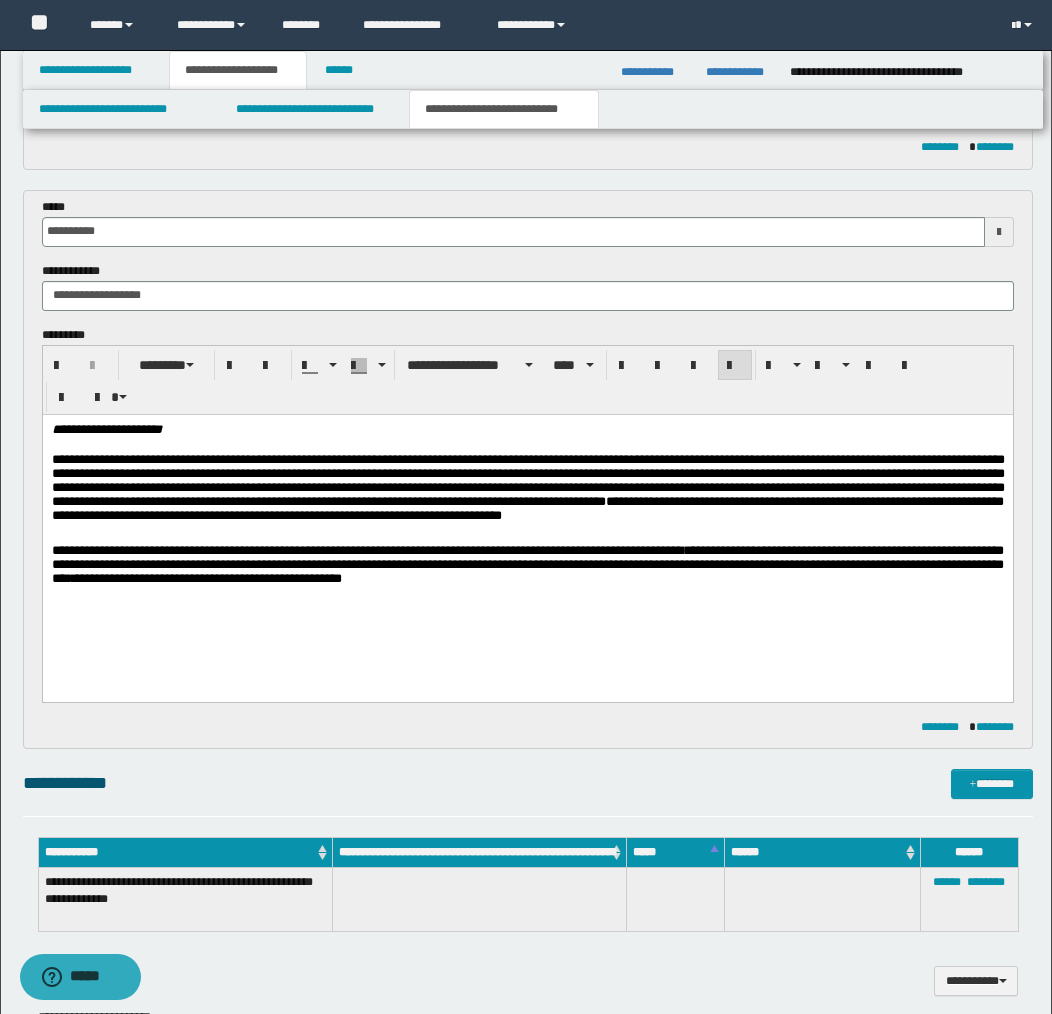click on "**********" at bounding box center (366, 549) 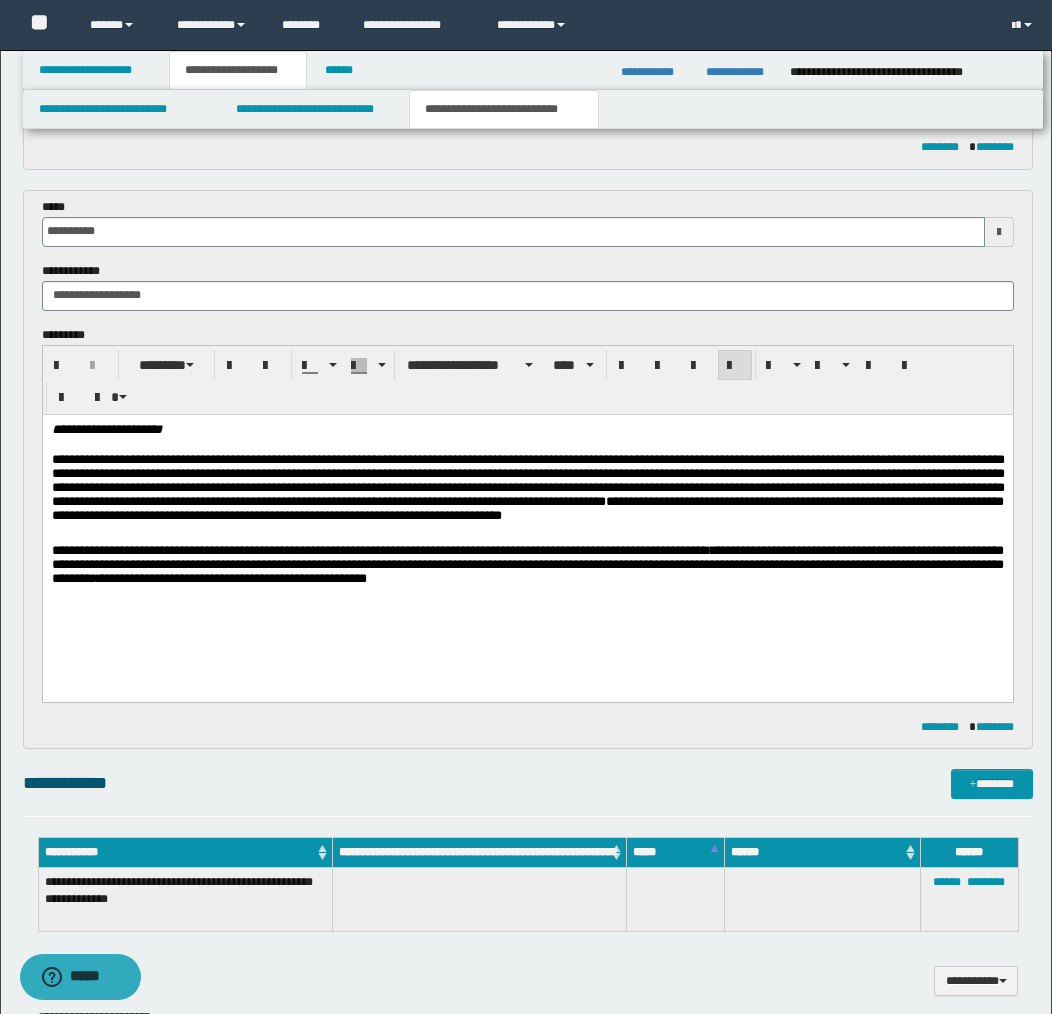 click on "**********" at bounding box center (527, 564) 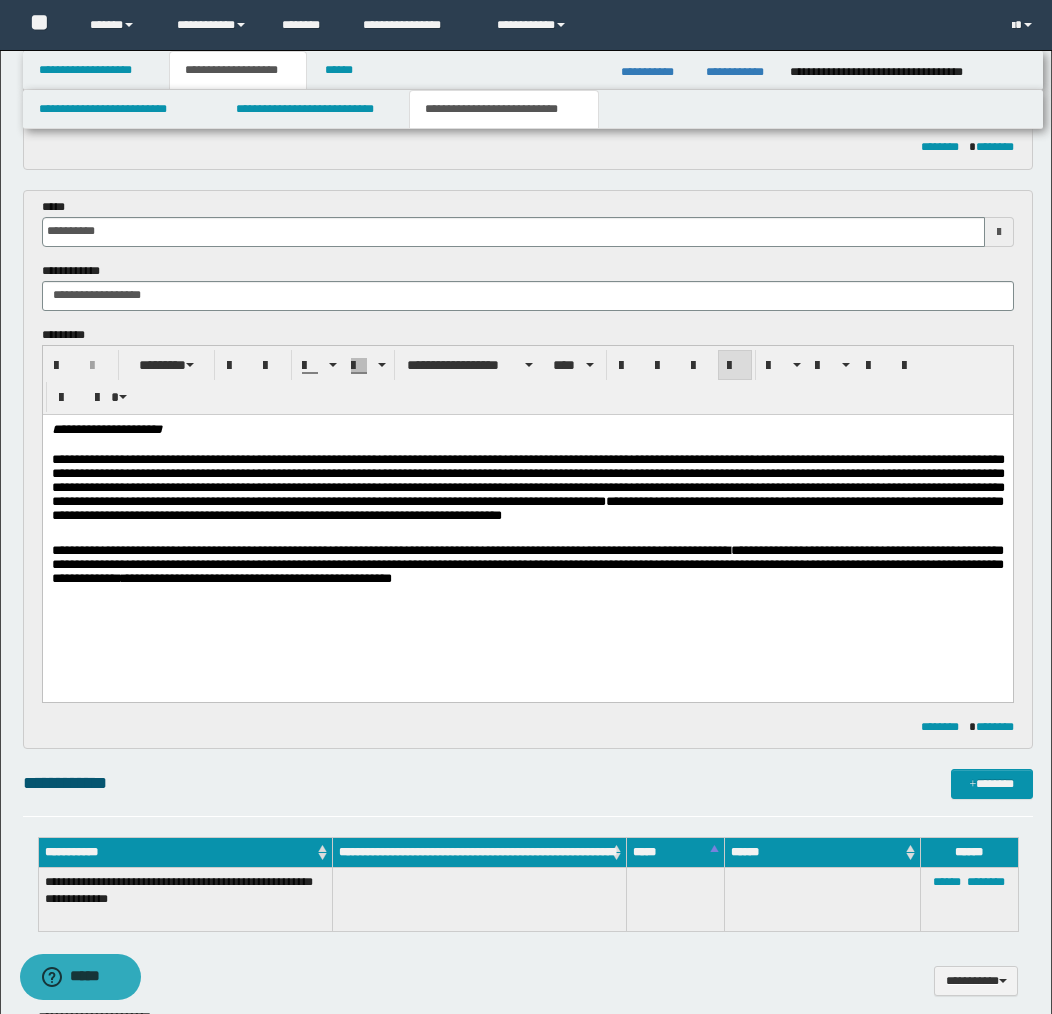 click on "**********" at bounding box center (527, 563) 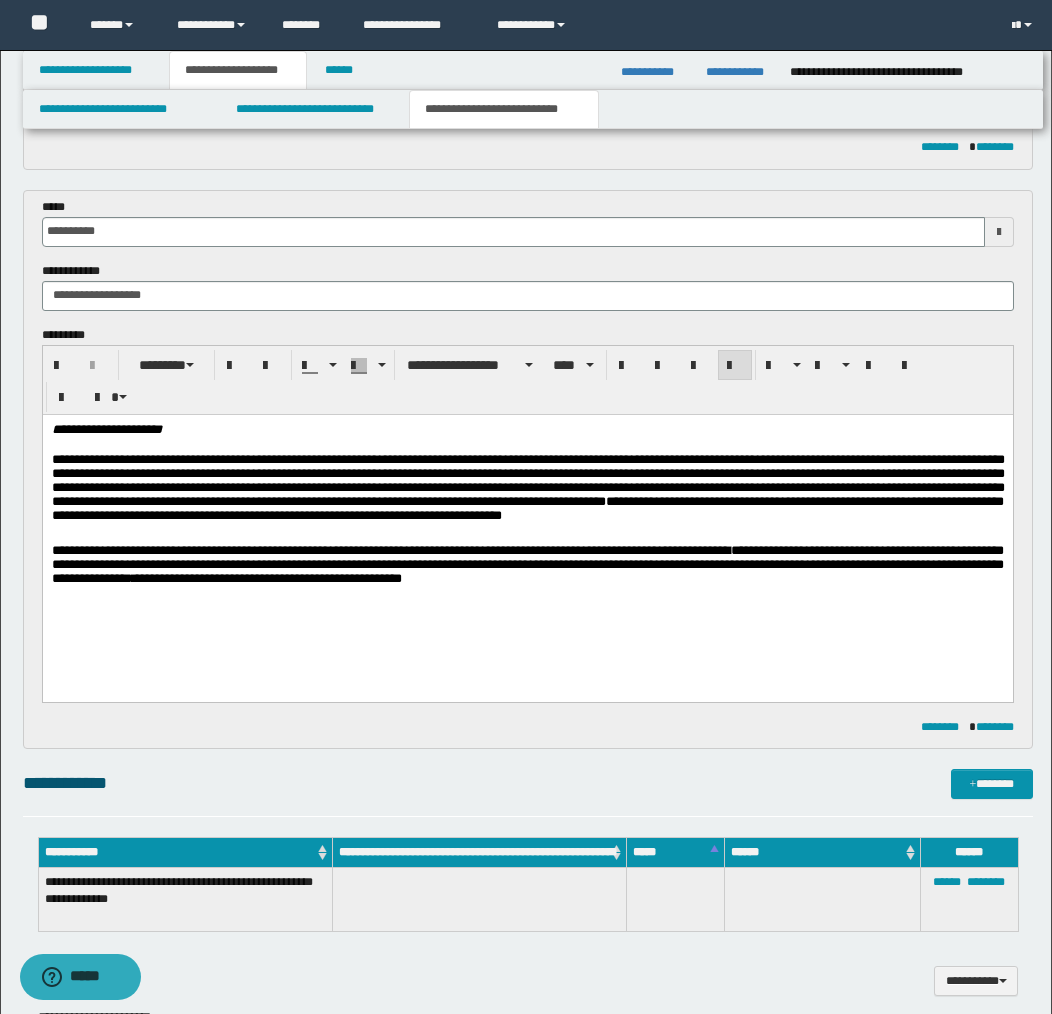 click on "**********" at bounding box center (527, 563) 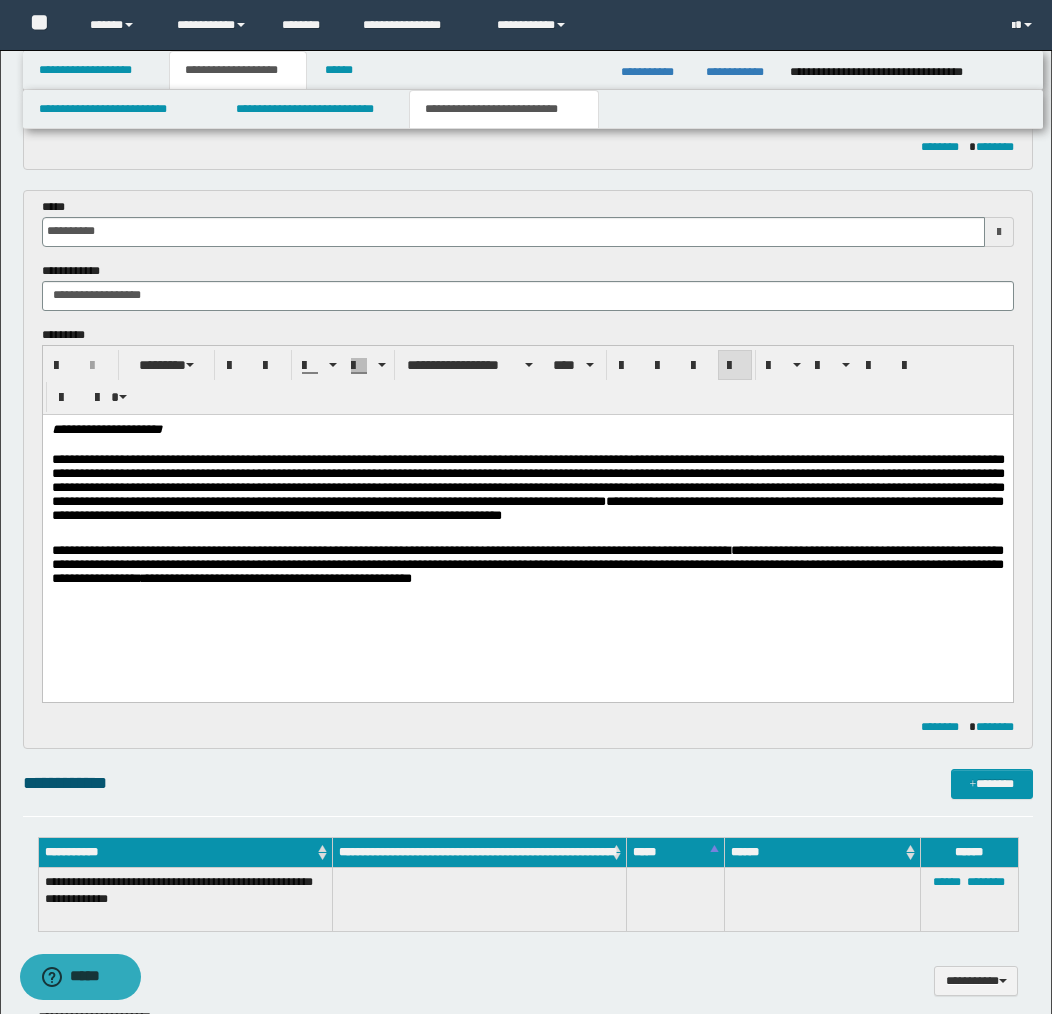 click on "**********" at bounding box center (527, 563) 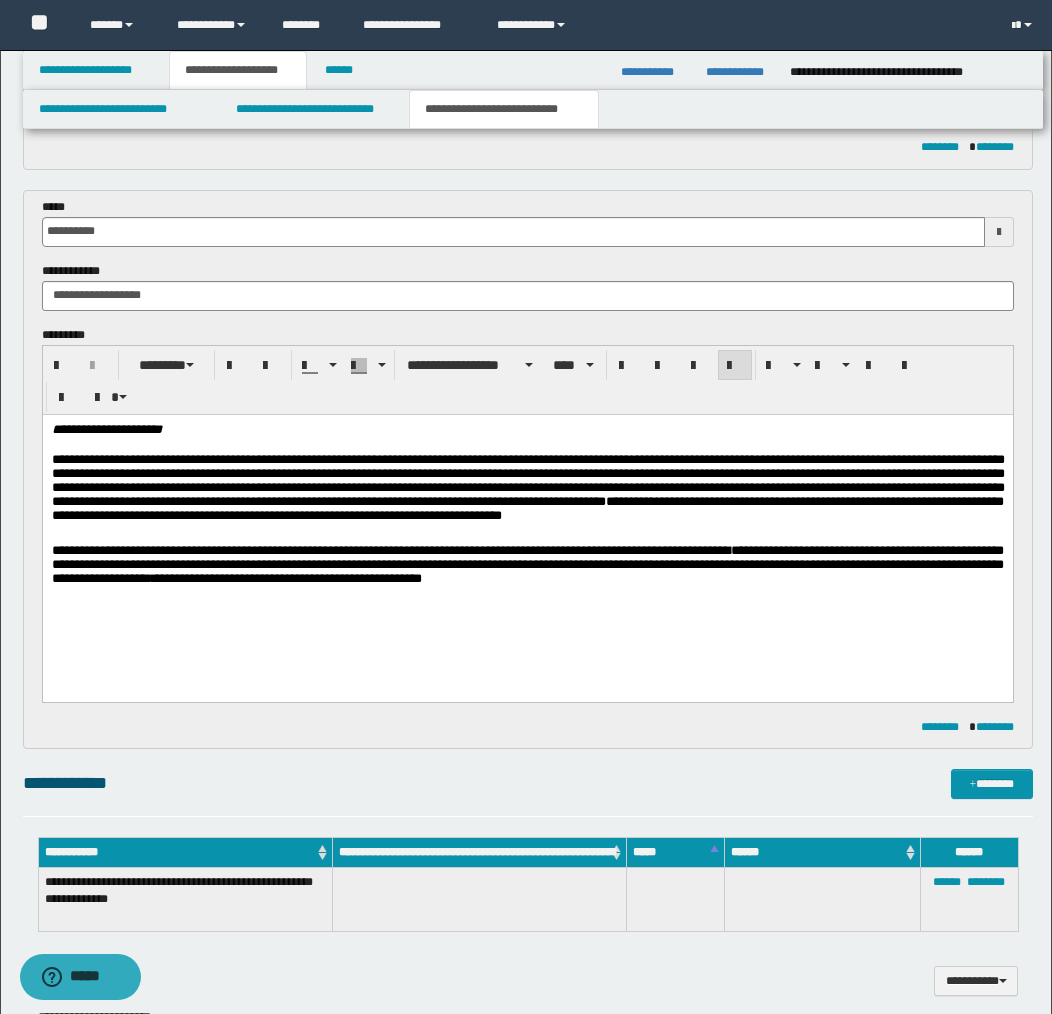 click on "**********" at bounding box center (527, 563) 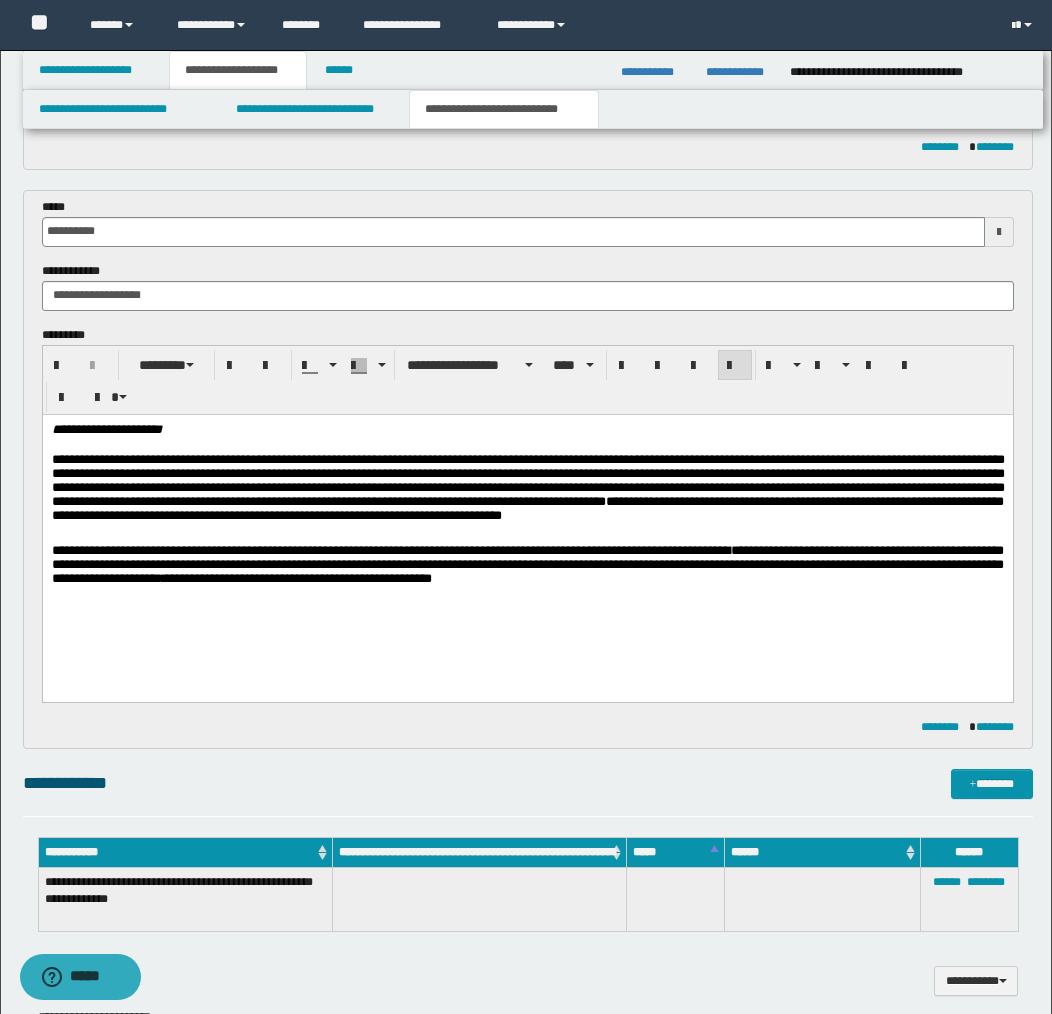 click on "**********" at bounding box center (527, 563) 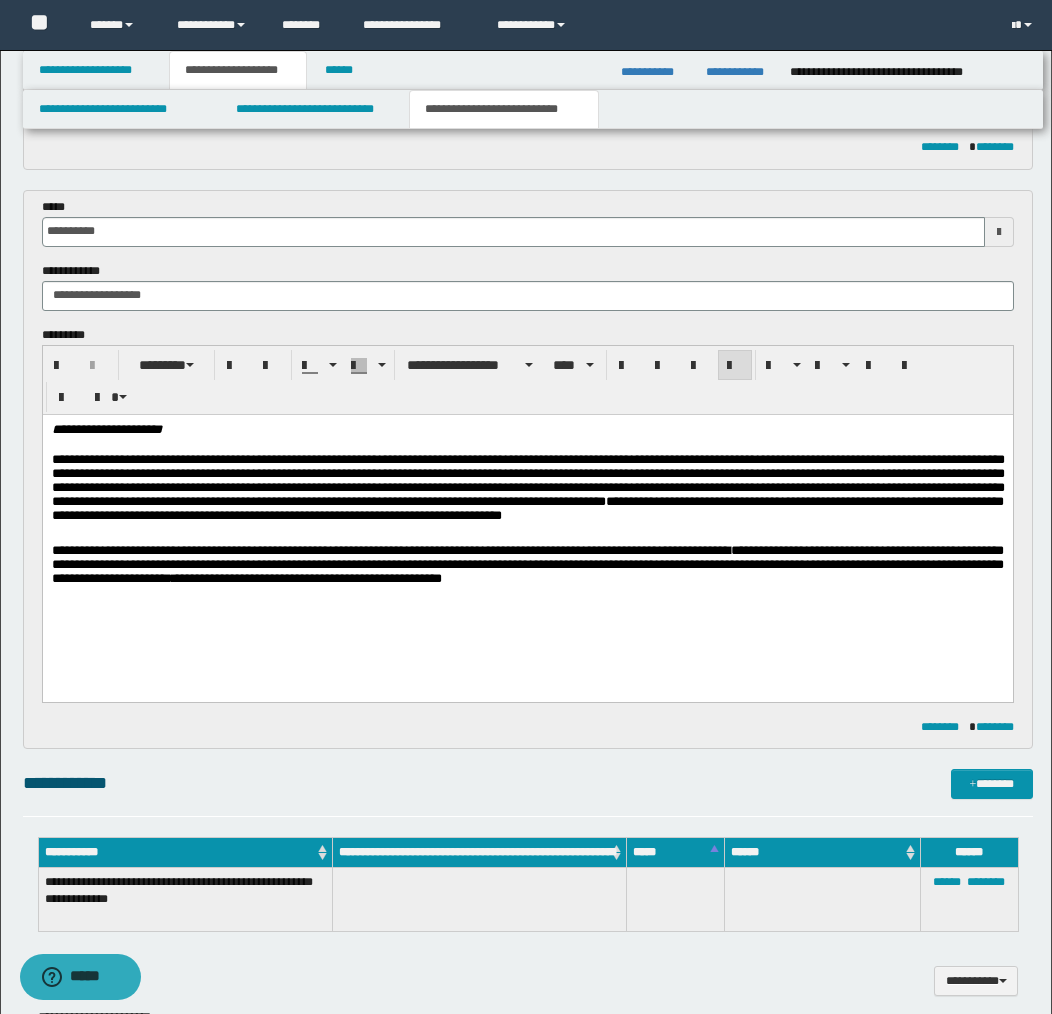 scroll, scrollTop: 534, scrollLeft: 0, axis: vertical 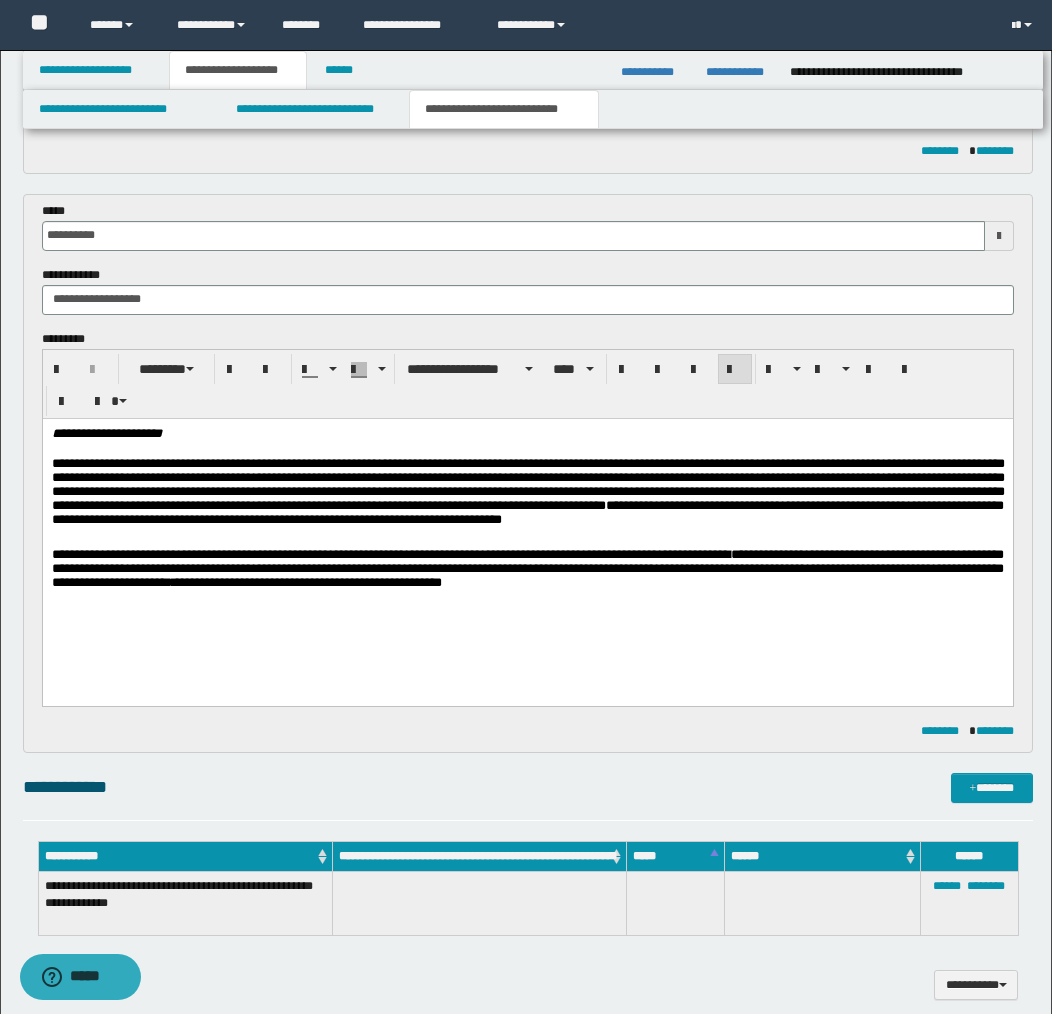 click on "**********" at bounding box center [527, 567] 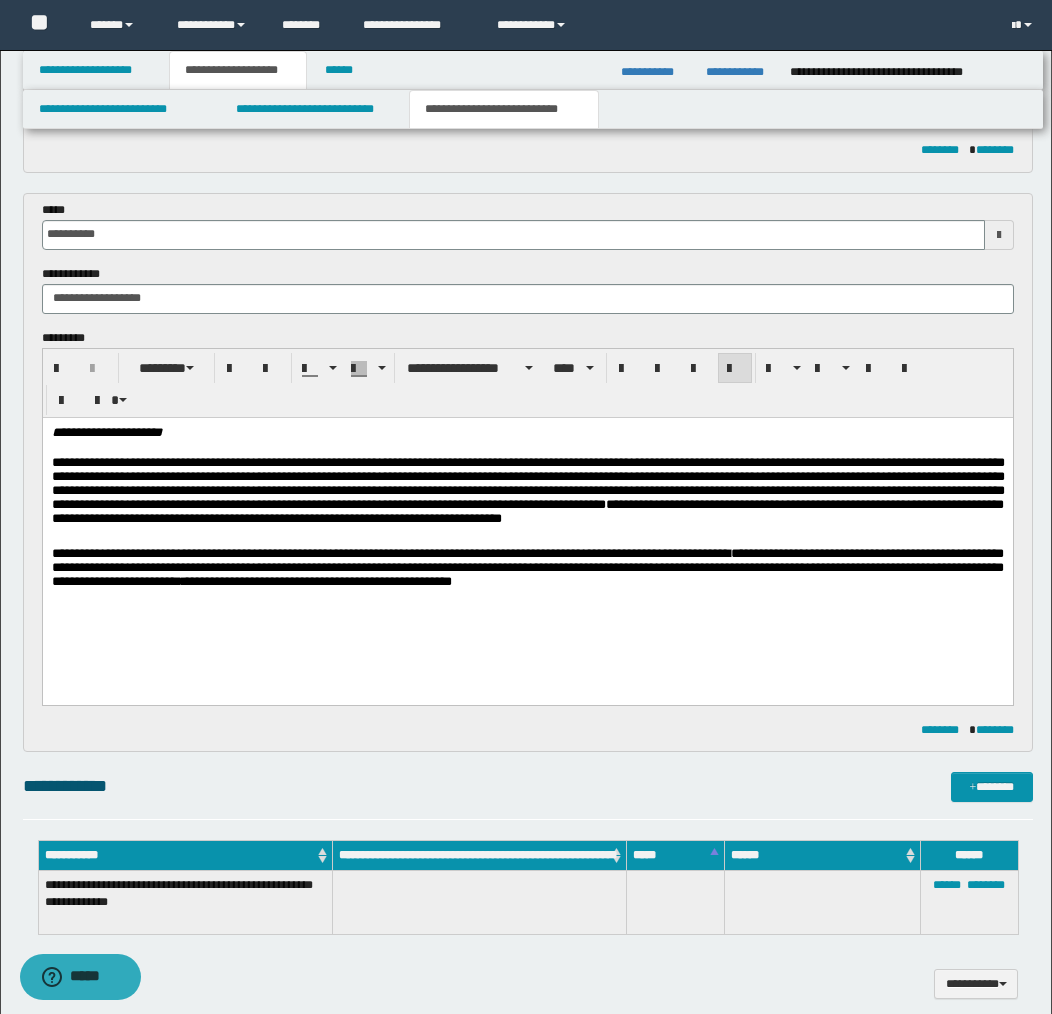 click on "**********" at bounding box center [527, 567] 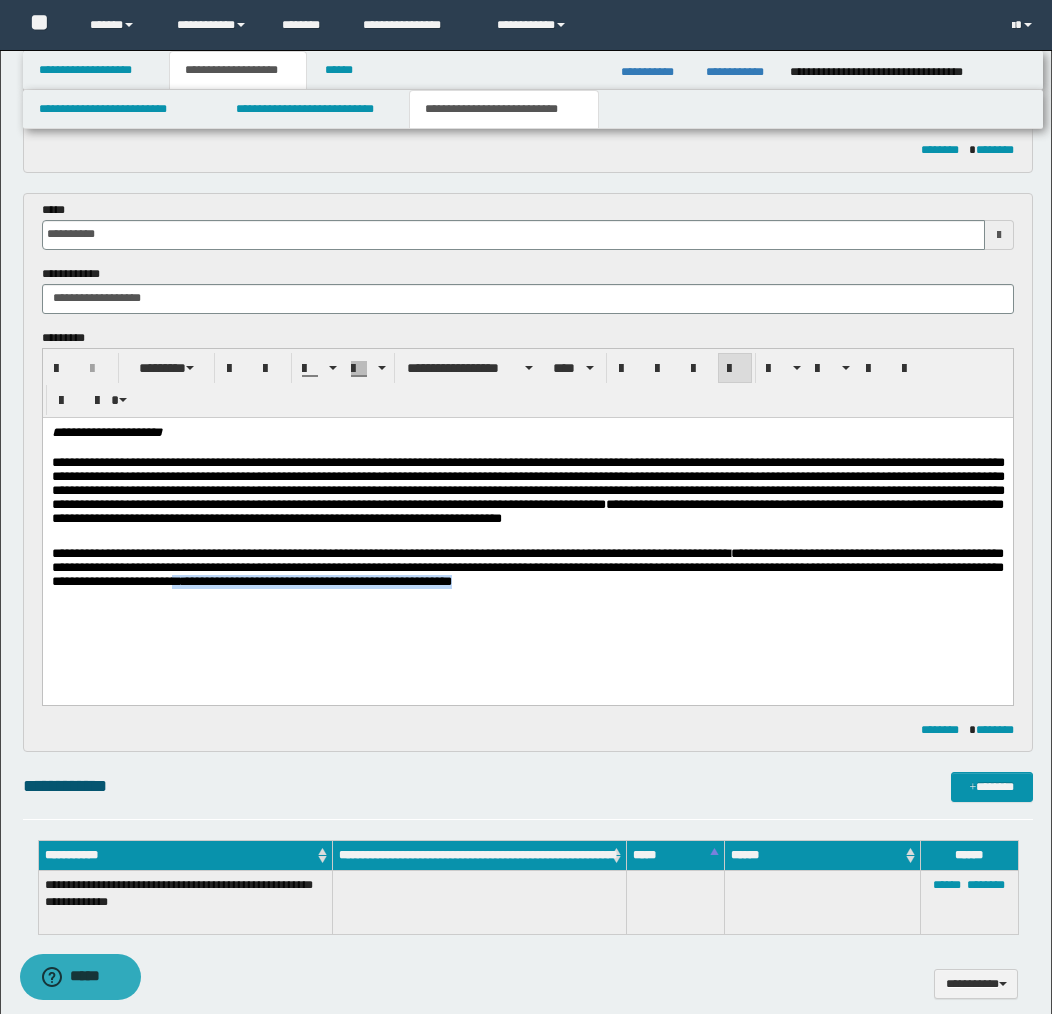 drag, startPoint x: 296, startPoint y: 589, endPoint x: 316, endPoint y: 619, distance: 36.05551 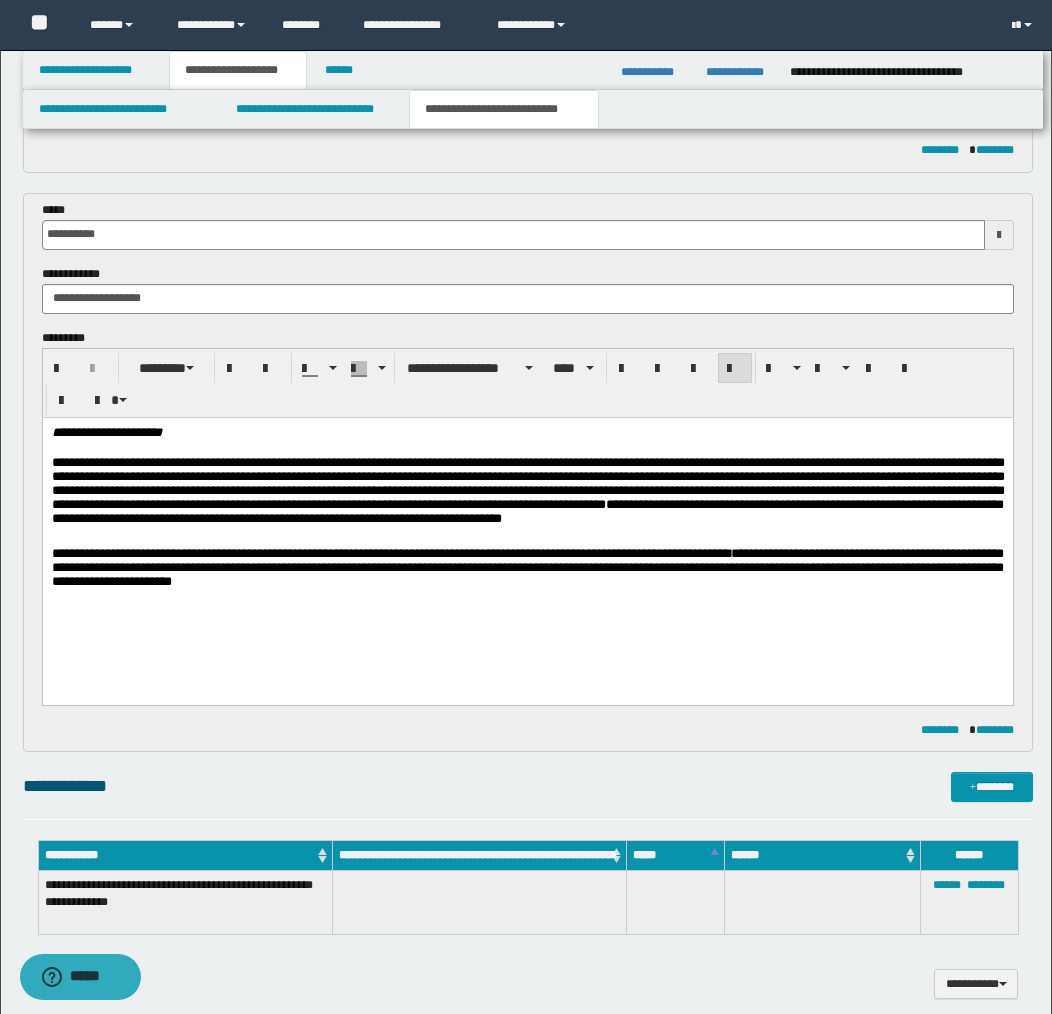 click on "**********" at bounding box center [527, 531] 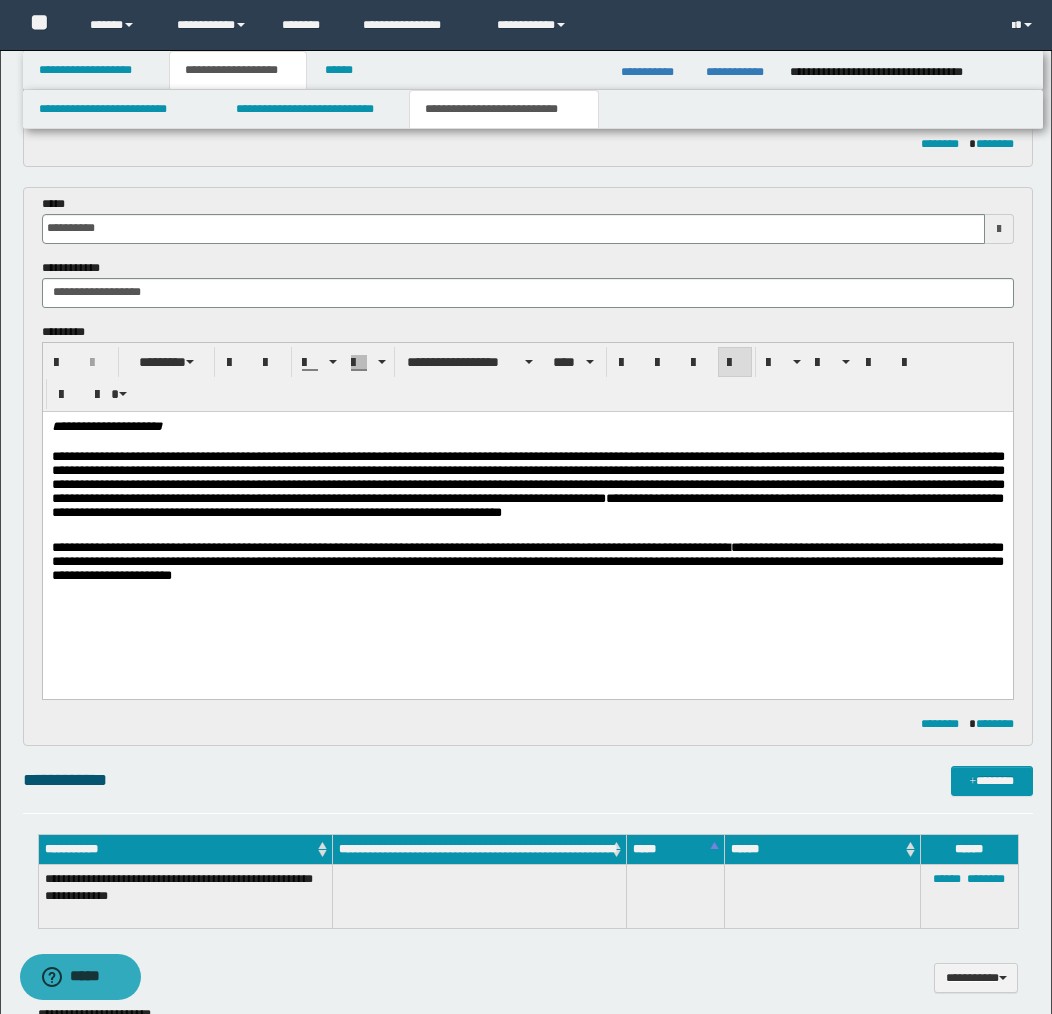 scroll, scrollTop: 542, scrollLeft: 0, axis: vertical 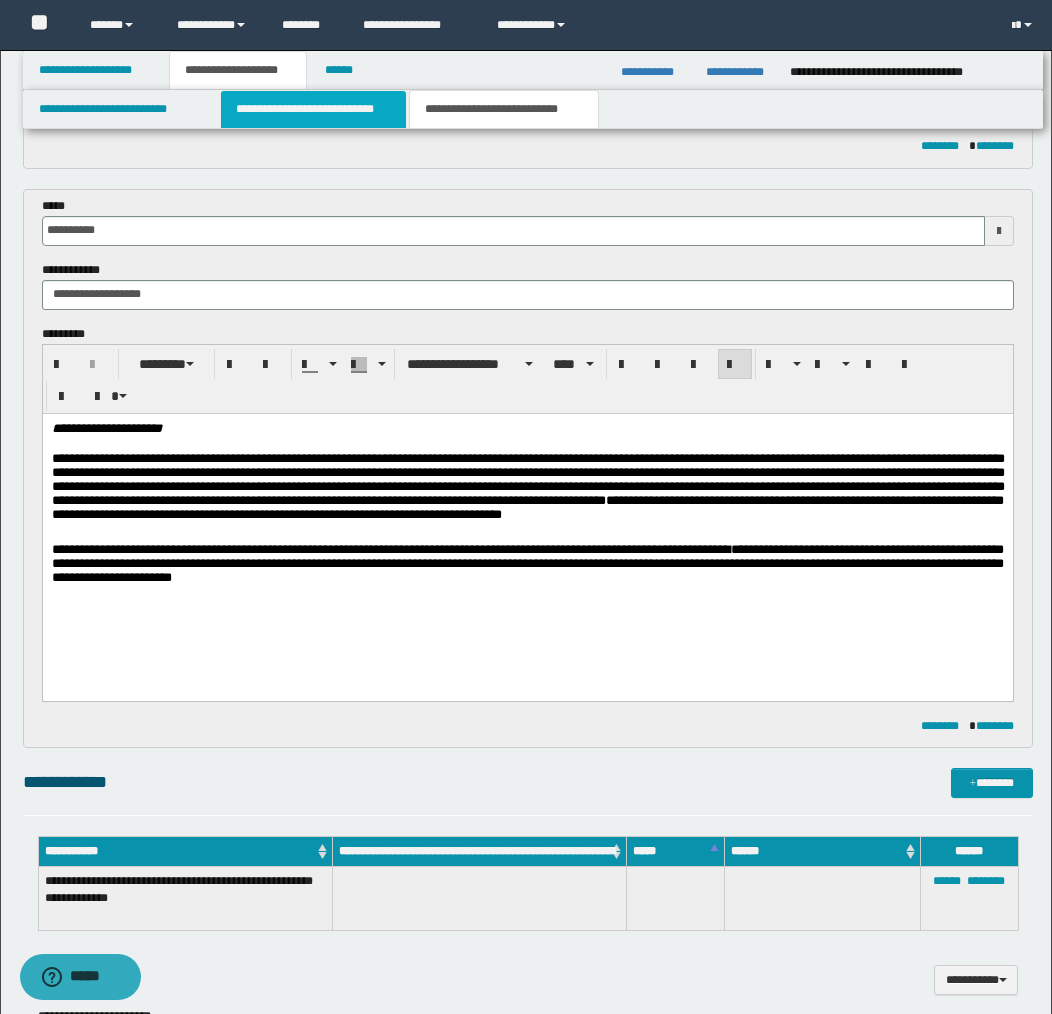 click on "**********" at bounding box center (314, 109) 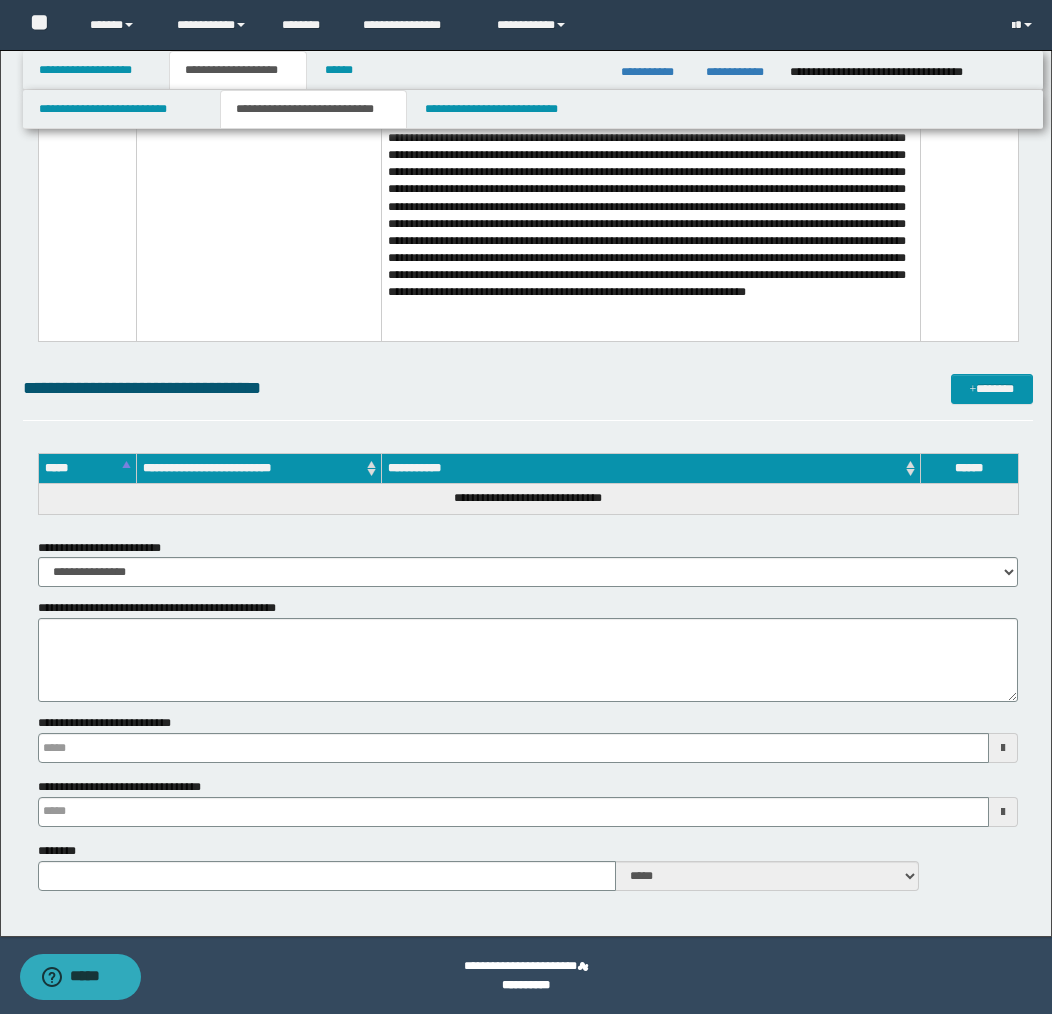 type 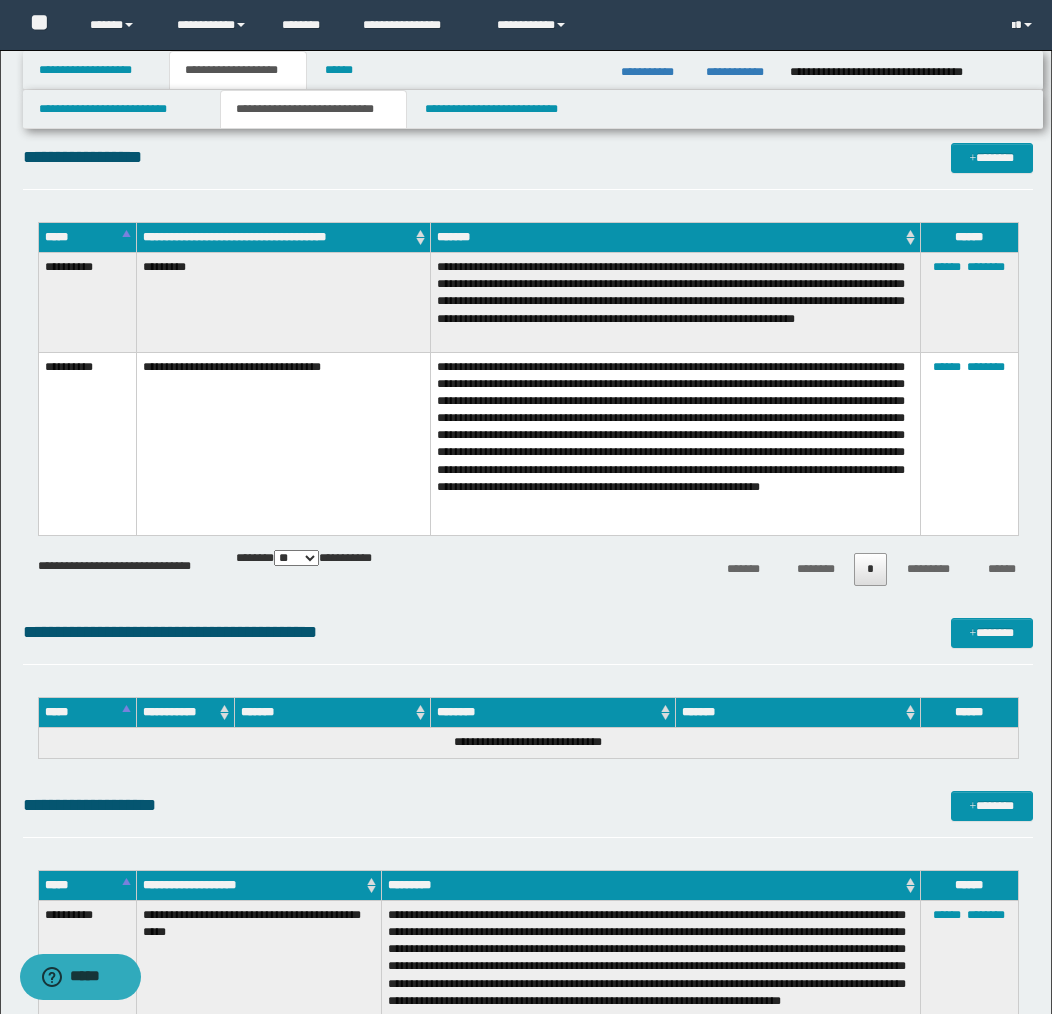 scroll, scrollTop: 1999, scrollLeft: 0, axis: vertical 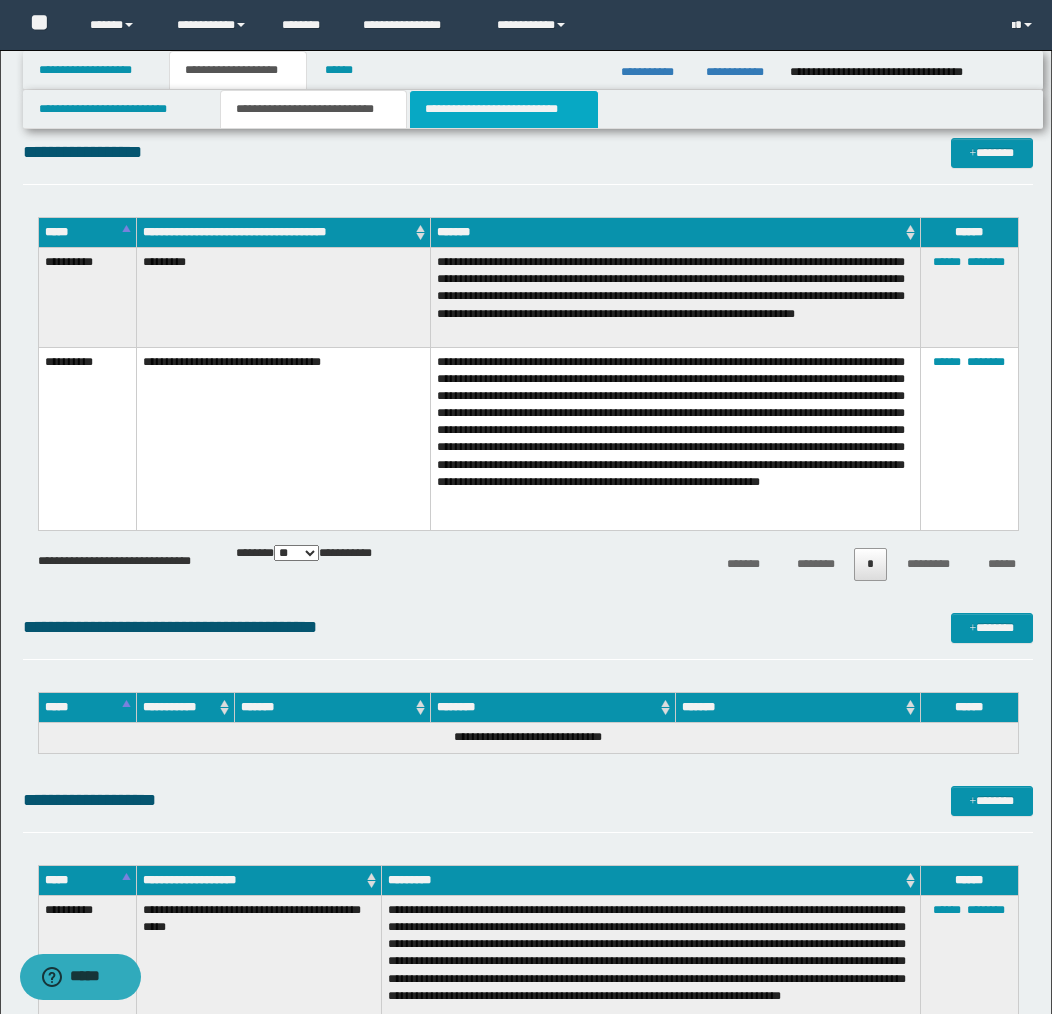 click on "**********" at bounding box center (504, 109) 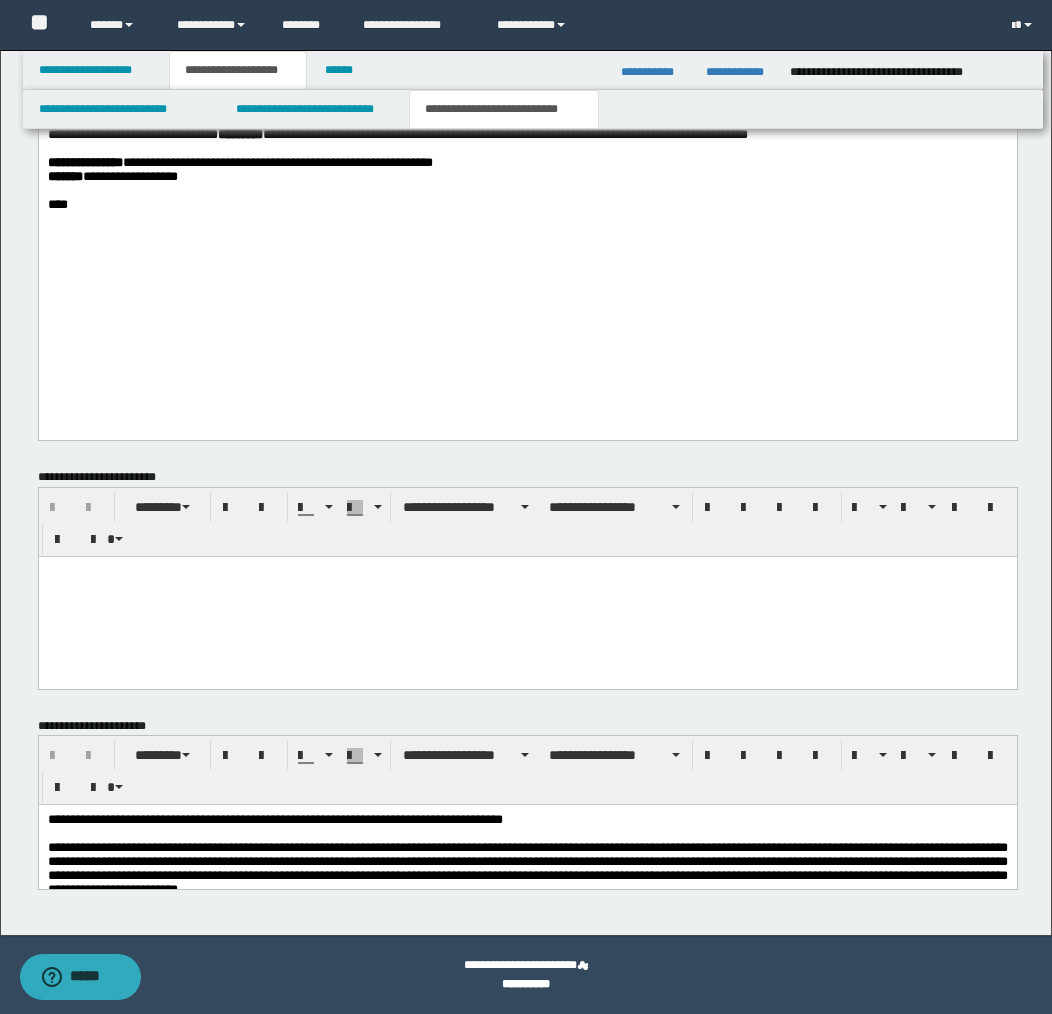 scroll, scrollTop: 1683, scrollLeft: 0, axis: vertical 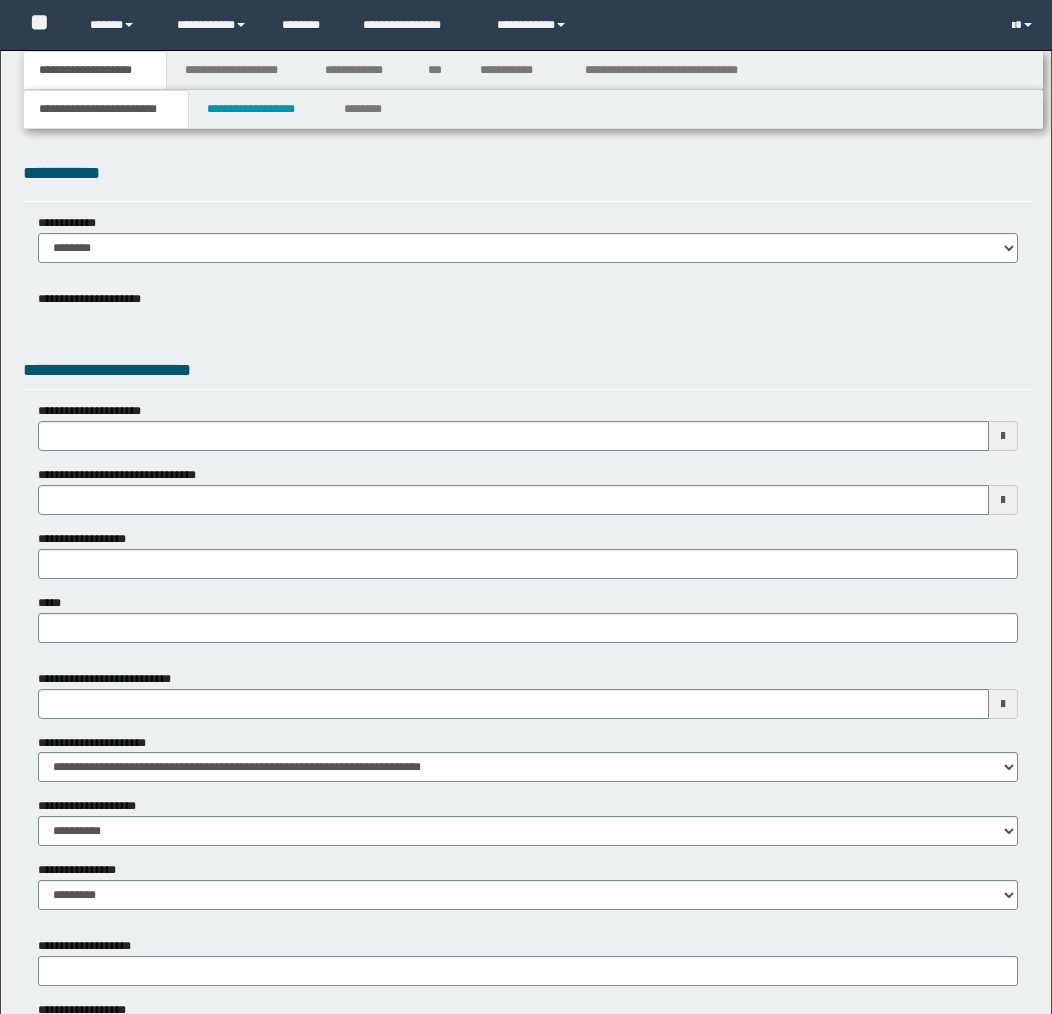 select on "*" 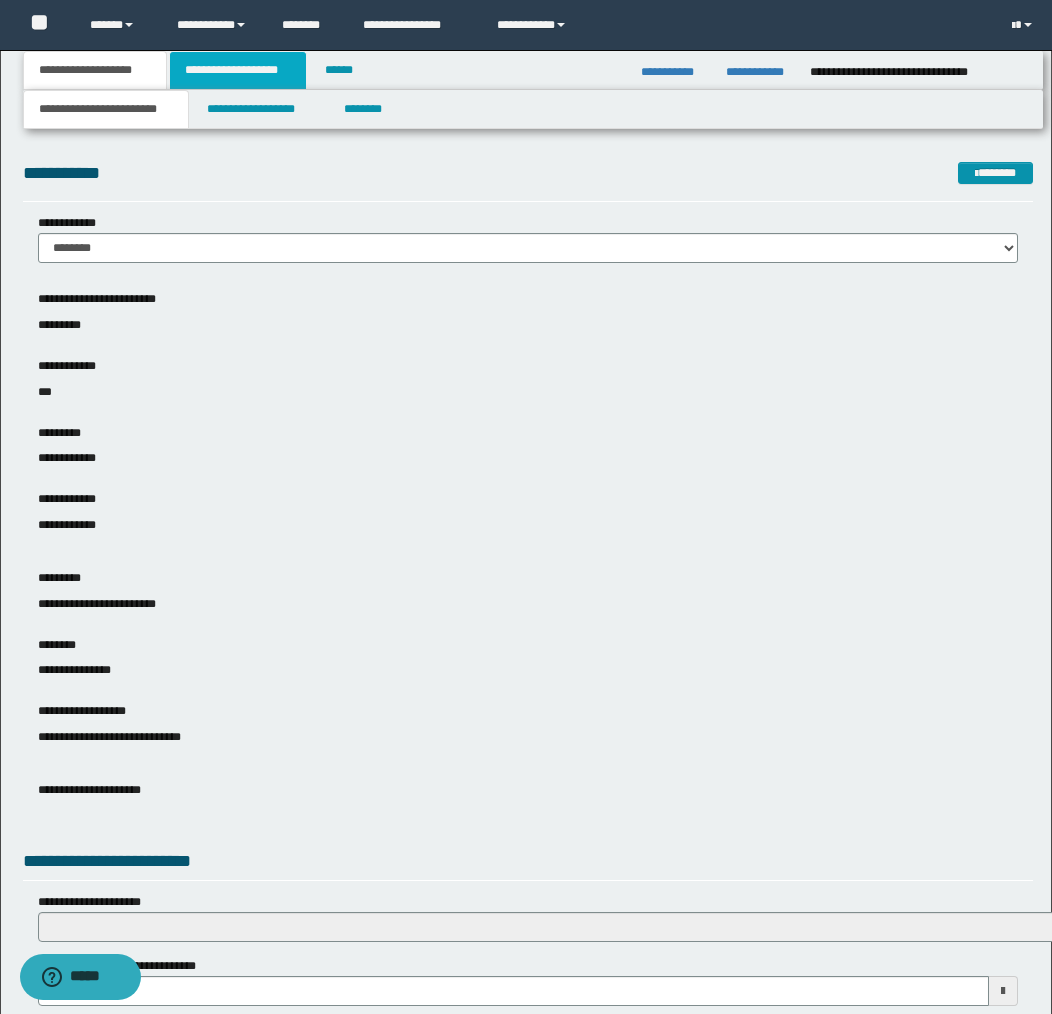click on "**********" at bounding box center [238, 70] 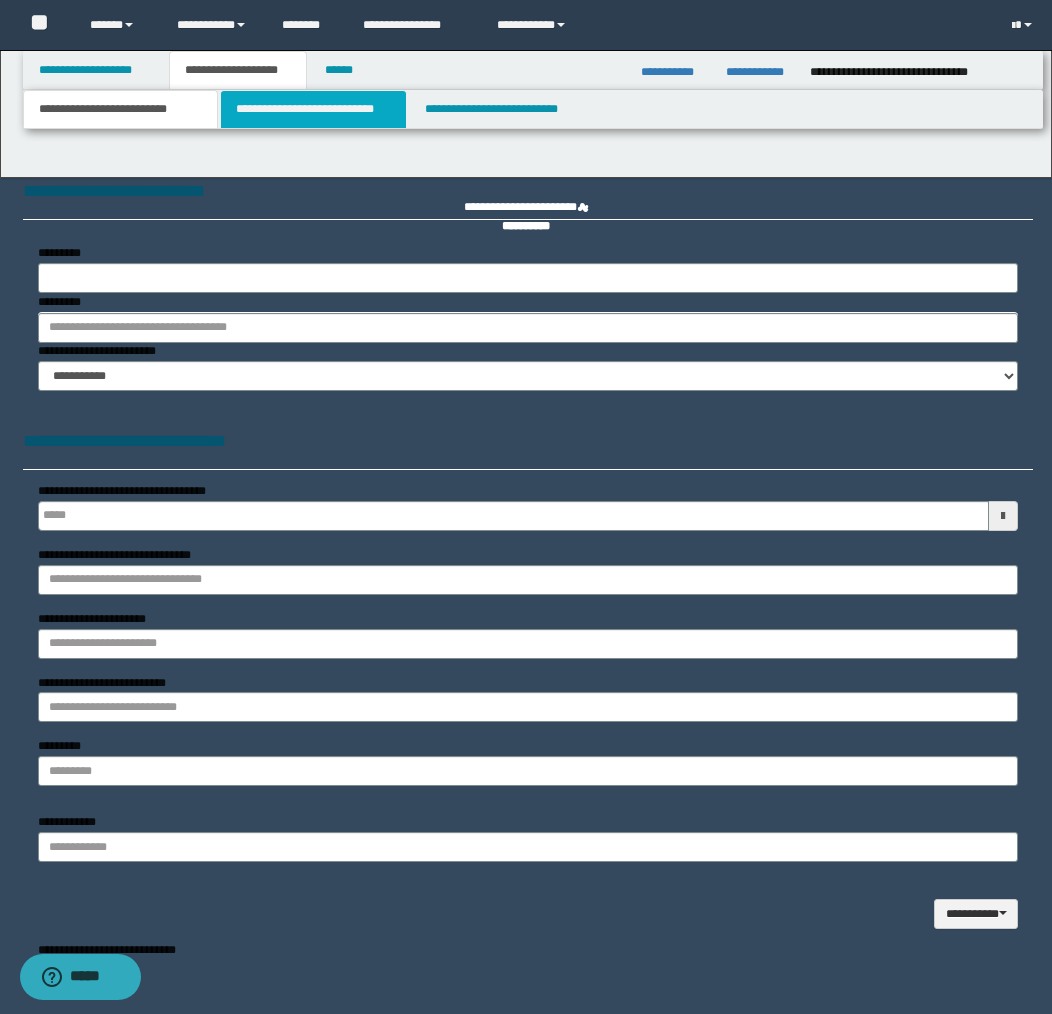 type 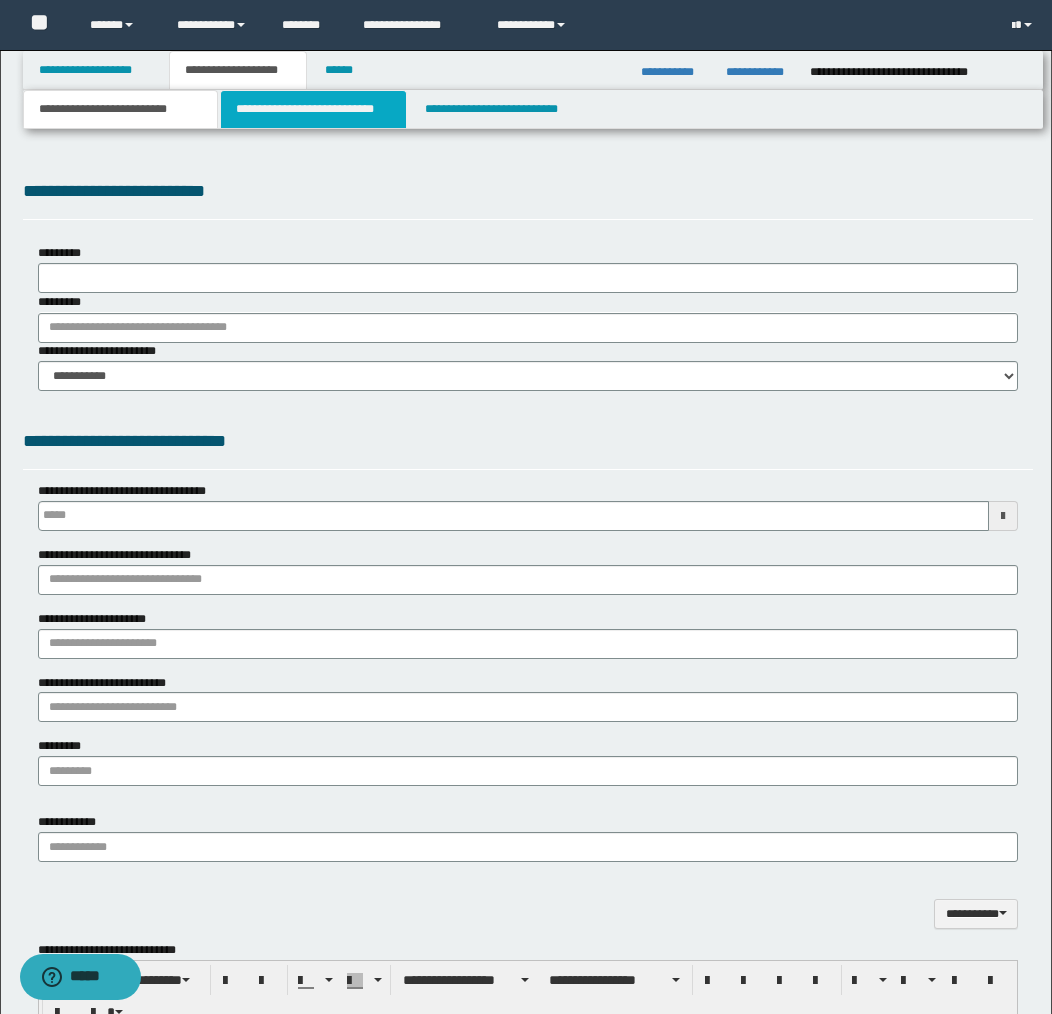 type on "**********" 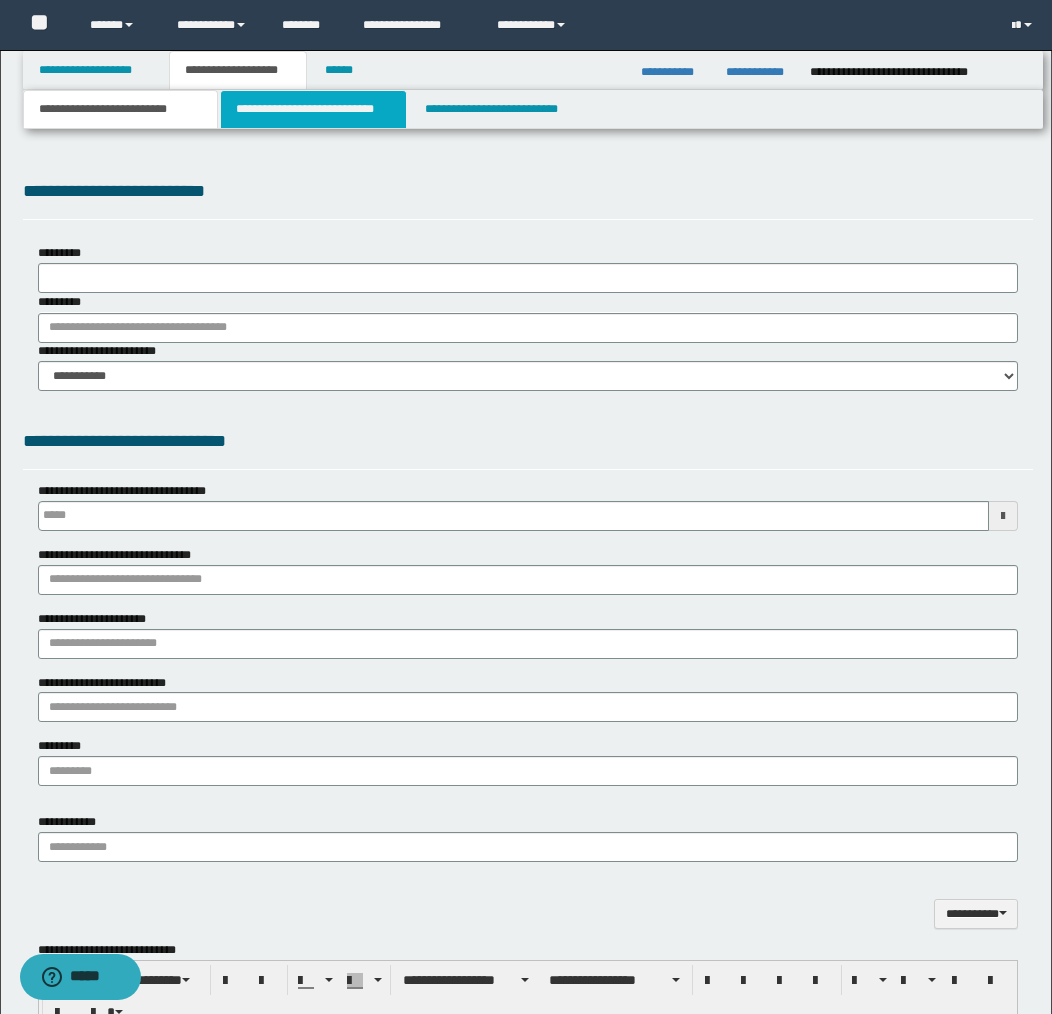 select on "*" 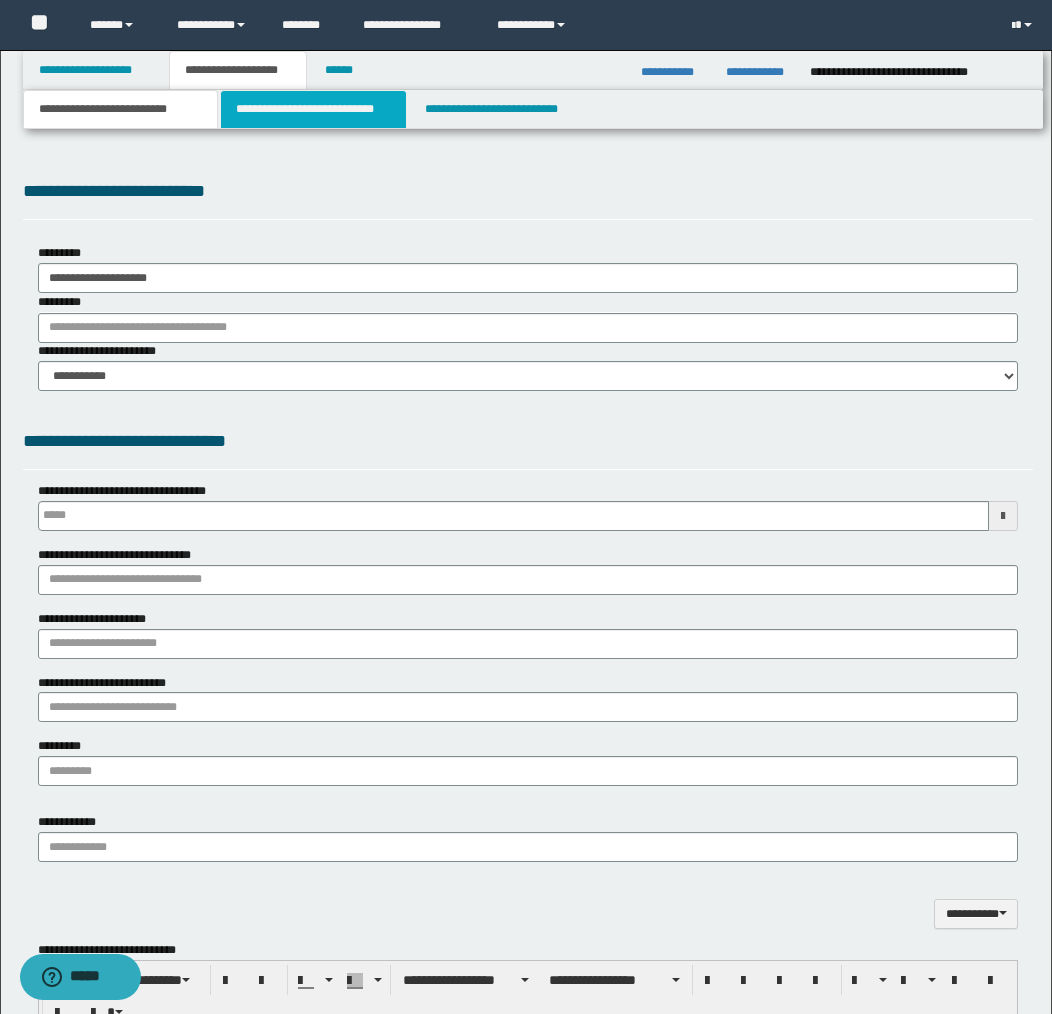 scroll, scrollTop: 0, scrollLeft: 0, axis: both 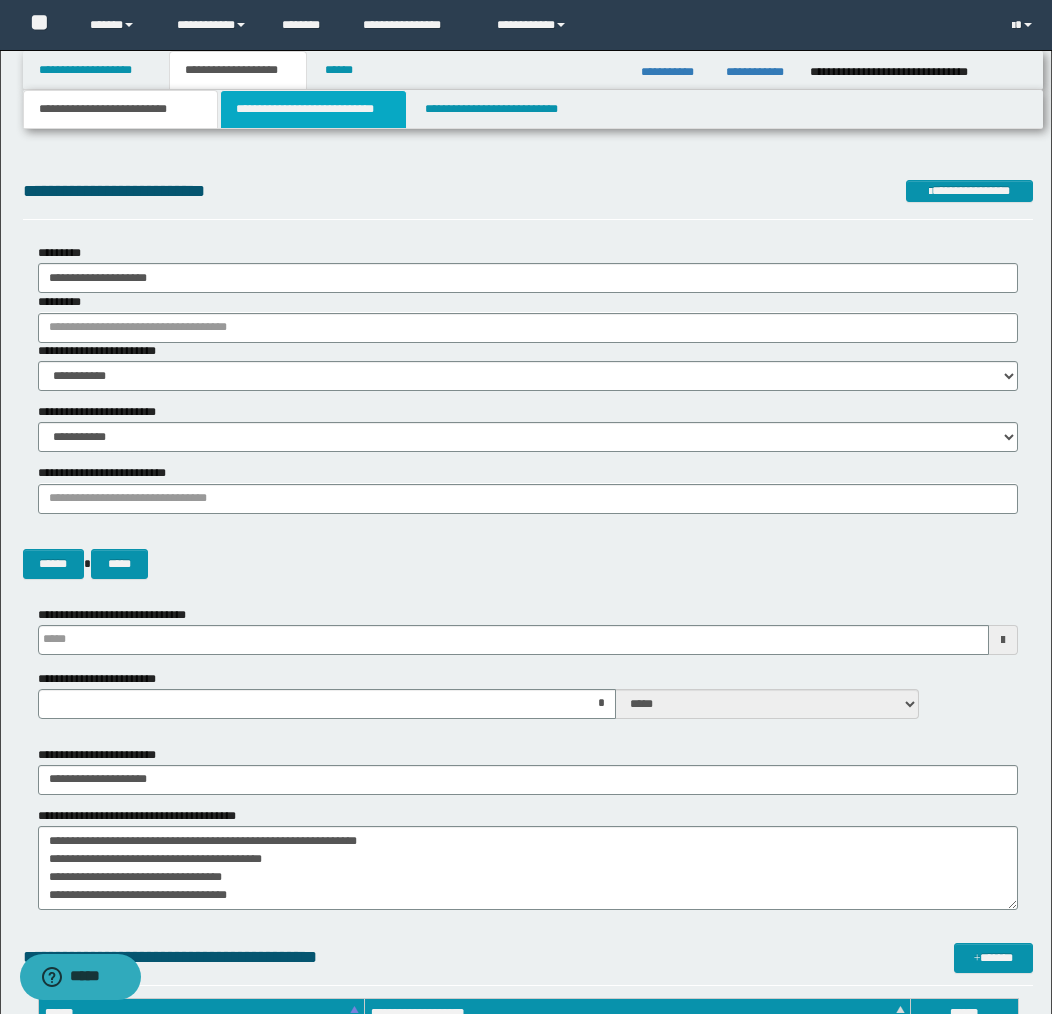 click on "**********" at bounding box center [314, 109] 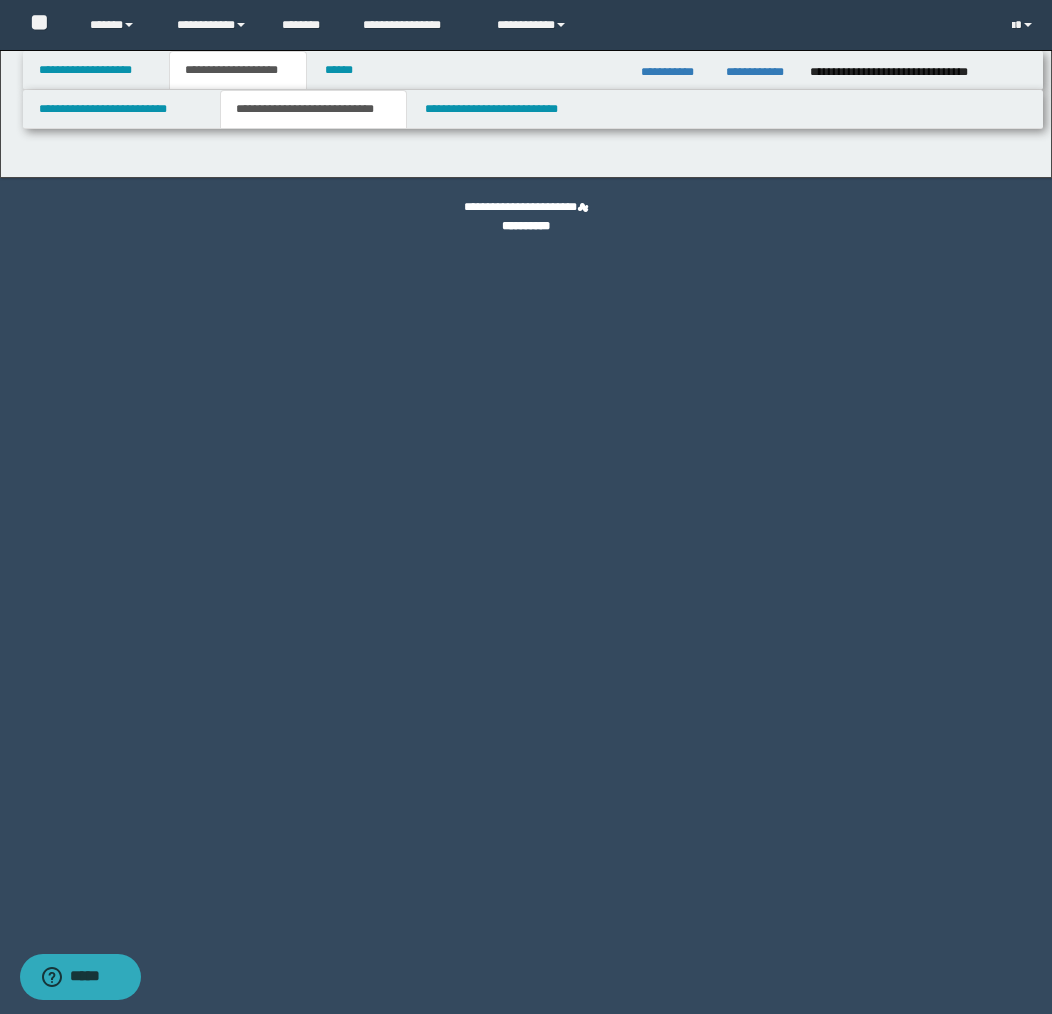 select on "*" 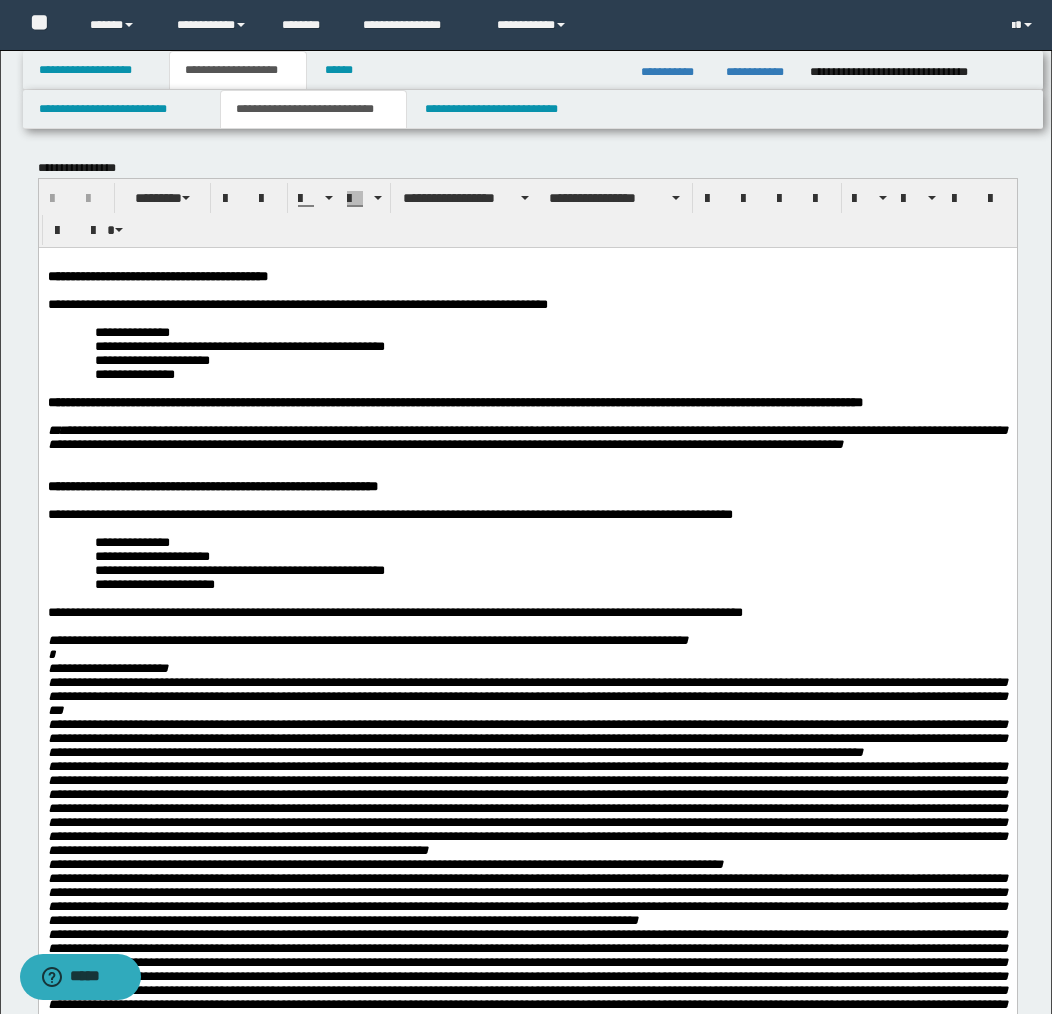 scroll, scrollTop: 0, scrollLeft: 0, axis: both 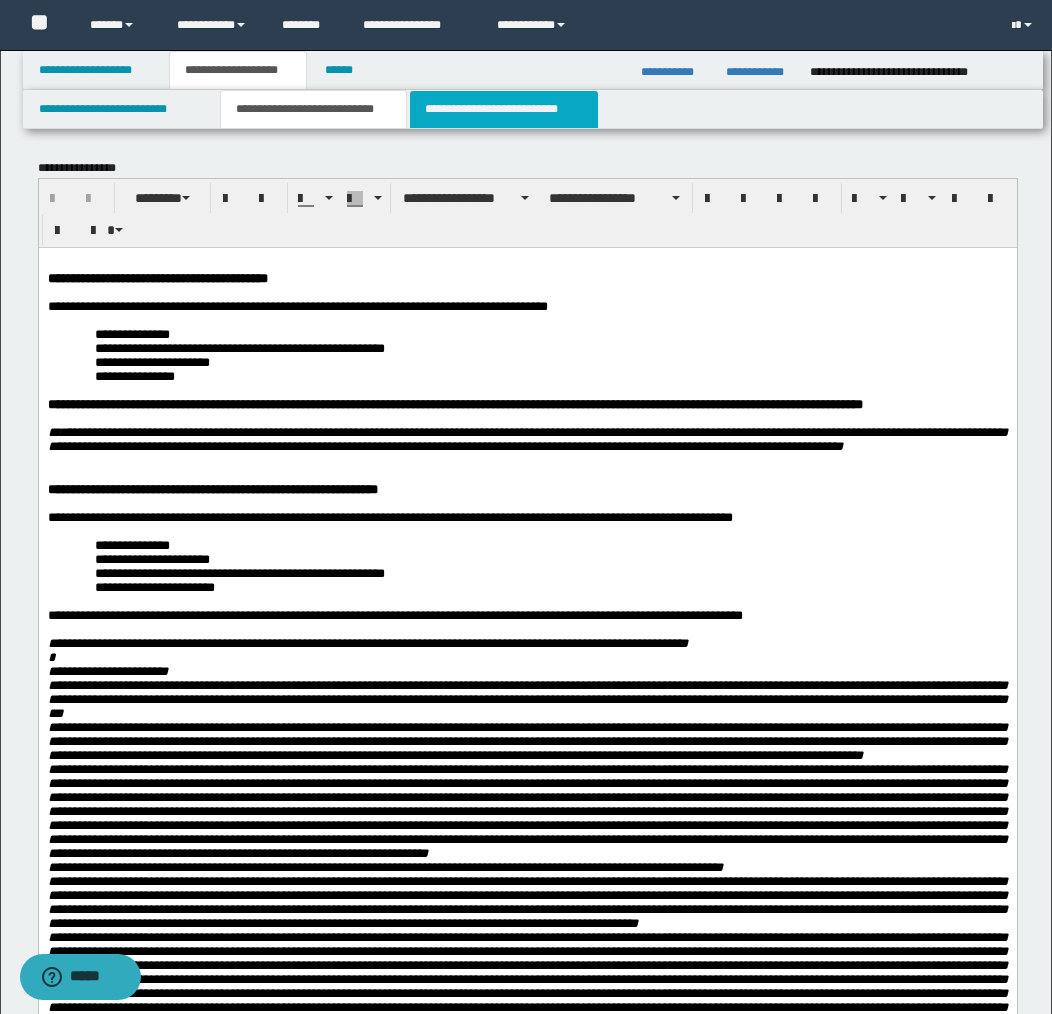 click on "**********" at bounding box center [504, 109] 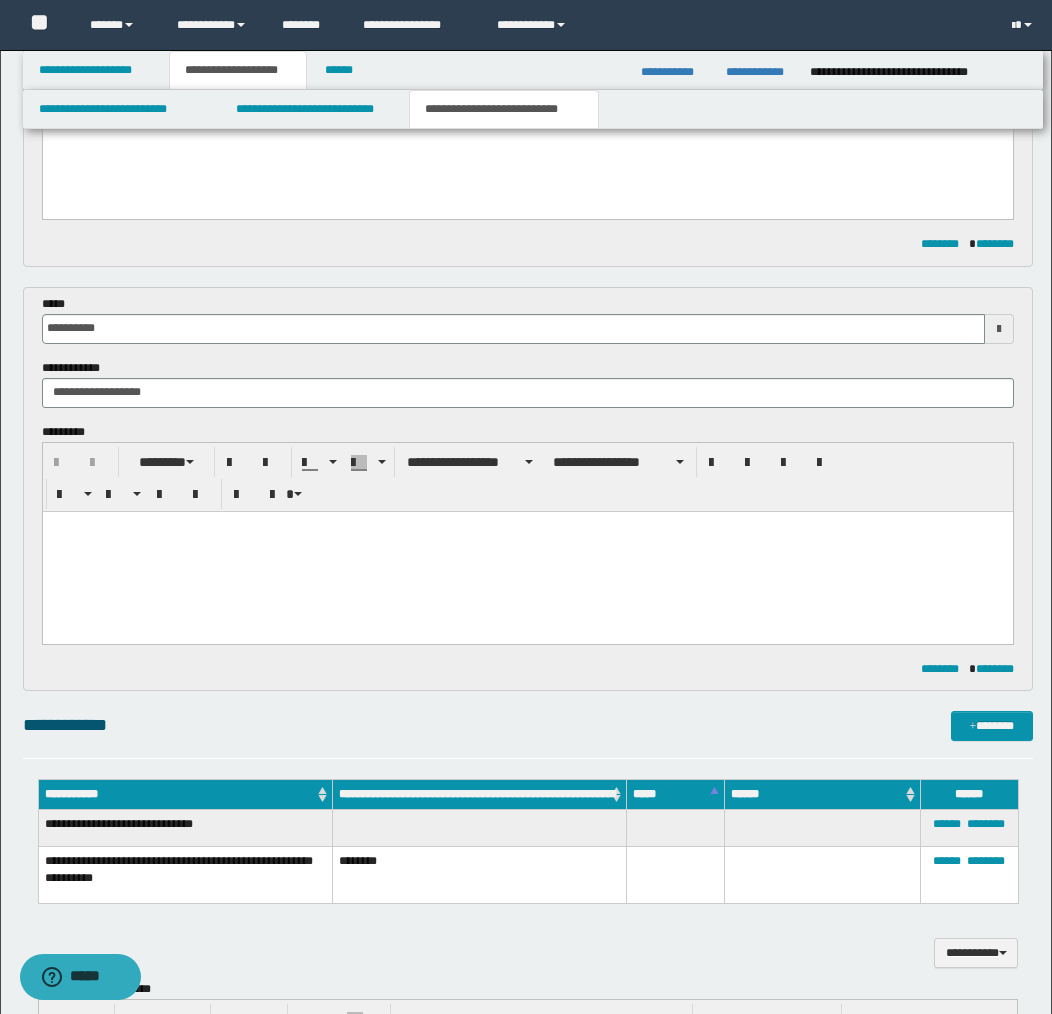 scroll, scrollTop: 571, scrollLeft: 0, axis: vertical 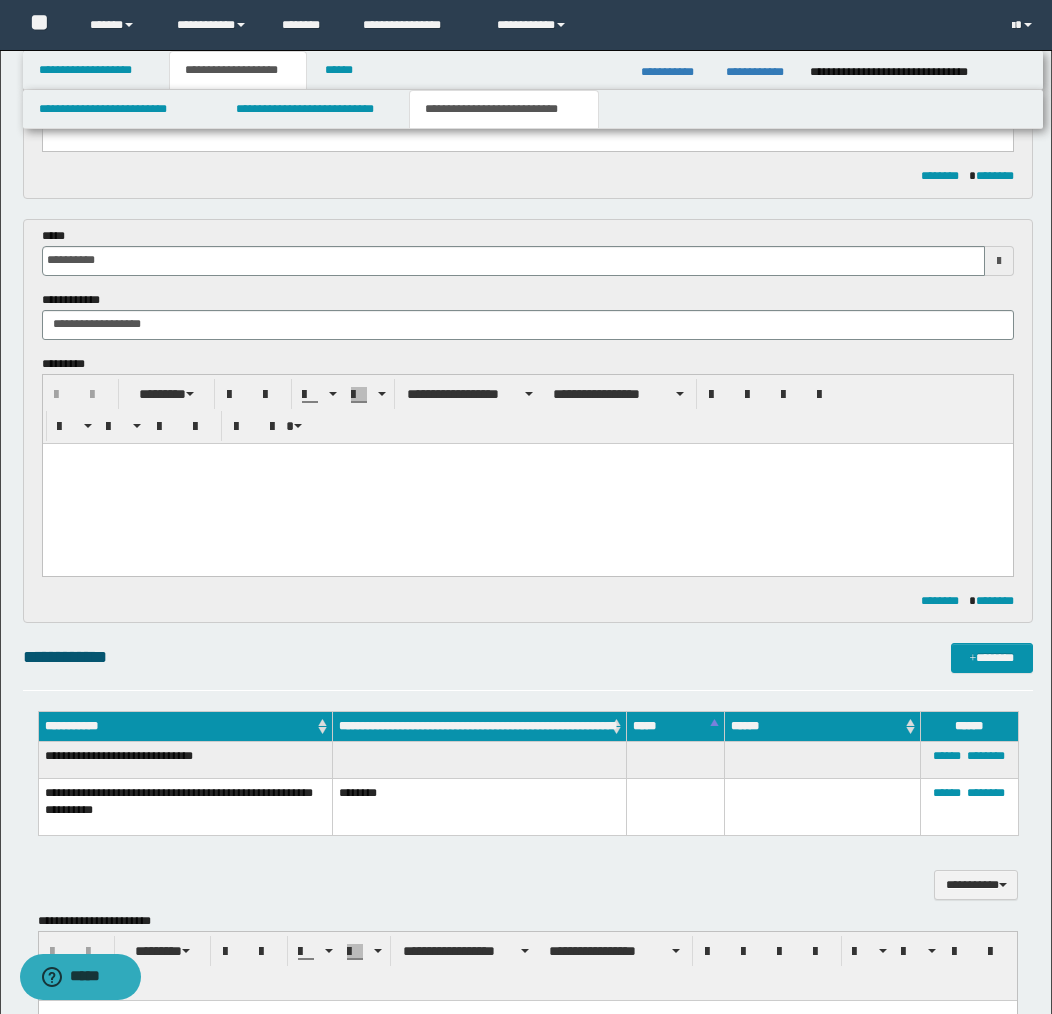 click at bounding box center (527, 483) 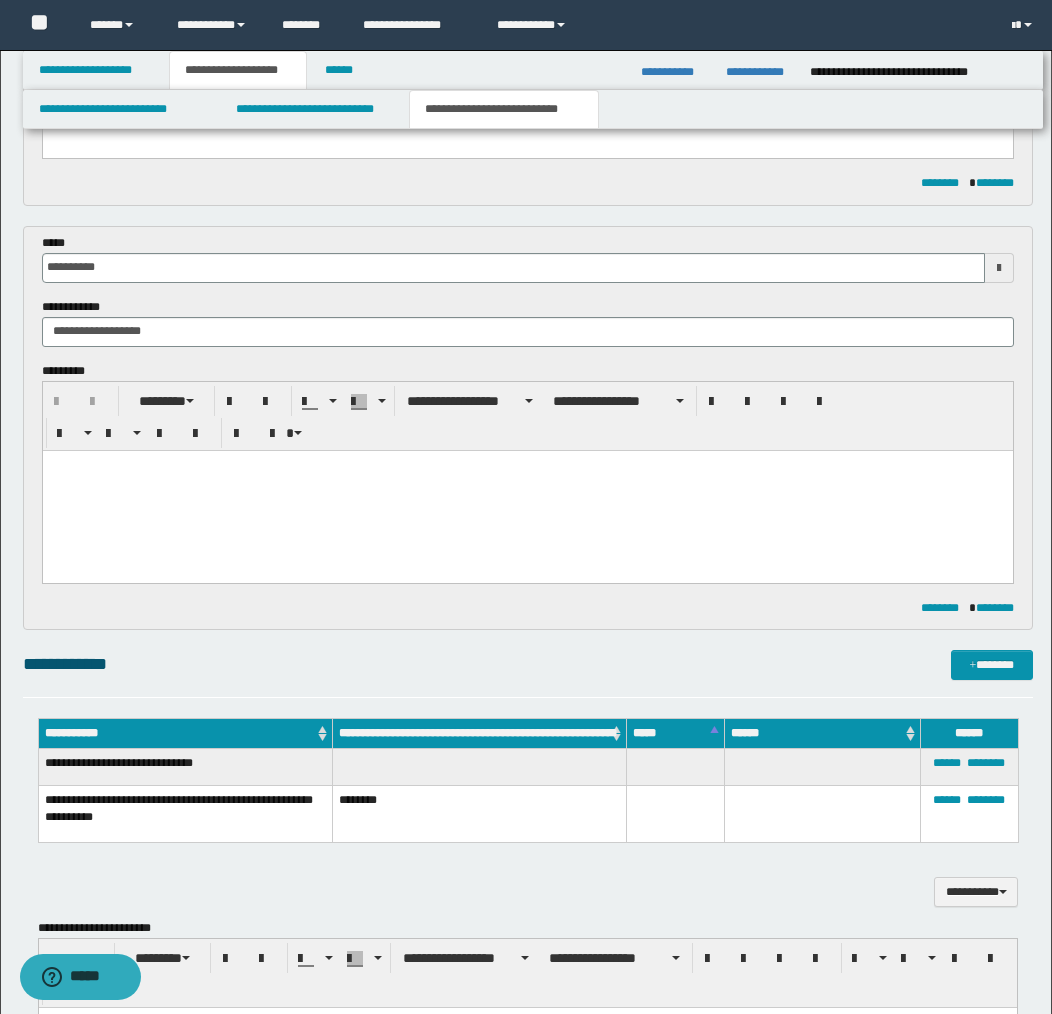 scroll, scrollTop: 561, scrollLeft: 0, axis: vertical 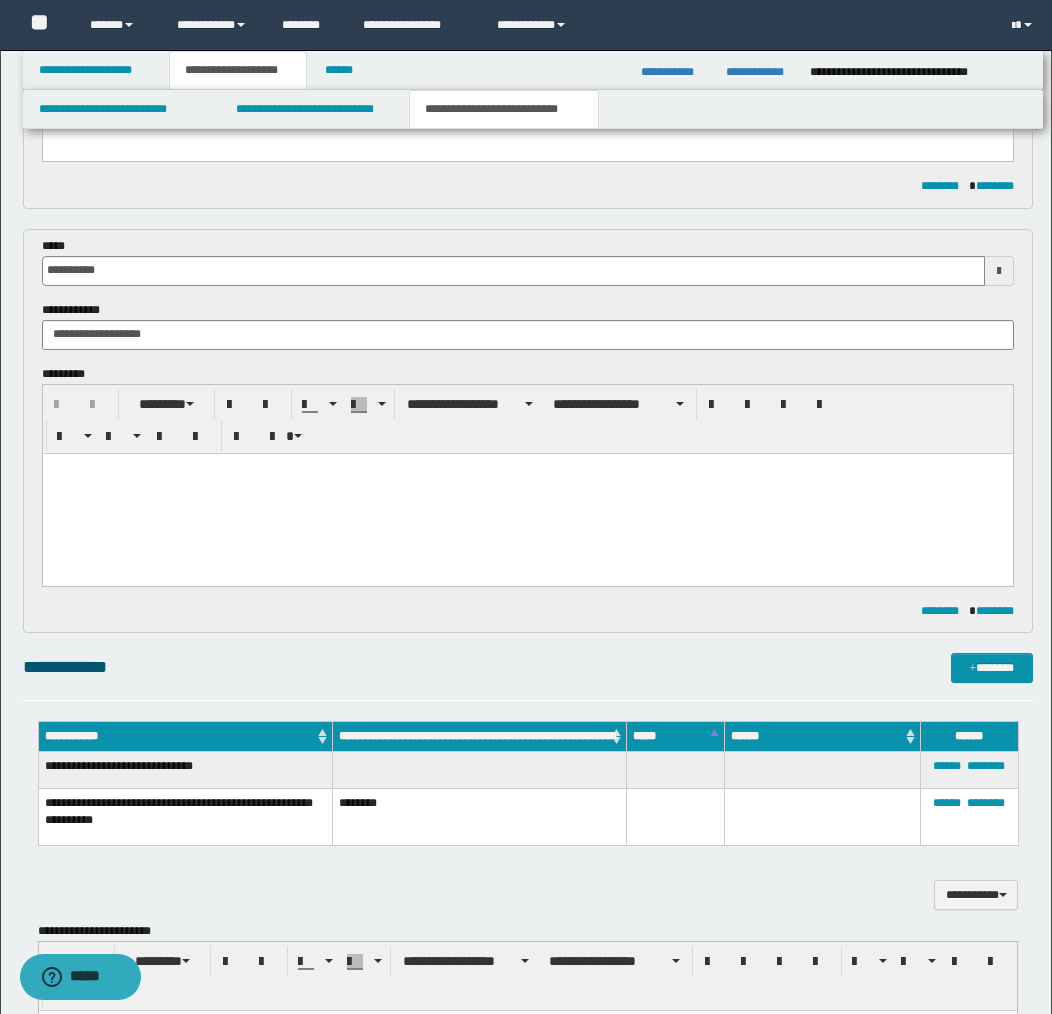 click at bounding box center [527, 493] 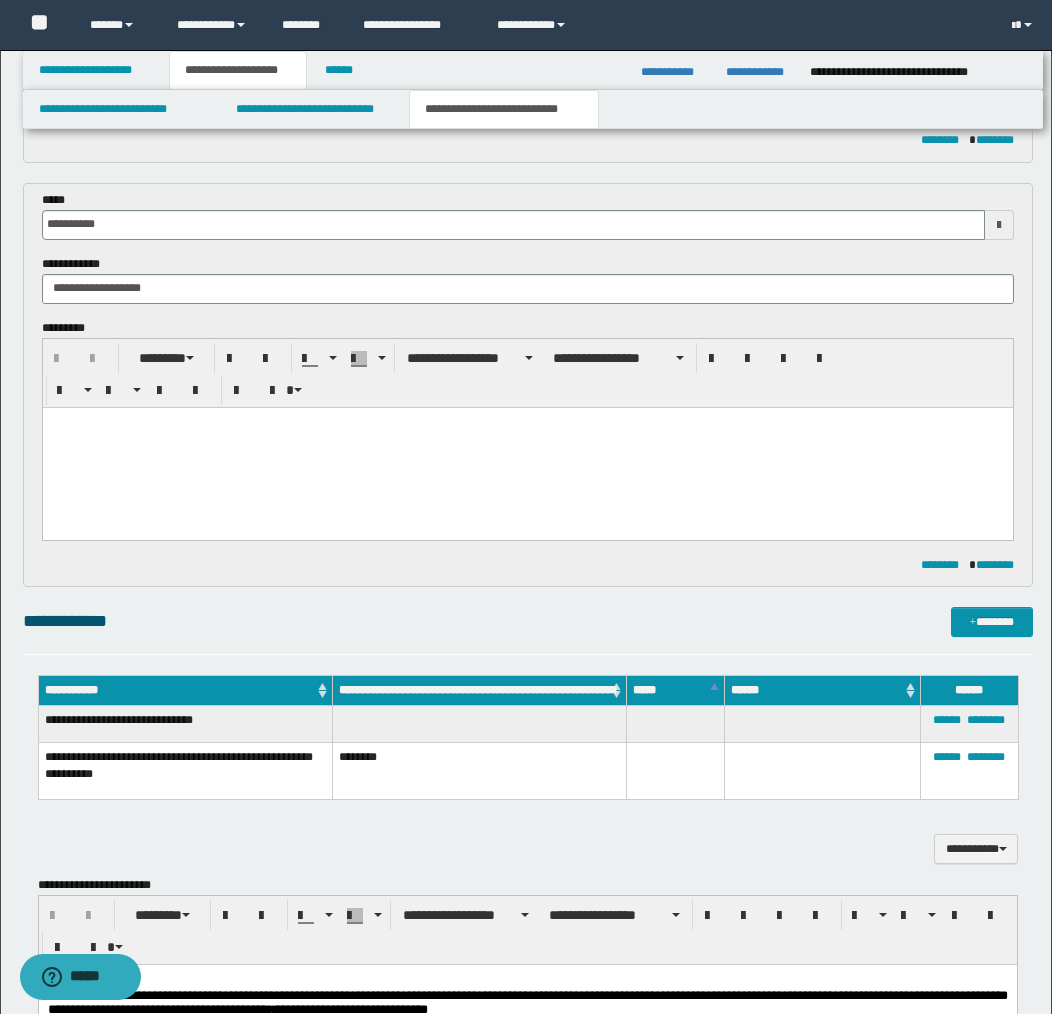 scroll, scrollTop: 611, scrollLeft: 0, axis: vertical 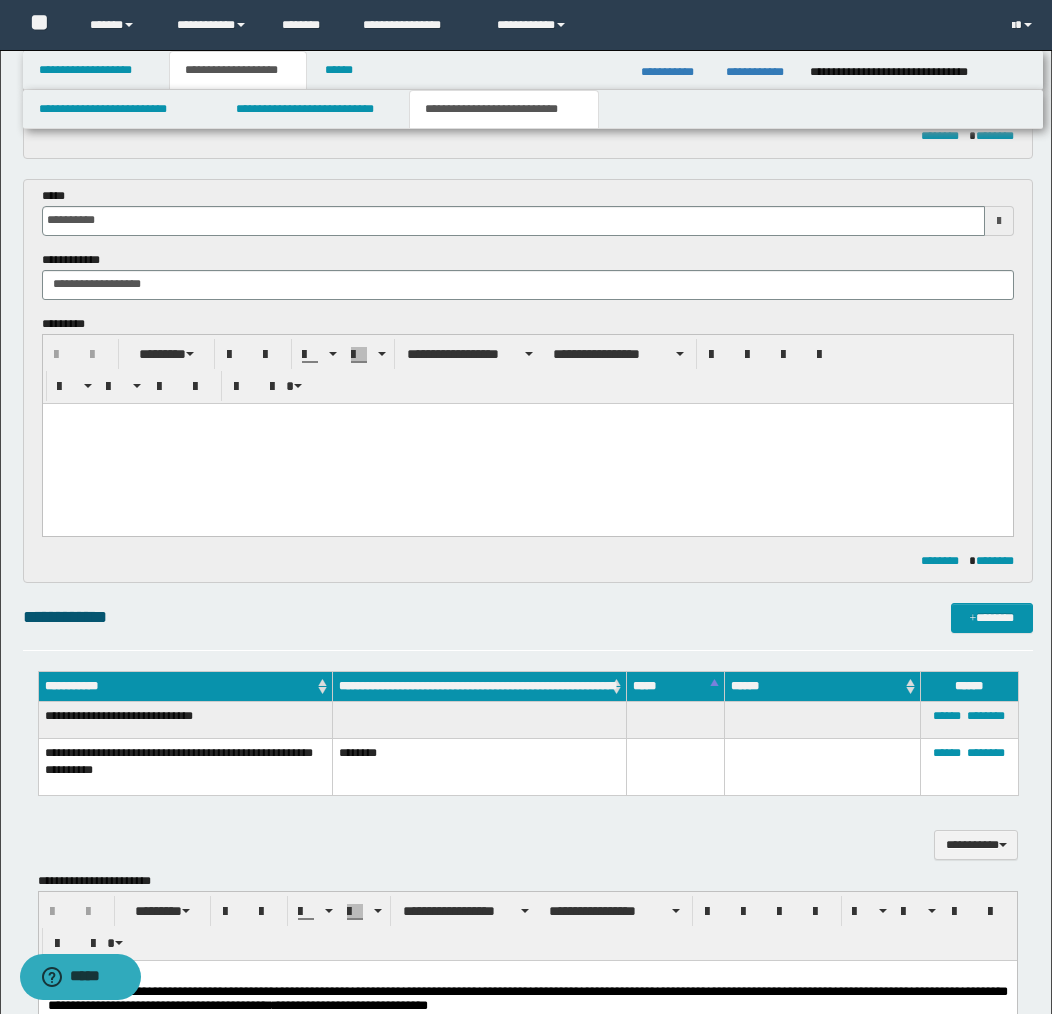 type 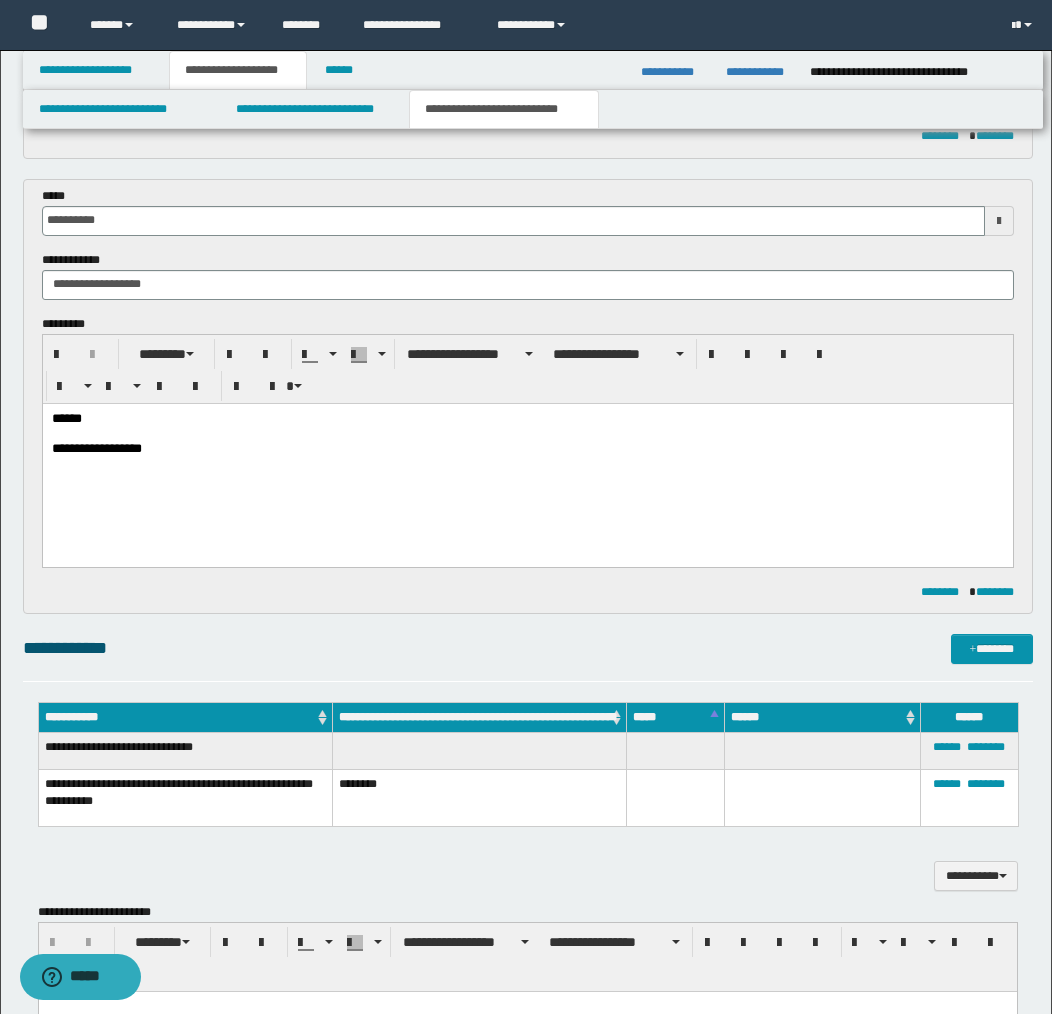 click on "**********" at bounding box center (527, 449) 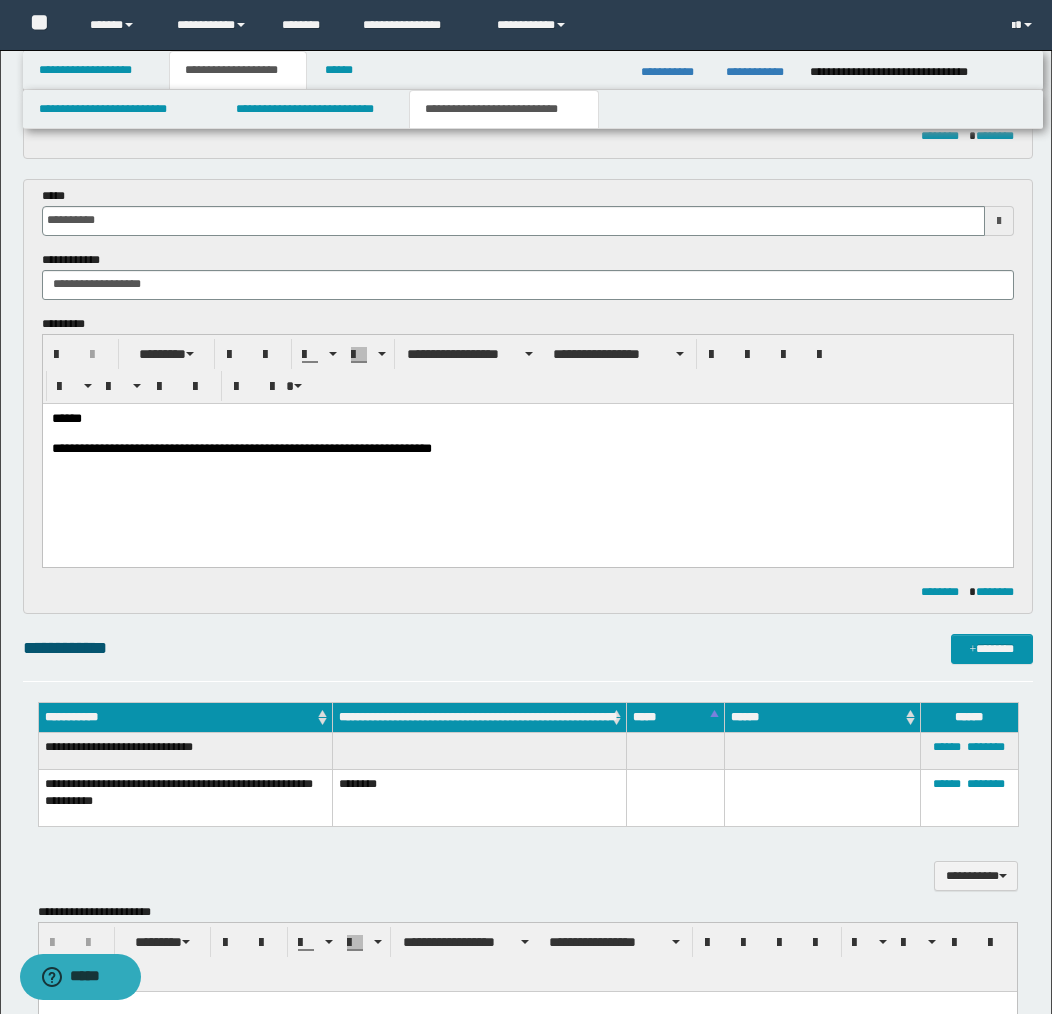 click on "**********" at bounding box center (527, 449) 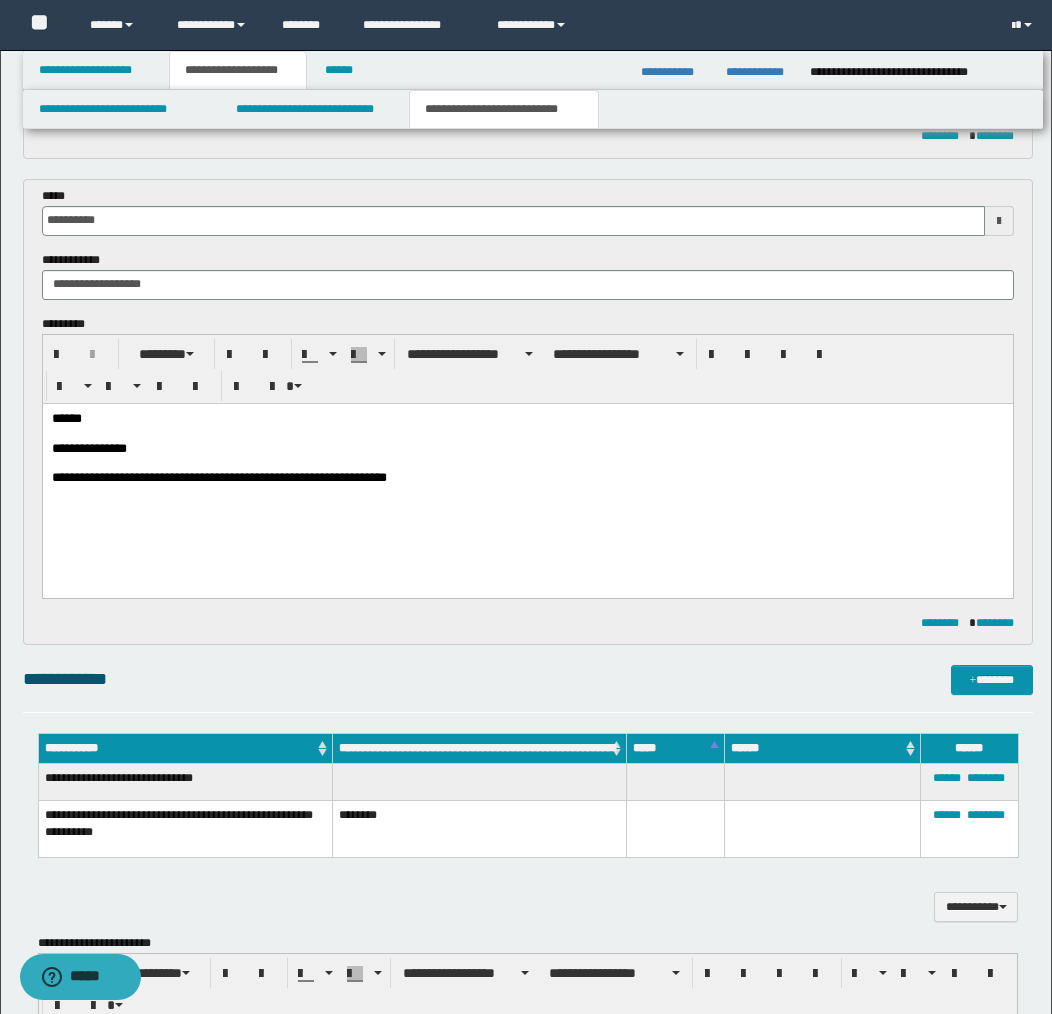 click on "**********" at bounding box center (527, 449) 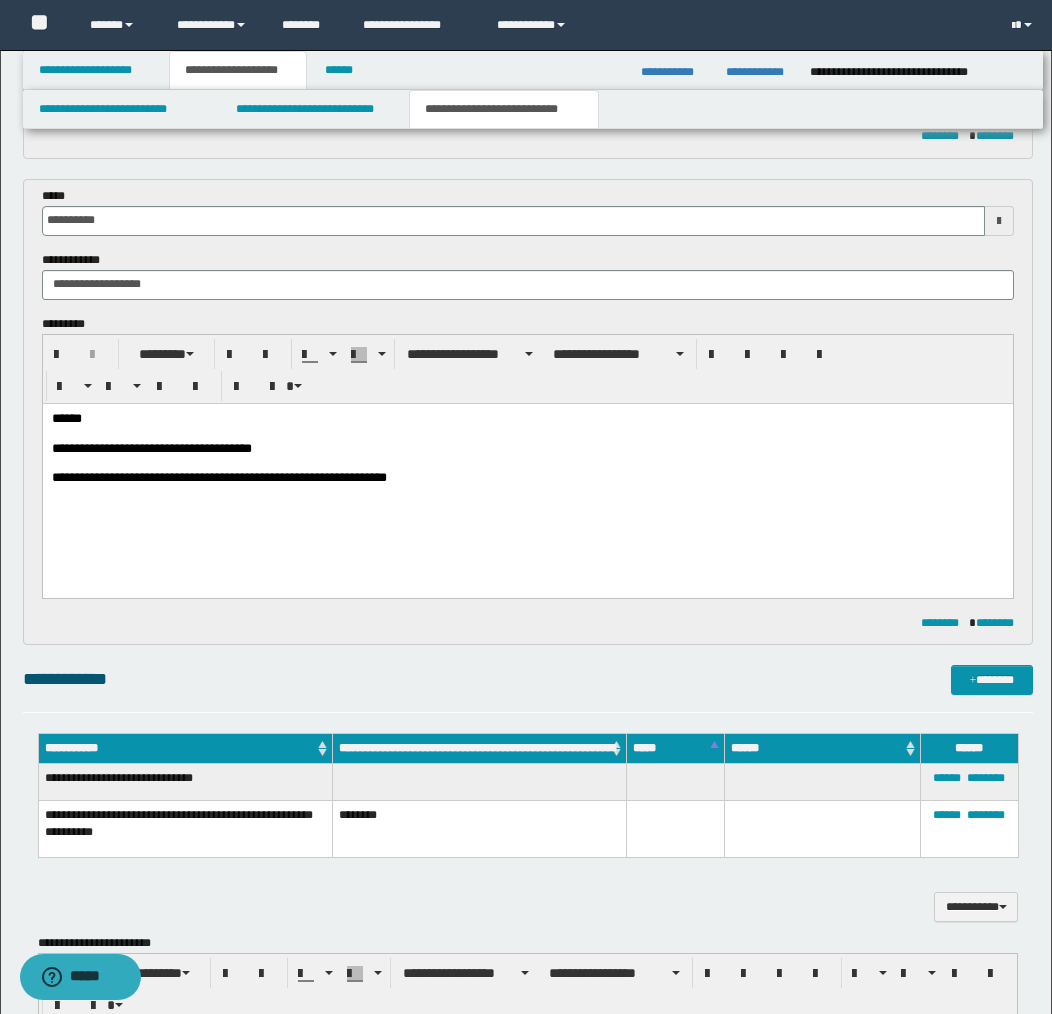 click on "**********" at bounding box center (527, 449) 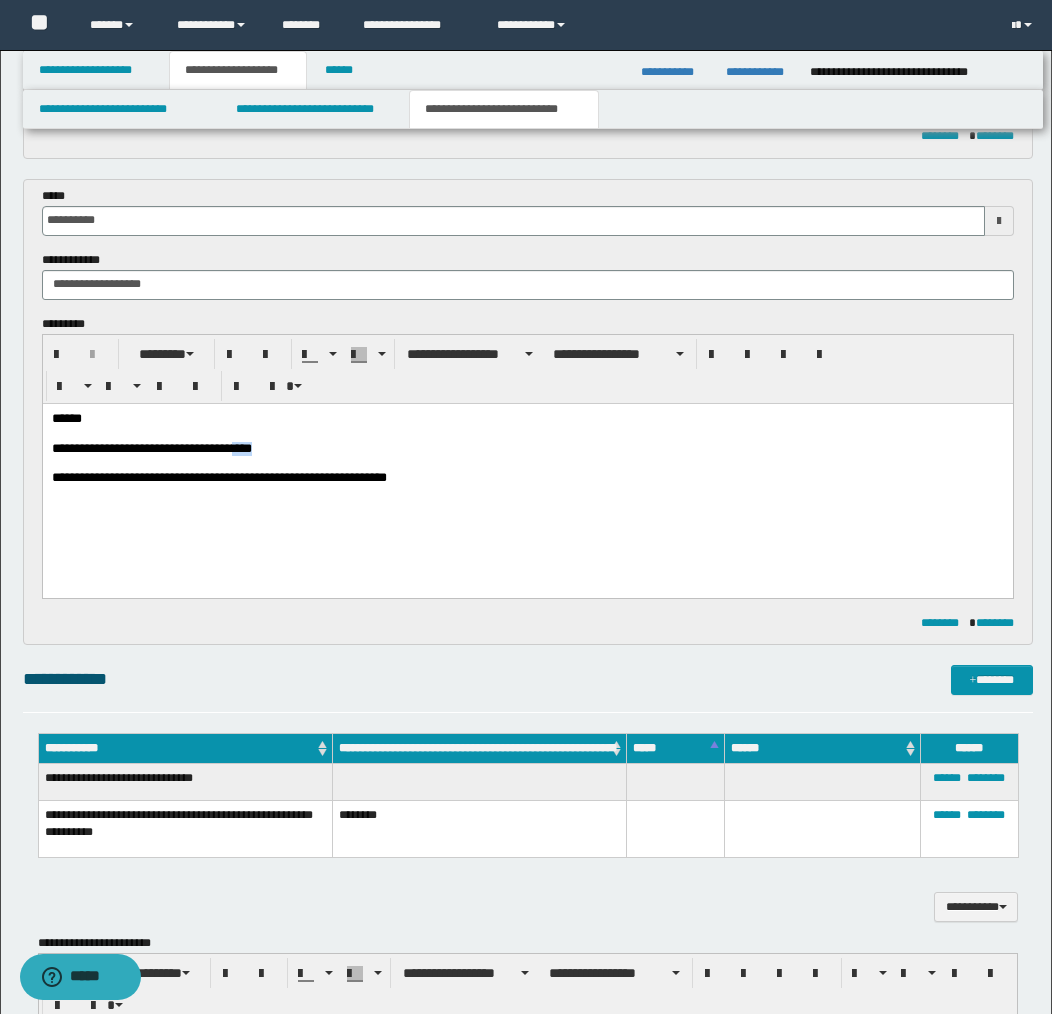 drag, startPoint x: 277, startPoint y: 450, endPoint x: 265, endPoint y: 453, distance: 12.369317 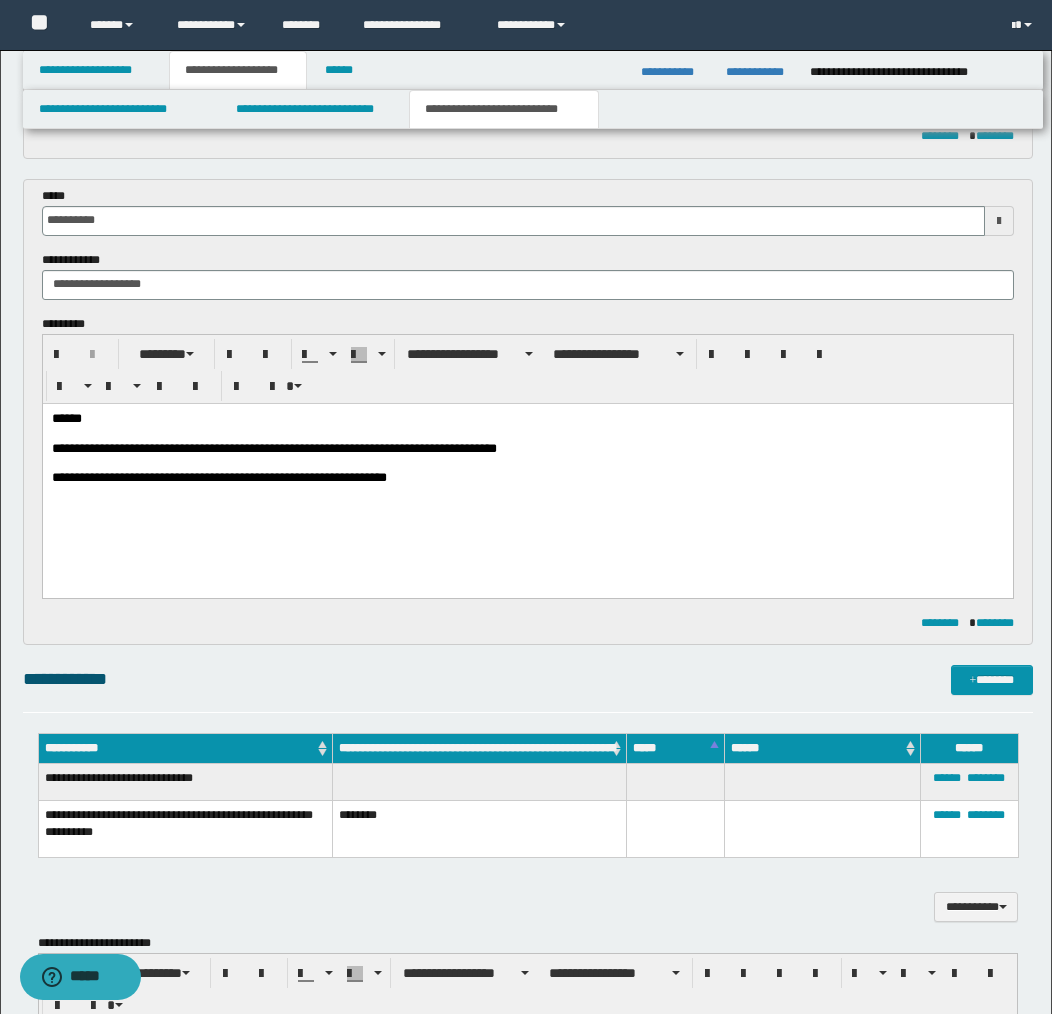 click on "**********" at bounding box center [527, 449] 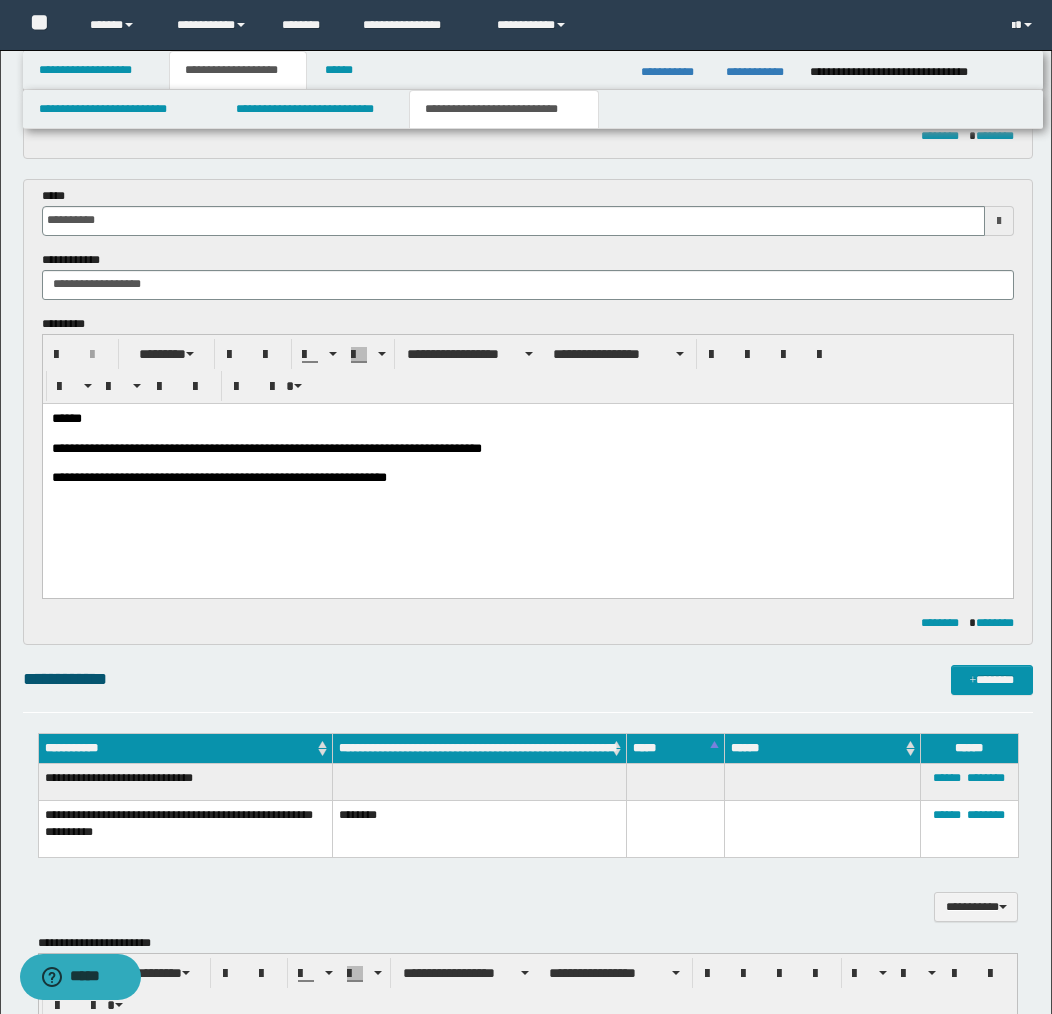 click on "**********" at bounding box center [527, 449] 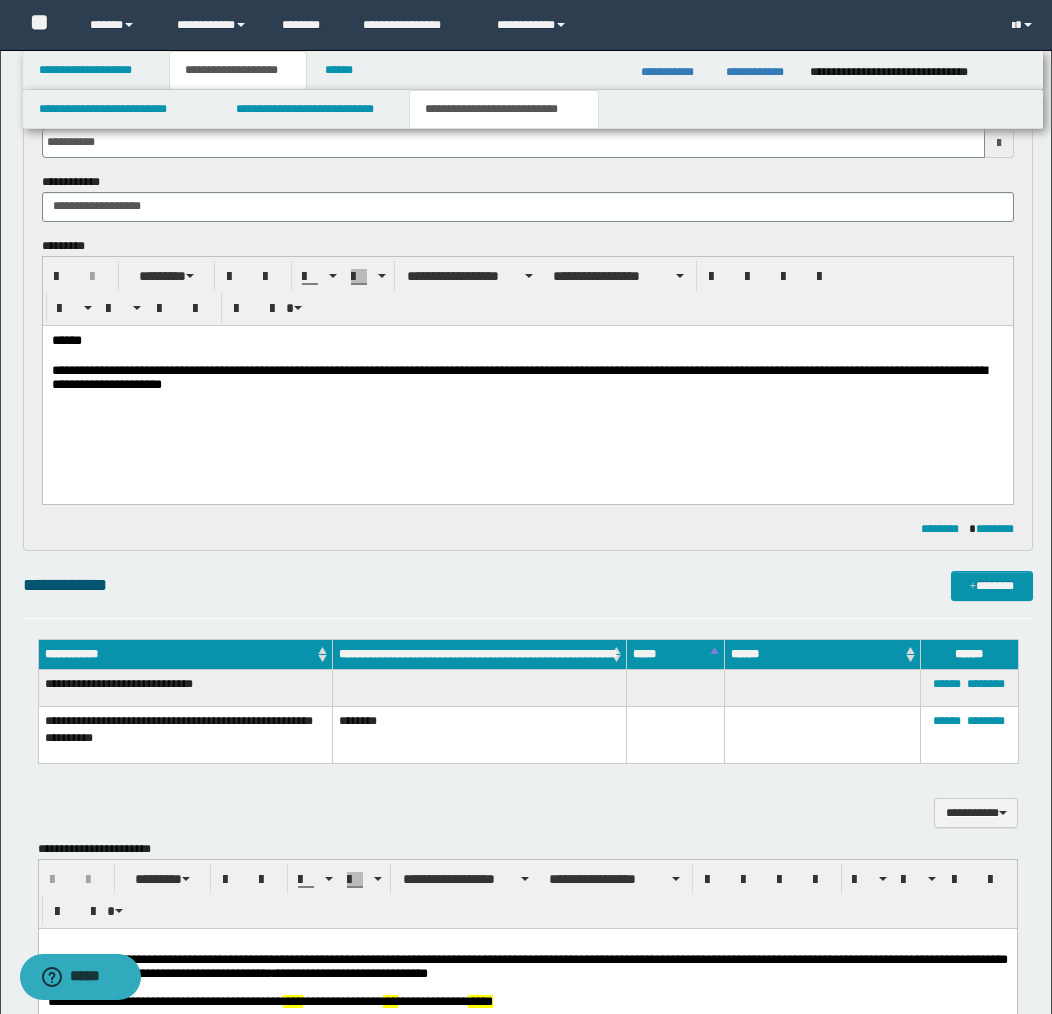 scroll, scrollTop: 723, scrollLeft: 0, axis: vertical 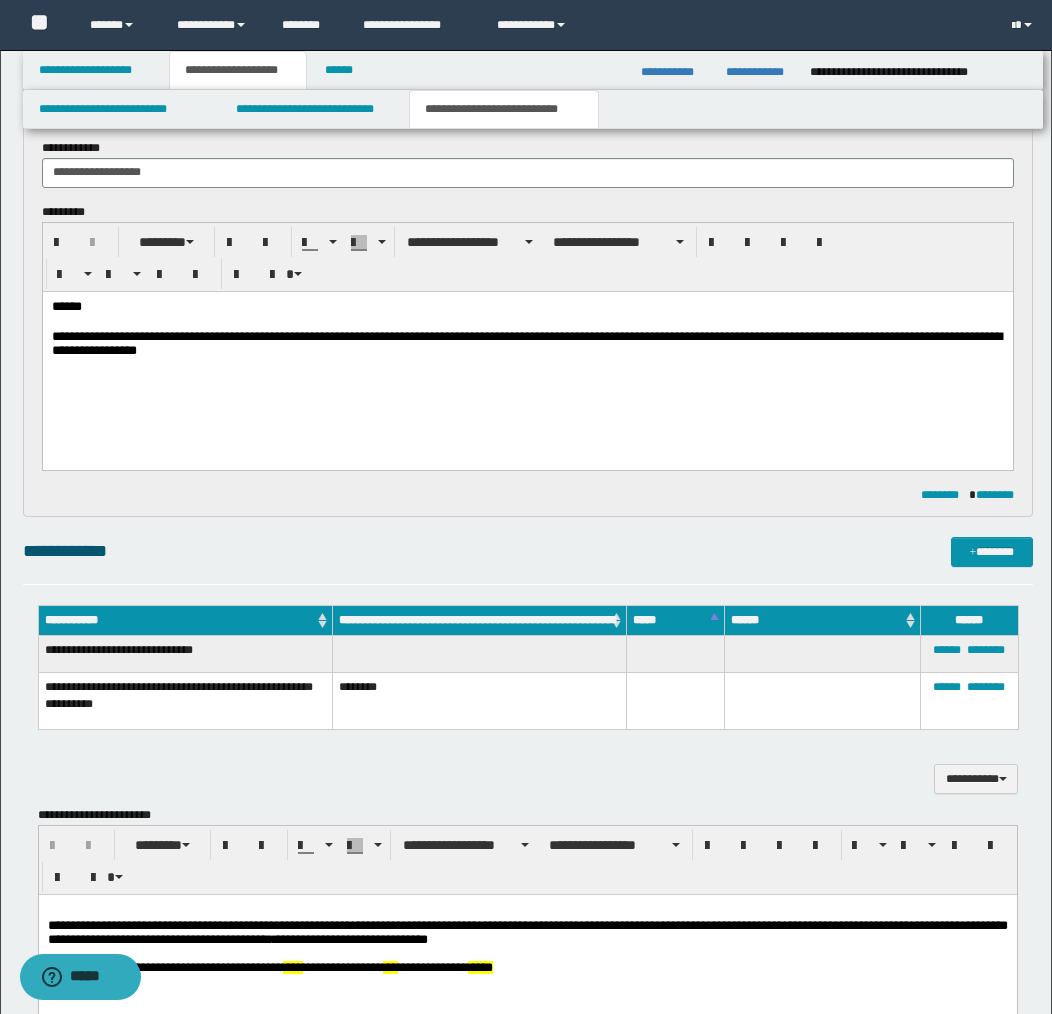 drag, startPoint x: 814, startPoint y: 334, endPoint x: 827, endPoint y: 355, distance: 24.698177 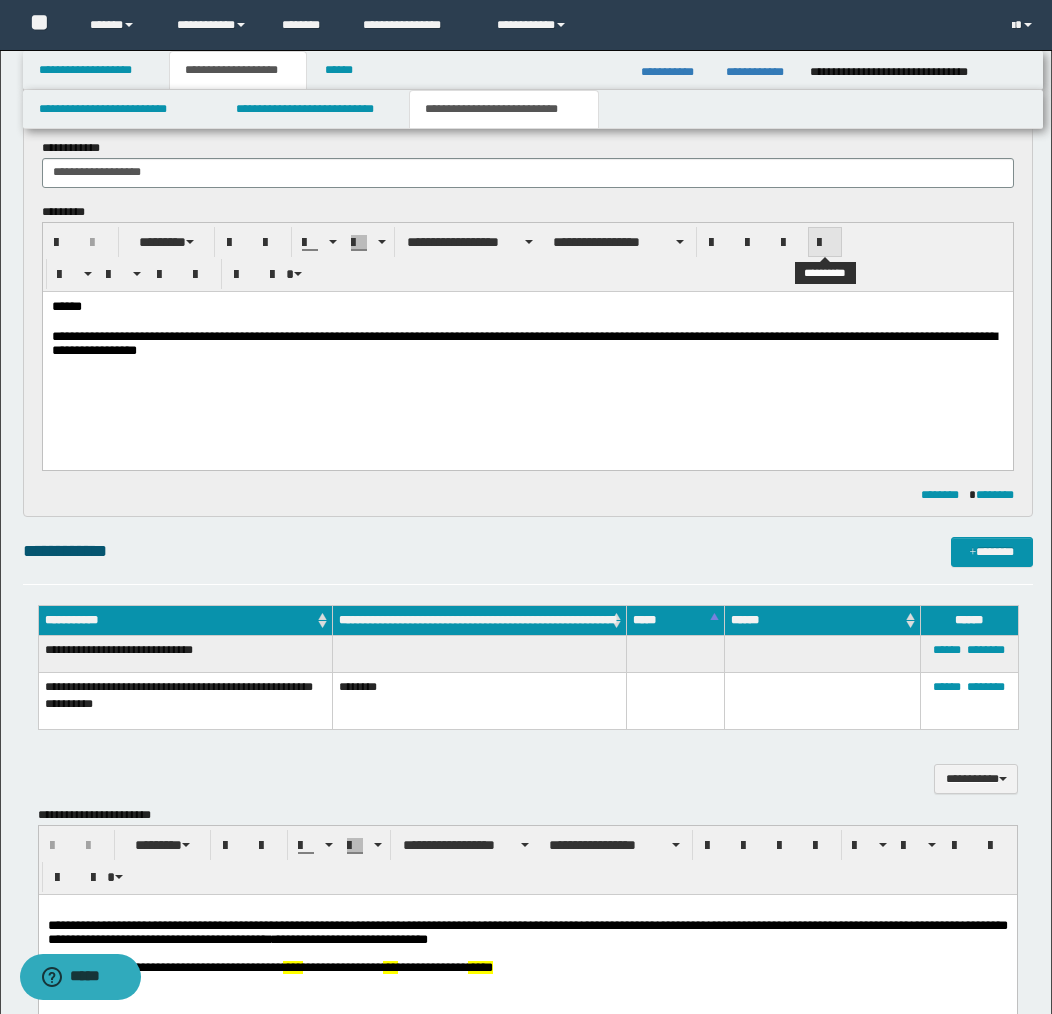 click at bounding box center (825, 243) 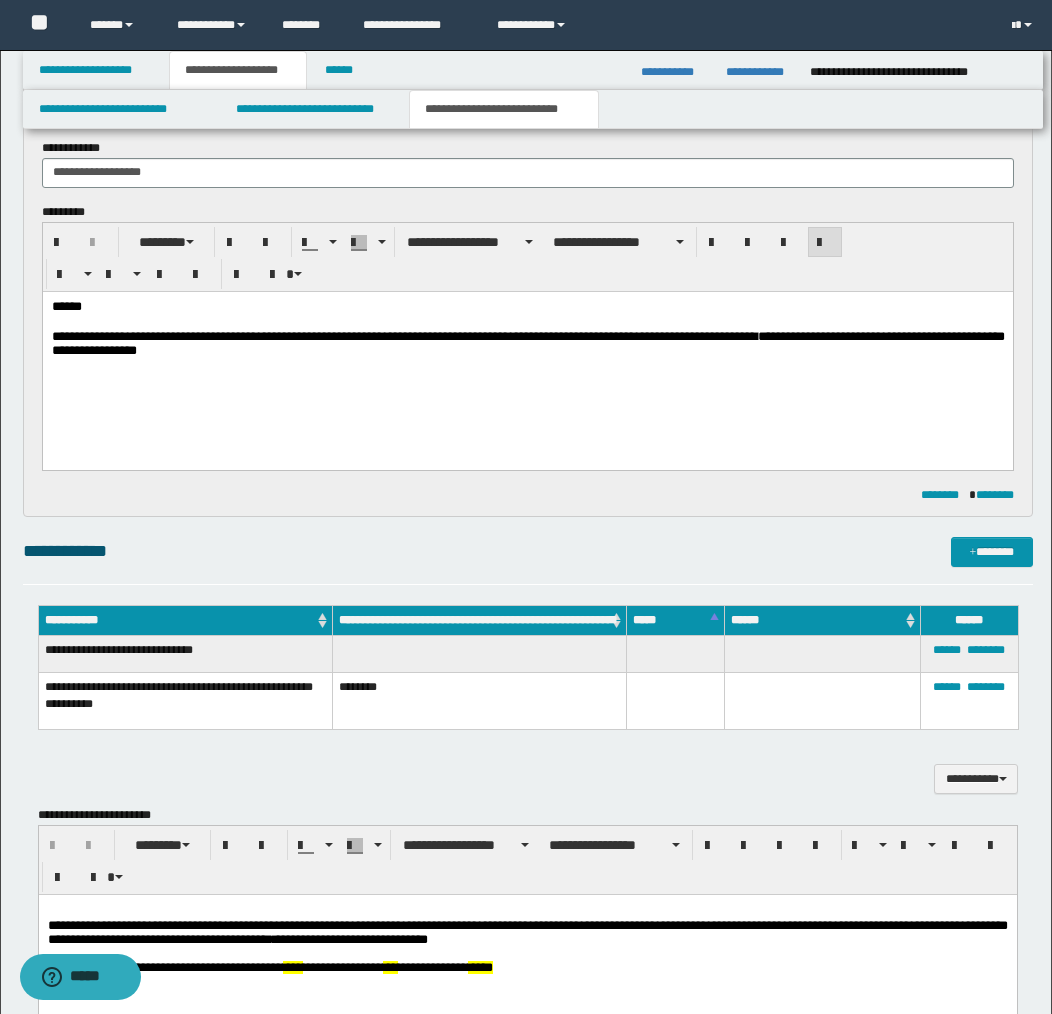 click on "**********" at bounding box center (527, 344) 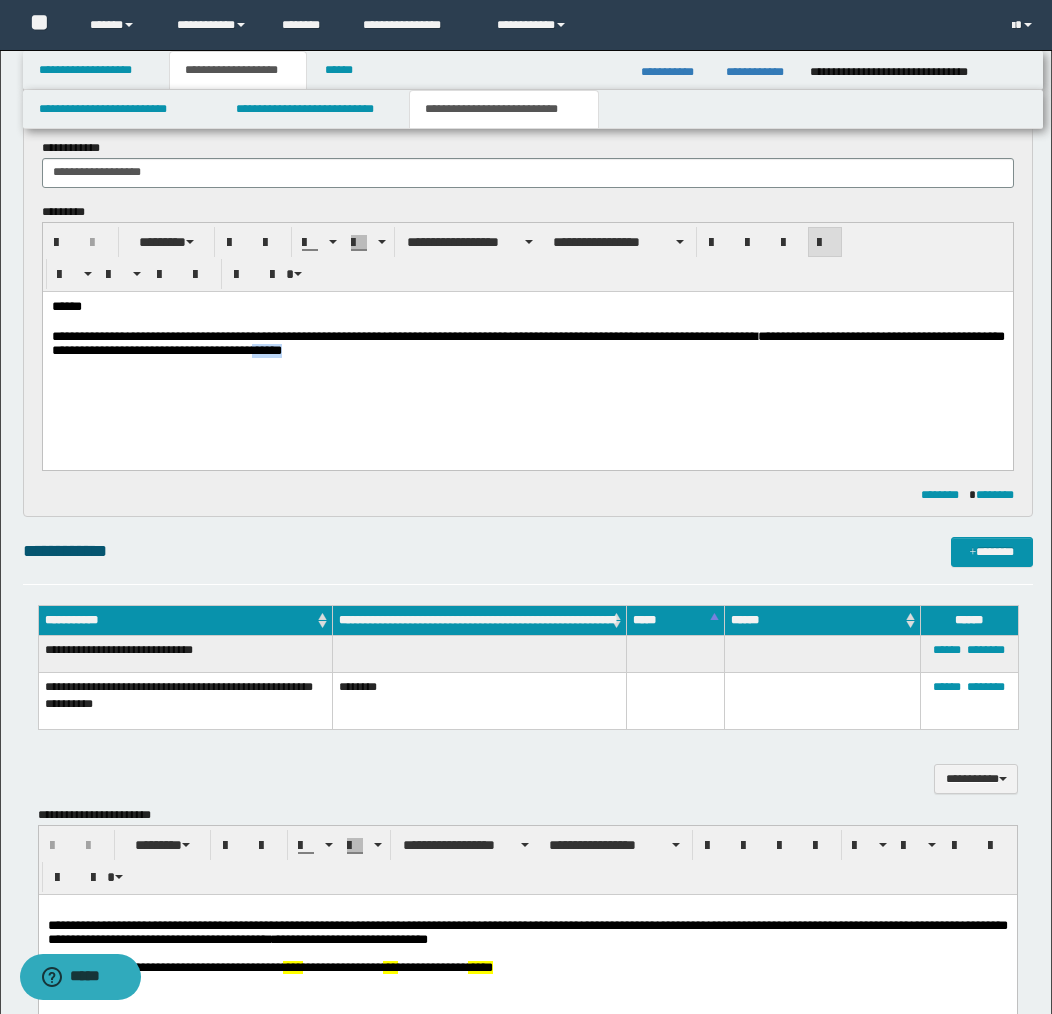 drag, startPoint x: 361, startPoint y: 353, endPoint x: 415, endPoint y: 353, distance: 54 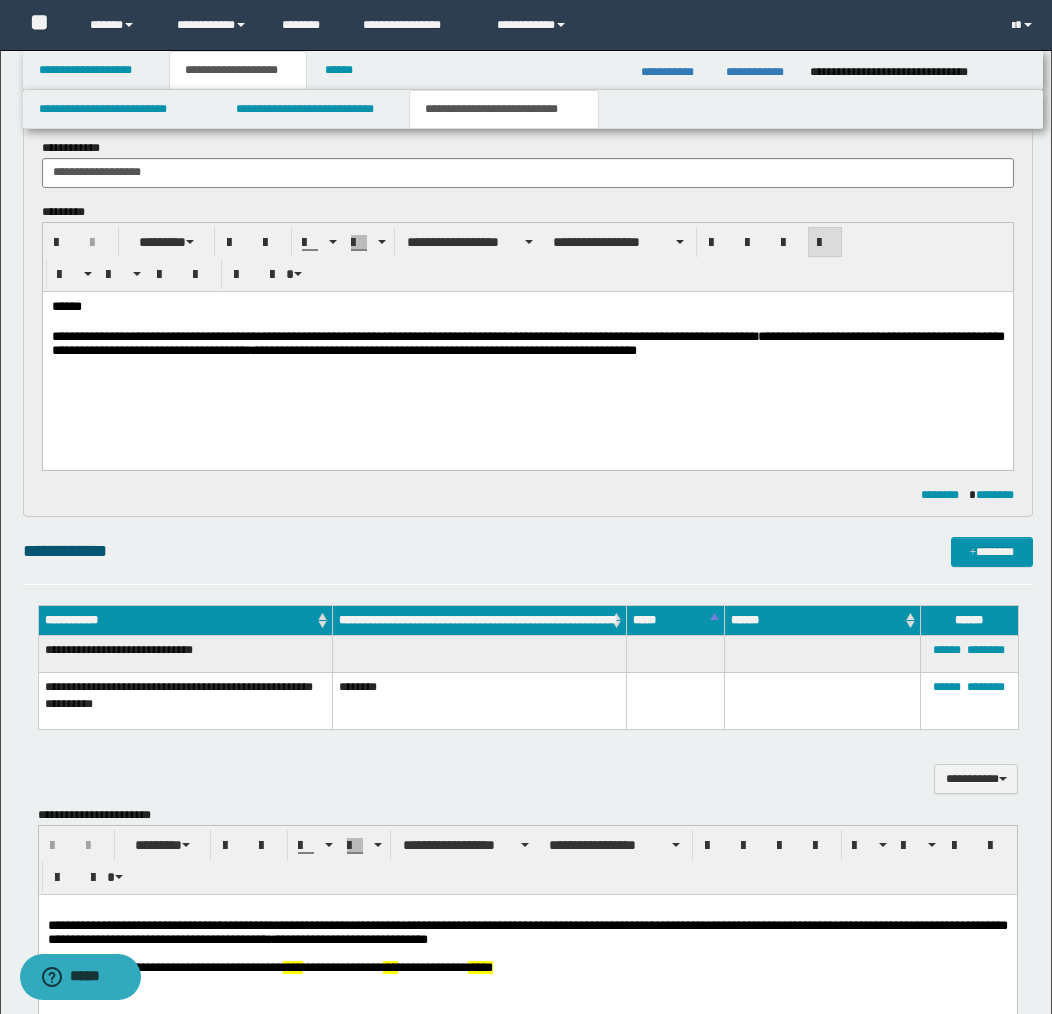 click on "**********" at bounding box center [527, 344] 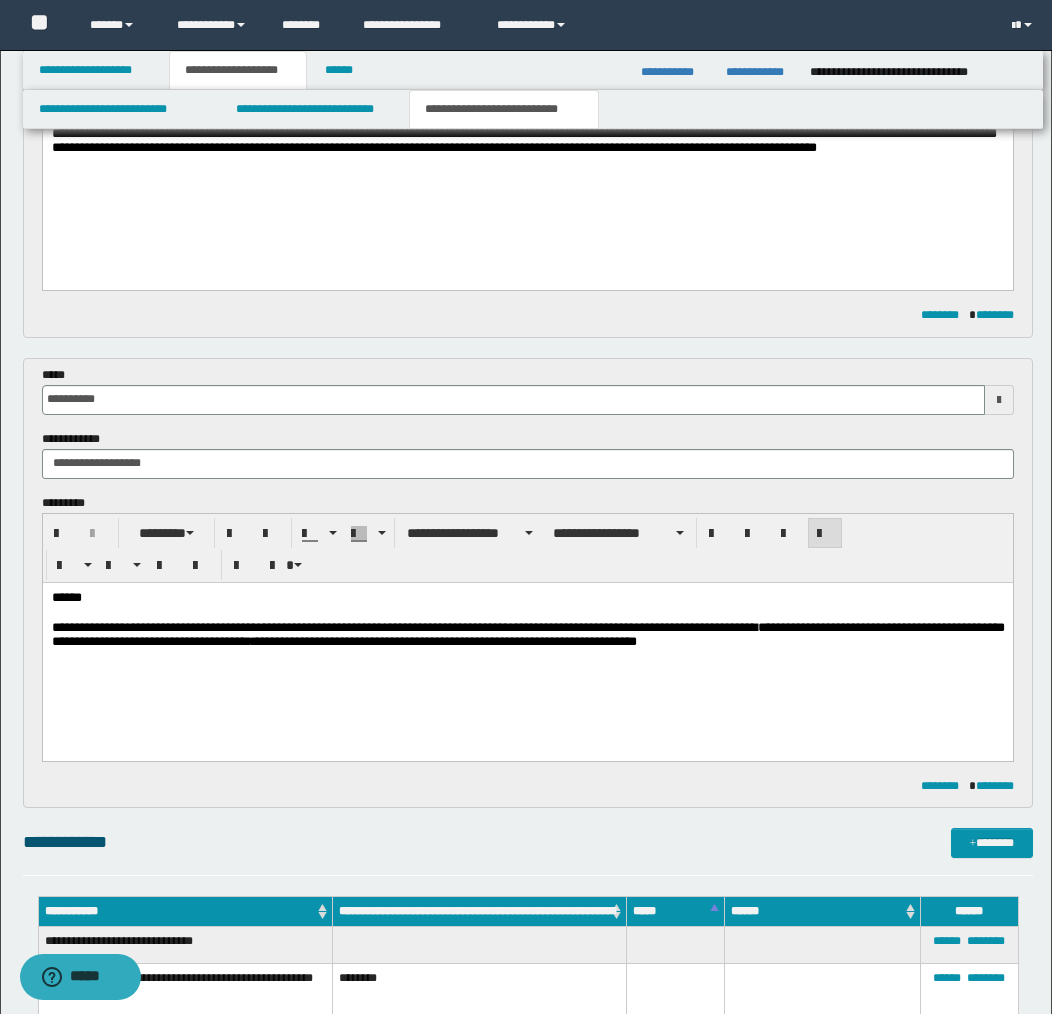 scroll, scrollTop: 221, scrollLeft: 0, axis: vertical 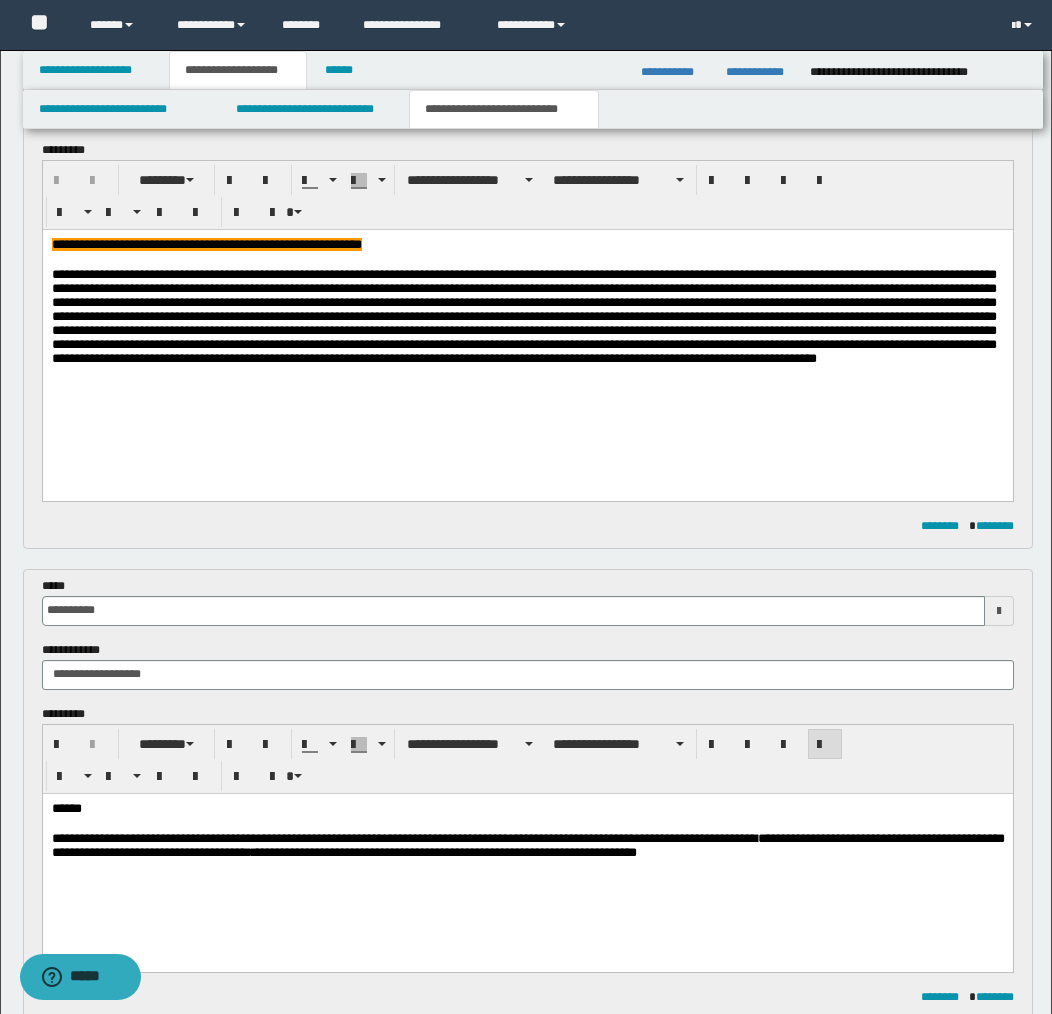 click on "**********" at bounding box center (527, 846) 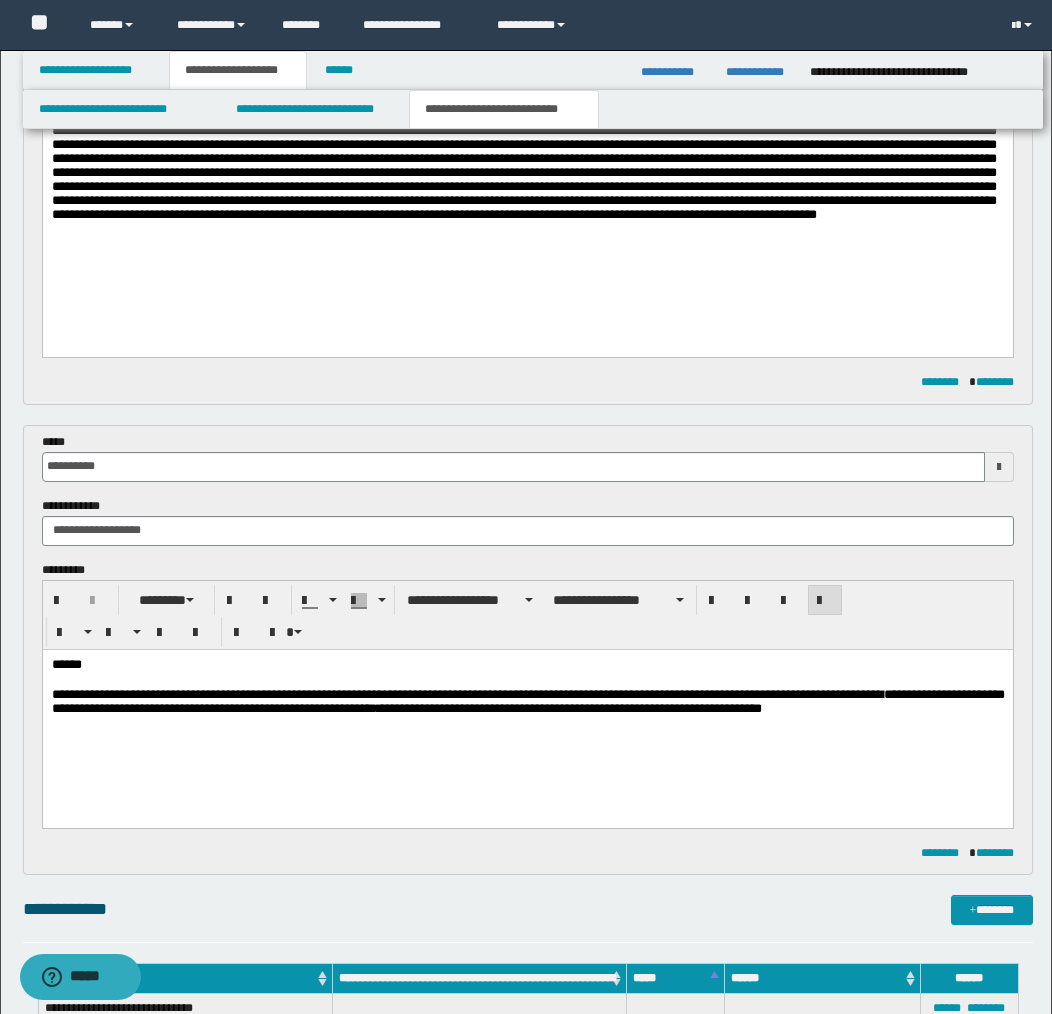 scroll, scrollTop: 391, scrollLeft: 0, axis: vertical 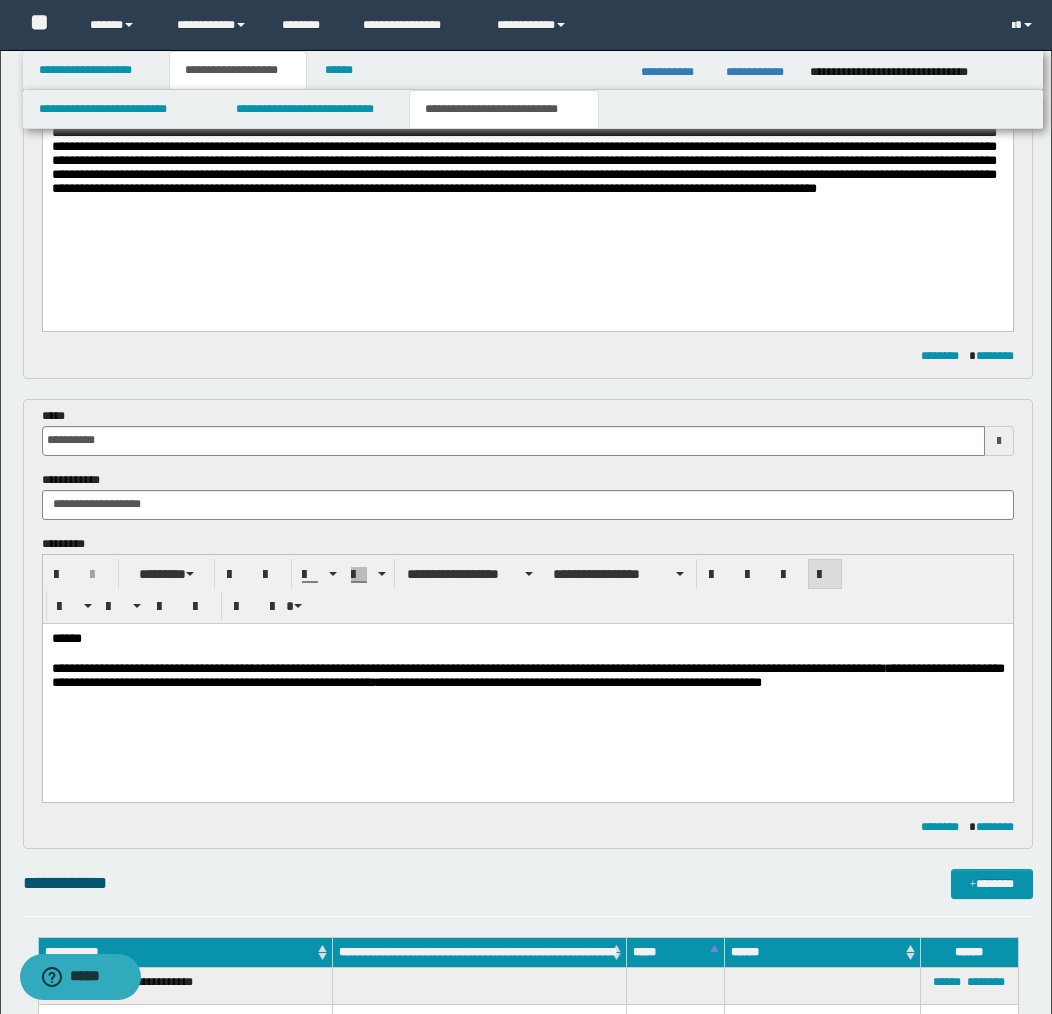 click on "**********" at bounding box center (527, 676) 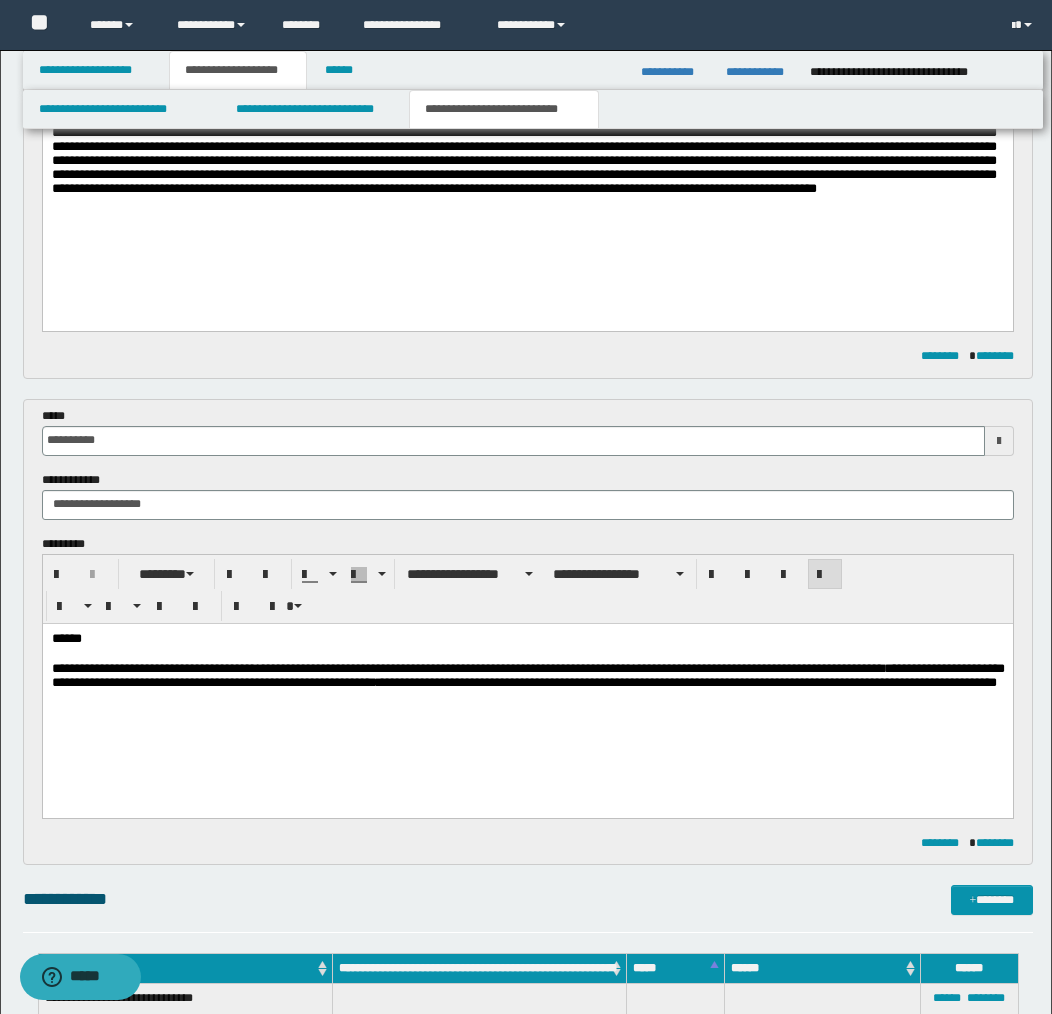 click on "**********" at bounding box center (527, 684) 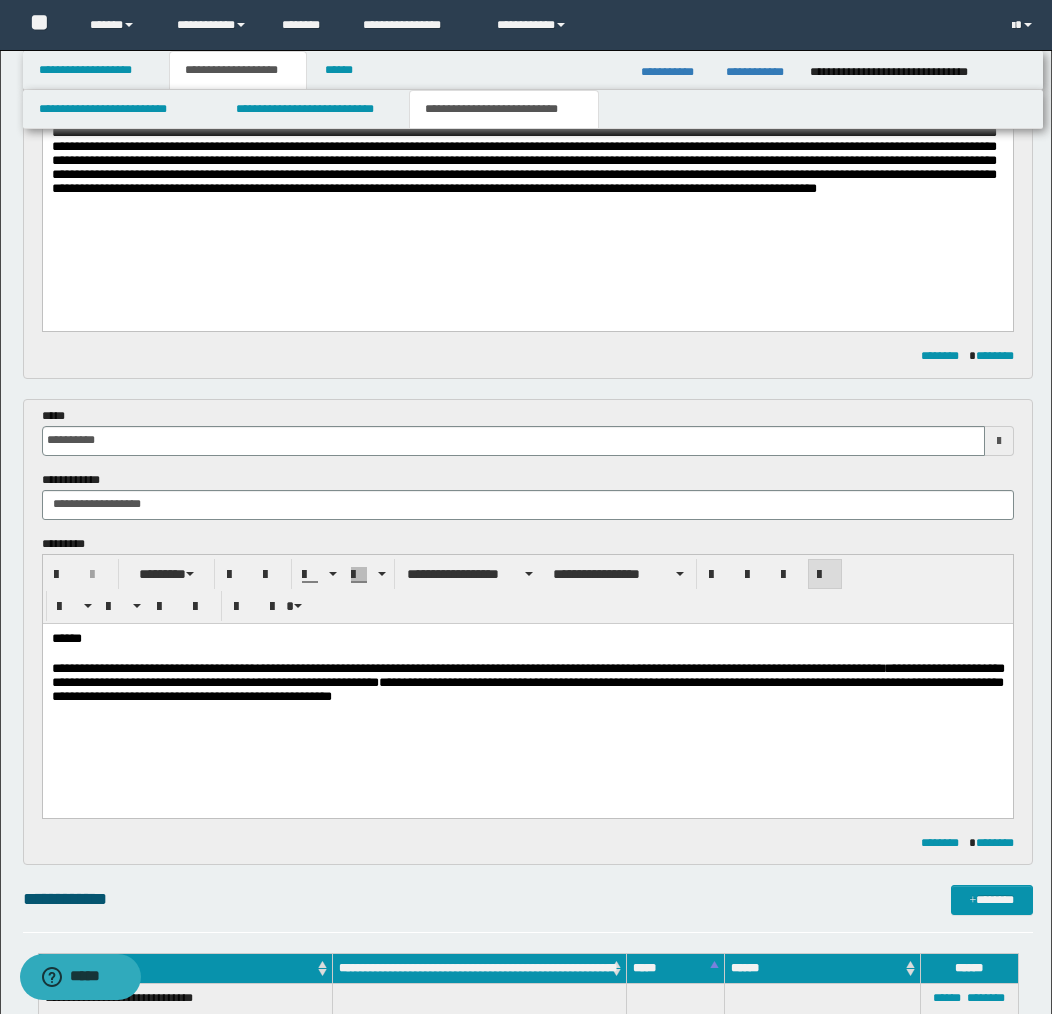 click on "**********" at bounding box center [527, 684] 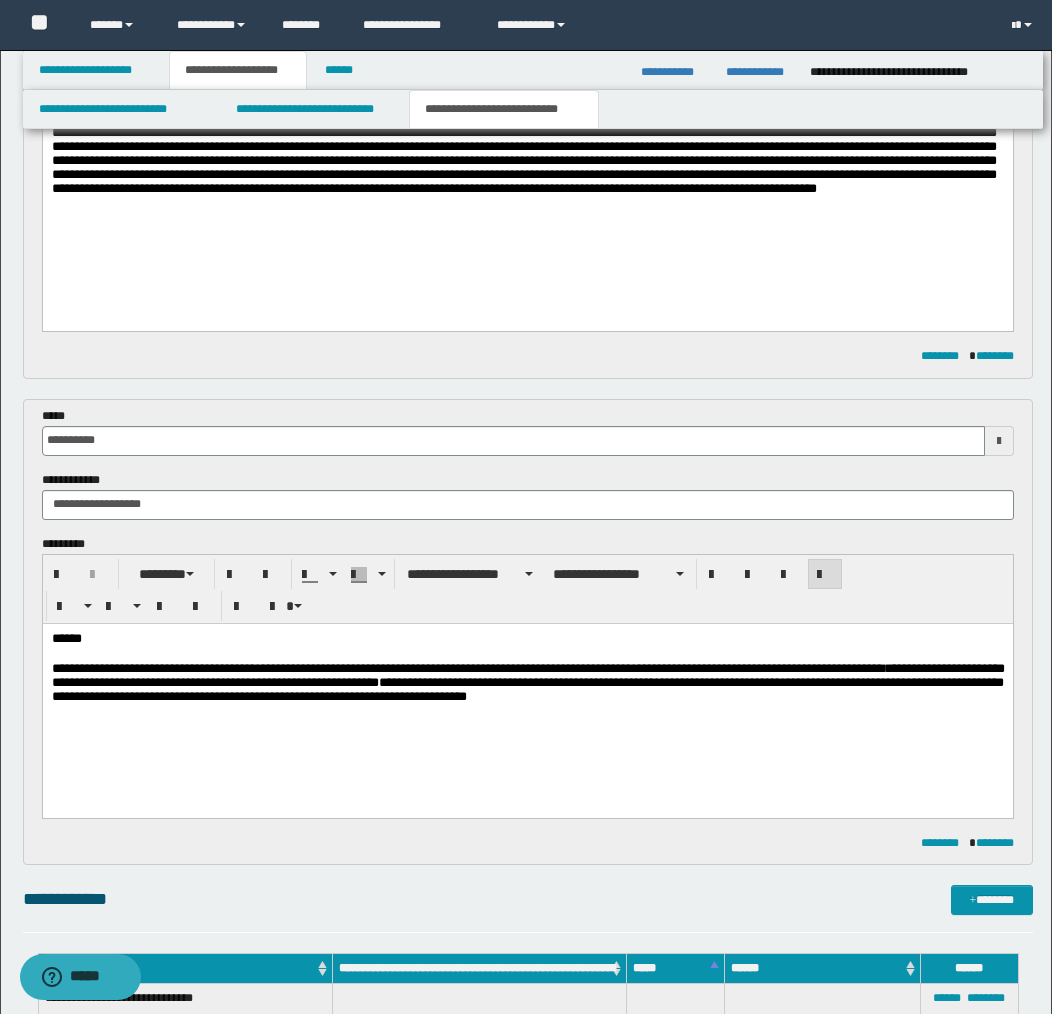 click on "**********" at bounding box center (527, 684) 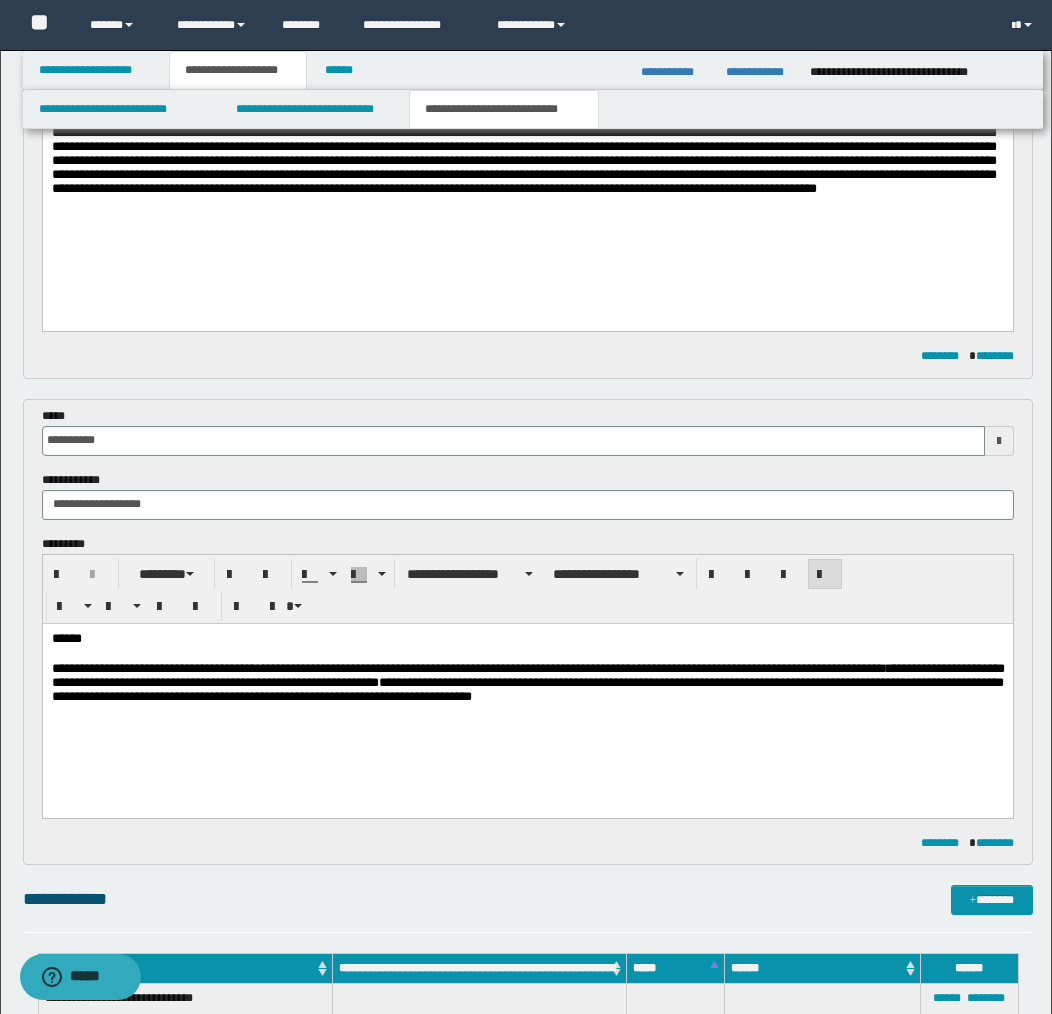click on "**********" at bounding box center [527, 684] 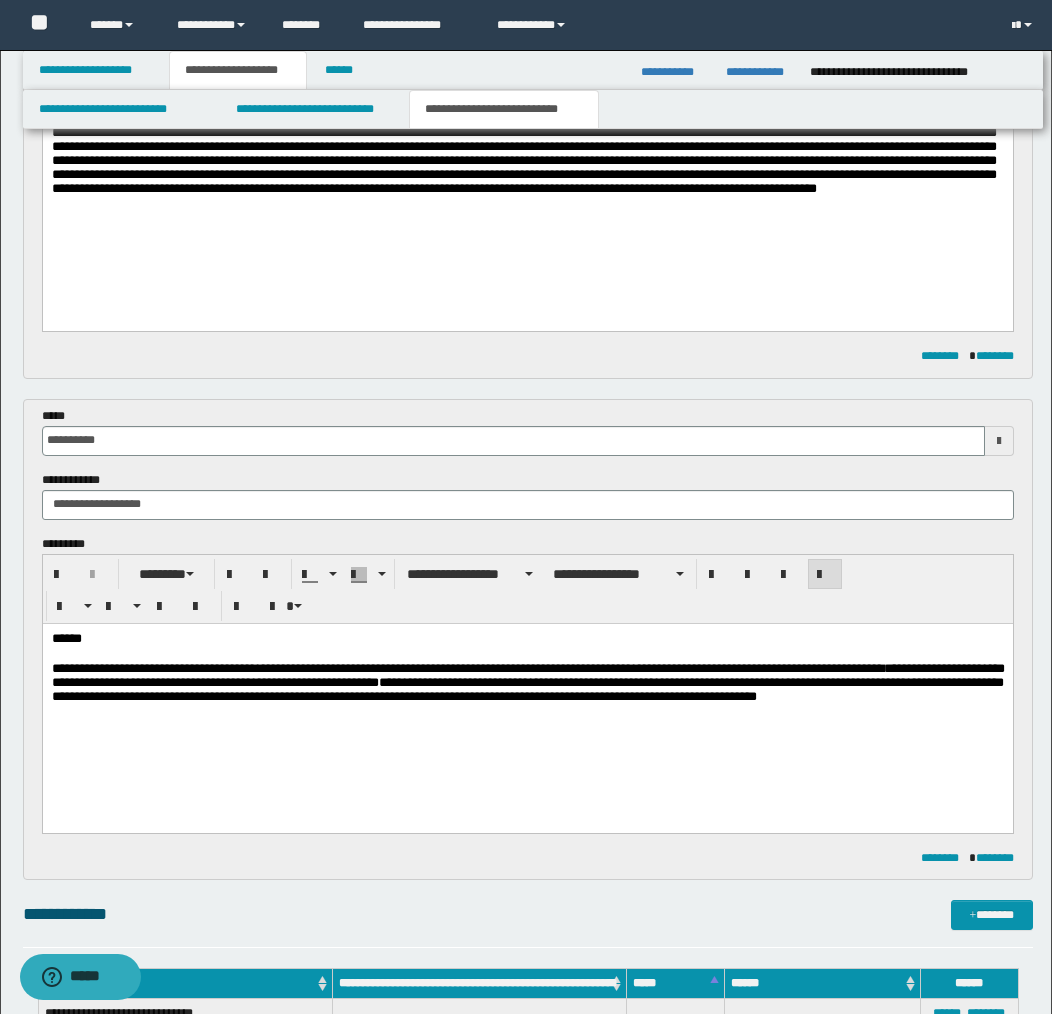 click on "**********" at bounding box center [527, 692] 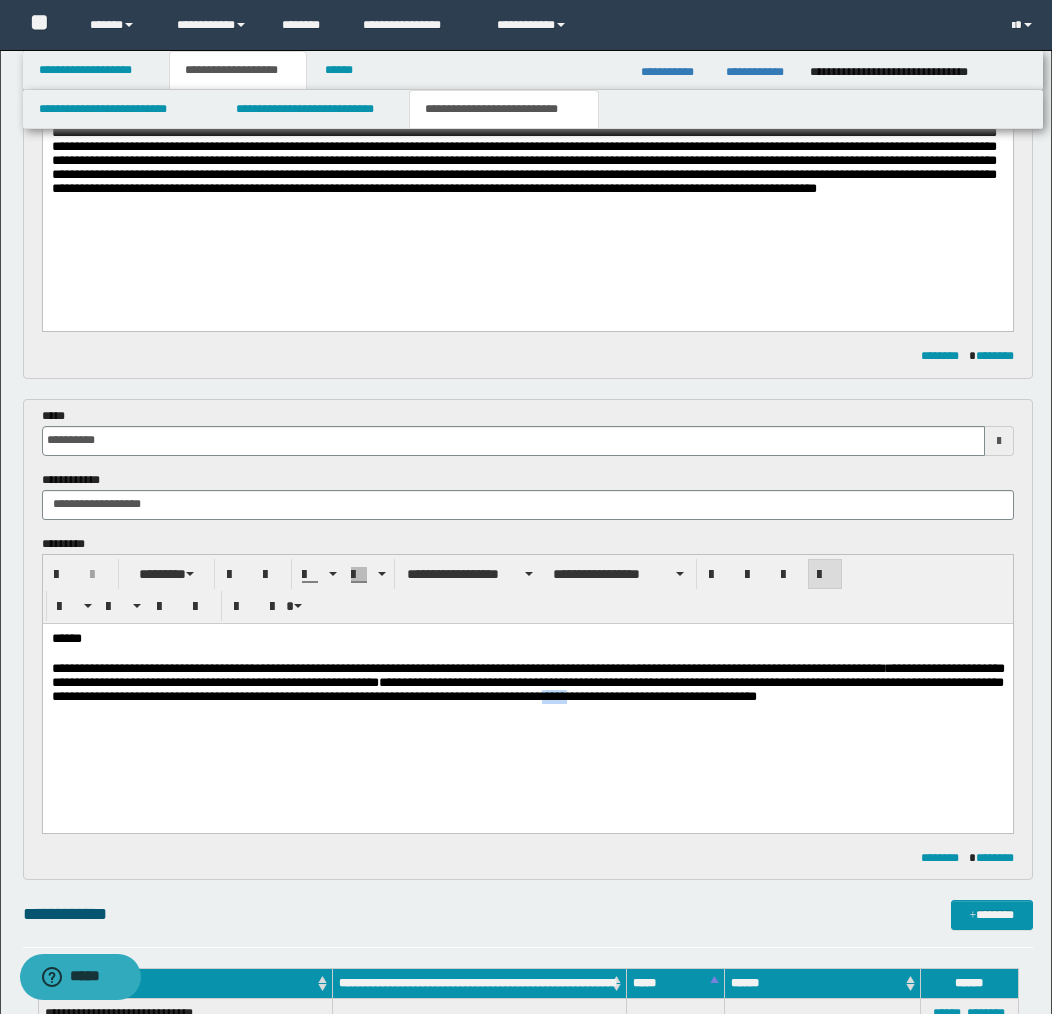 click on "**********" at bounding box center [527, 692] 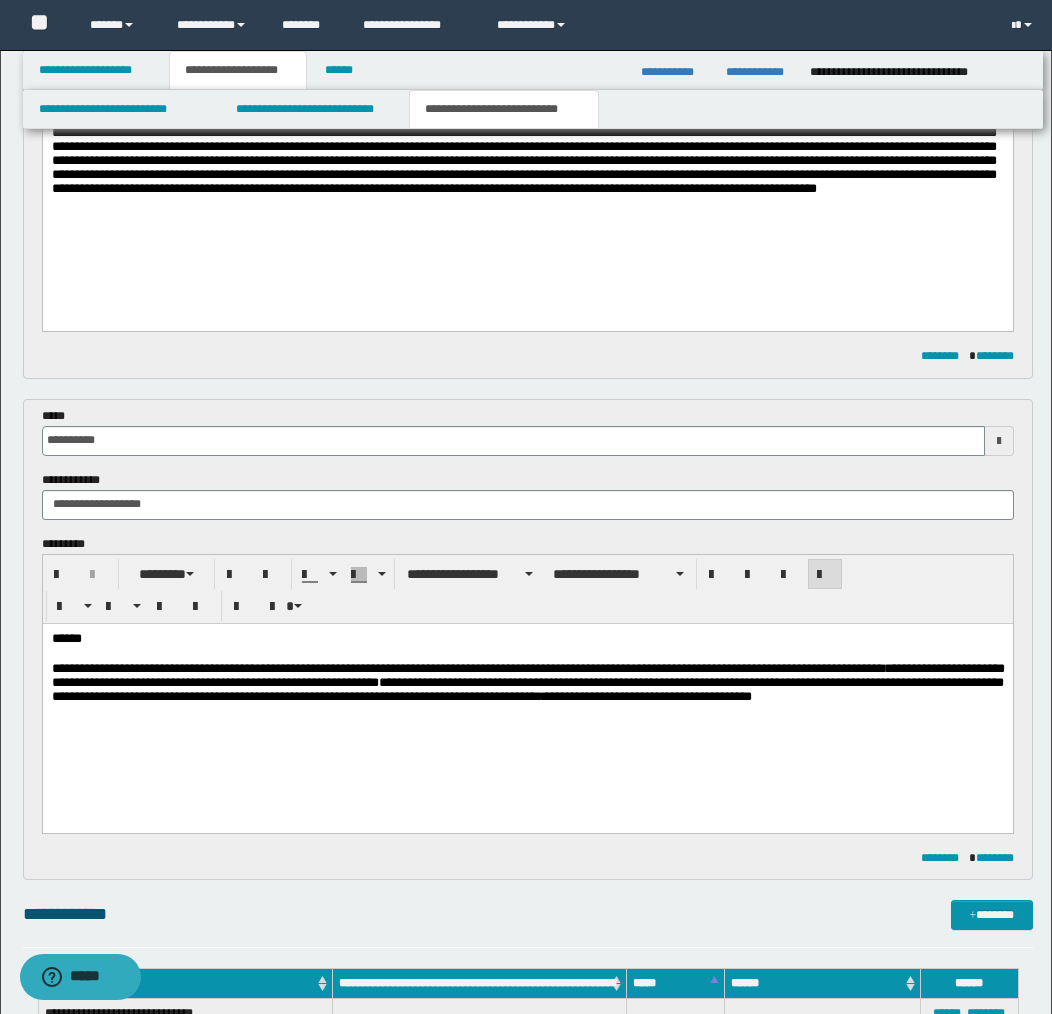 click on "**********" at bounding box center (527, 692) 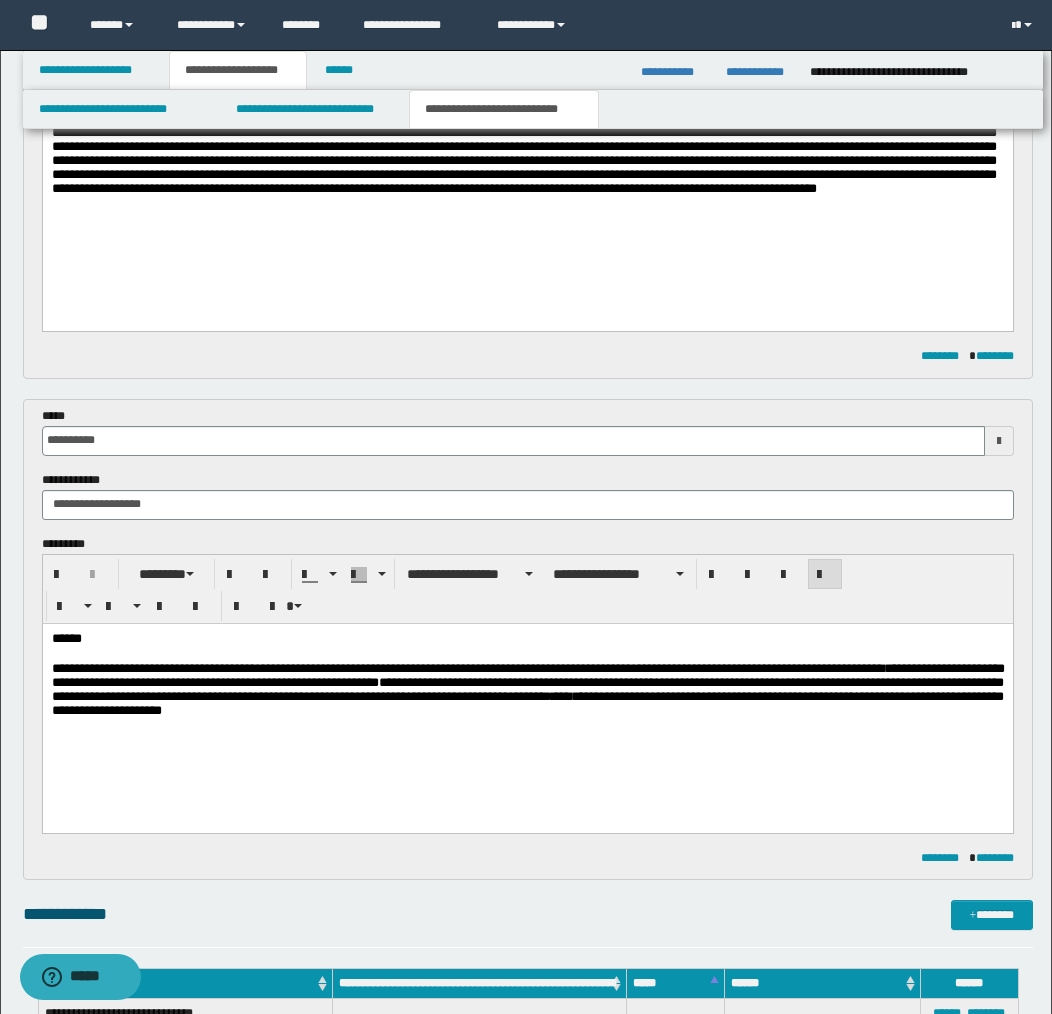 click on "**********" at bounding box center [527, 692] 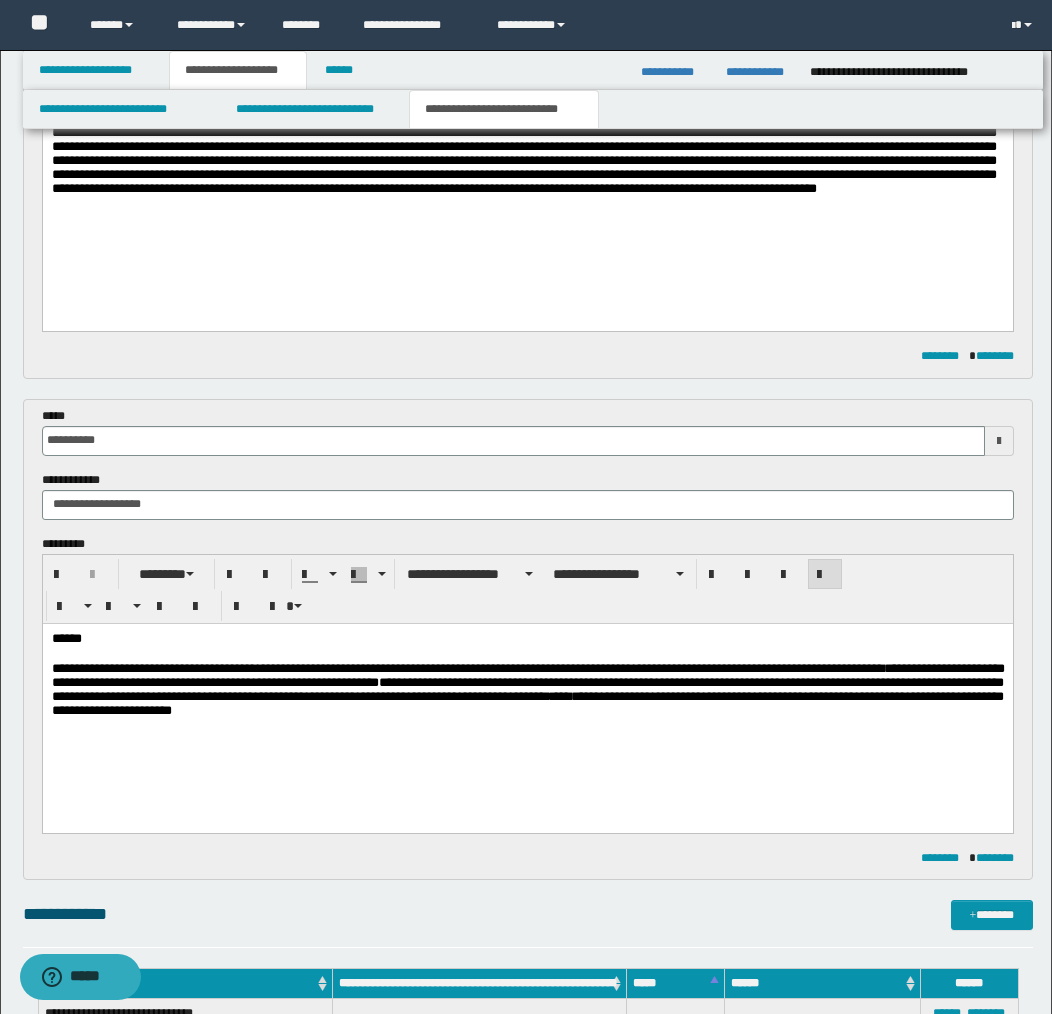 click on "**********" at bounding box center (527, 692) 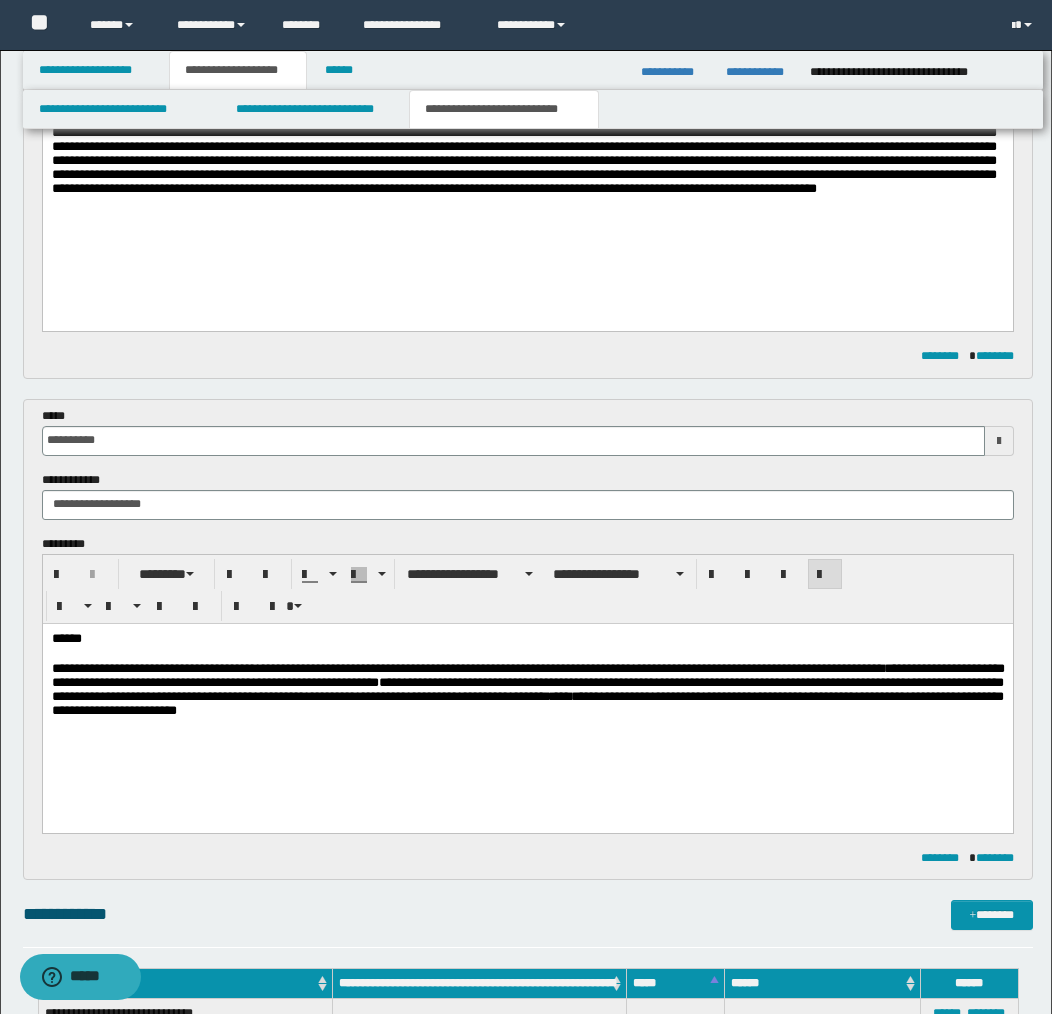 click on "**********" at bounding box center [527, 692] 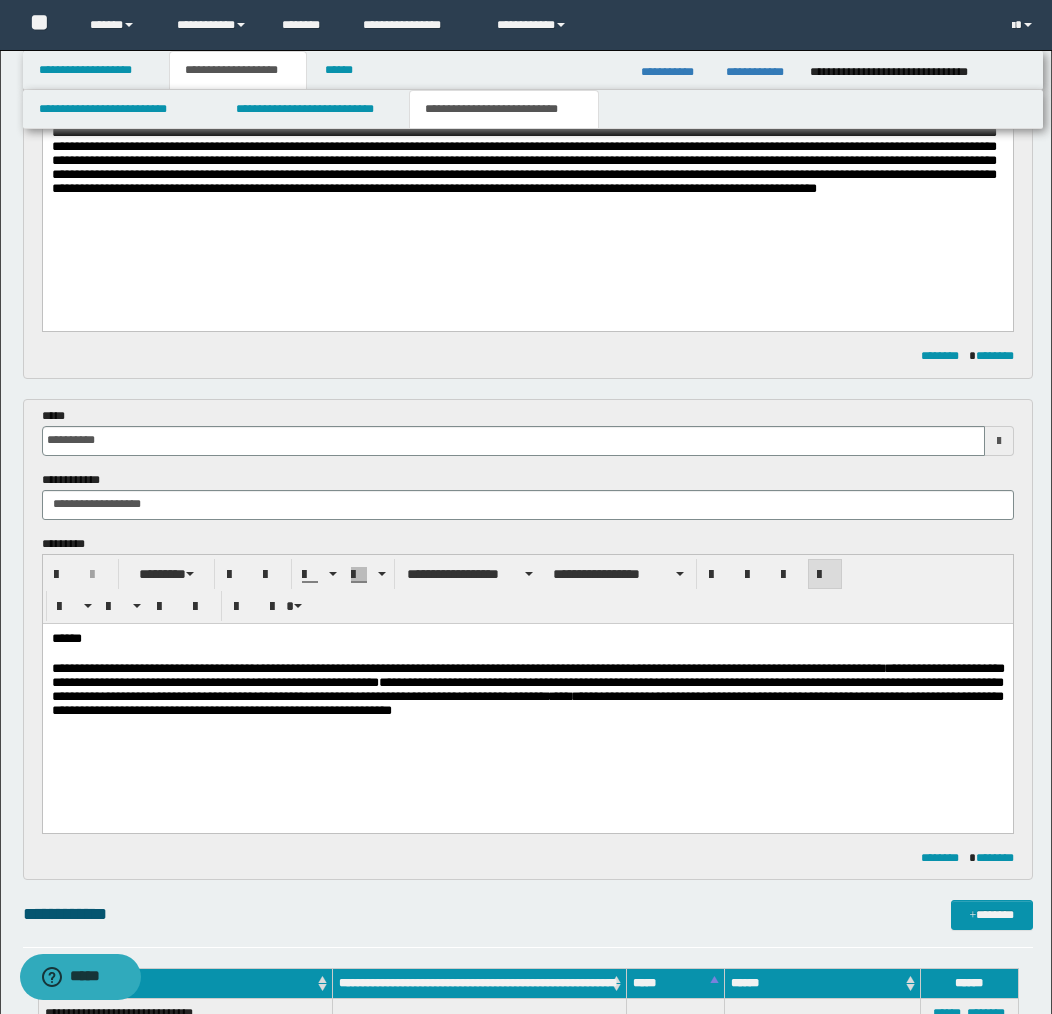 click on "**********" at bounding box center (527, 692) 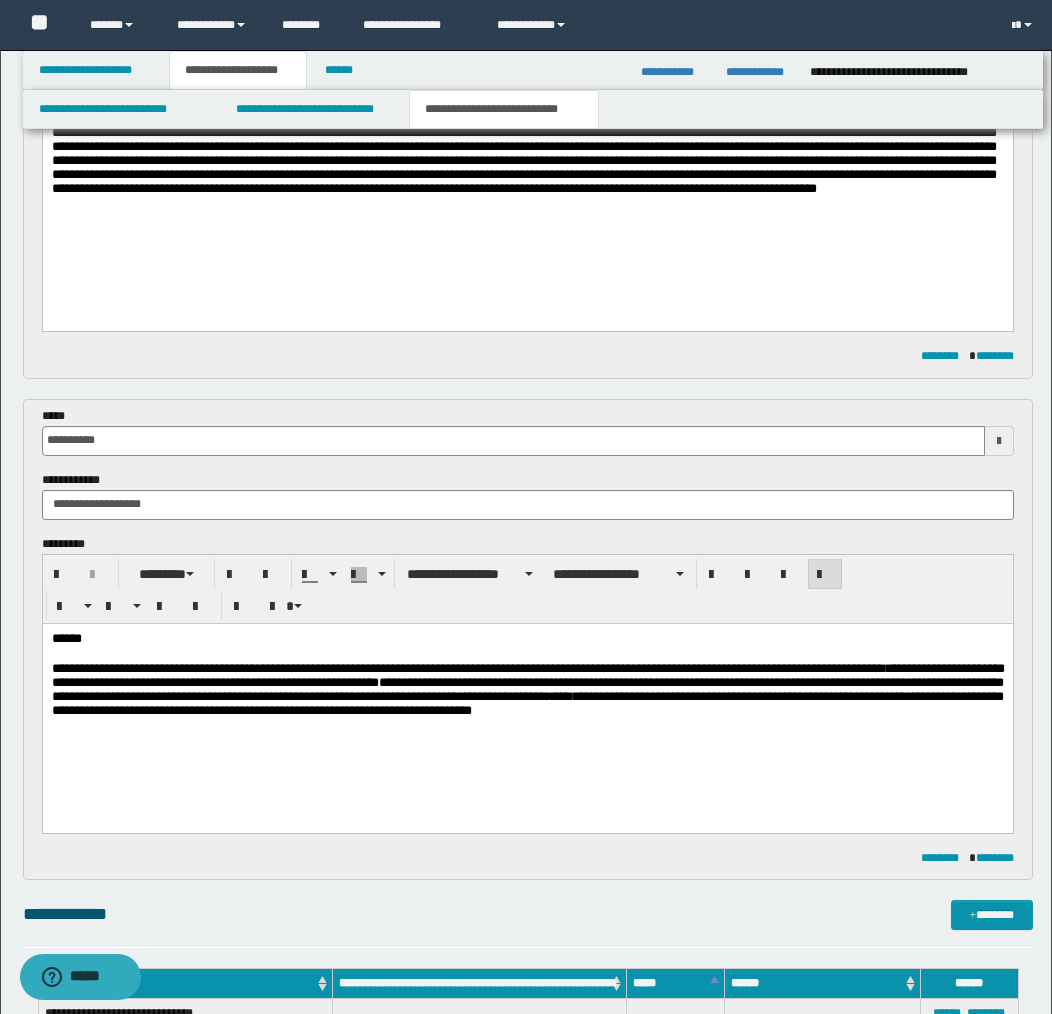click on "**********" at bounding box center [527, 692] 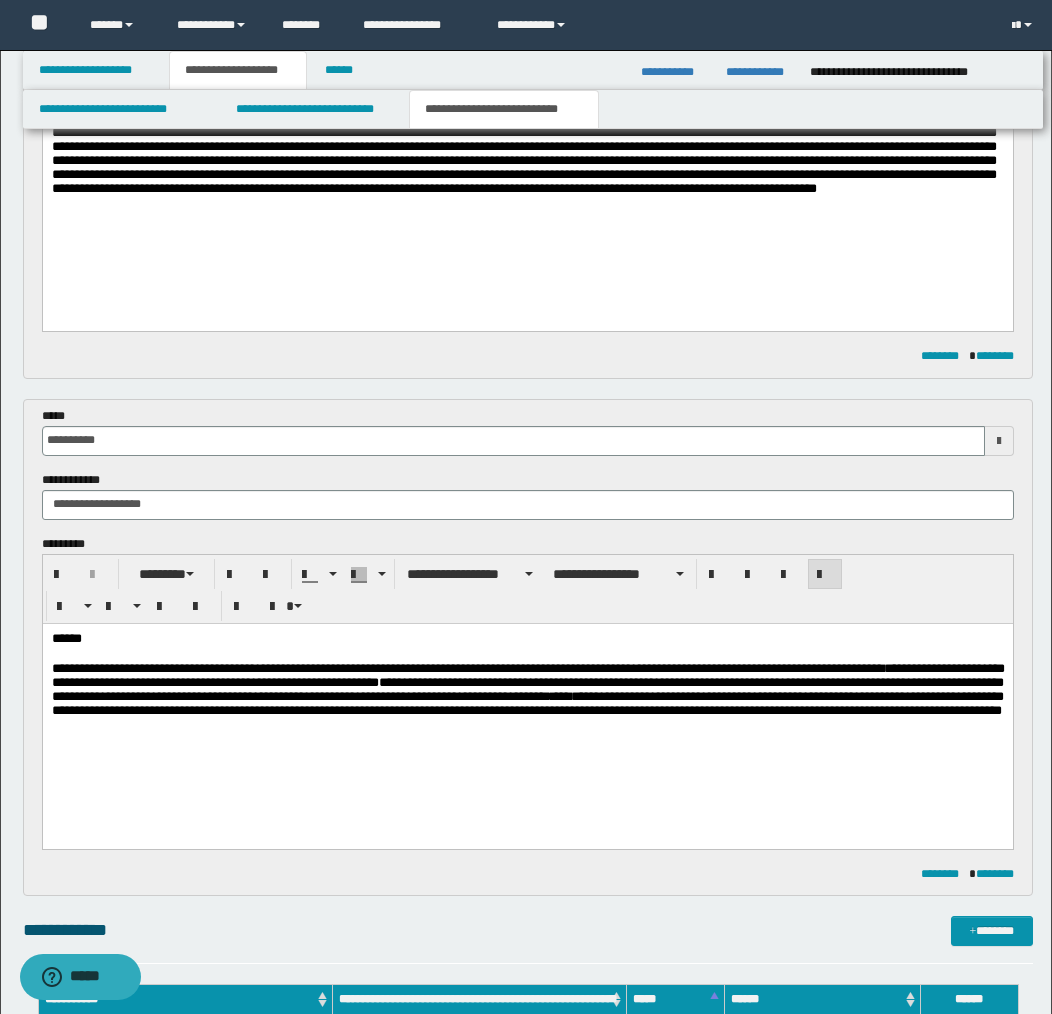 click on "**********" at bounding box center (527, 700) 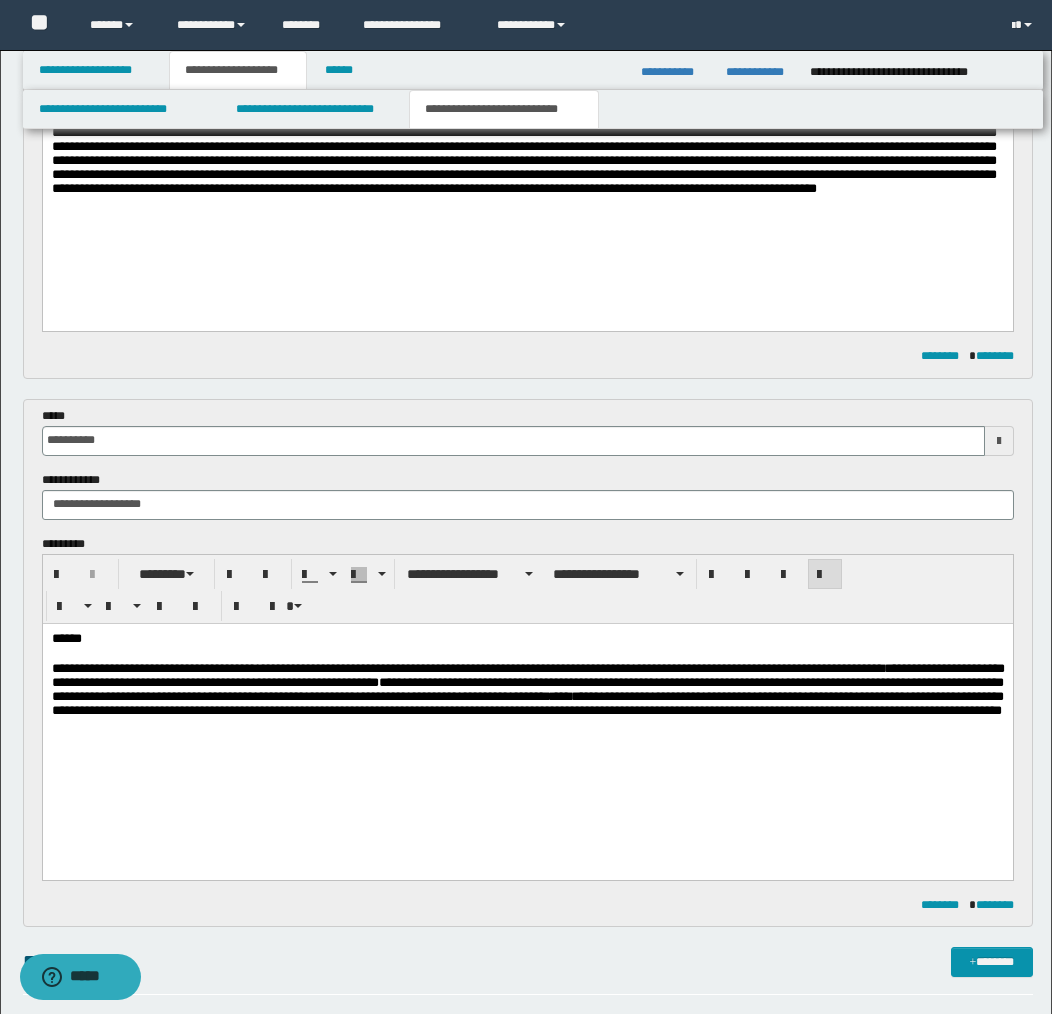 click on "**********" at bounding box center [527, 700] 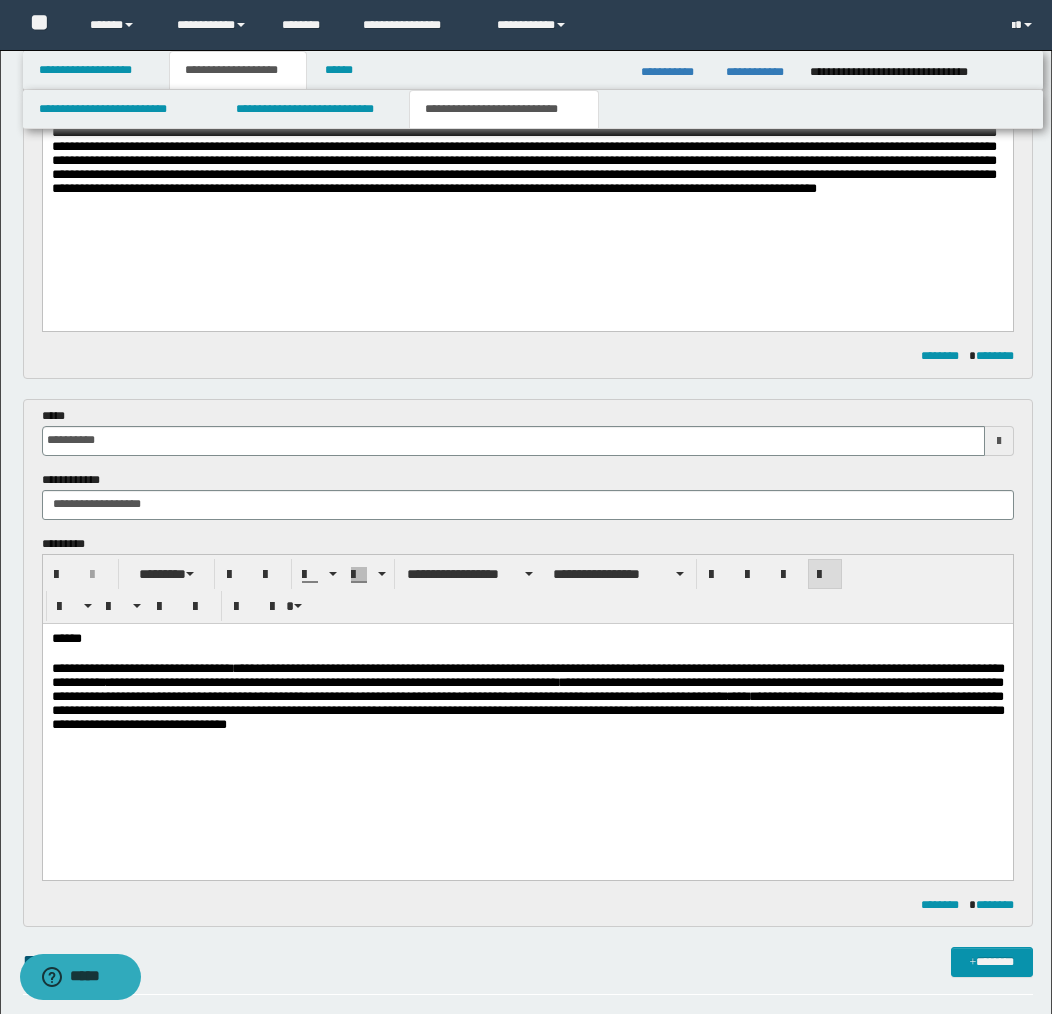 click on "**********" at bounding box center [527, 700] 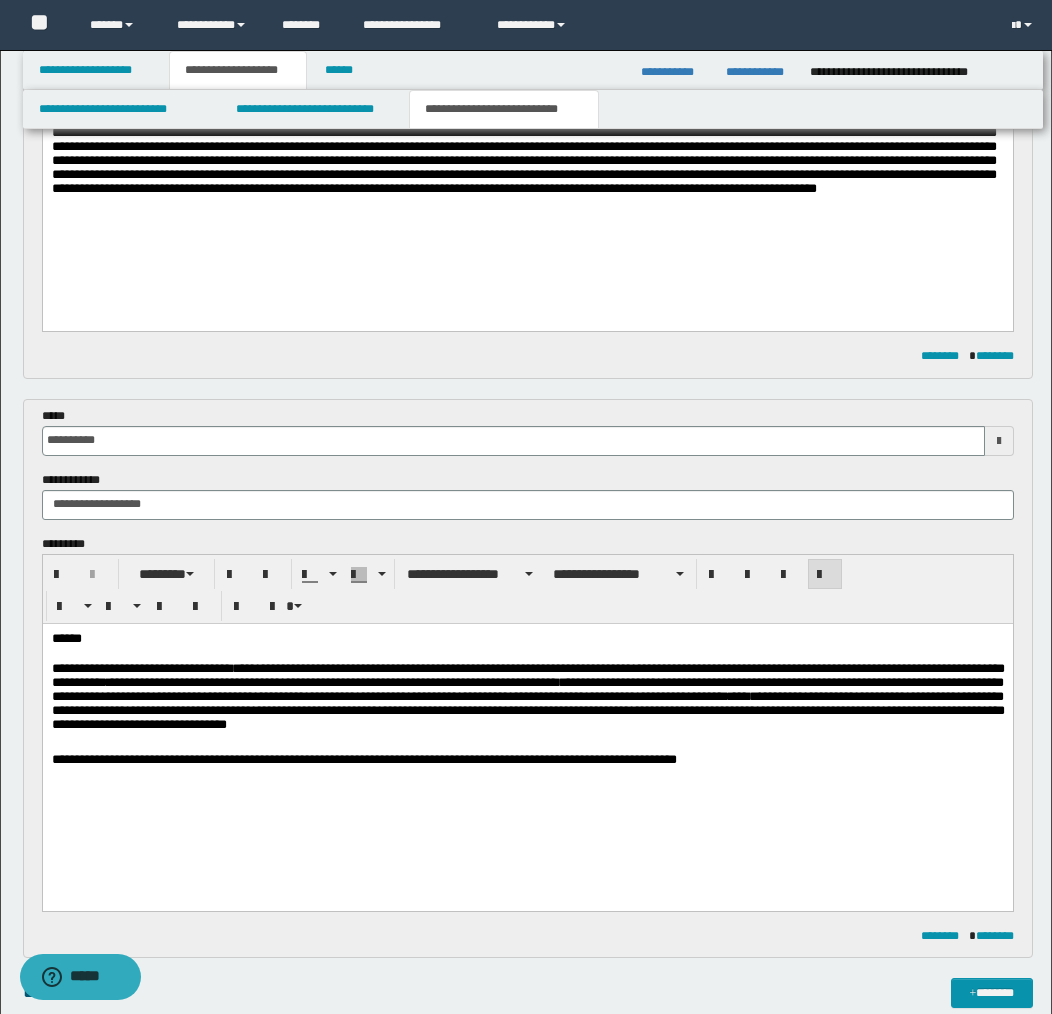 click on "**********" at bounding box center (527, 730) 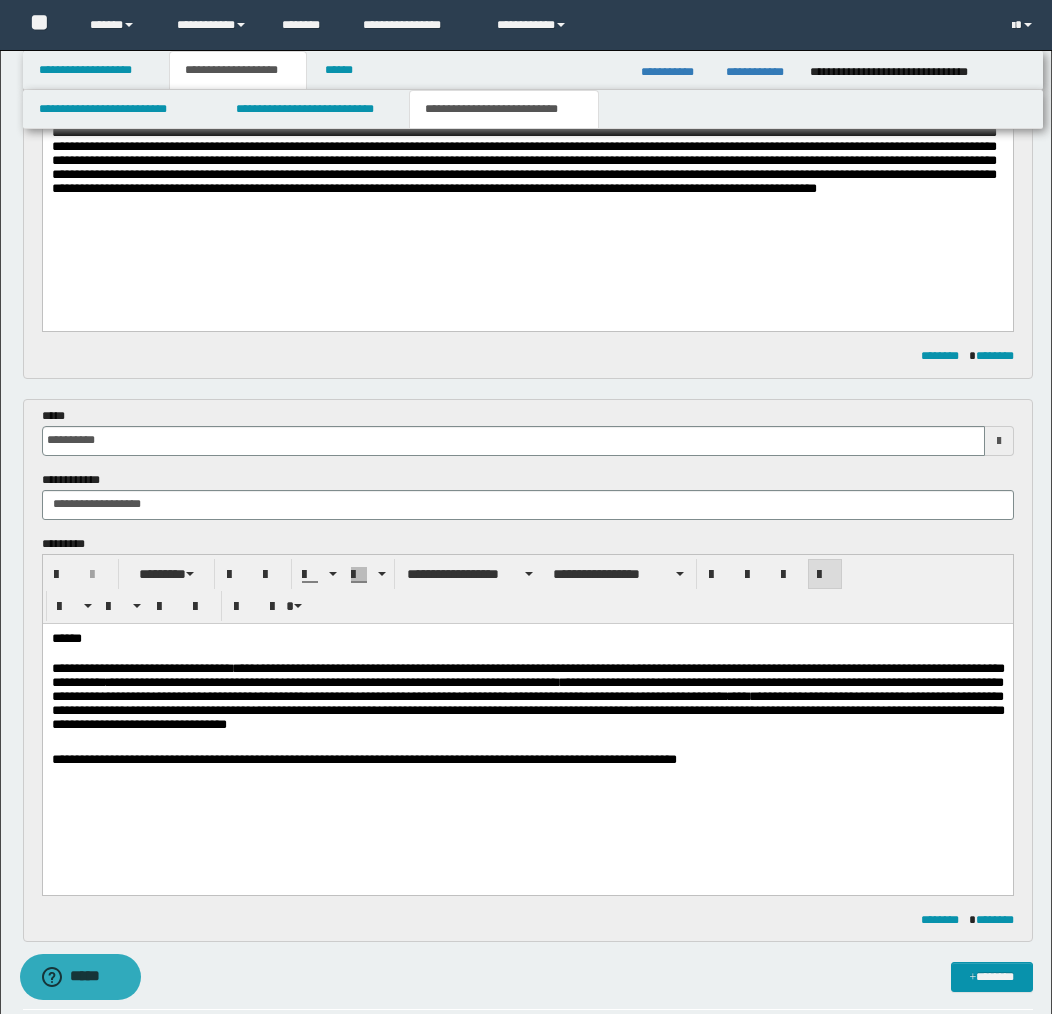 click on "**********" at bounding box center [363, 758] 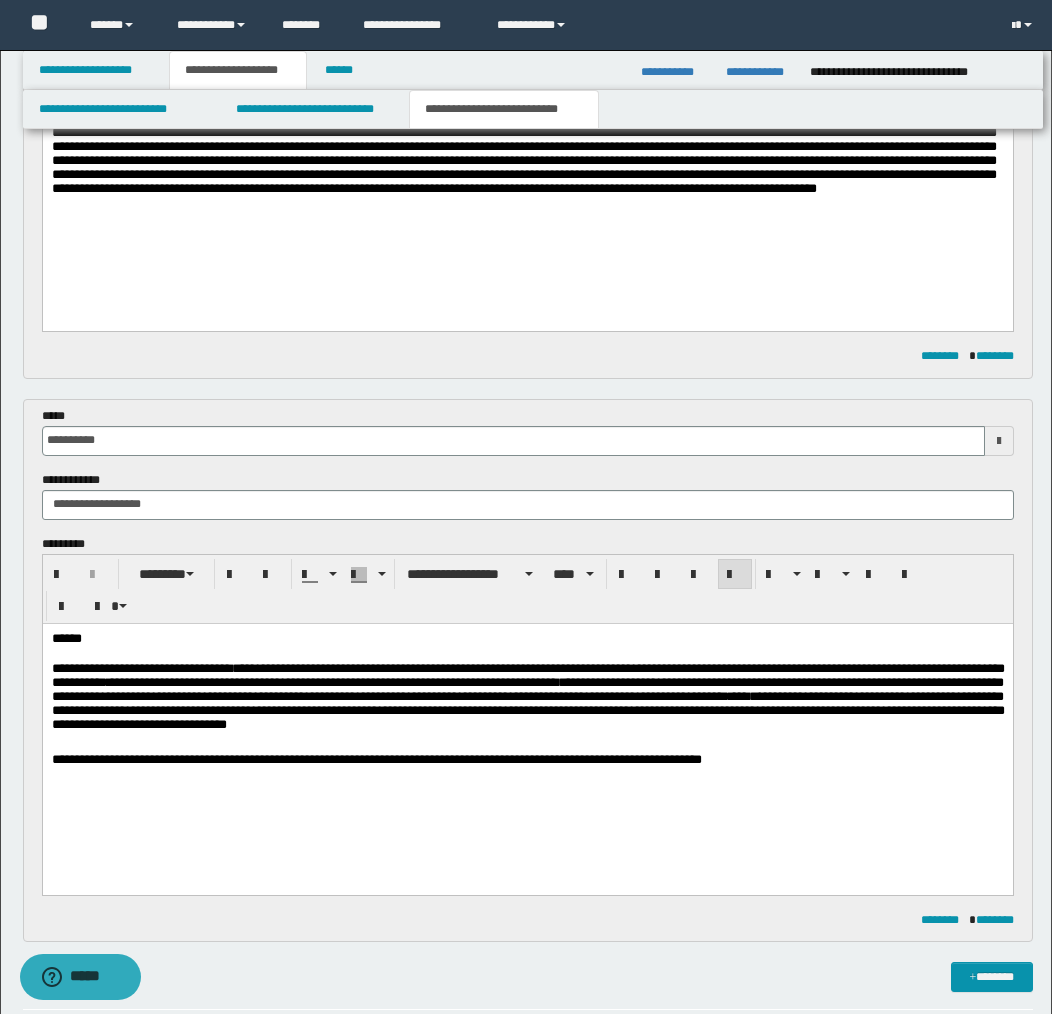 click on "**********" at bounding box center (376, 758) 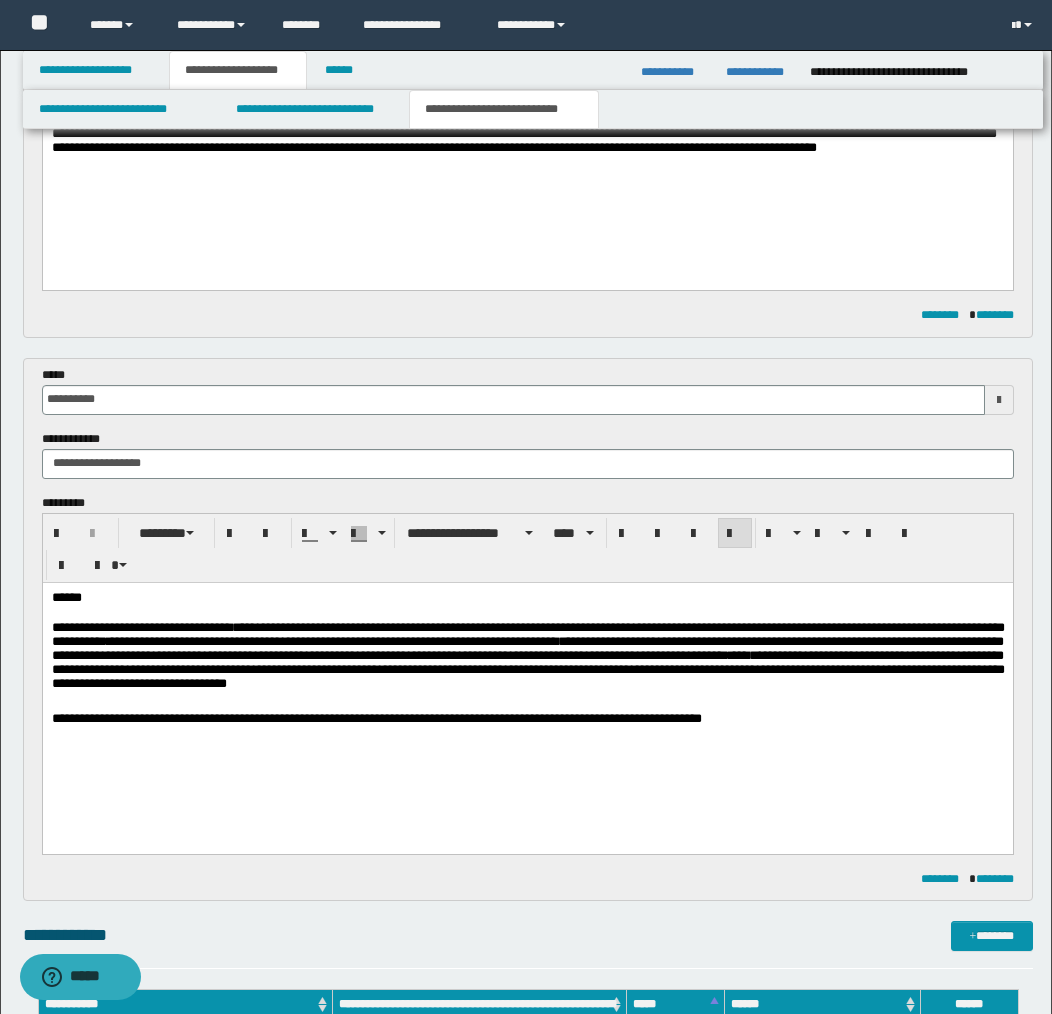 click on "**********" at bounding box center (527, 718) 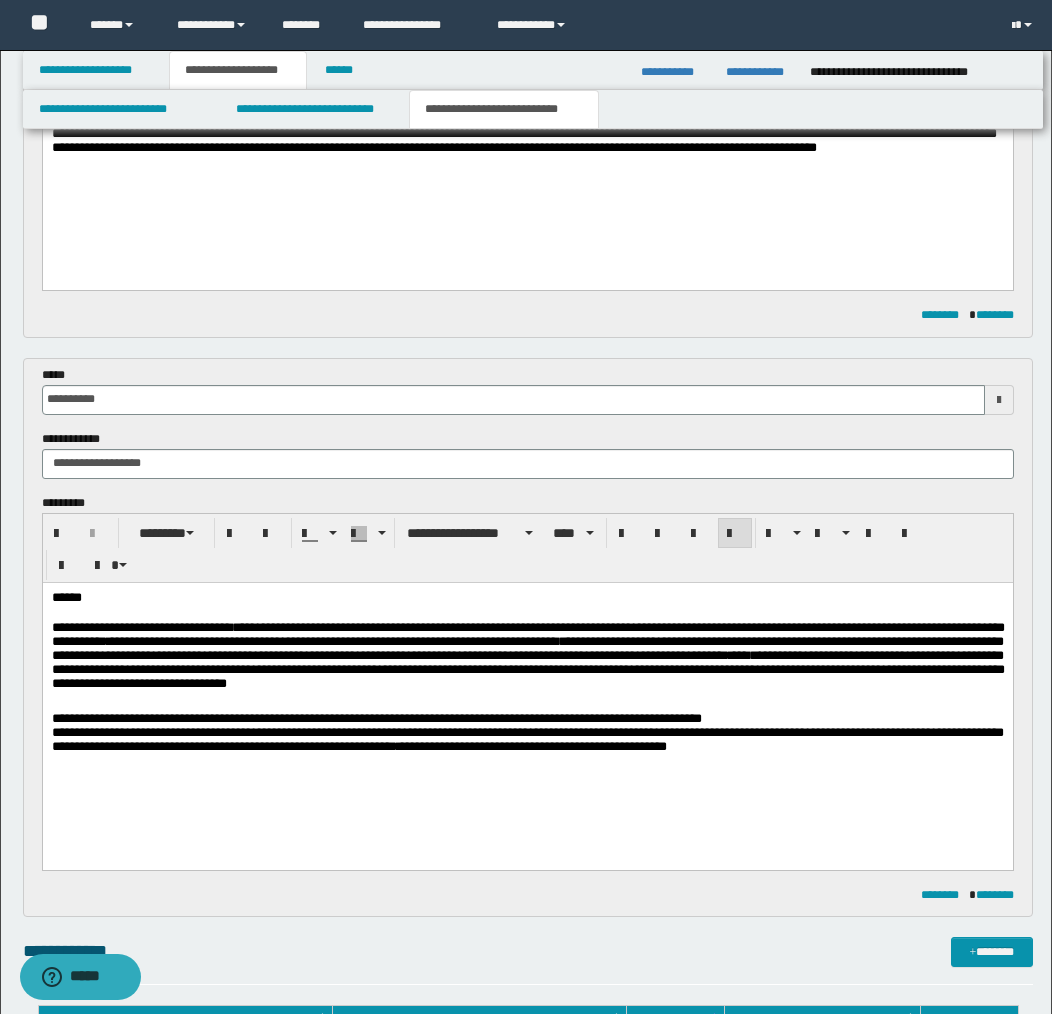 click on "**********" at bounding box center (527, 718) 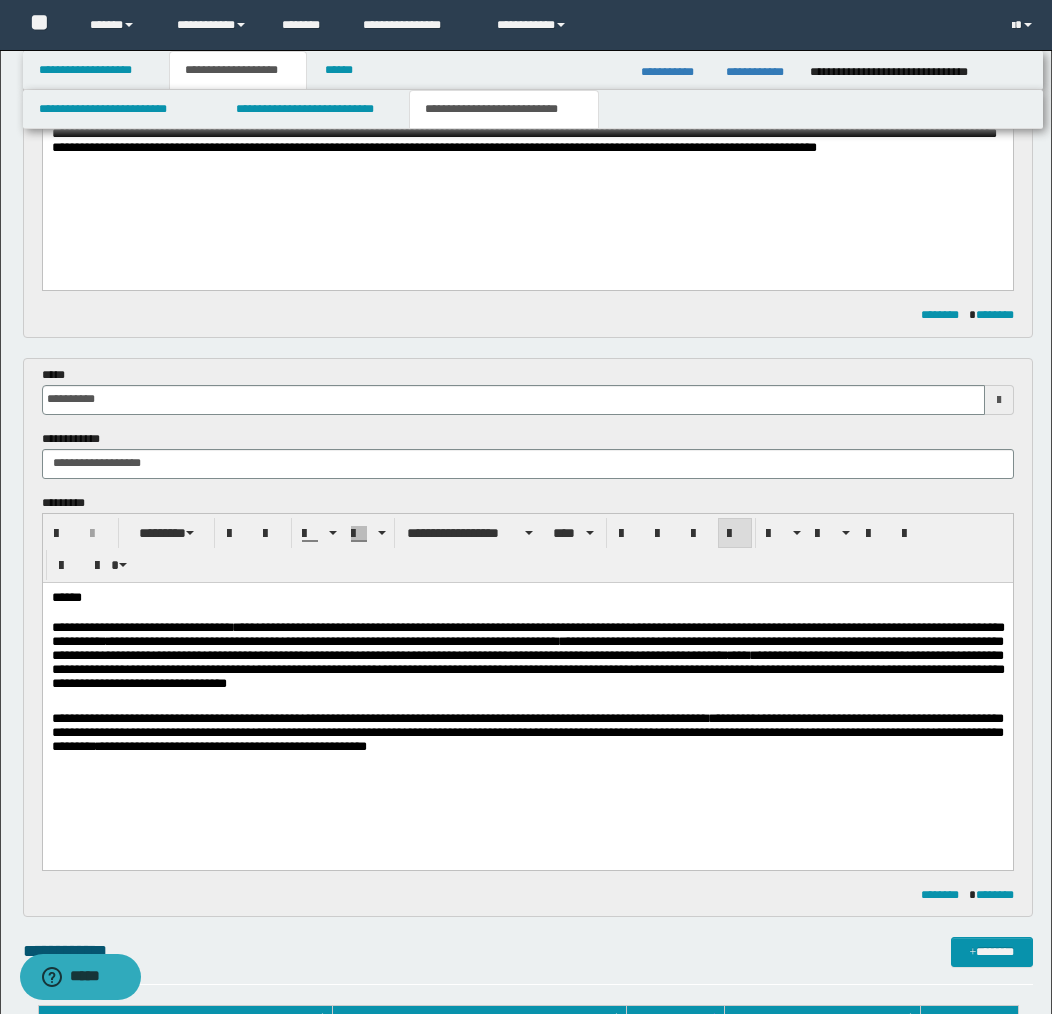 click on "**********" at bounding box center (379, 717) 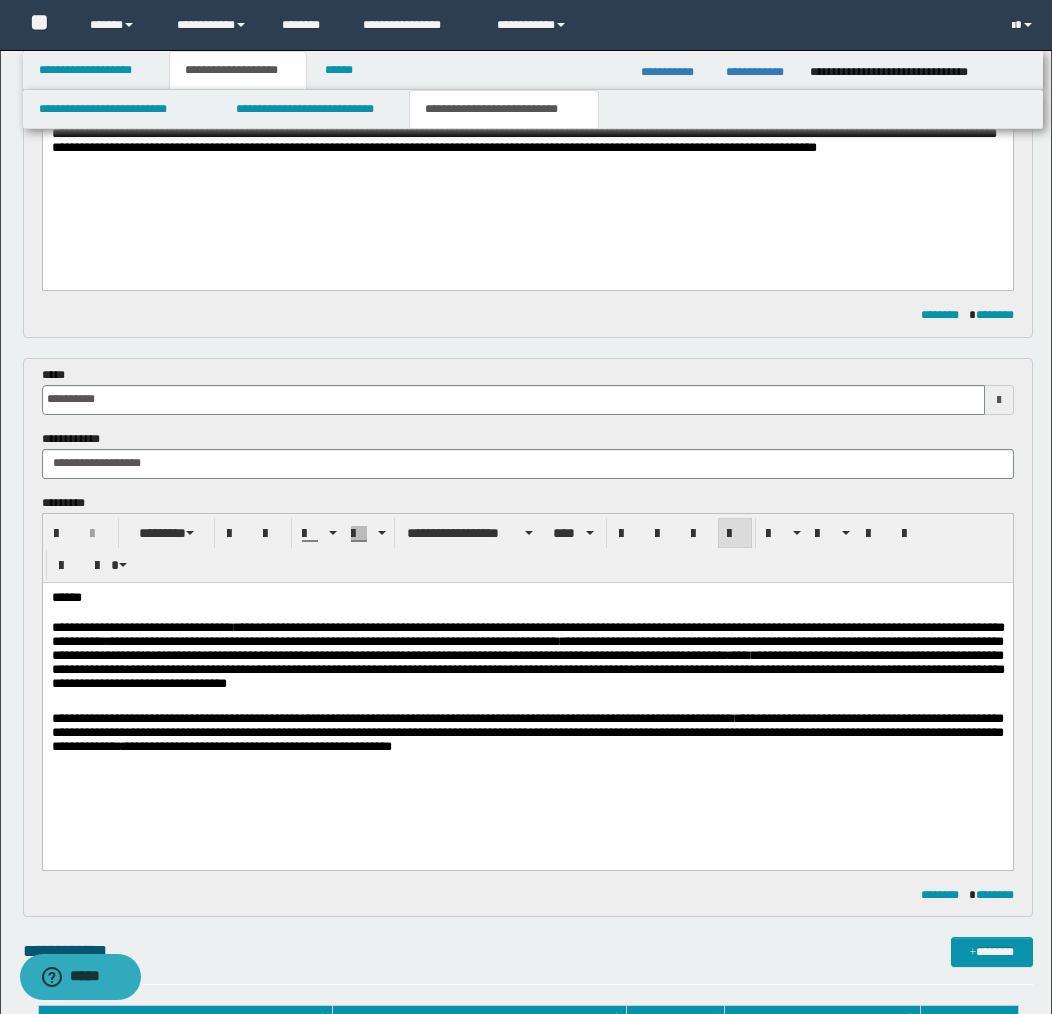 click on "**********" at bounding box center [527, 731] 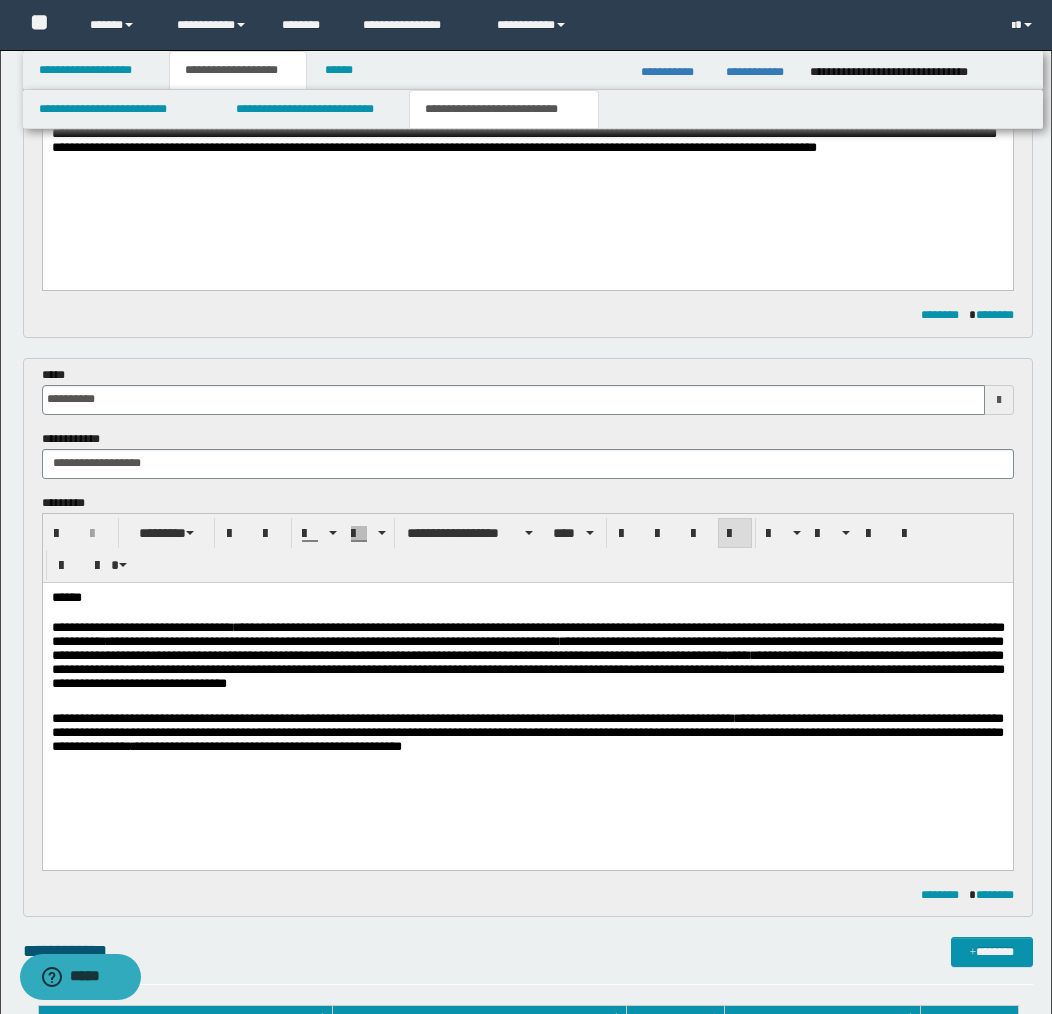 click on "**********" at bounding box center [527, 731] 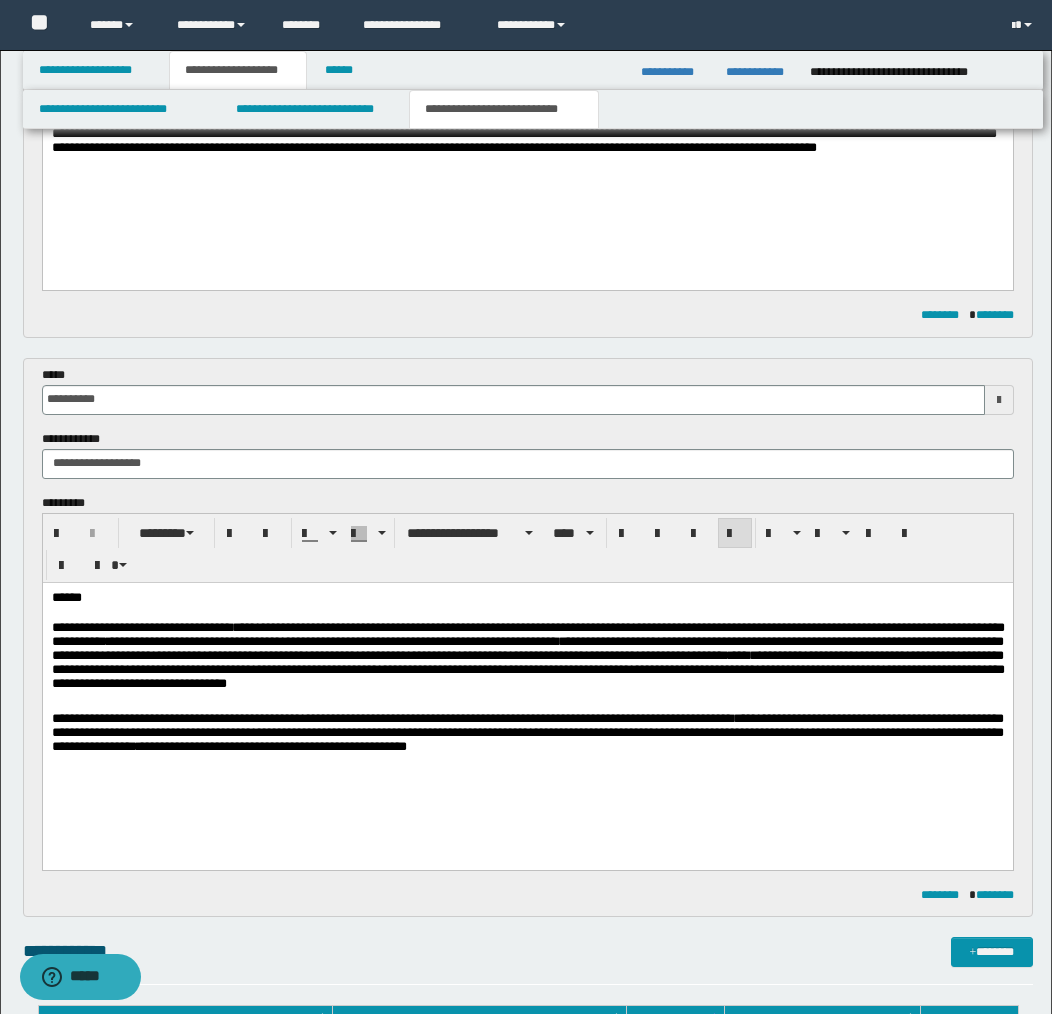 click on "**********" at bounding box center (527, 731) 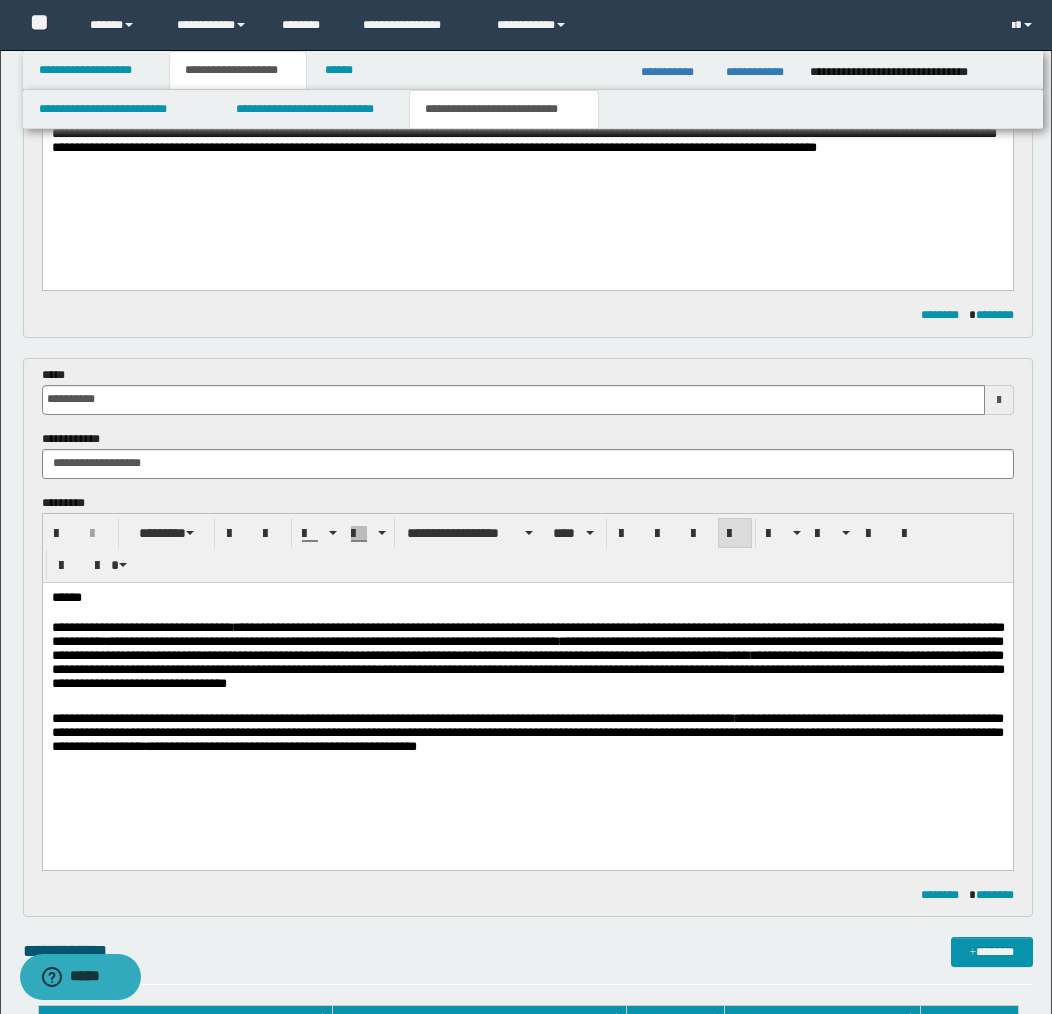click on "**********" at bounding box center [527, 731] 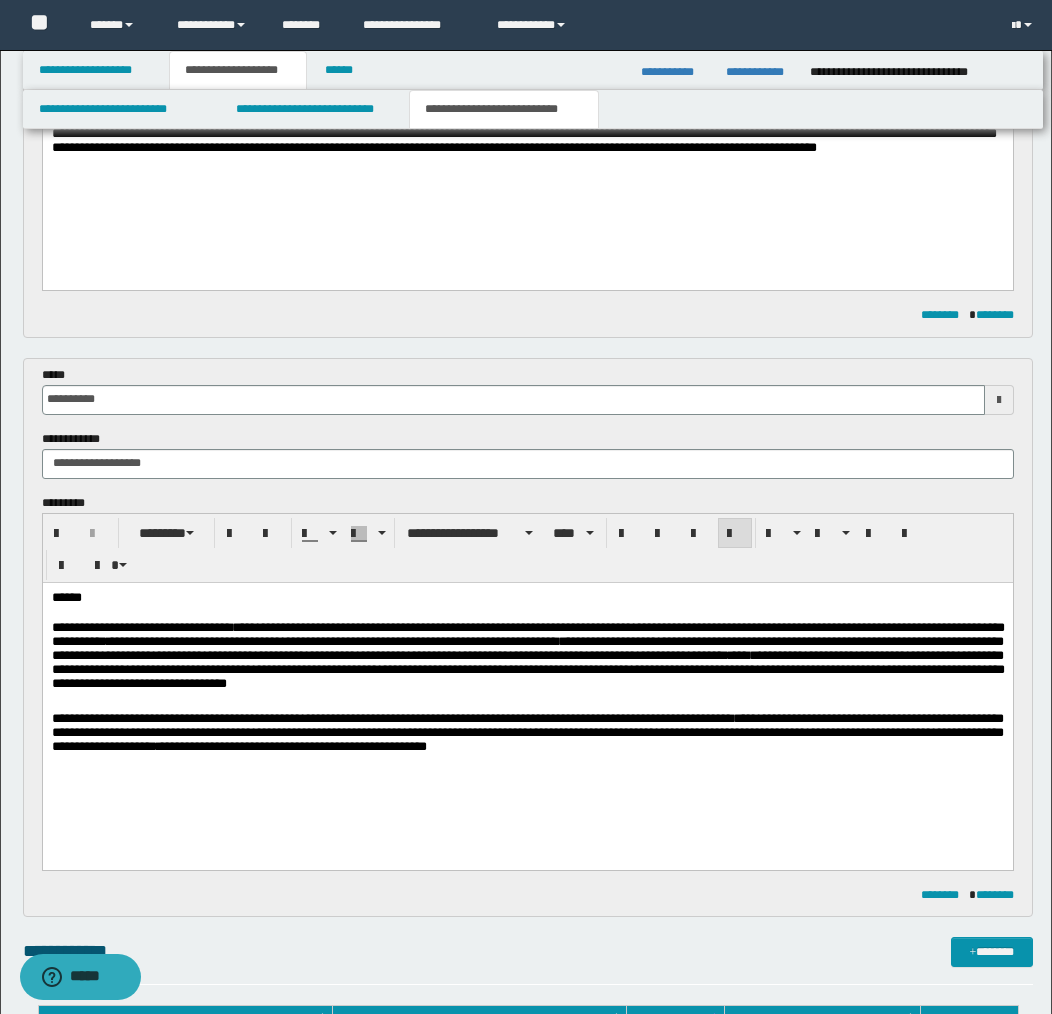 click on "**********" at bounding box center (527, 731) 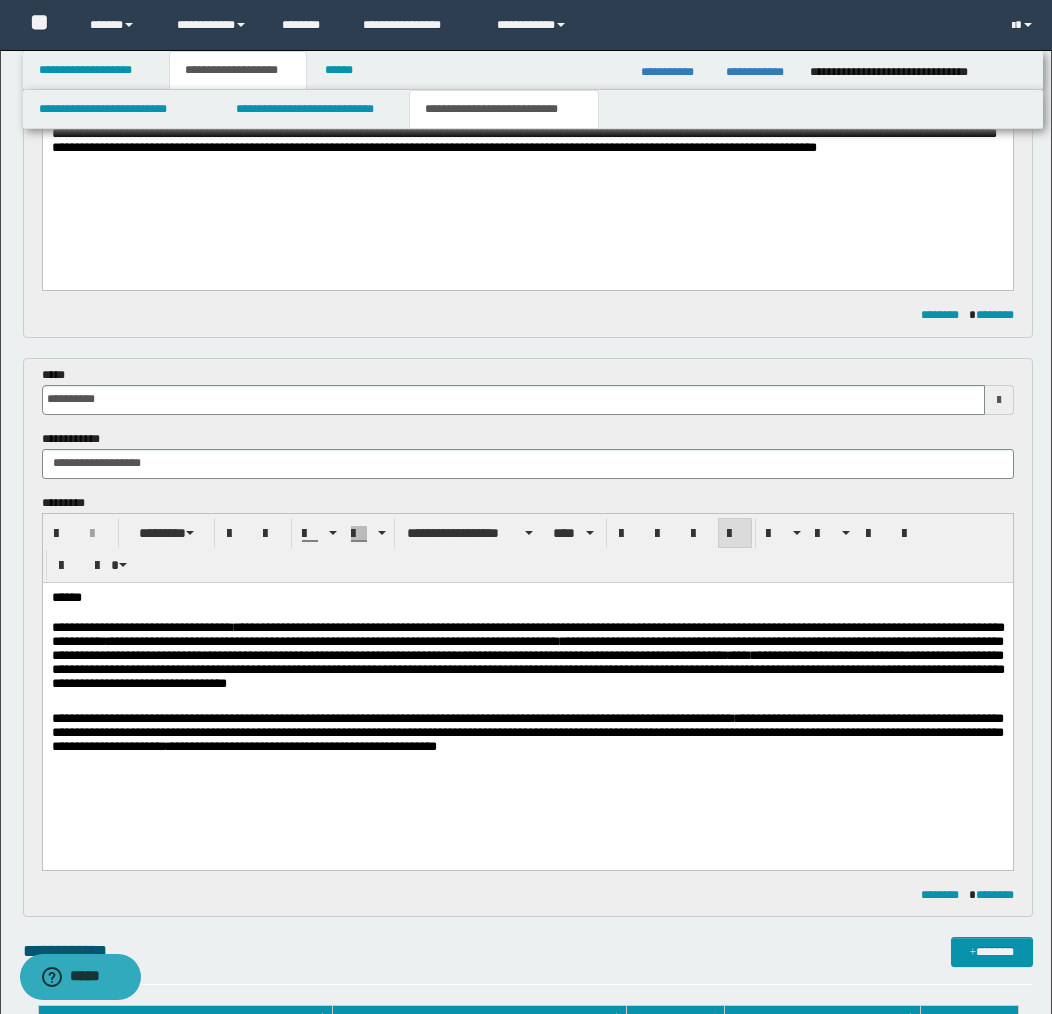 click on "**********" at bounding box center (527, 731) 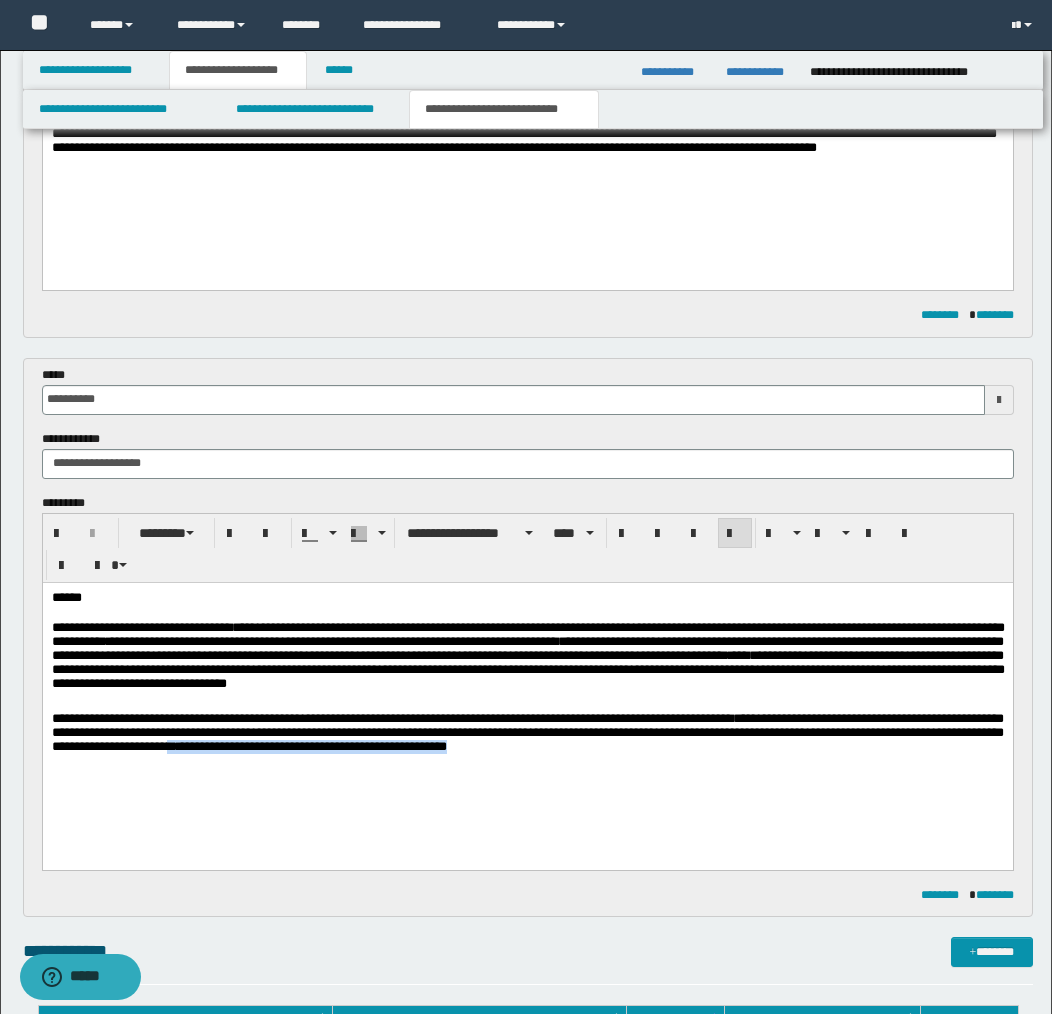 drag, startPoint x: 255, startPoint y: 753, endPoint x: 259, endPoint y: 774, distance: 21.377558 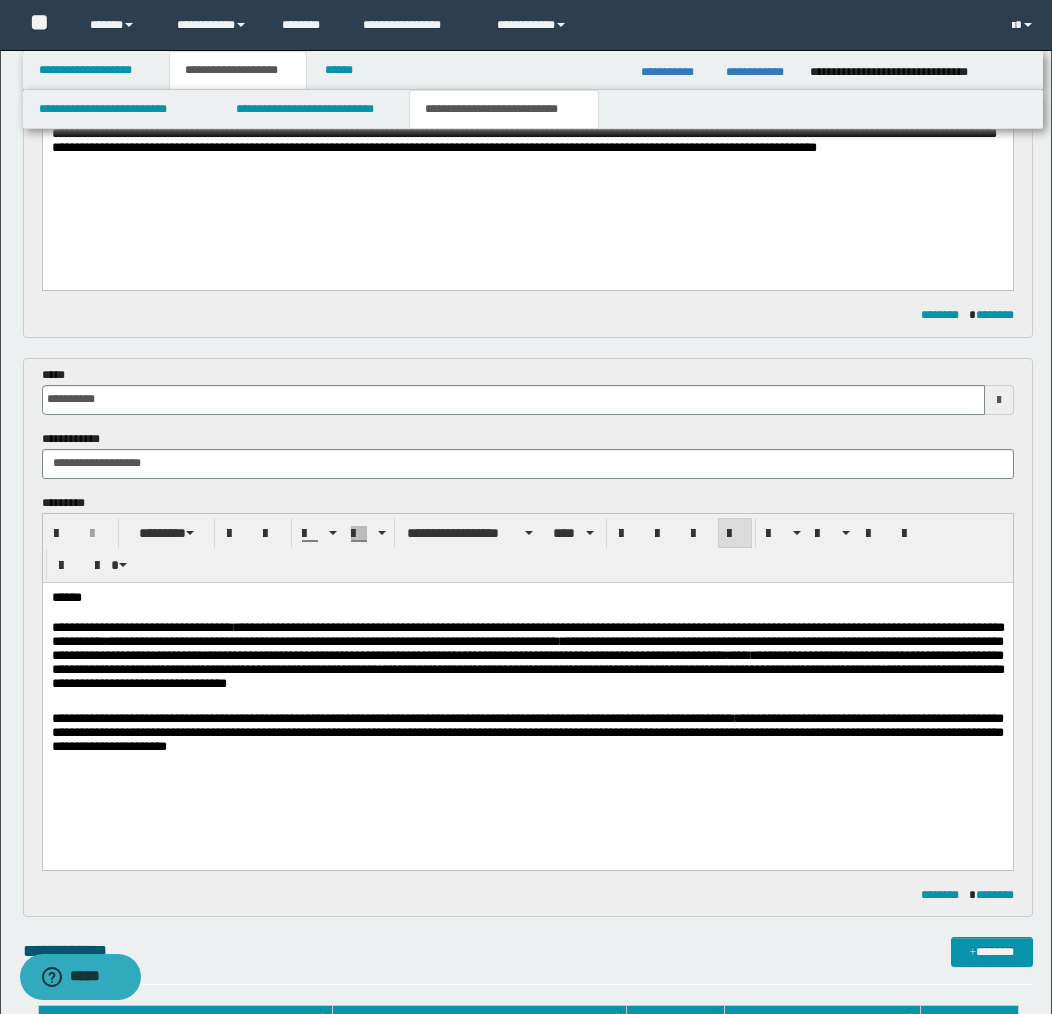 scroll, scrollTop: 503, scrollLeft: 0, axis: vertical 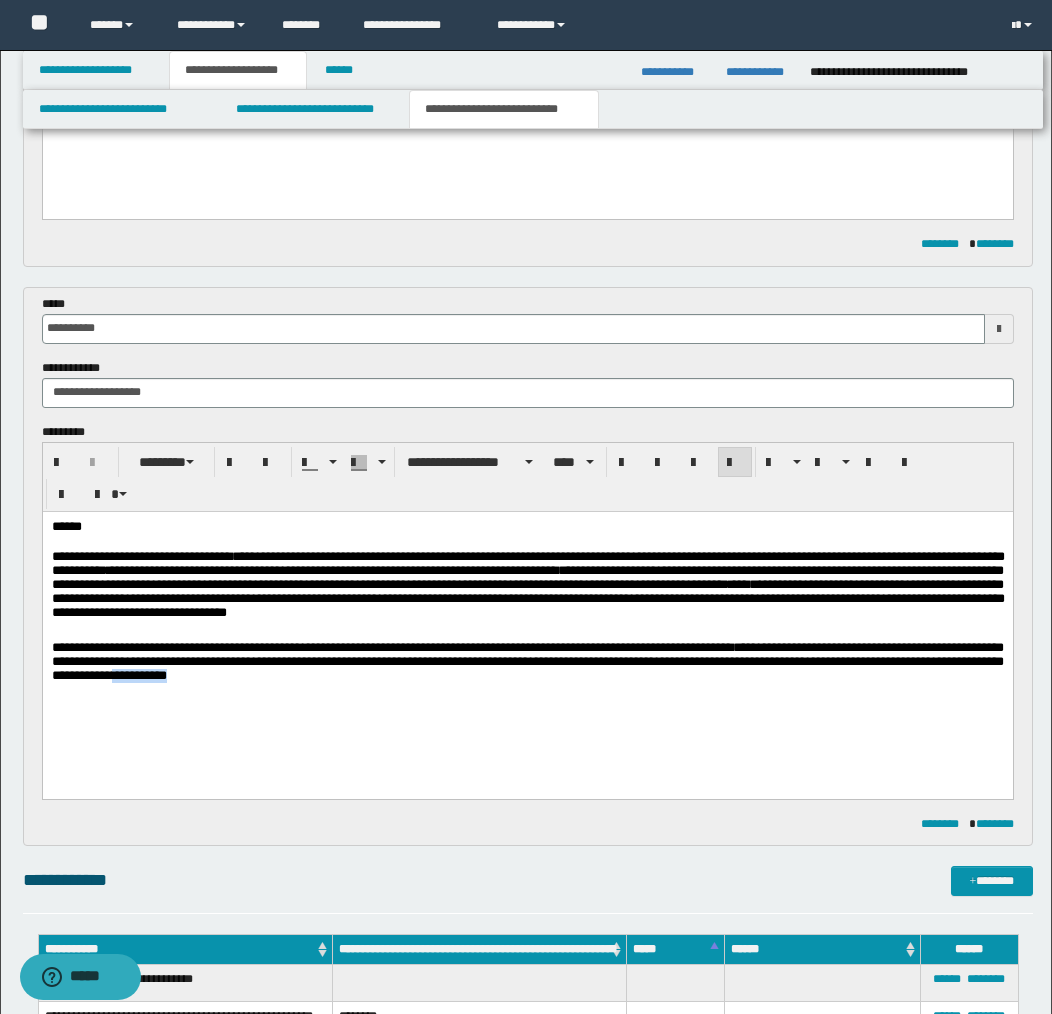 drag, startPoint x: 193, startPoint y: 677, endPoint x: 281, endPoint y: 679, distance: 88.02273 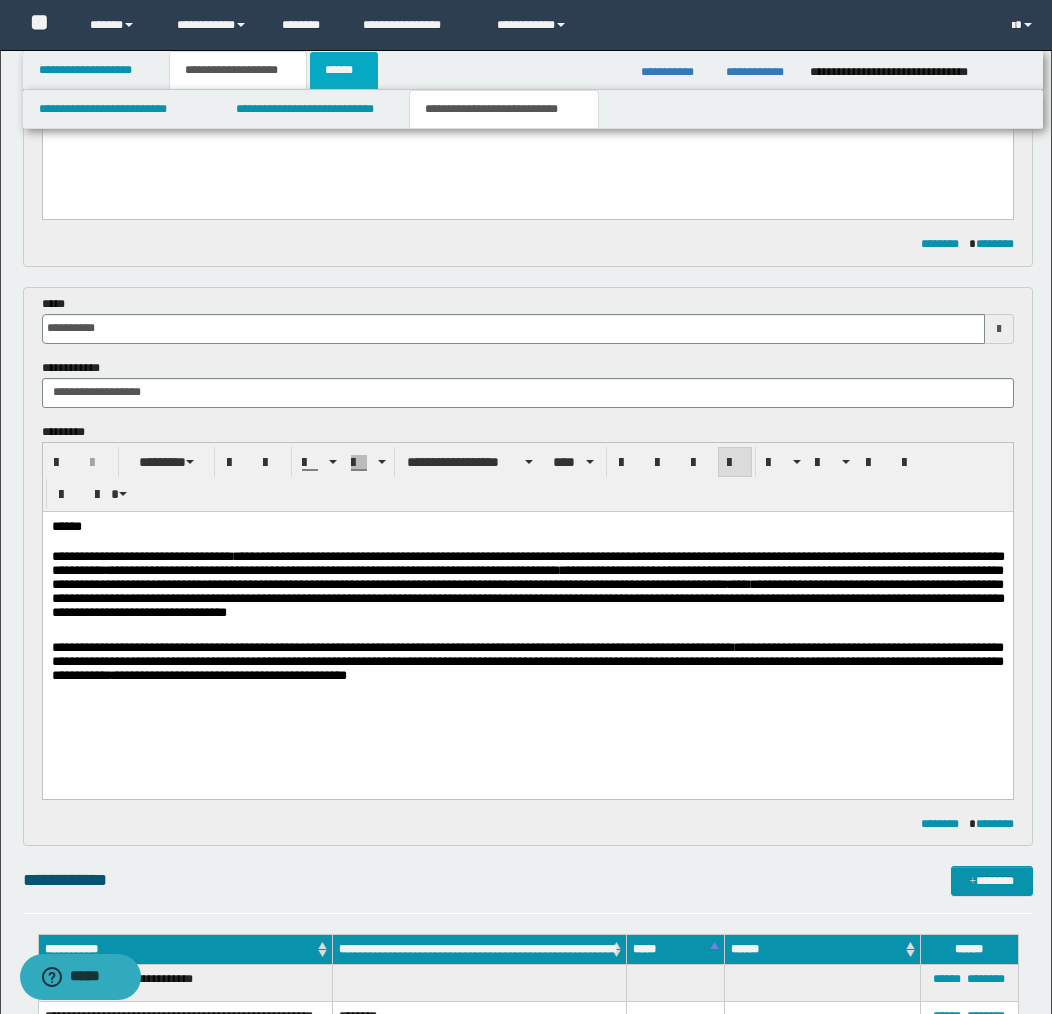 click on "******" at bounding box center (344, 70) 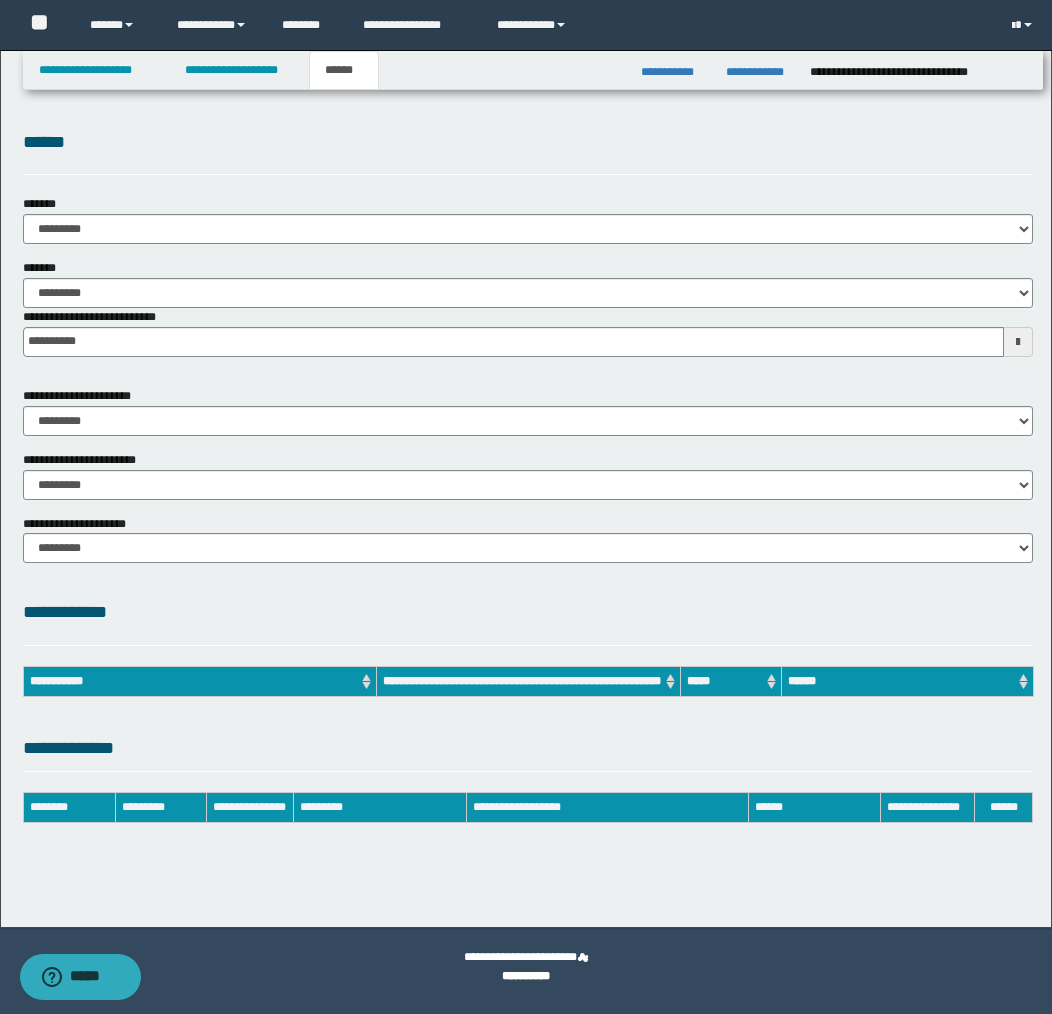 scroll, scrollTop: 0, scrollLeft: 0, axis: both 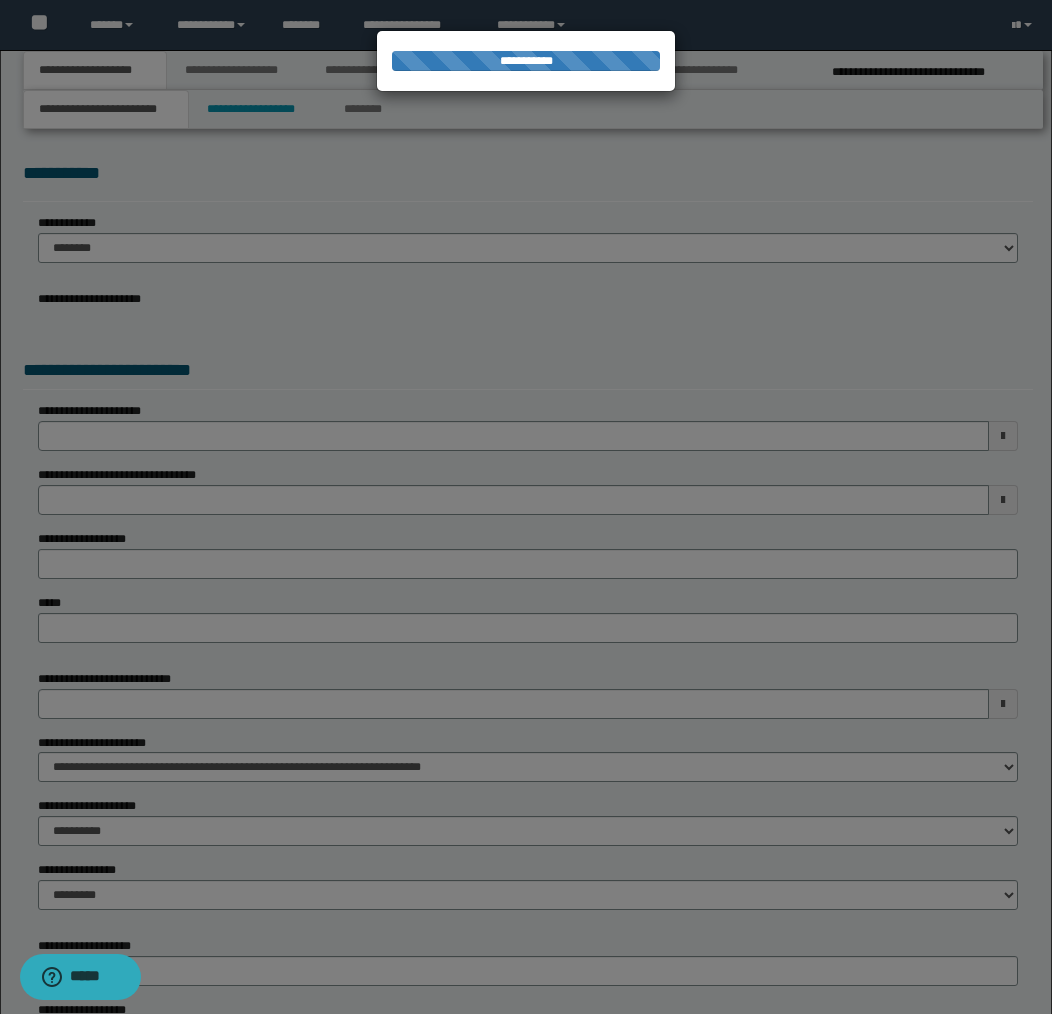 select on "*" 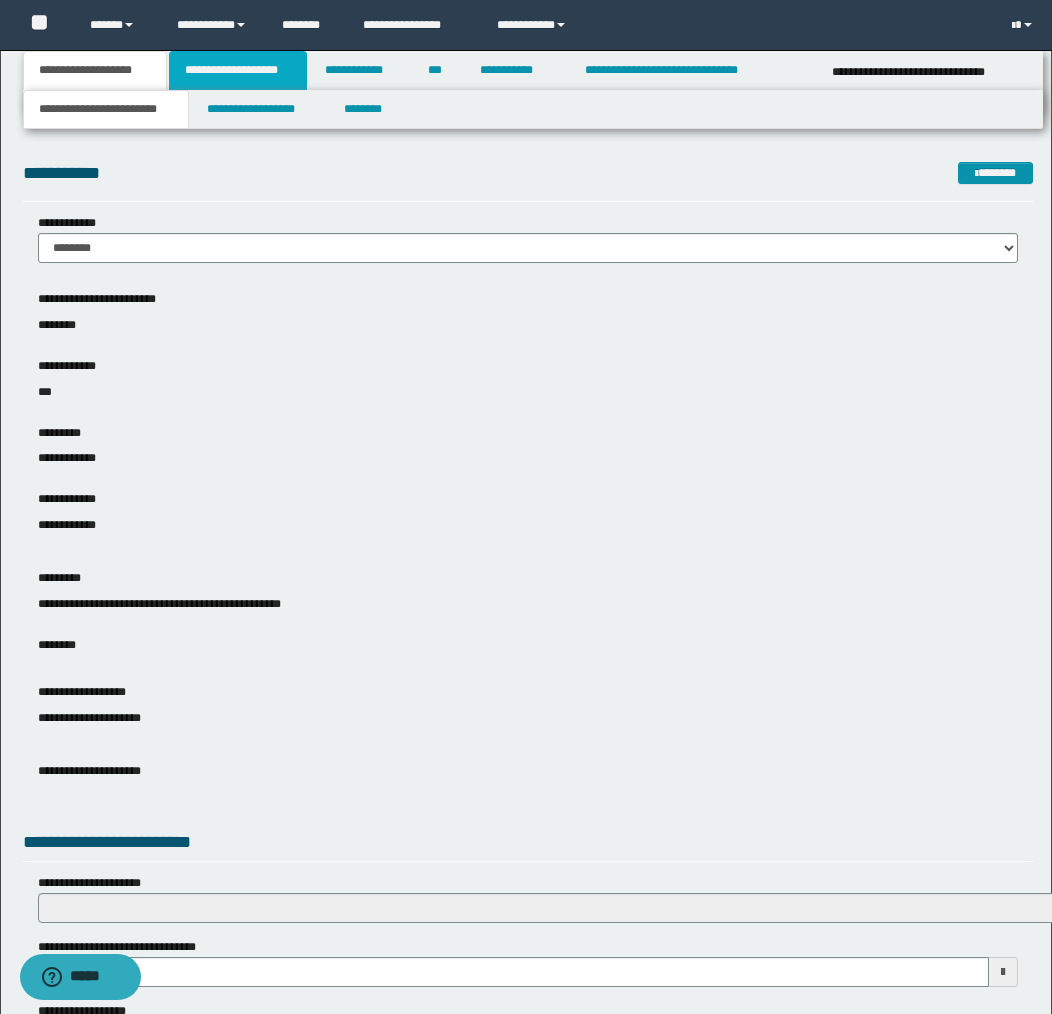 click on "**********" at bounding box center (238, 70) 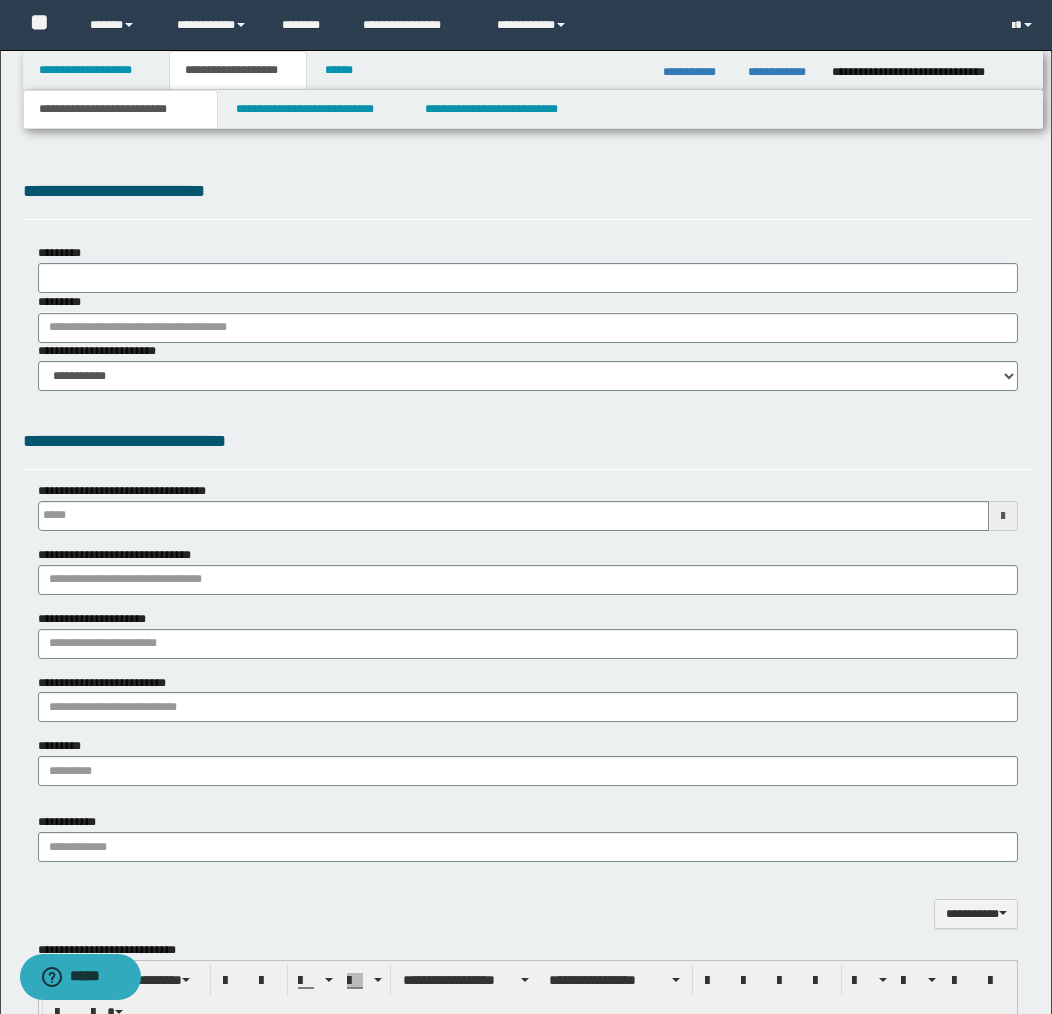 scroll, scrollTop: 0, scrollLeft: 0, axis: both 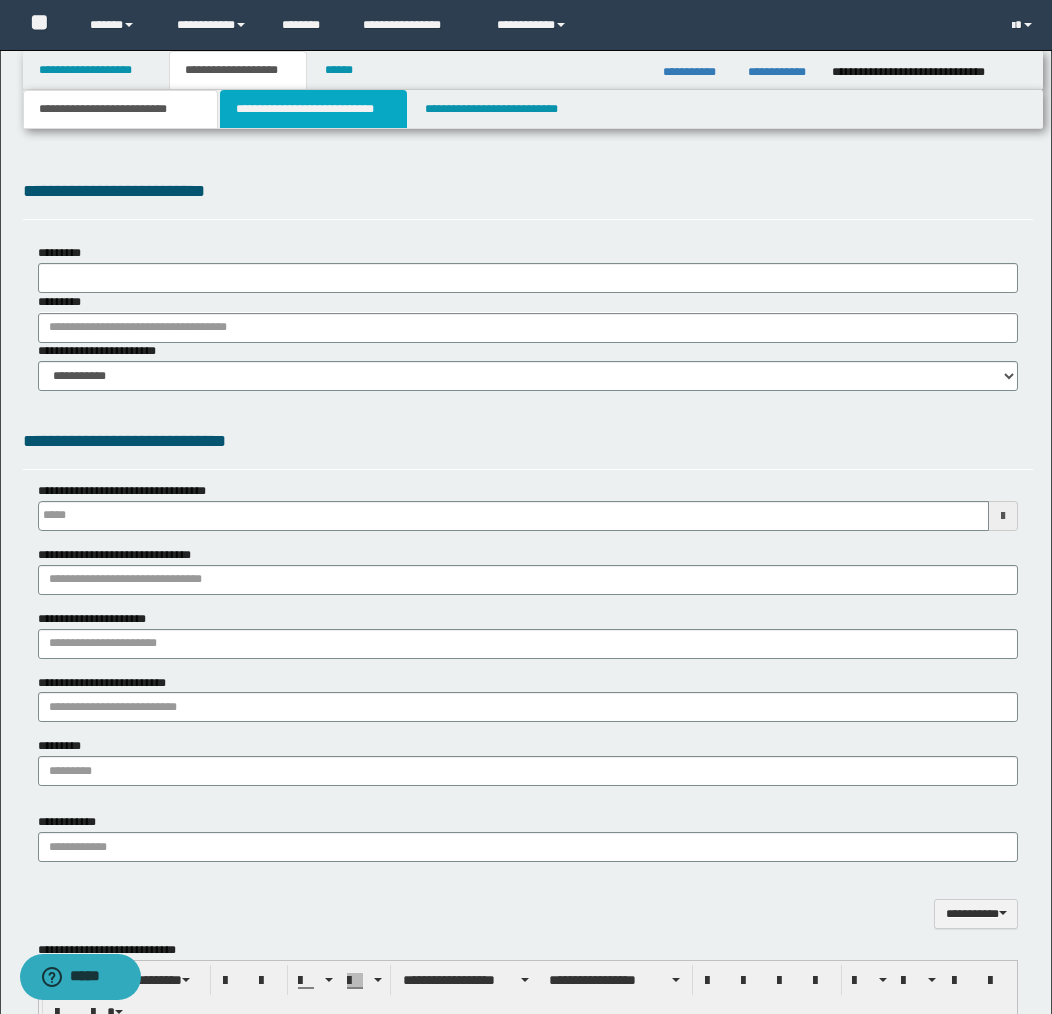 click on "**********" at bounding box center (314, 109) 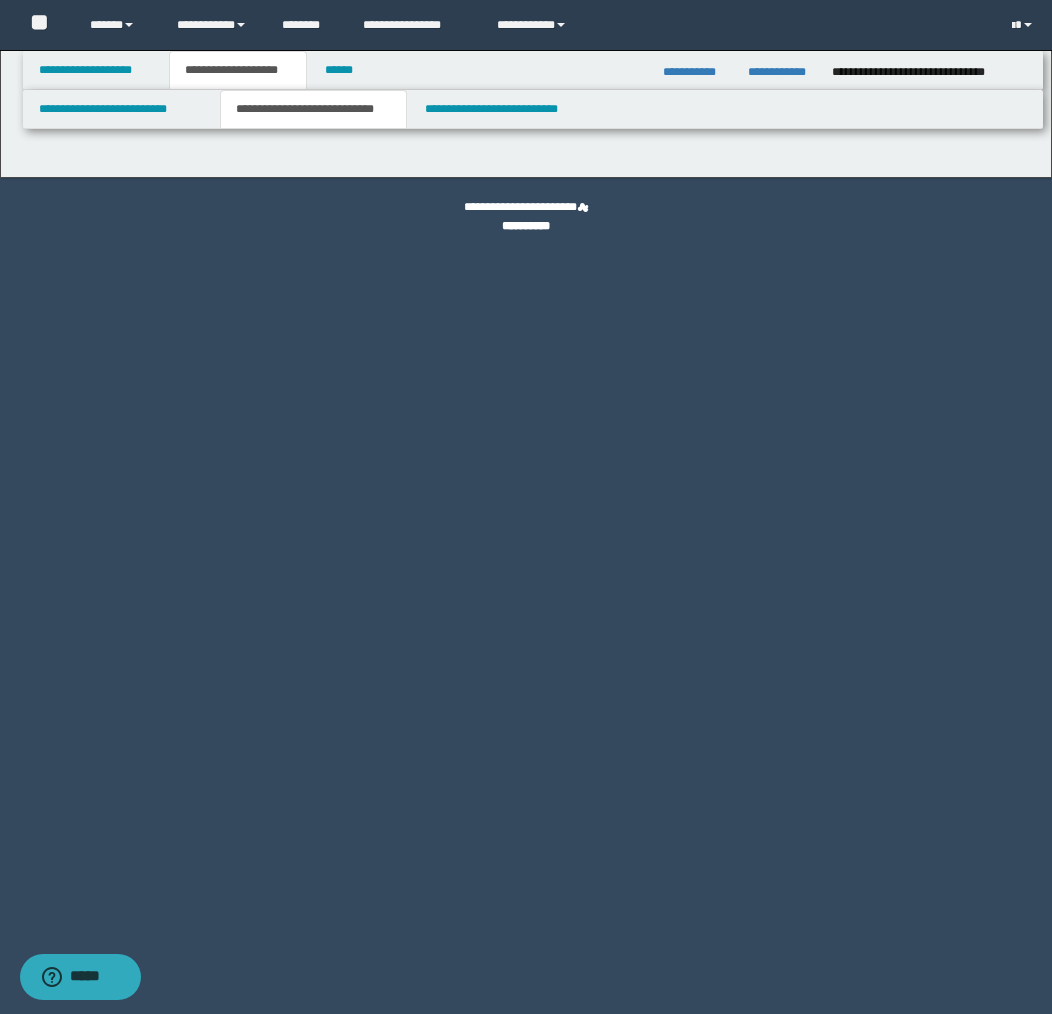 select on "*" 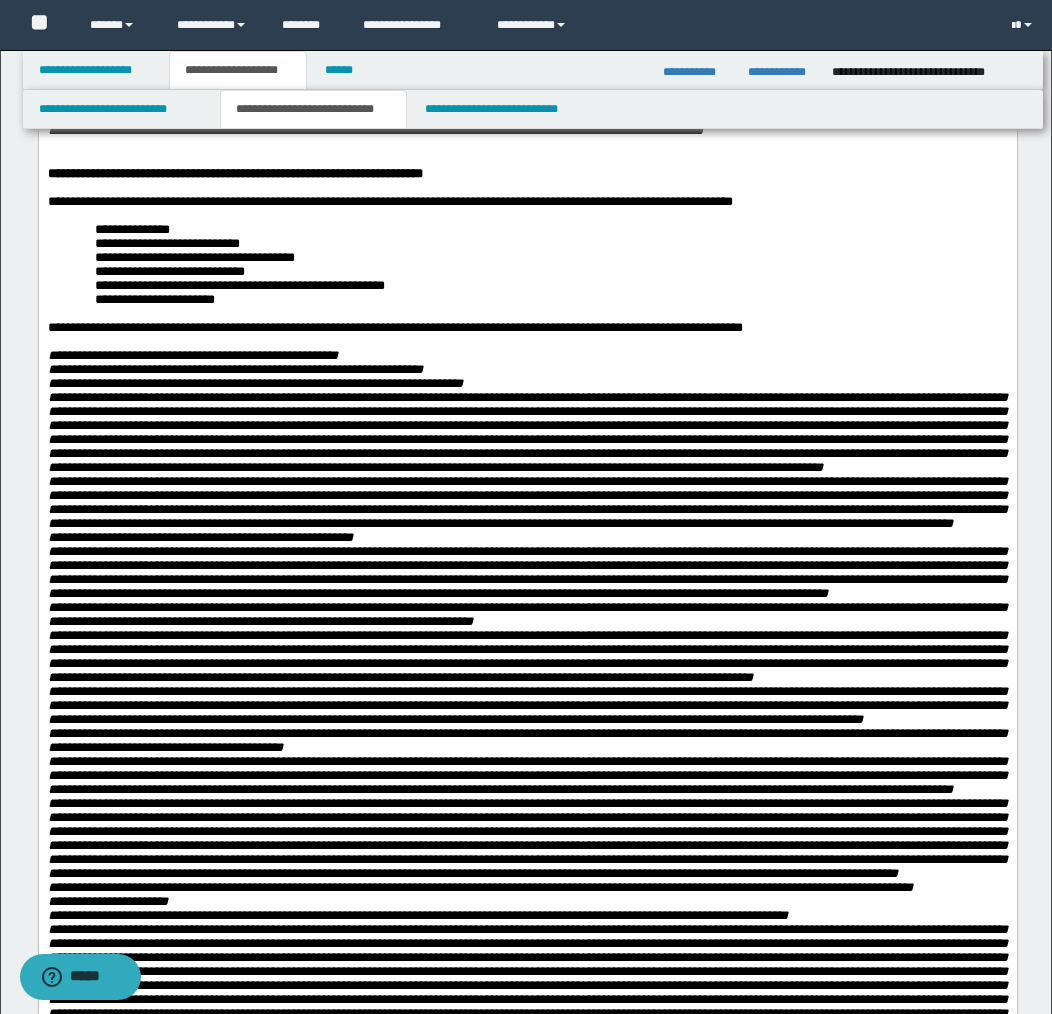 scroll, scrollTop: 476, scrollLeft: 0, axis: vertical 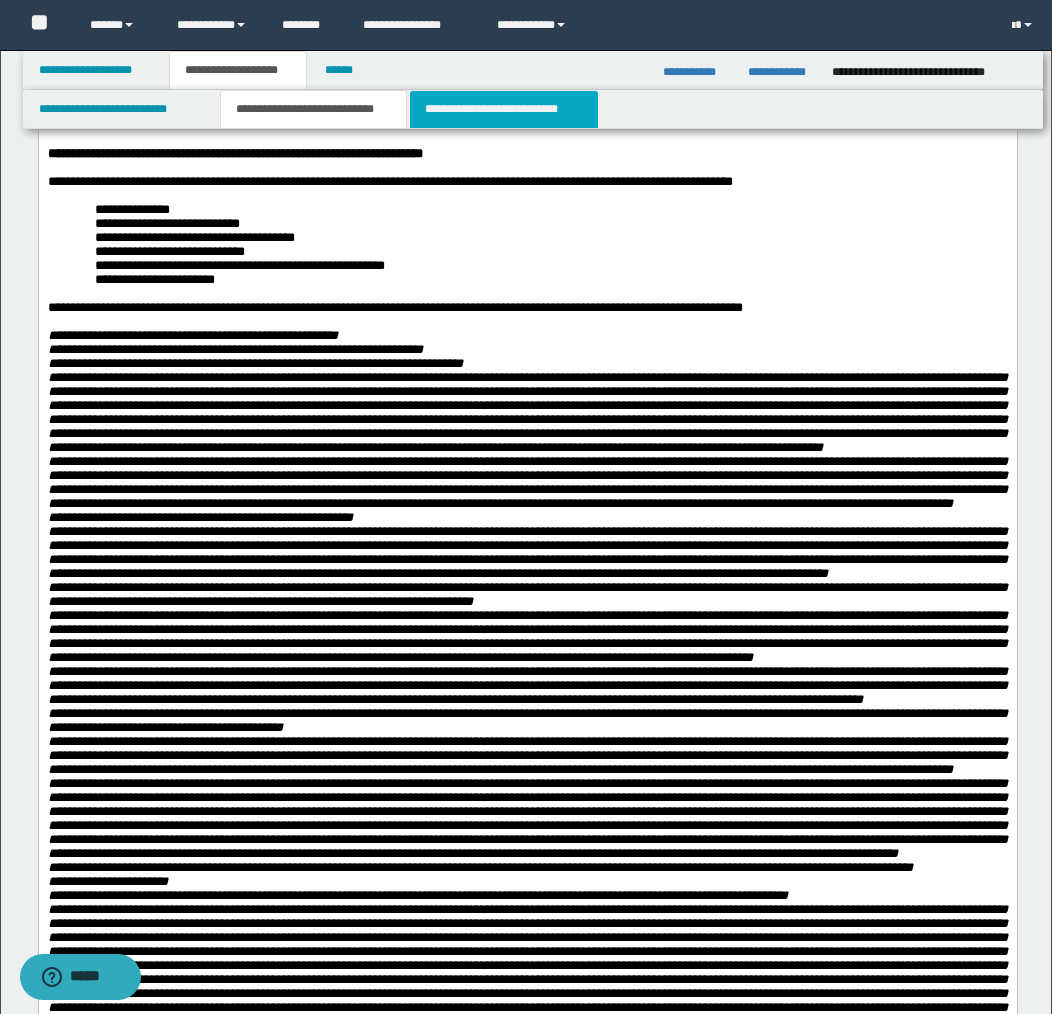 click on "**********" at bounding box center (504, 109) 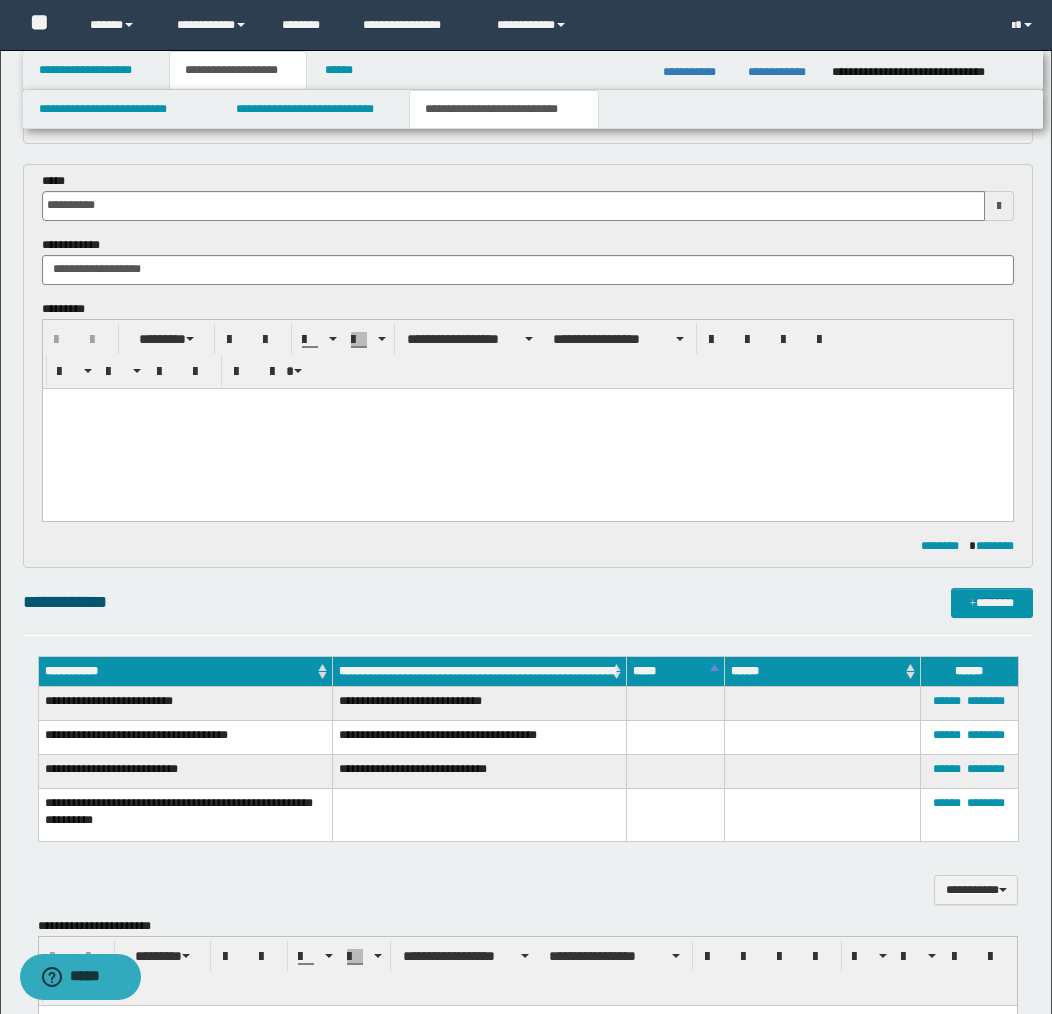 scroll, scrollTop: 603, scrollLeft: 0, axis: vertical 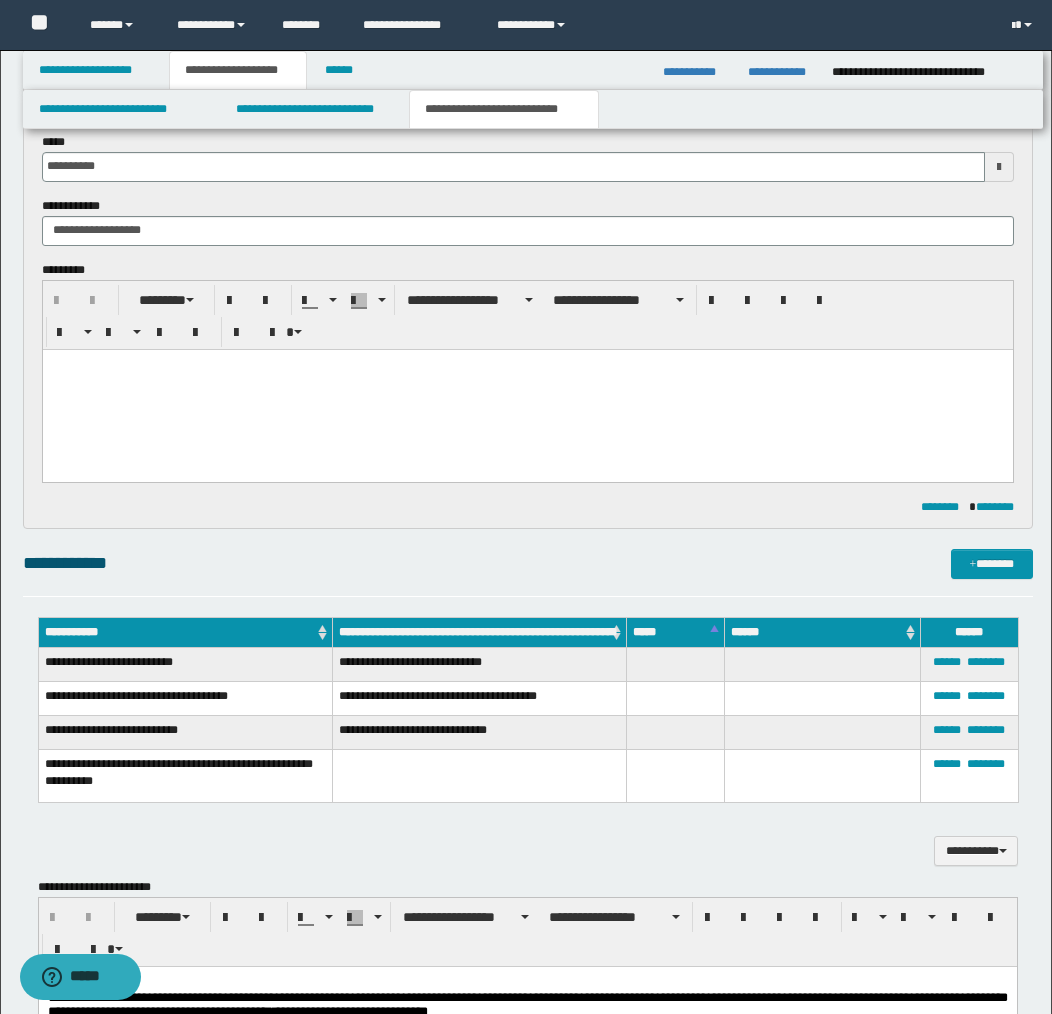 click at bounding box center [527, 389] 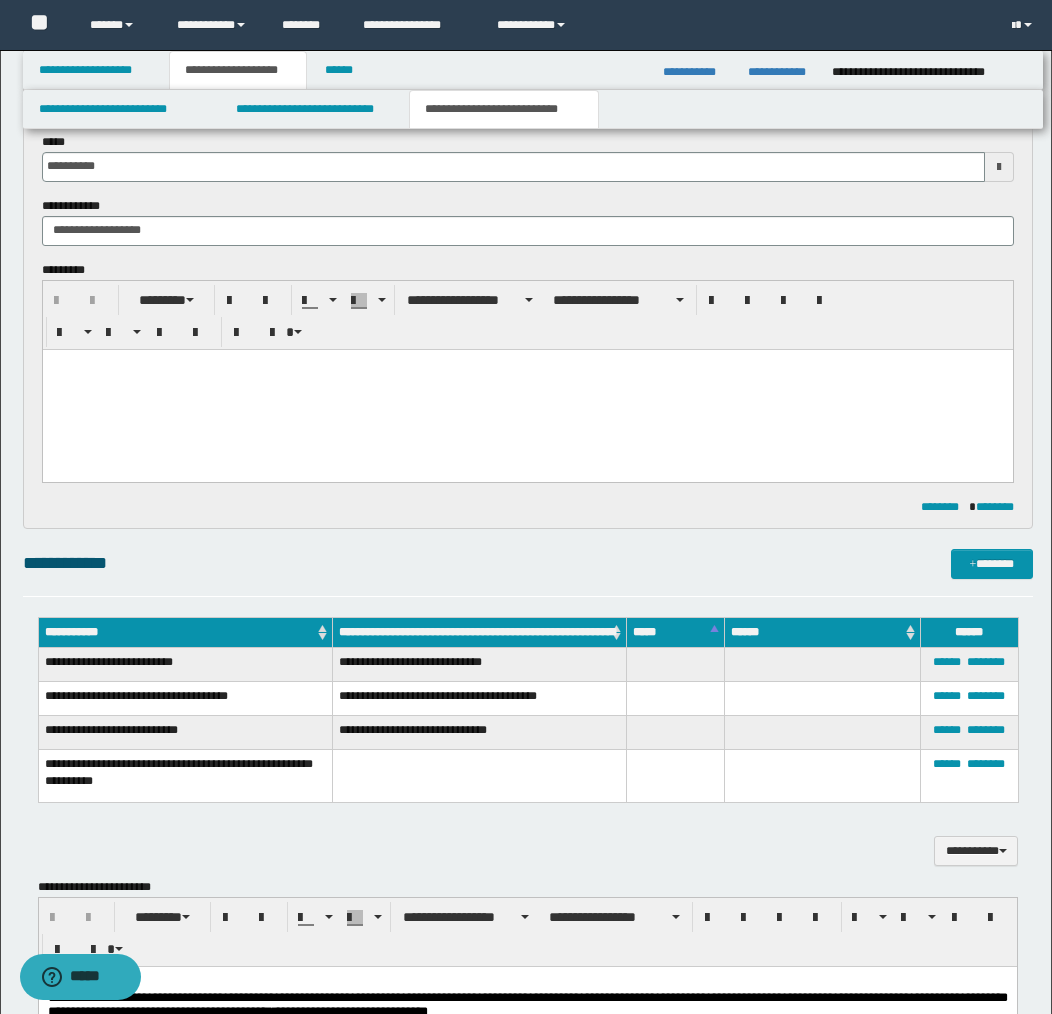 type 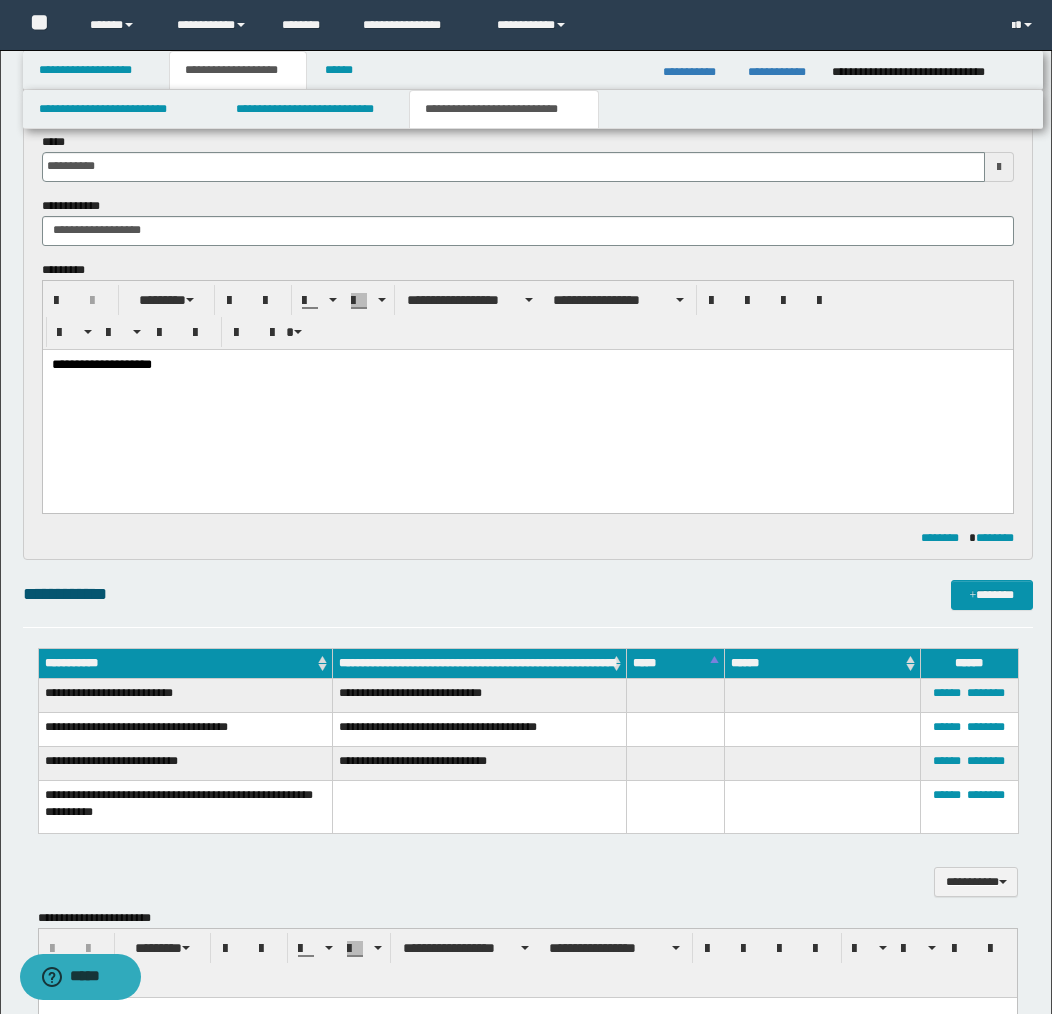 click on "**********" at bounding box center (527, 365) 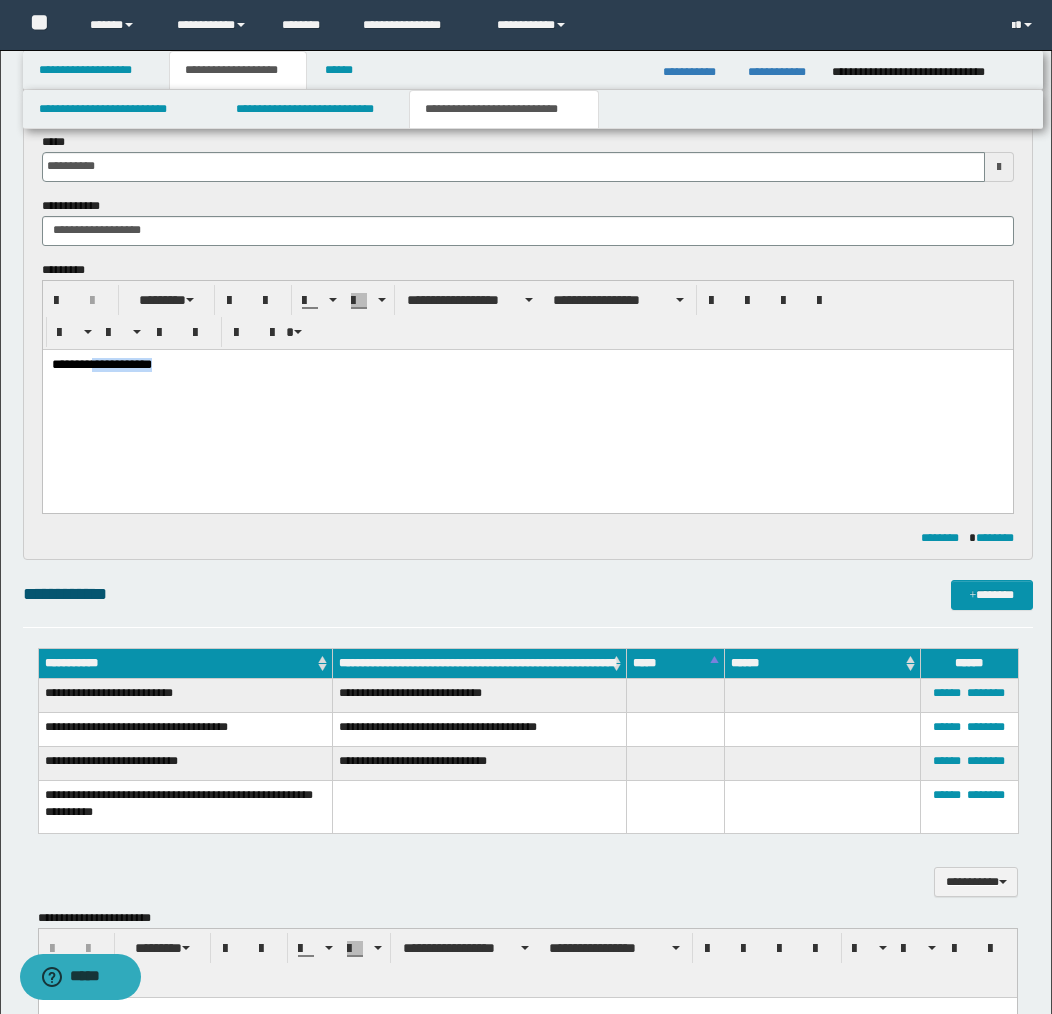 click on "**********" at bounding box center (527, 365) 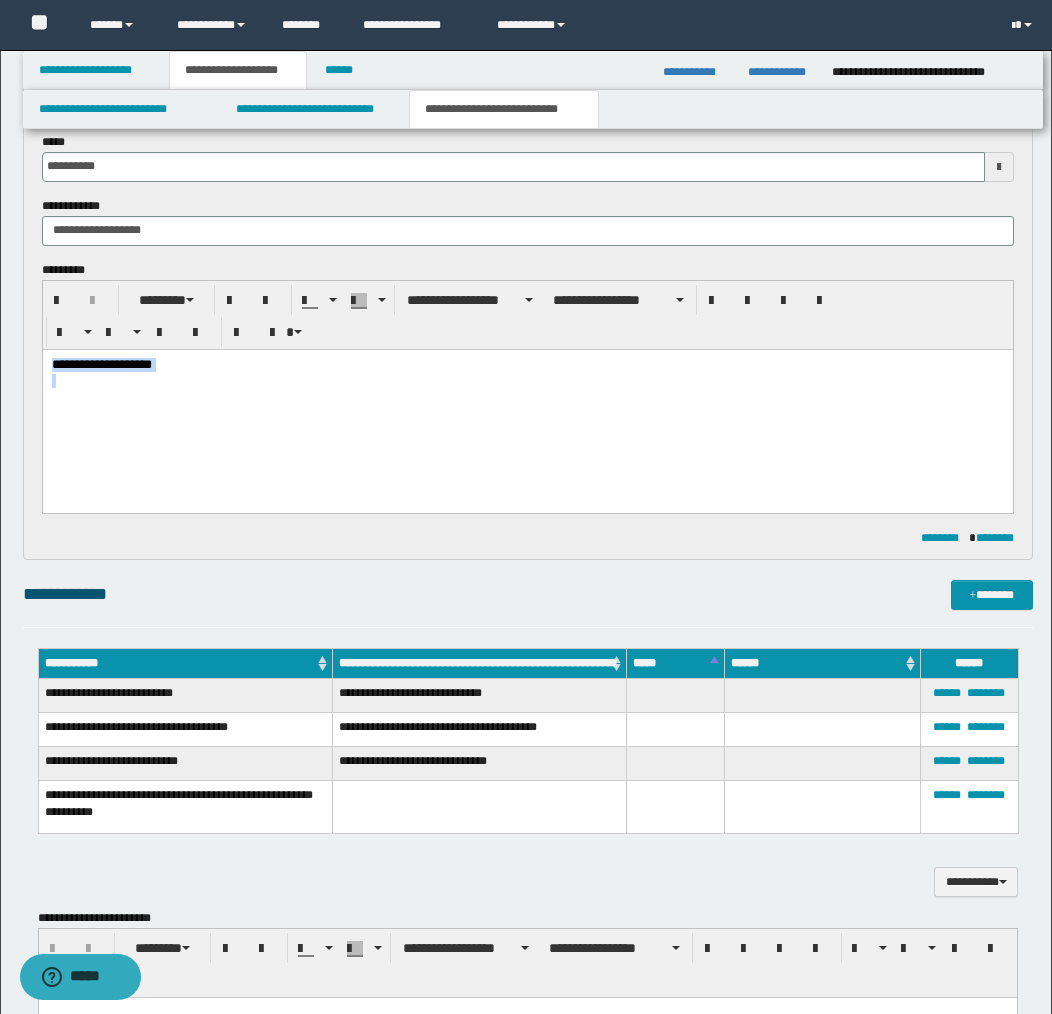click on "**********" at bounding box center (527, 365) 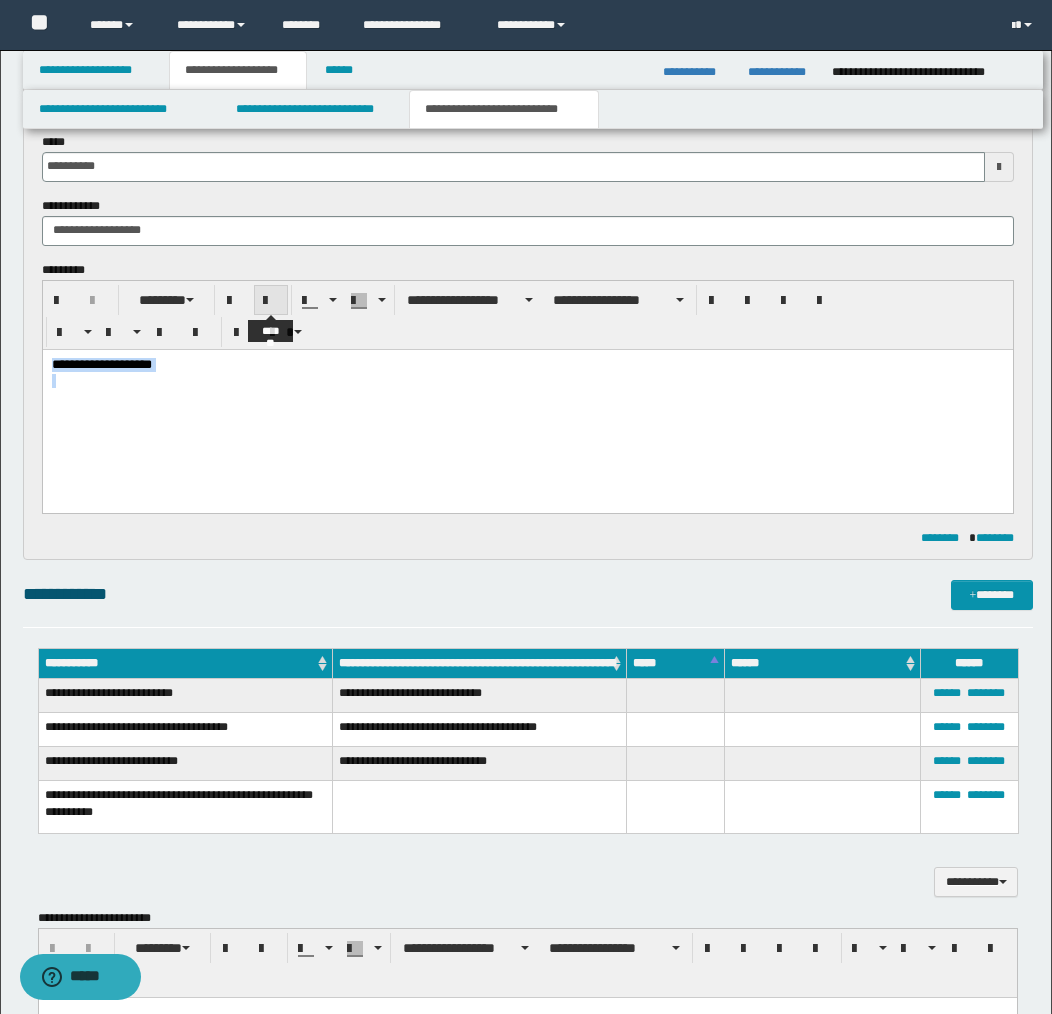 click at bounding box center [271, 301] 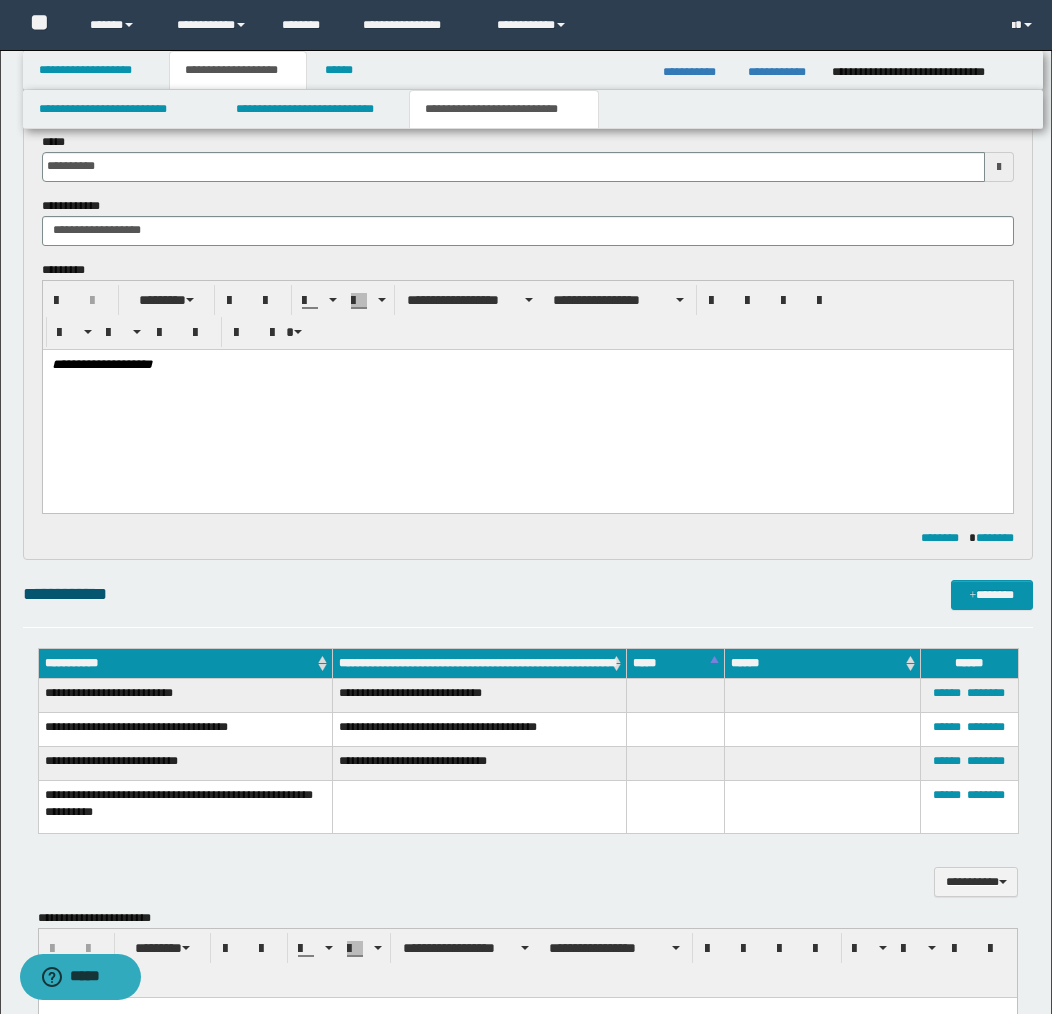 click at bounding box center [527, 394] 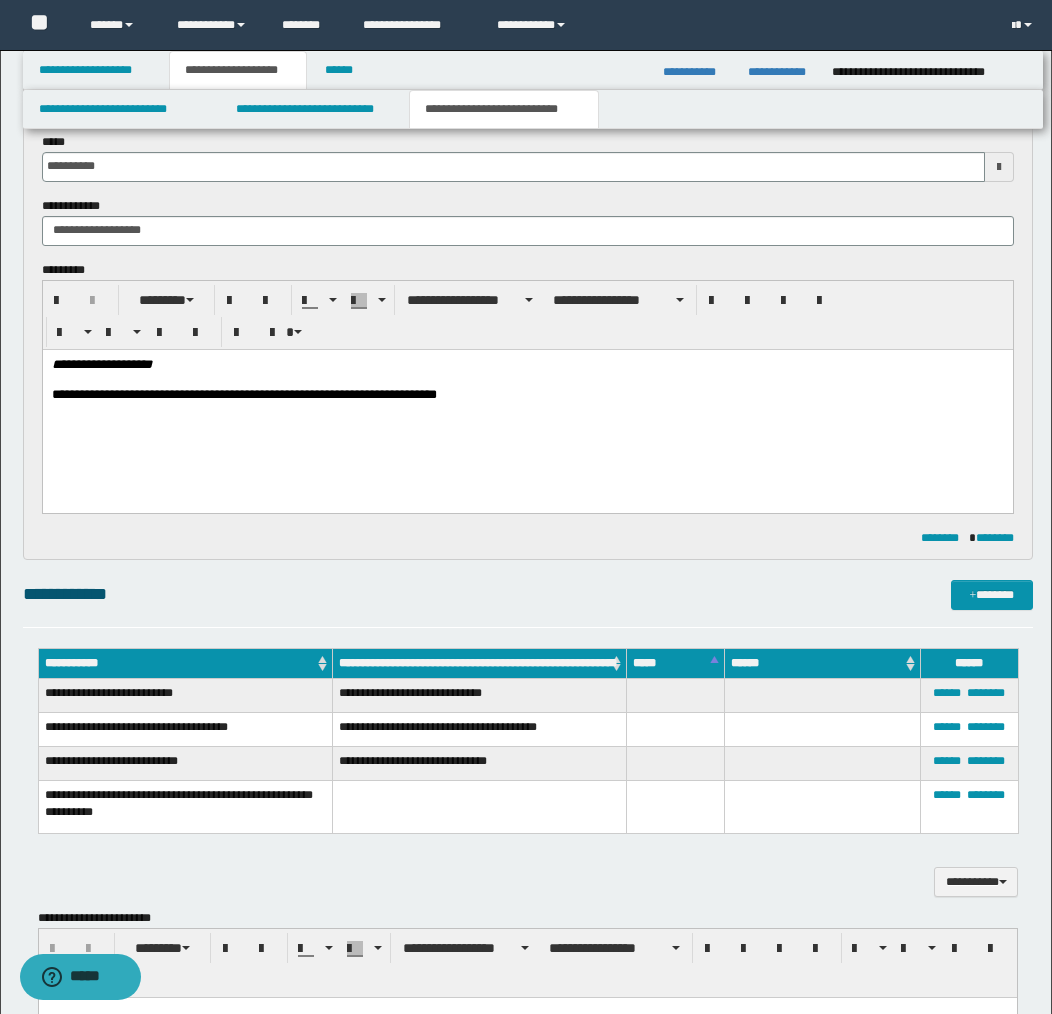 click on "**********" at bounding box center (527, 395) 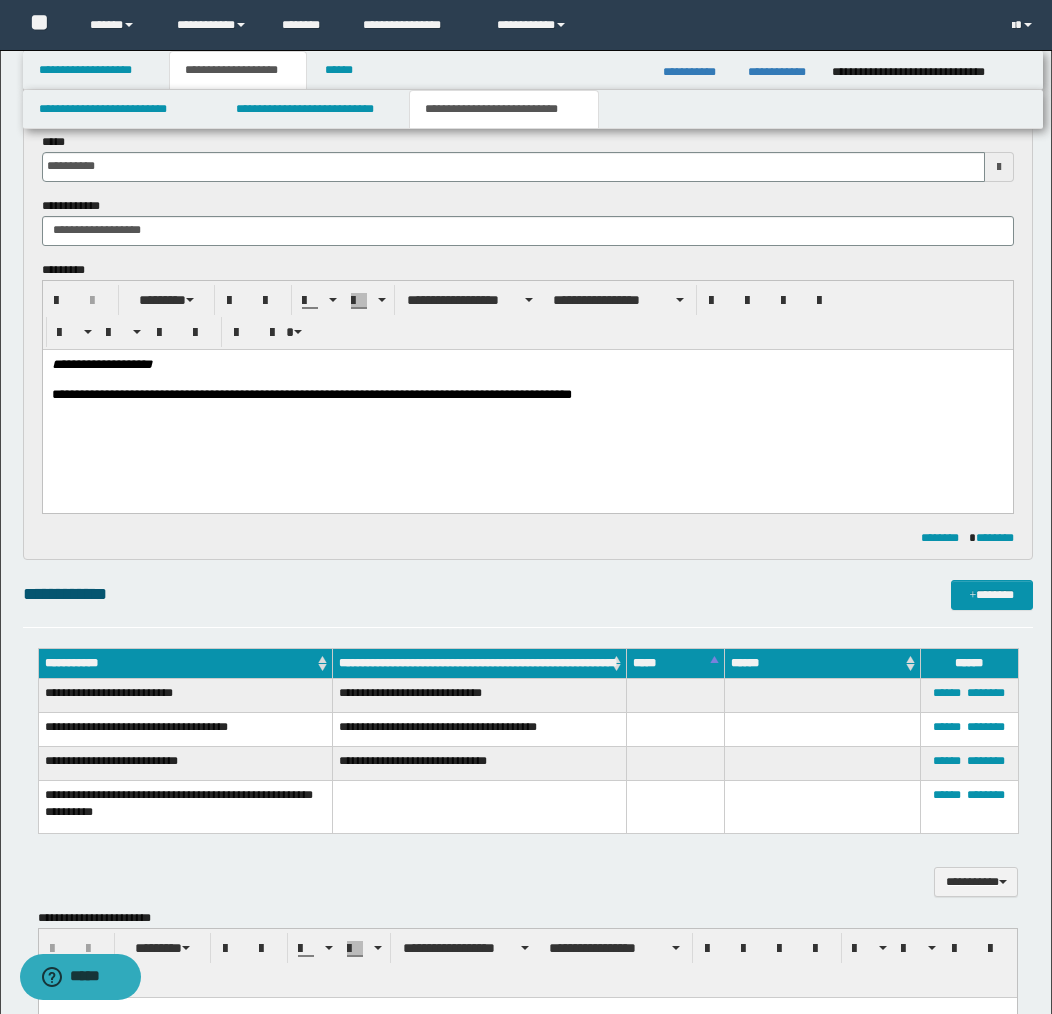 click on "**********" at bounding box center [527, 395] 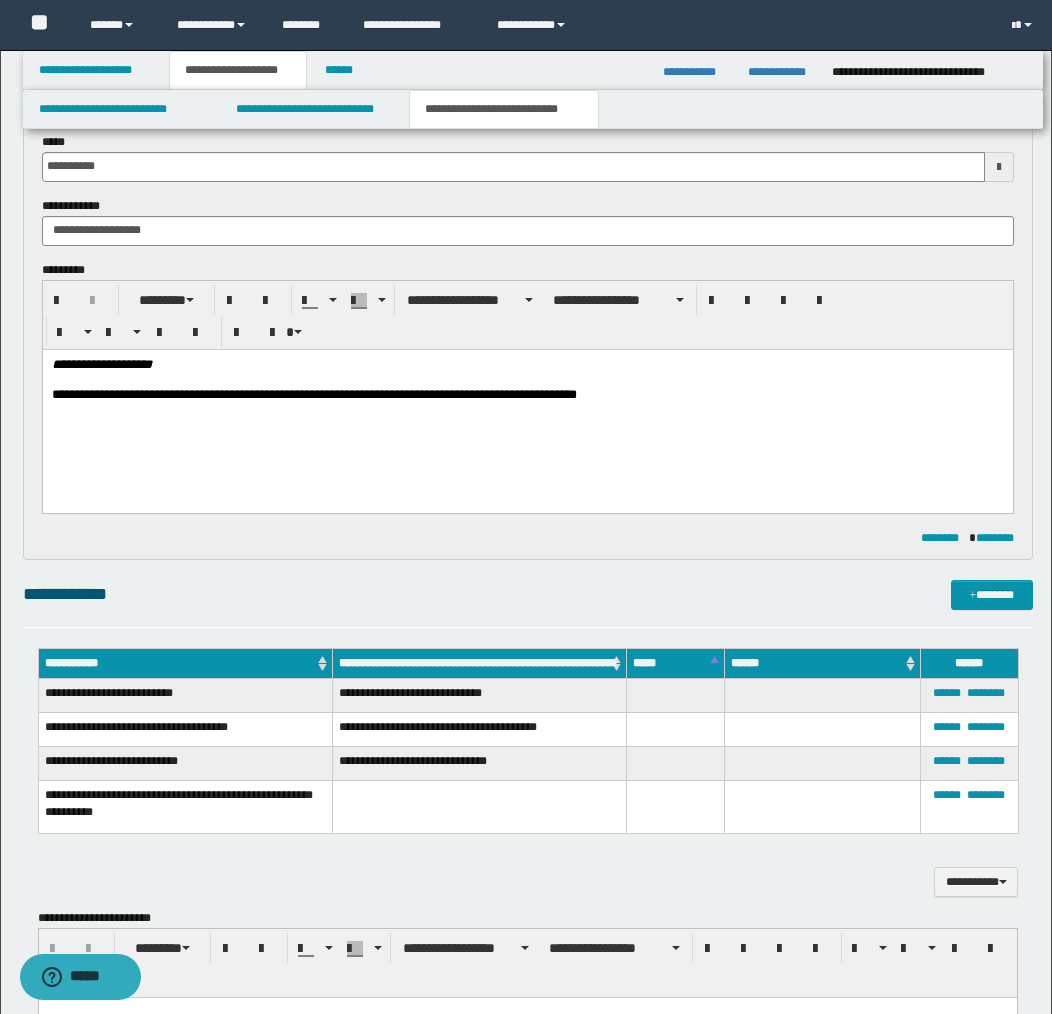 drag, startPoint x: 331, startPoint y: 395, endPoint x: 360, endPoint y: 411, distance: 33.12099 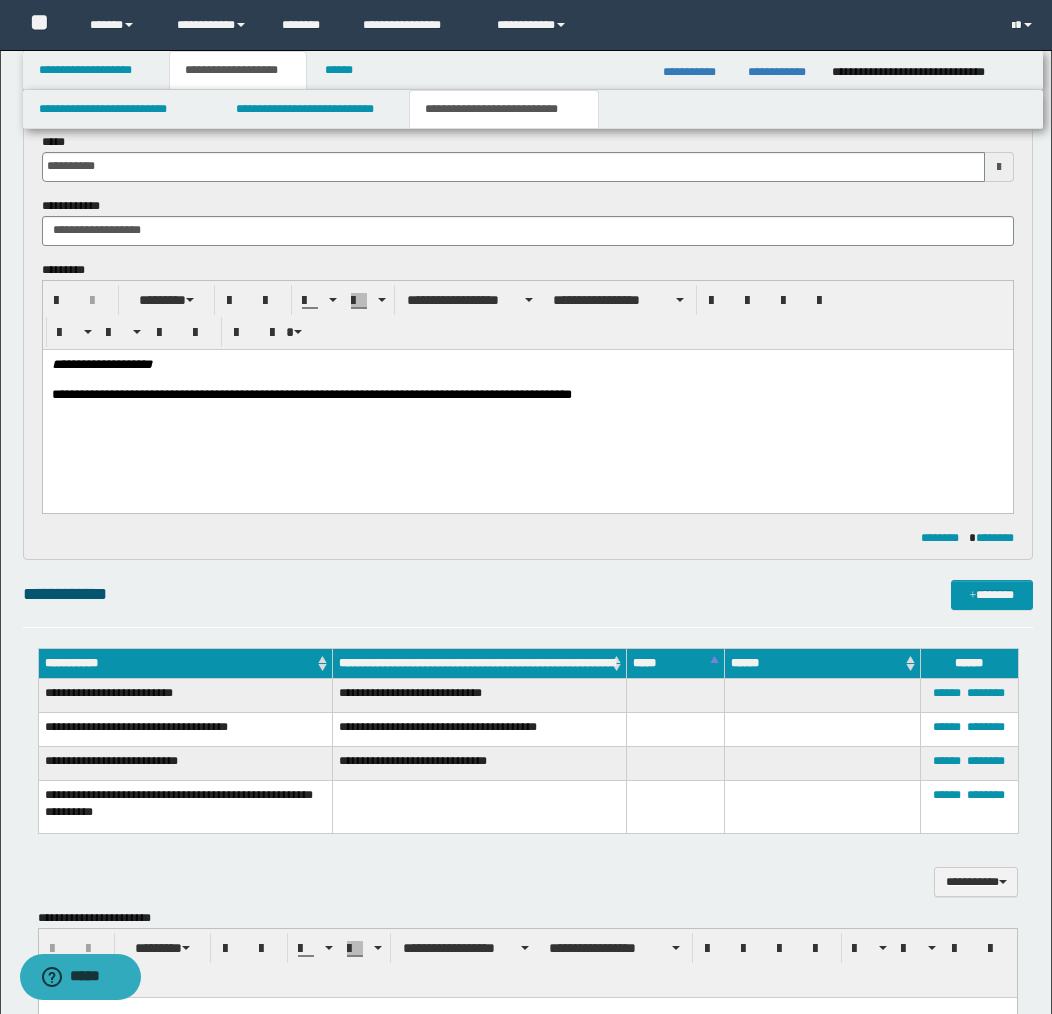 click on "**********" at bounding box center [527, 395] 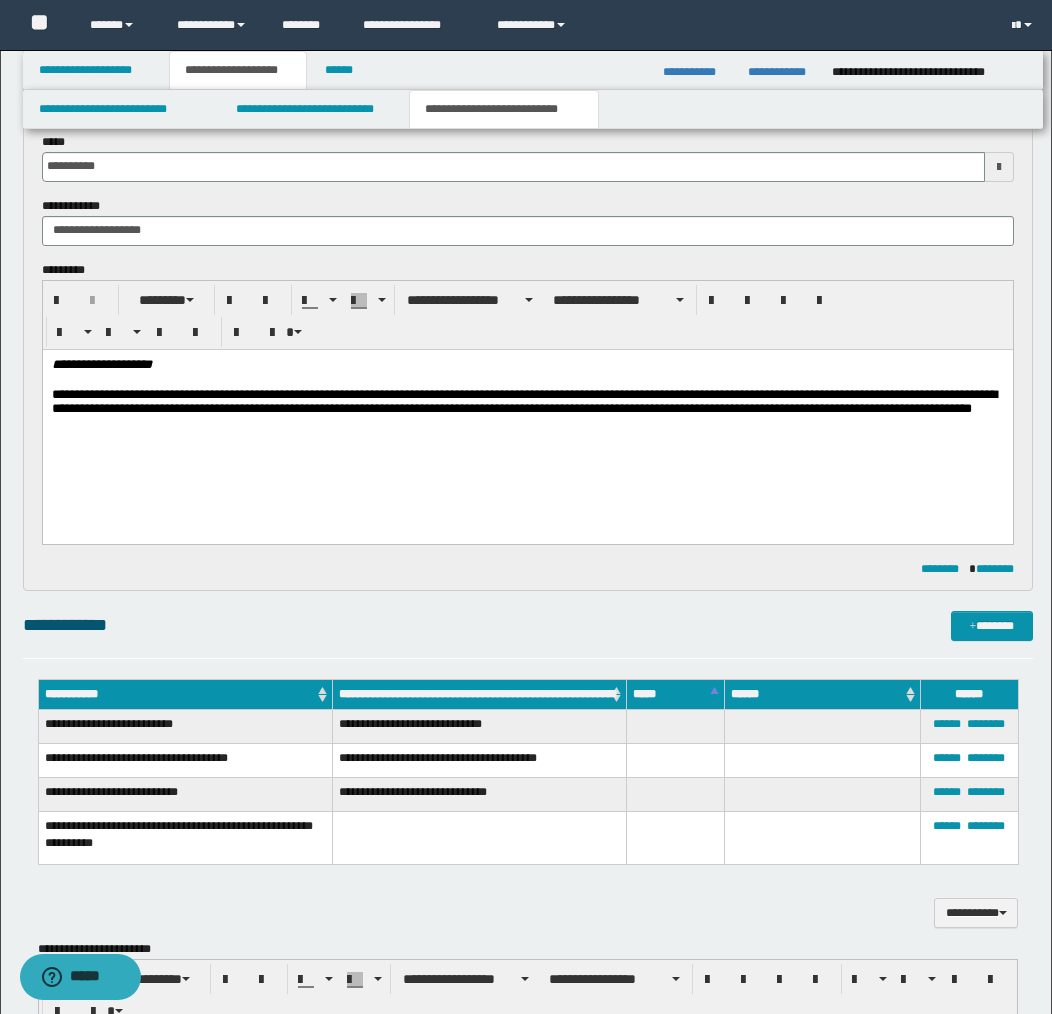 drag, startPoint x: 822, startPoint y: 294, endPoint x: 605, endPoint y: 346, distance: 223.14345 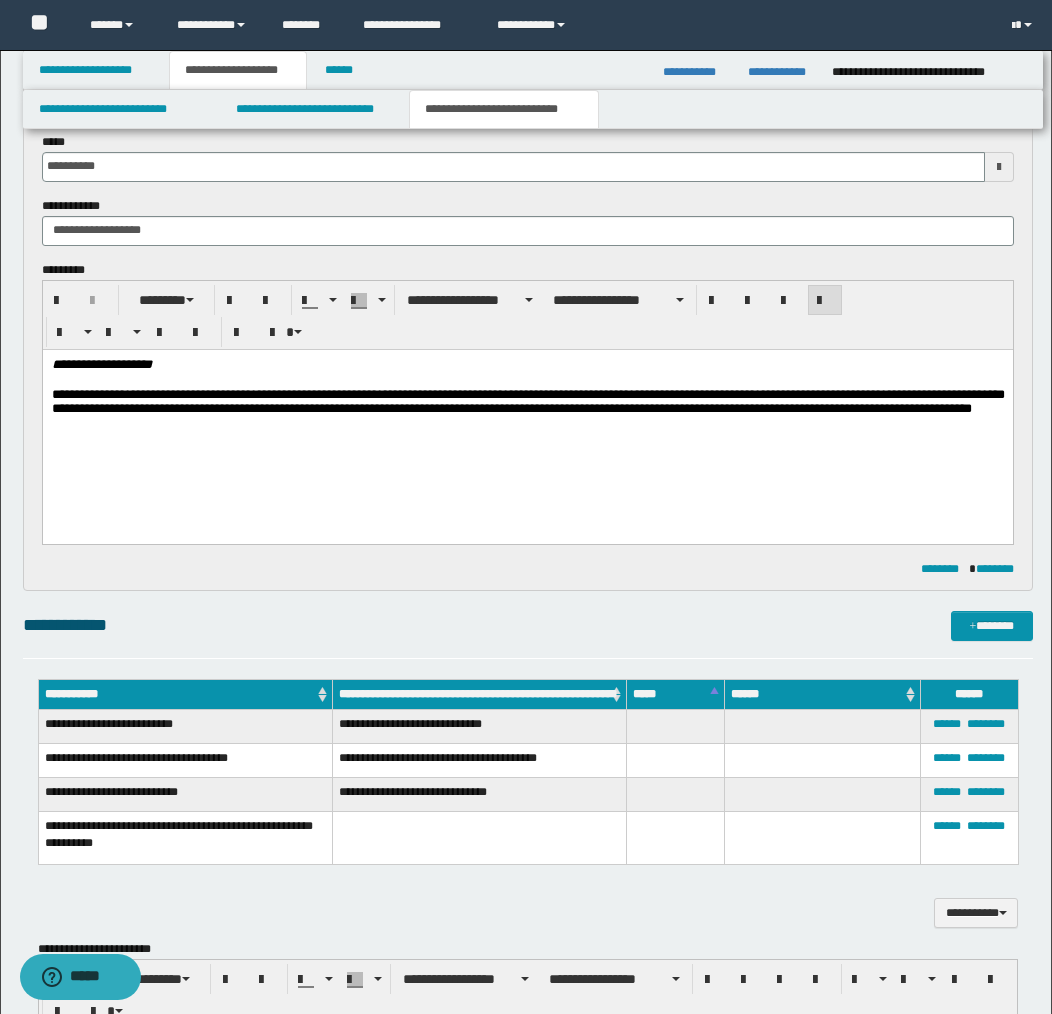 click on "**********" at bounding box center (527, 410) 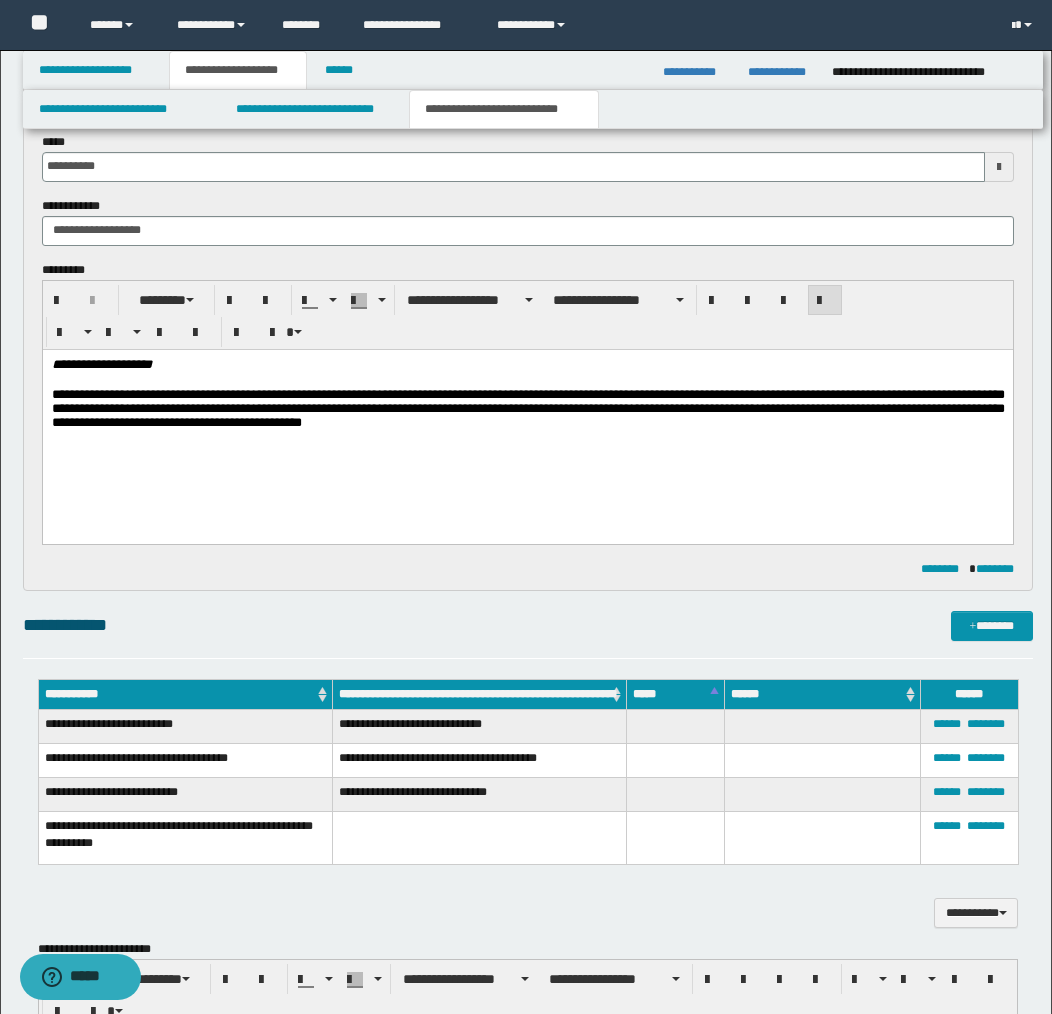 click on "**********" at bounding box center (527, 410) 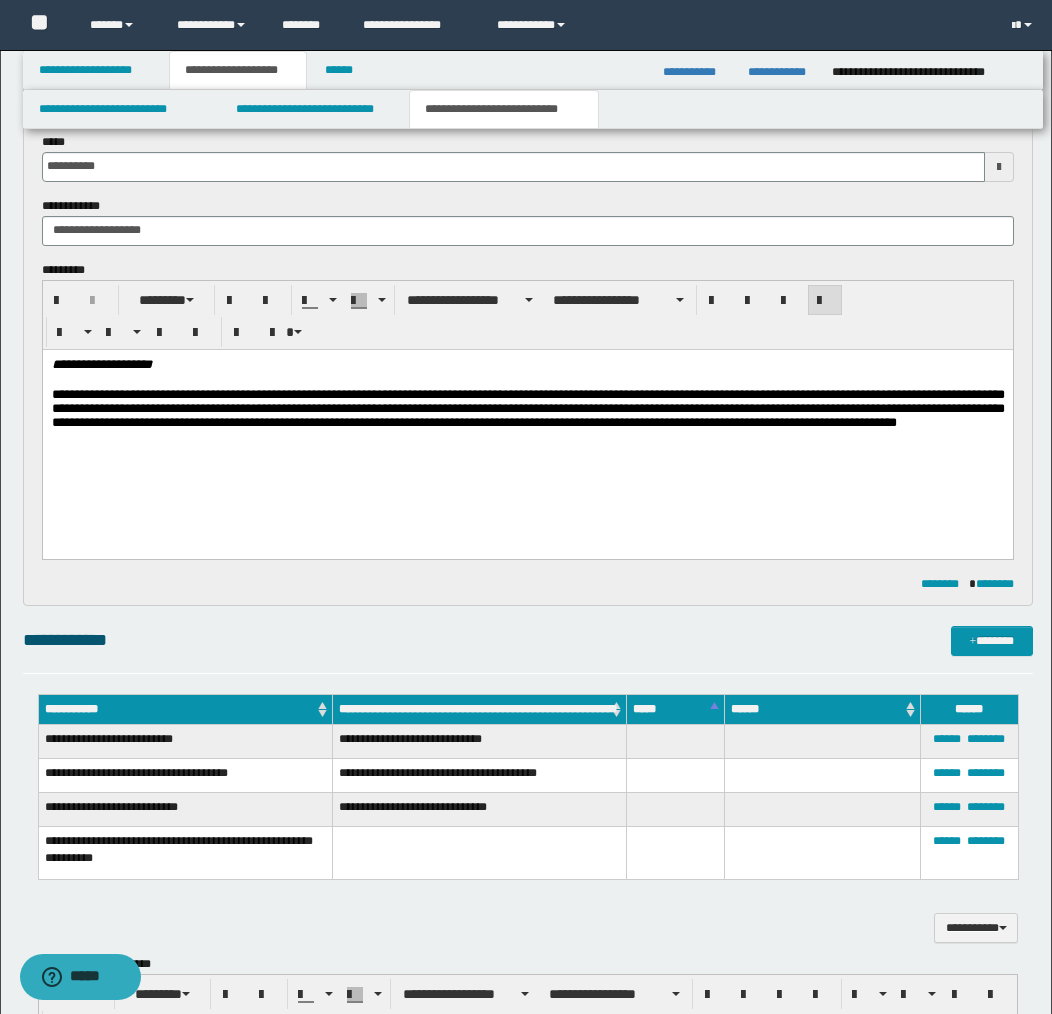 scroll, scrollTop: 625, scrollLeft: 0, axis: vertical 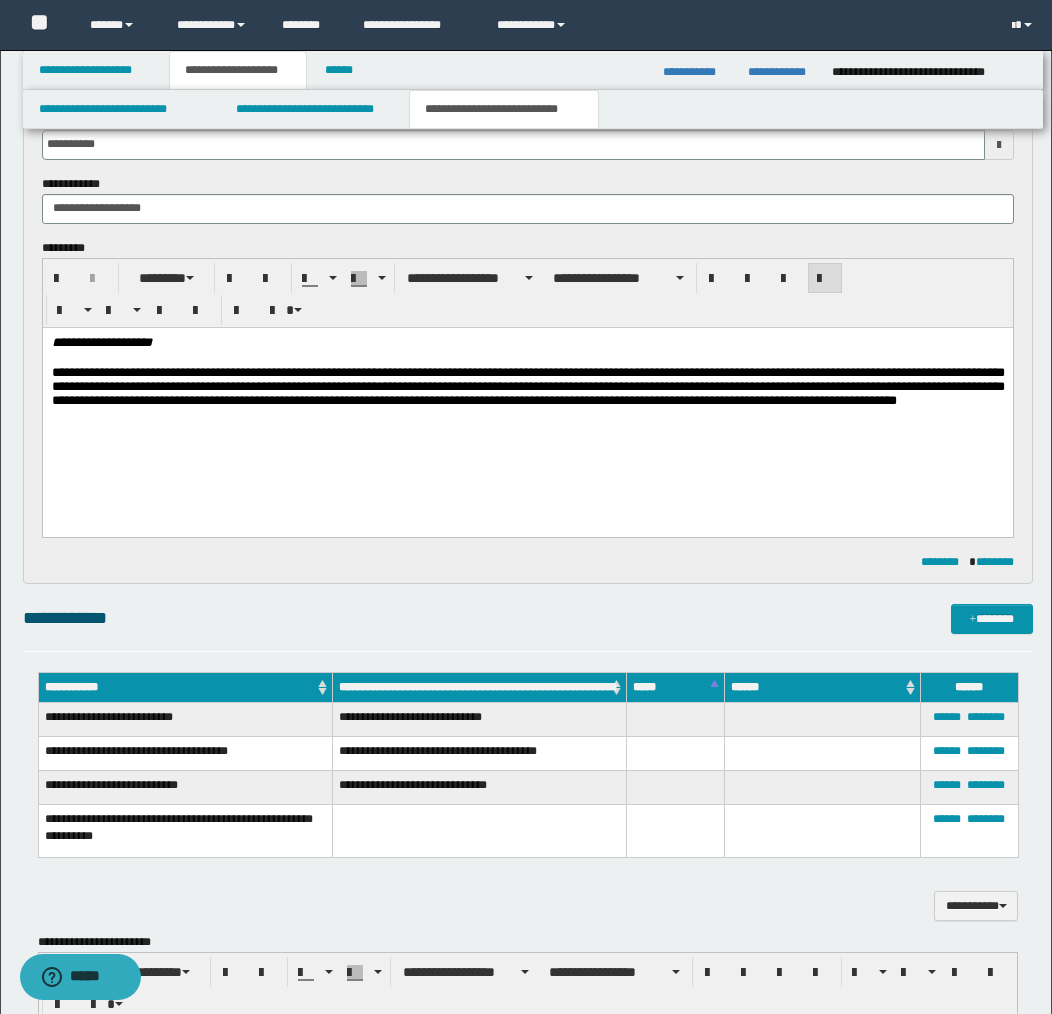 click on "**********" at bounding box center (527, 396) 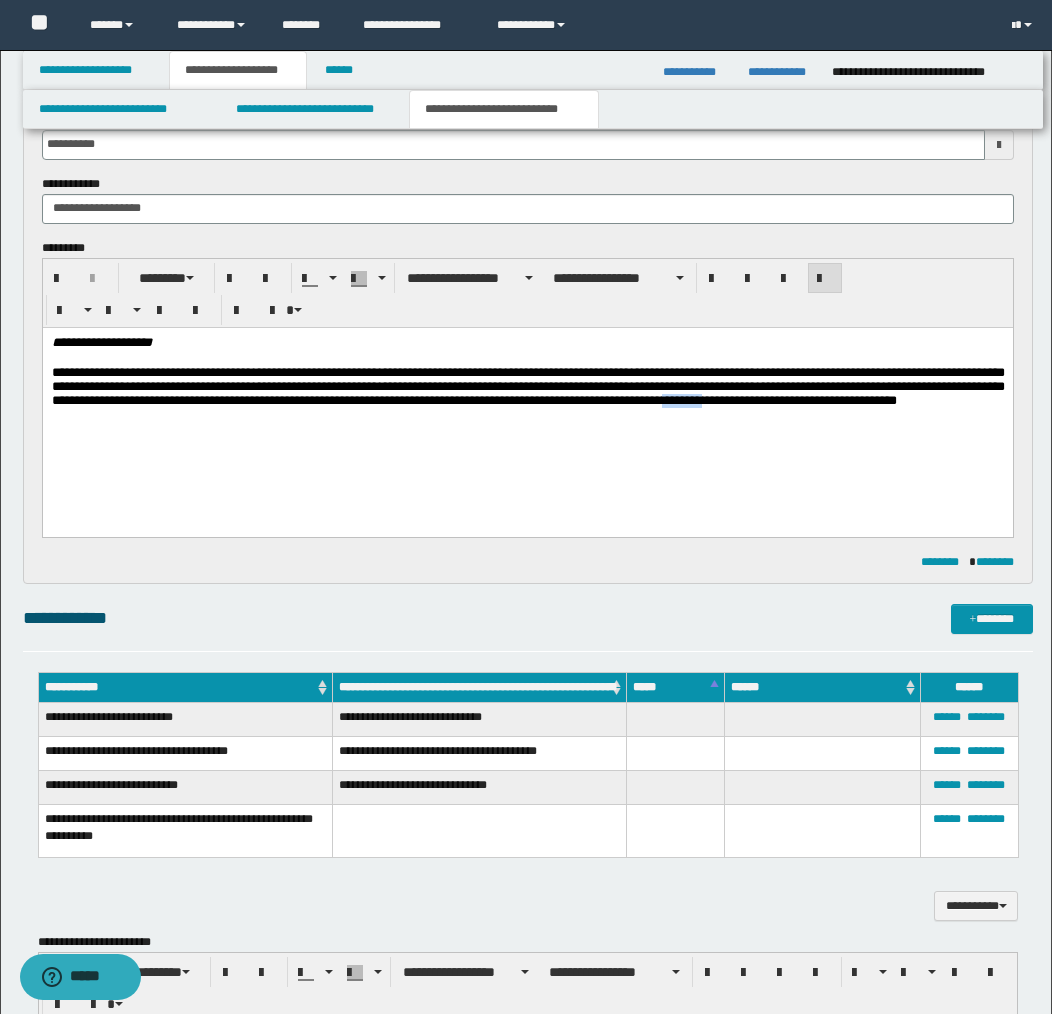 click on "**********" at bounding box center (527, 396) 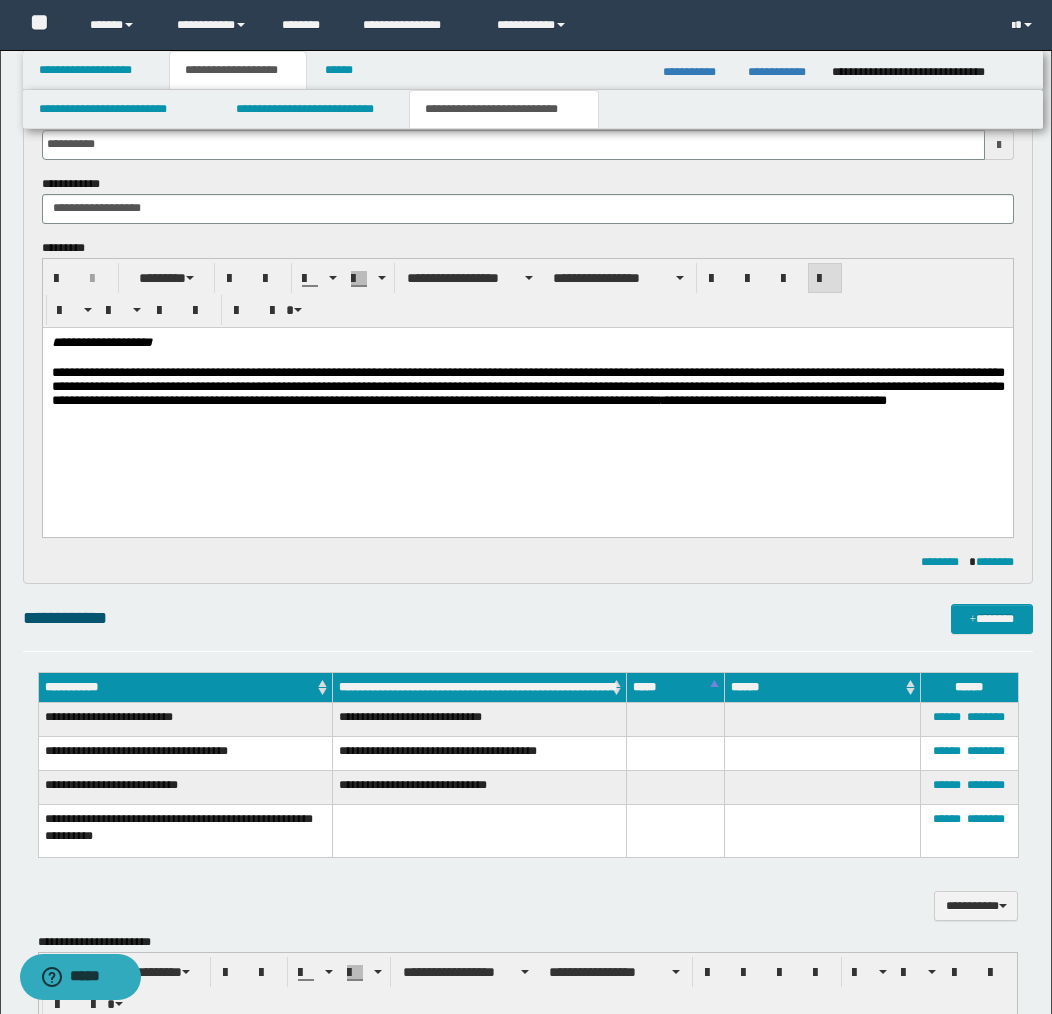 click on "**********" at bounding box center (527, 396) 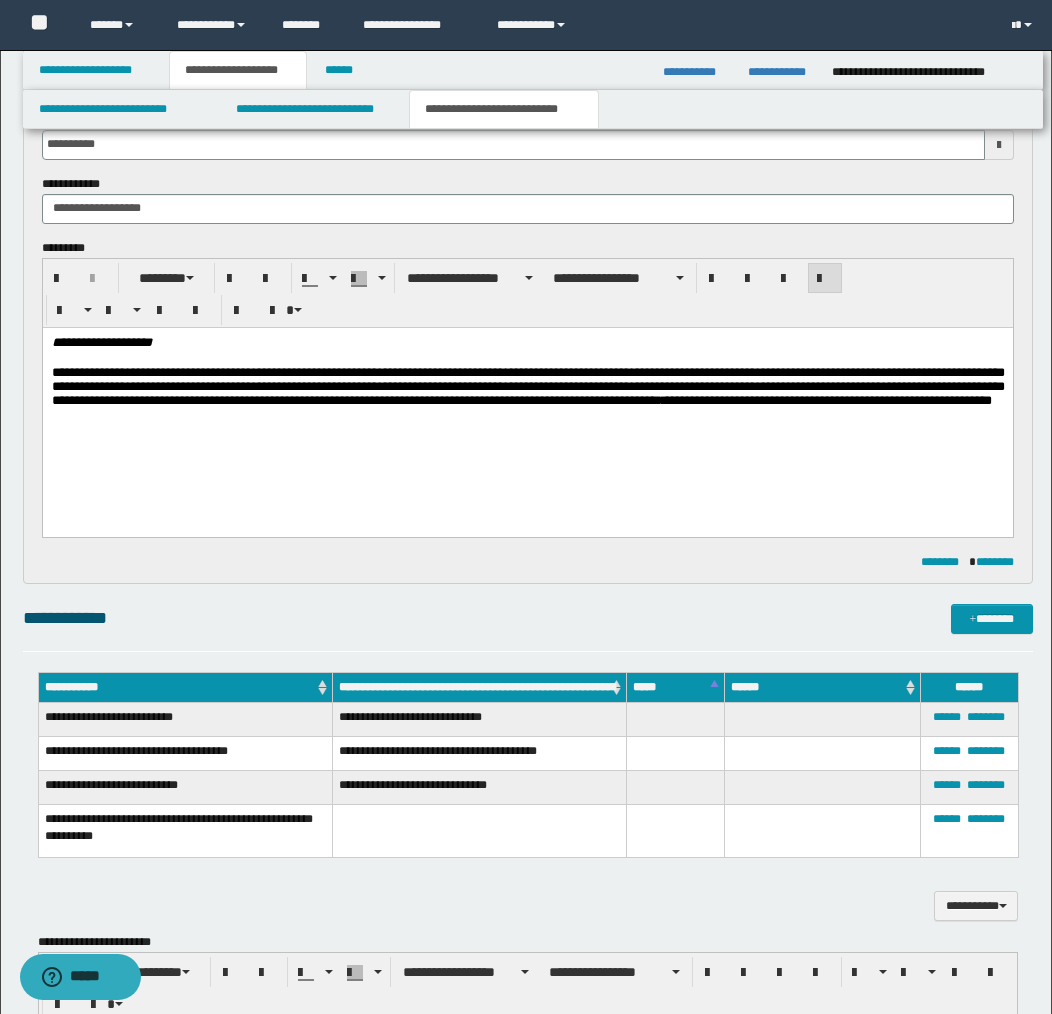 scroll, scrollTop: 628, scrollLeft: 0, axis: vertical 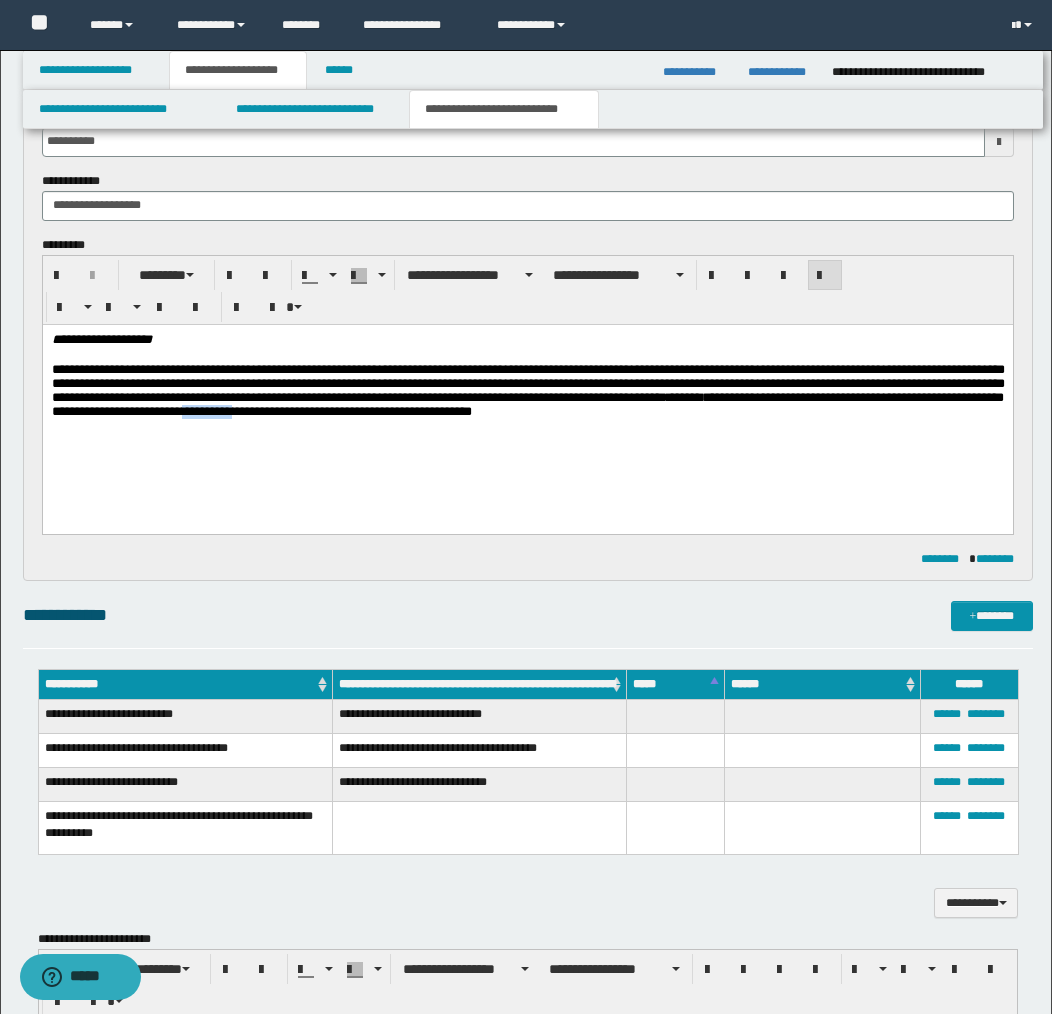 drag, startPoint x: 457, startPoint y: 415, endPoint x: 502, endPoint y: 414, distance: 45.01111 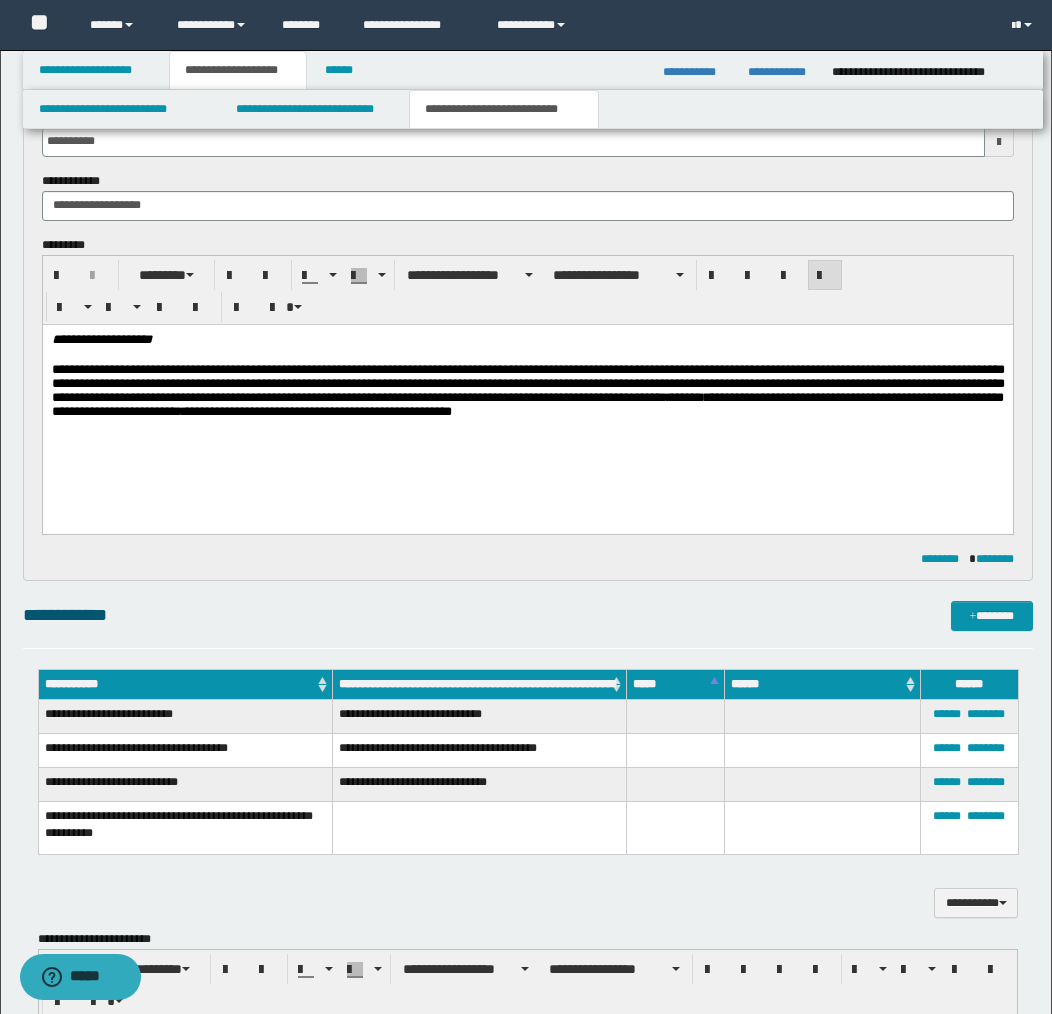 click on "**********" at bounding box center [527, 393] 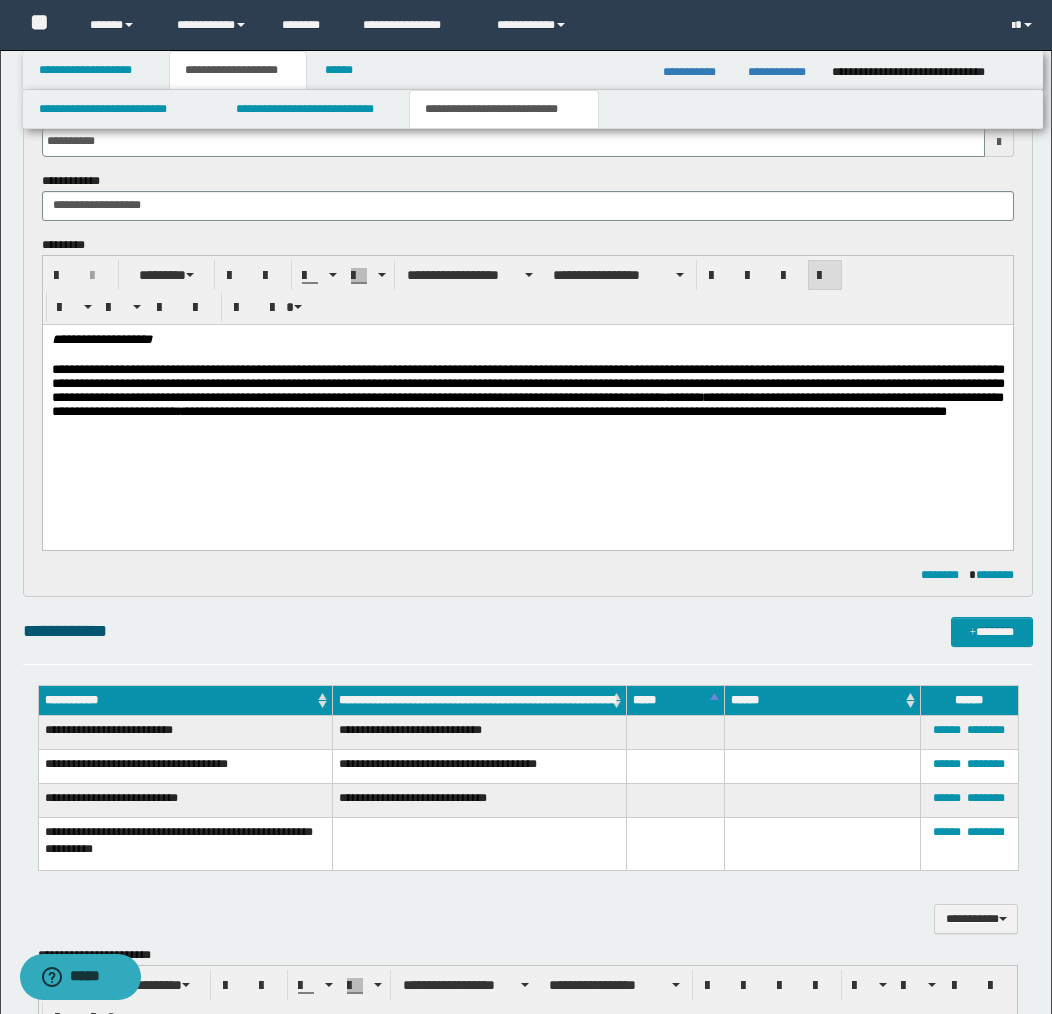click on "**********" at bounding box center [527, 401] 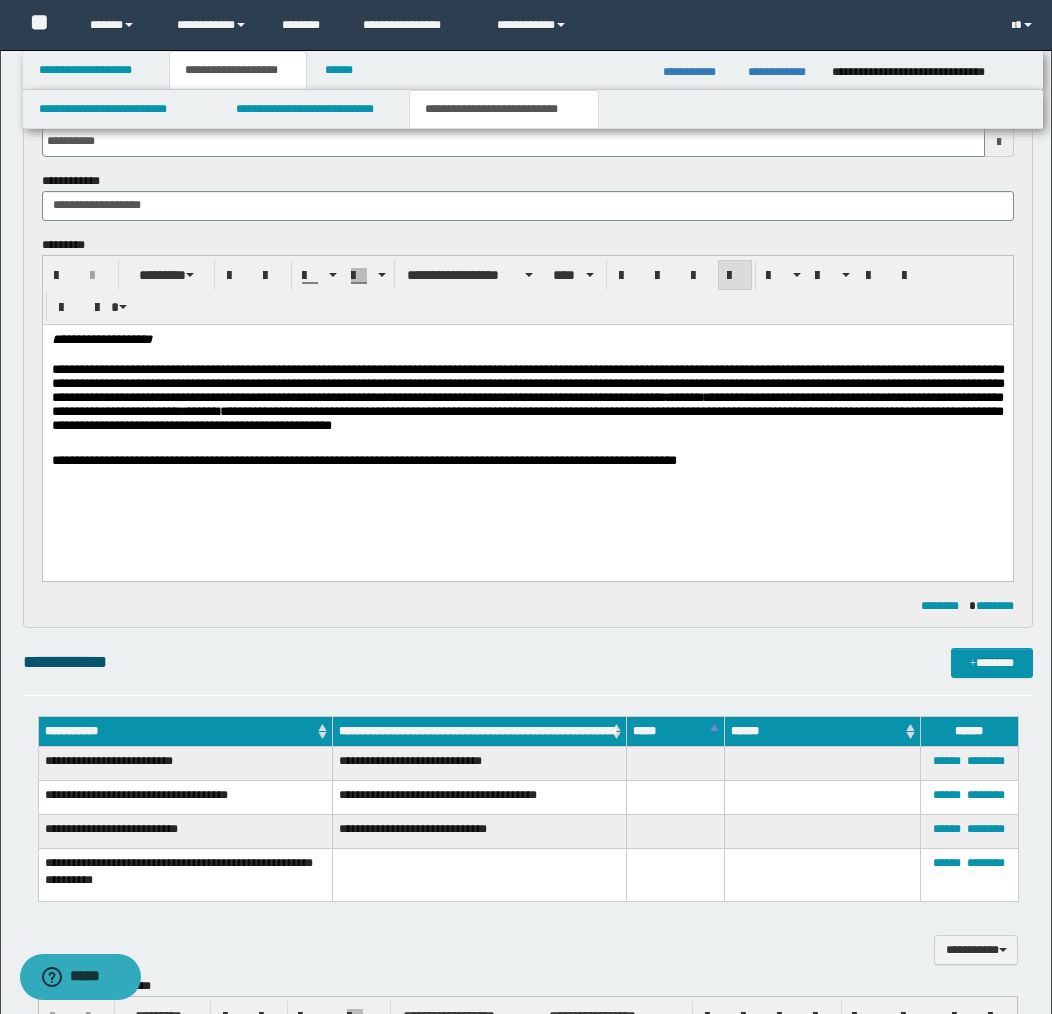 click on "**********" at bounding box center (527, 401) 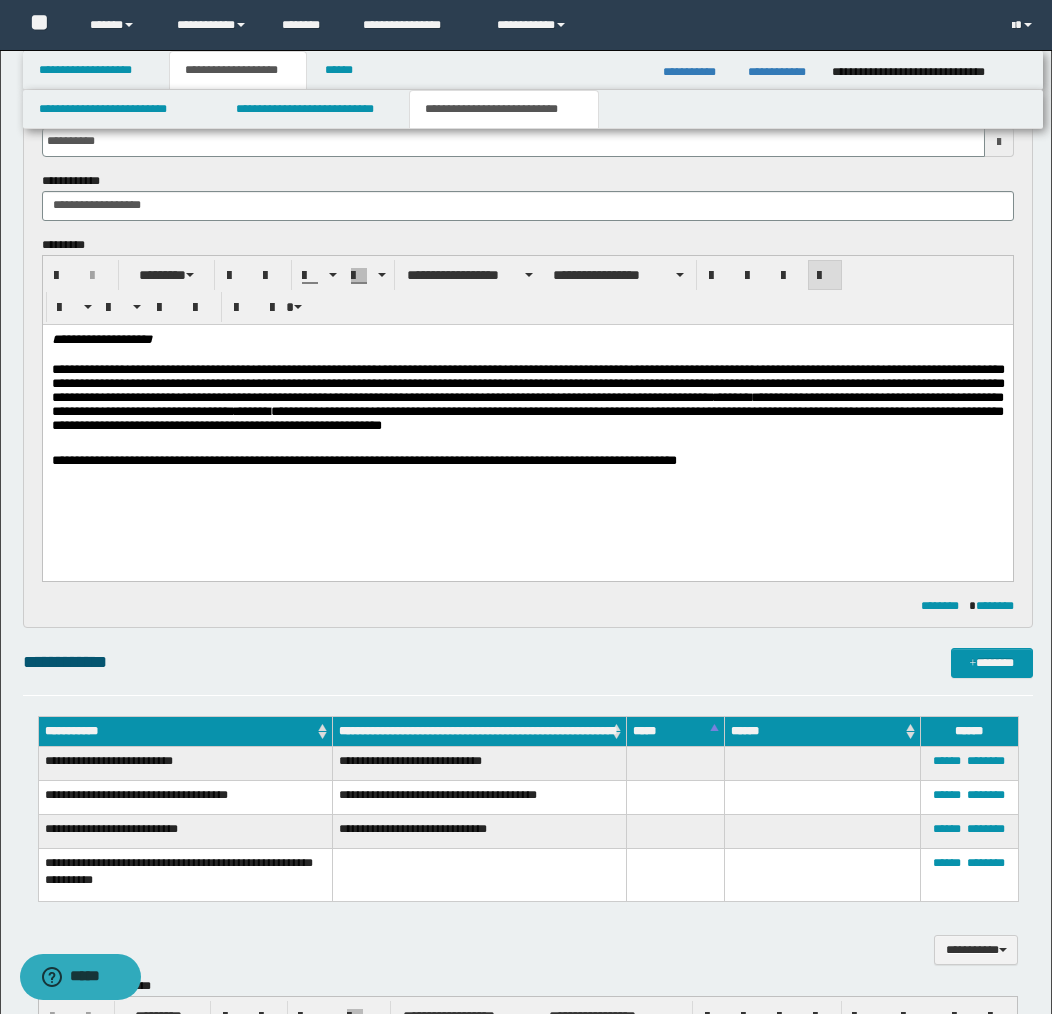 drag, startPoint x: 326, startPoint y: 458, endPoint x: 358, endPoint y: 473, distance: 35.341194 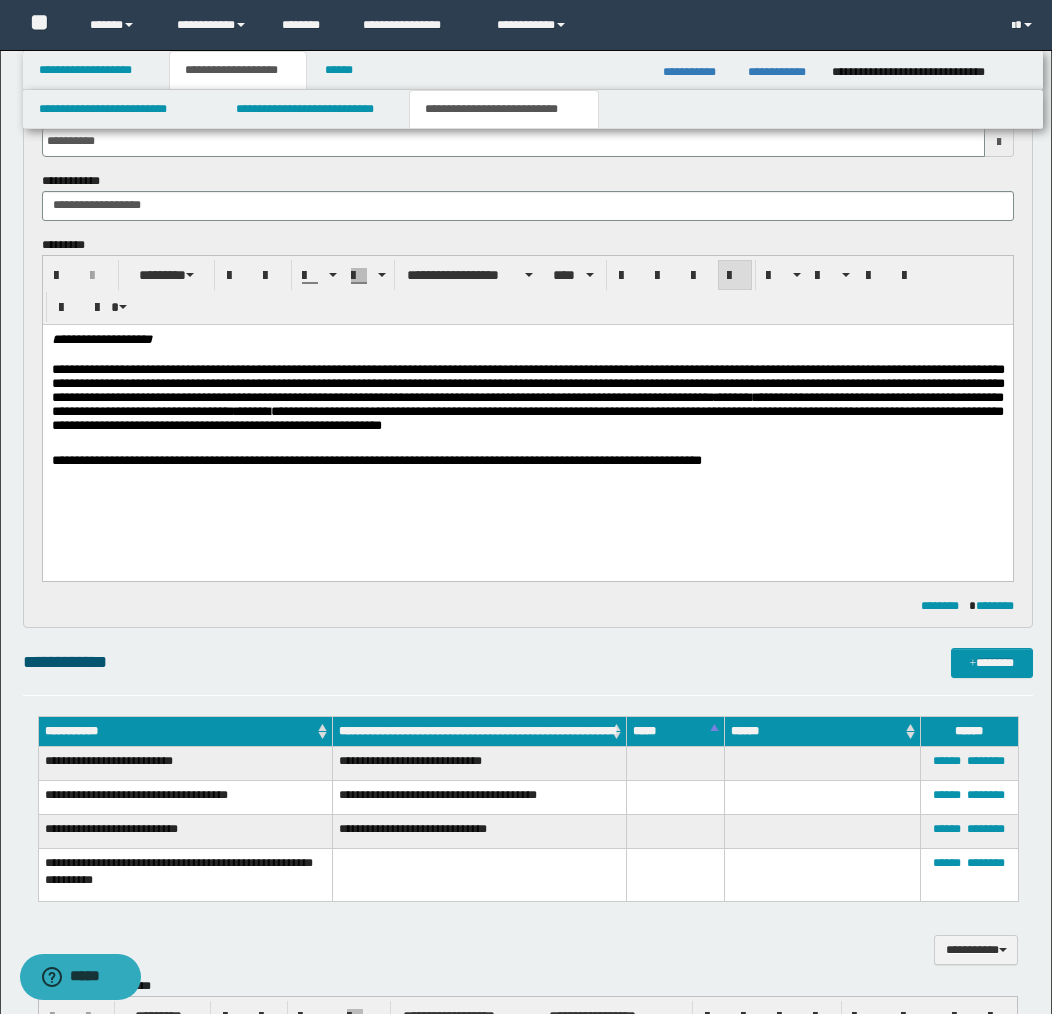click on "**********" at bounding box center (527, 460) 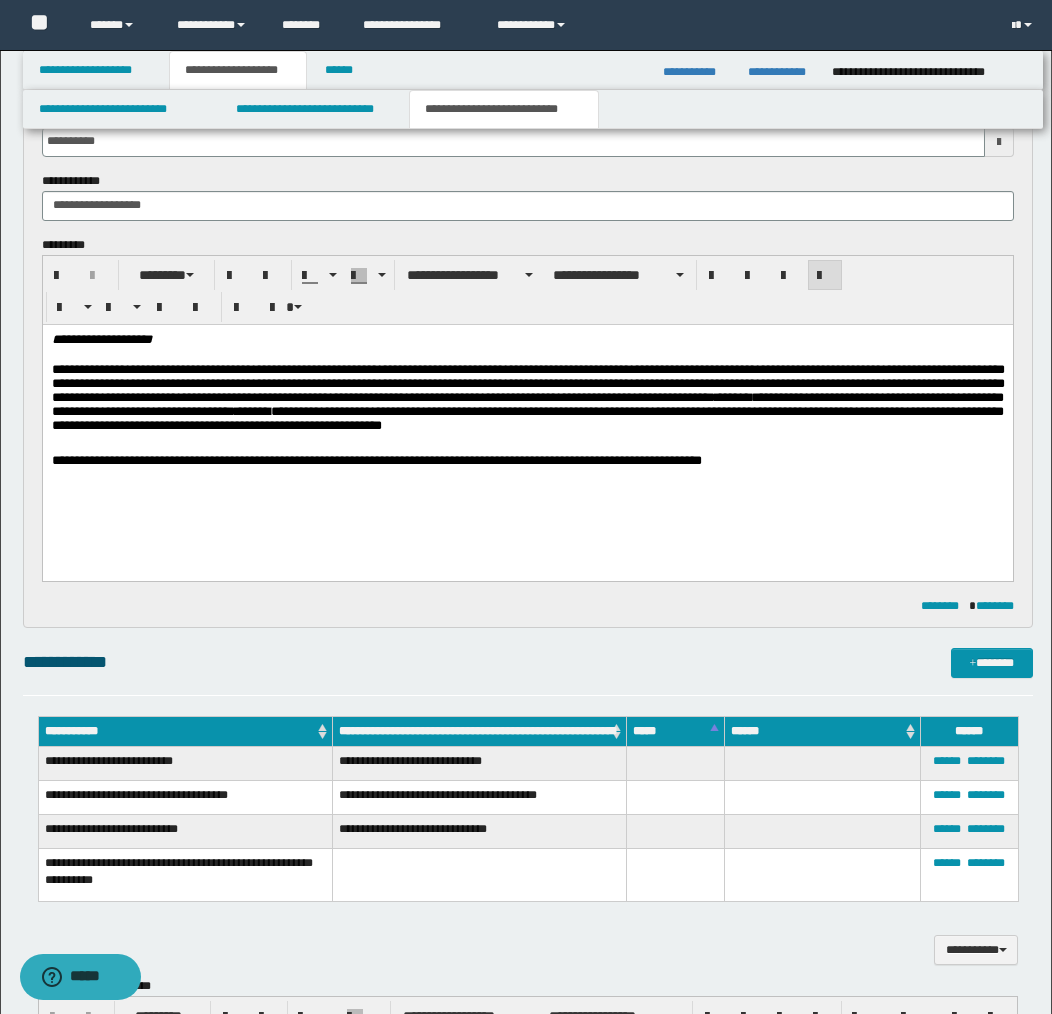 click on "**********" at bounding box center (376, 459) 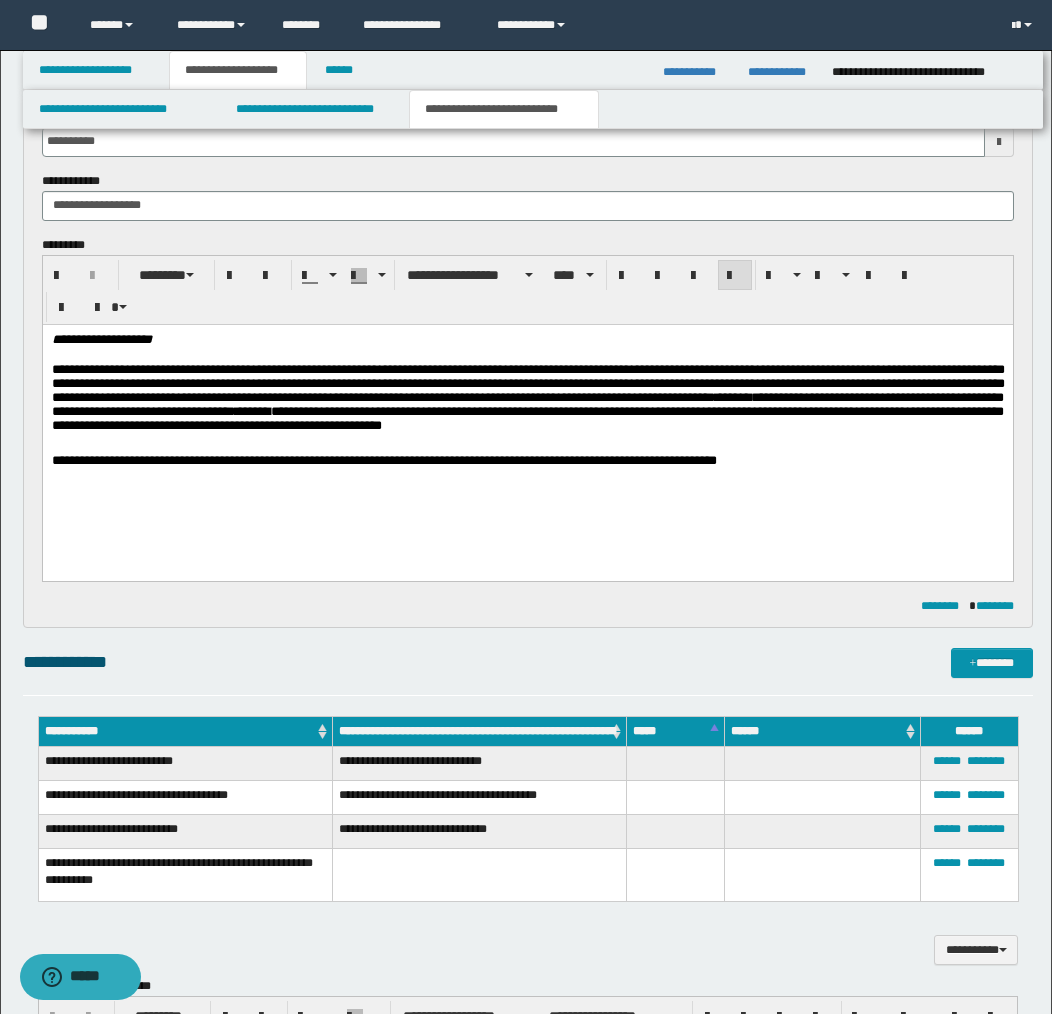 click on "**********" at bounding box center (527, 460) 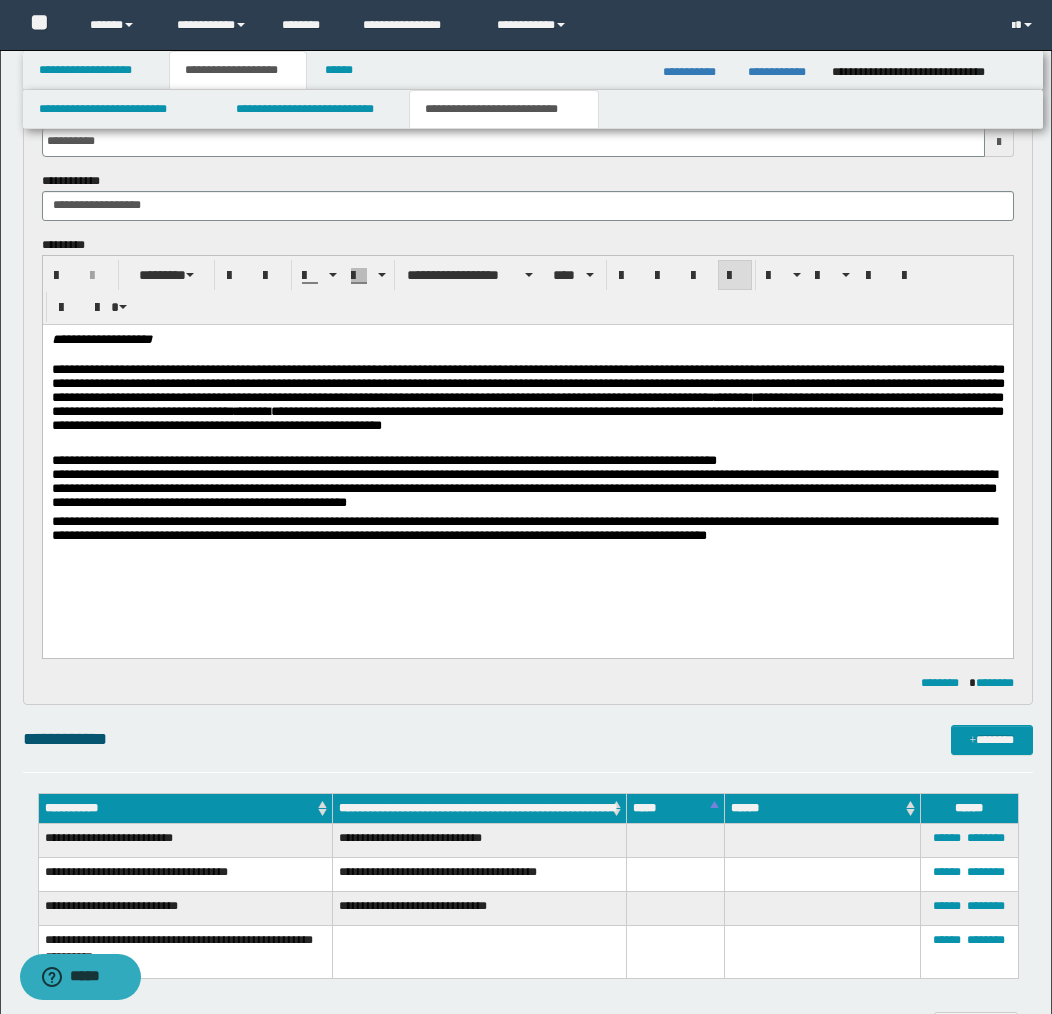 click on "**********" at bounding box center [527, 460] 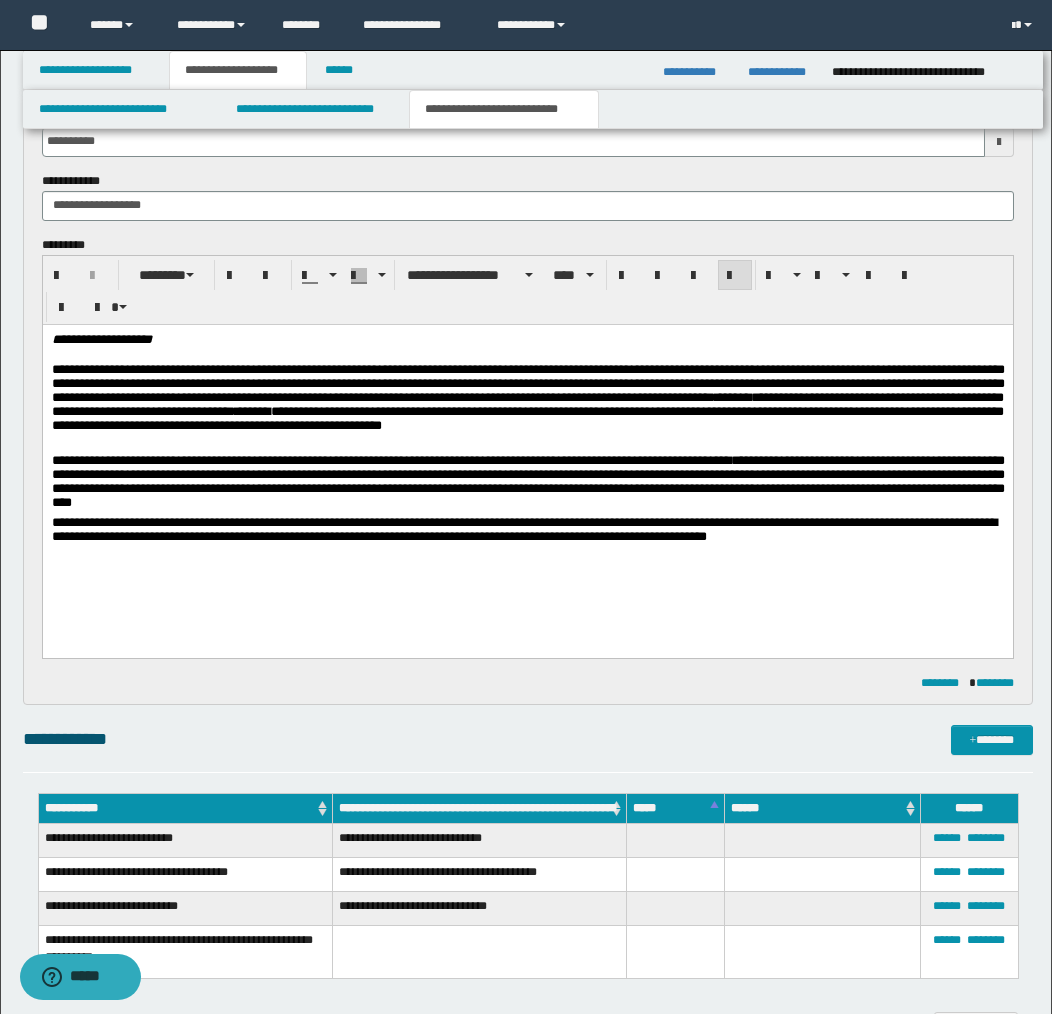 click on "**********" at bounding box center [527, 484] 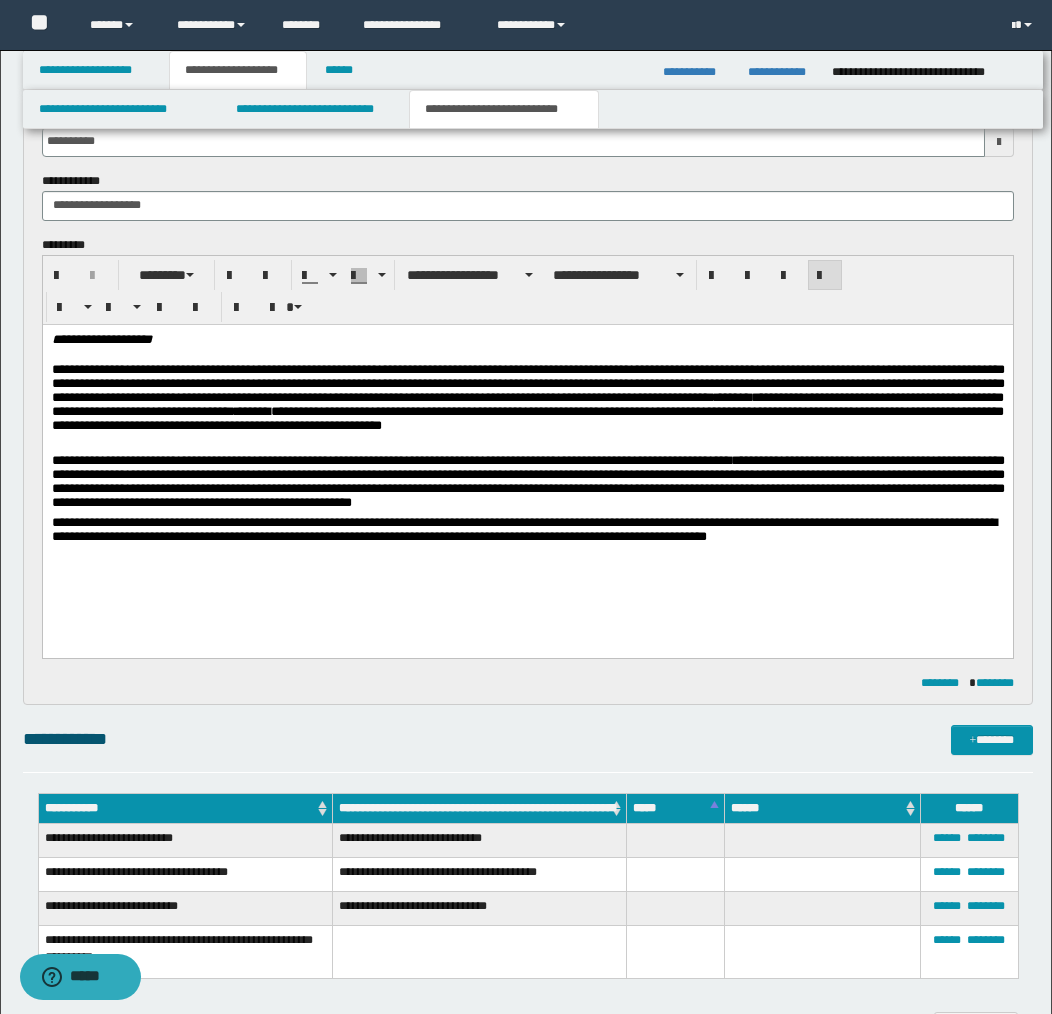 scroll, scrollTop: 629, scrollLeft: 0, axis: vertical 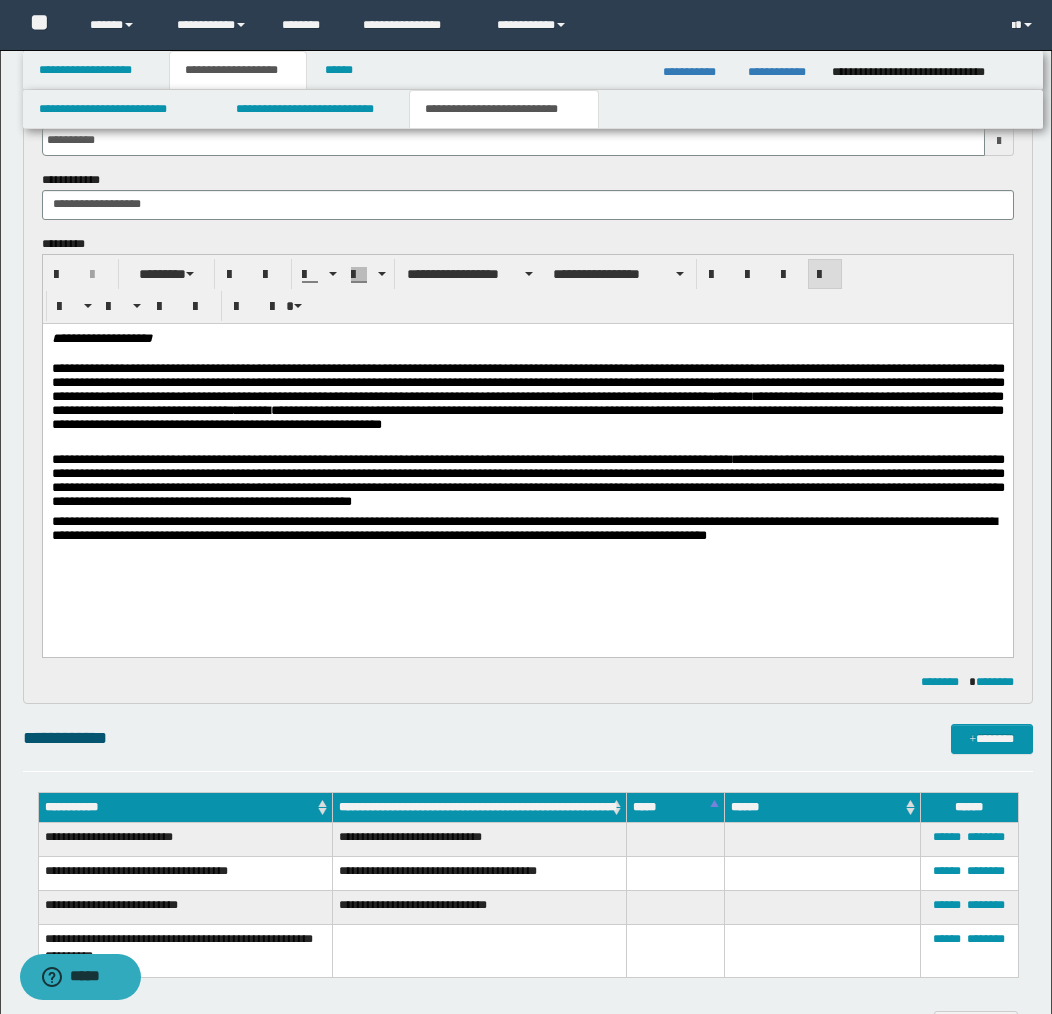 click on "**********" at bounding box center (527, 483) 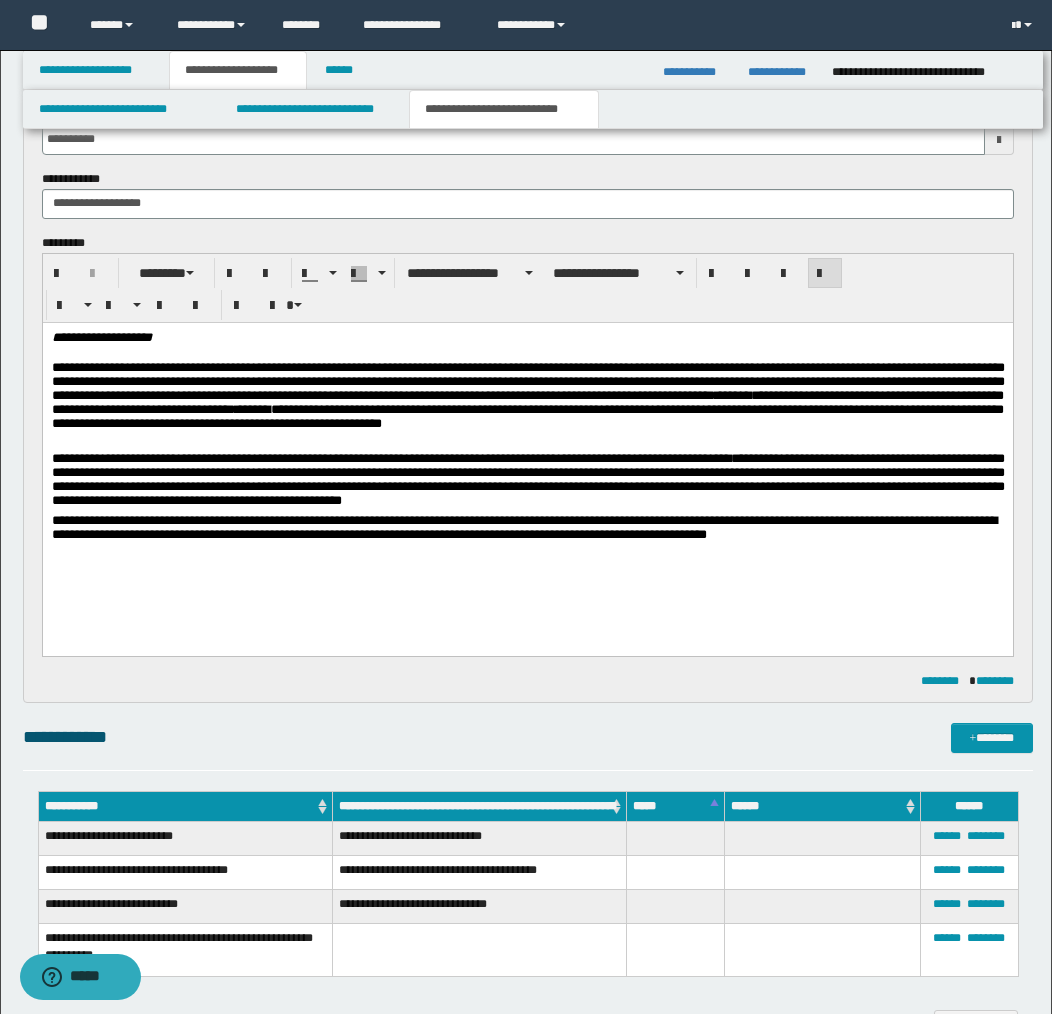 click on "**********" at bounding box center [527, 482] 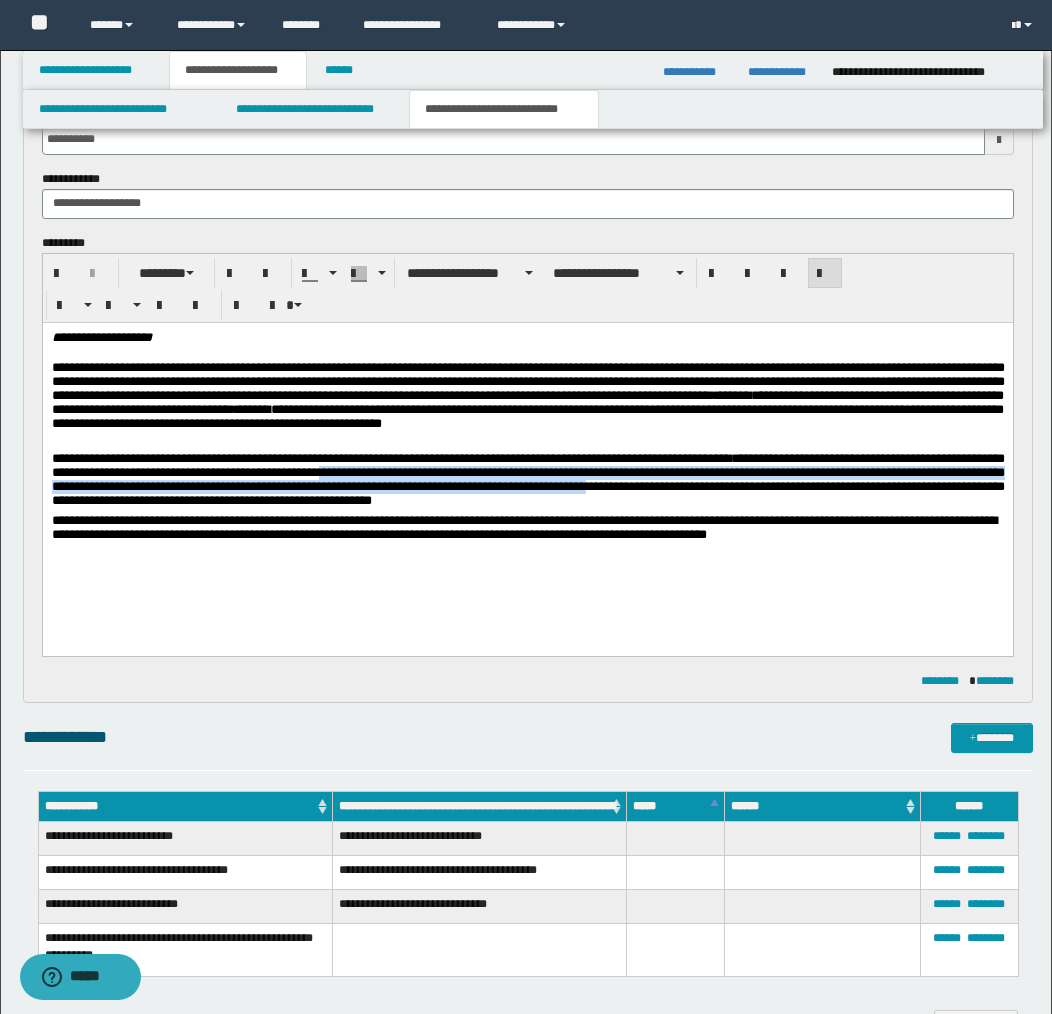 drag, startPoint x: 423, startPoint y: 477, endPoint x: 776, endPoint y: 493, distance: 353.36243 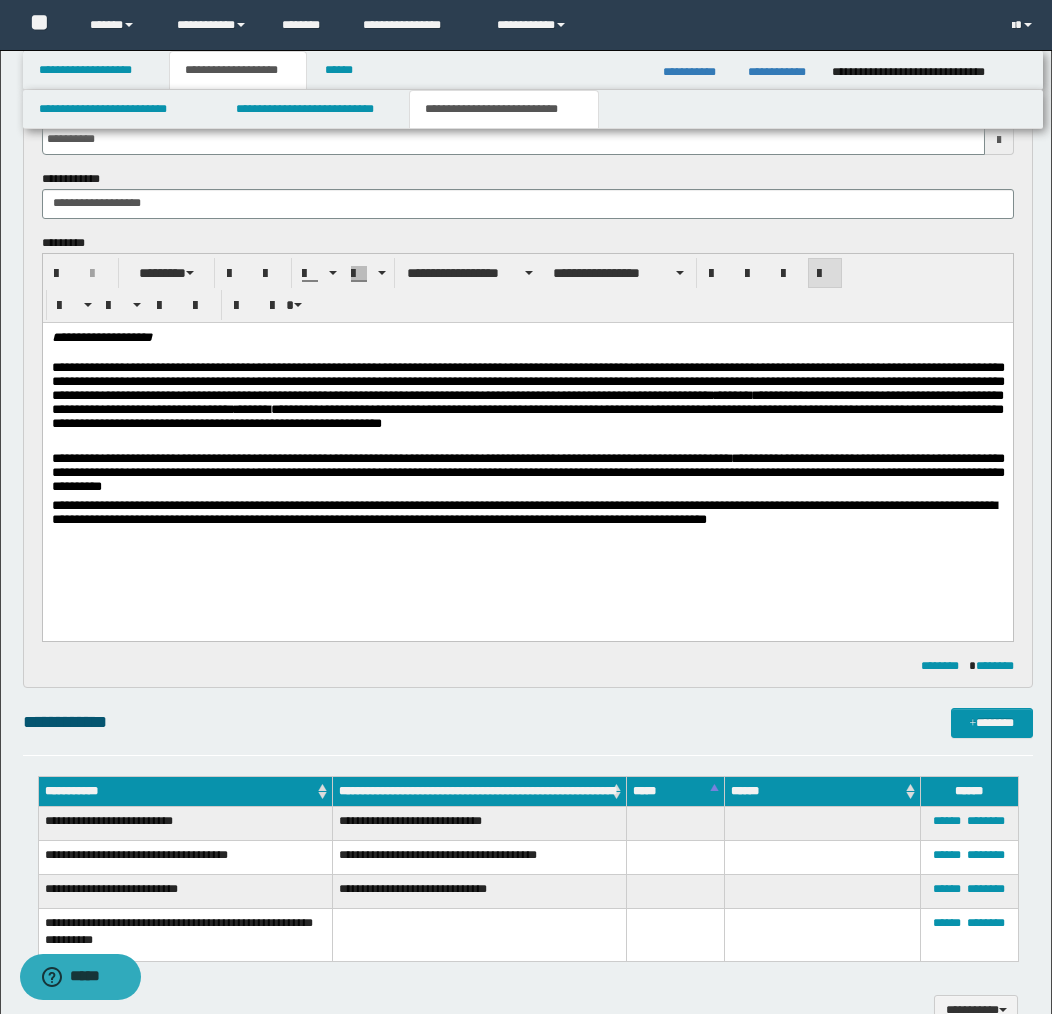 click on "**********" at bounding box center (527, 474) 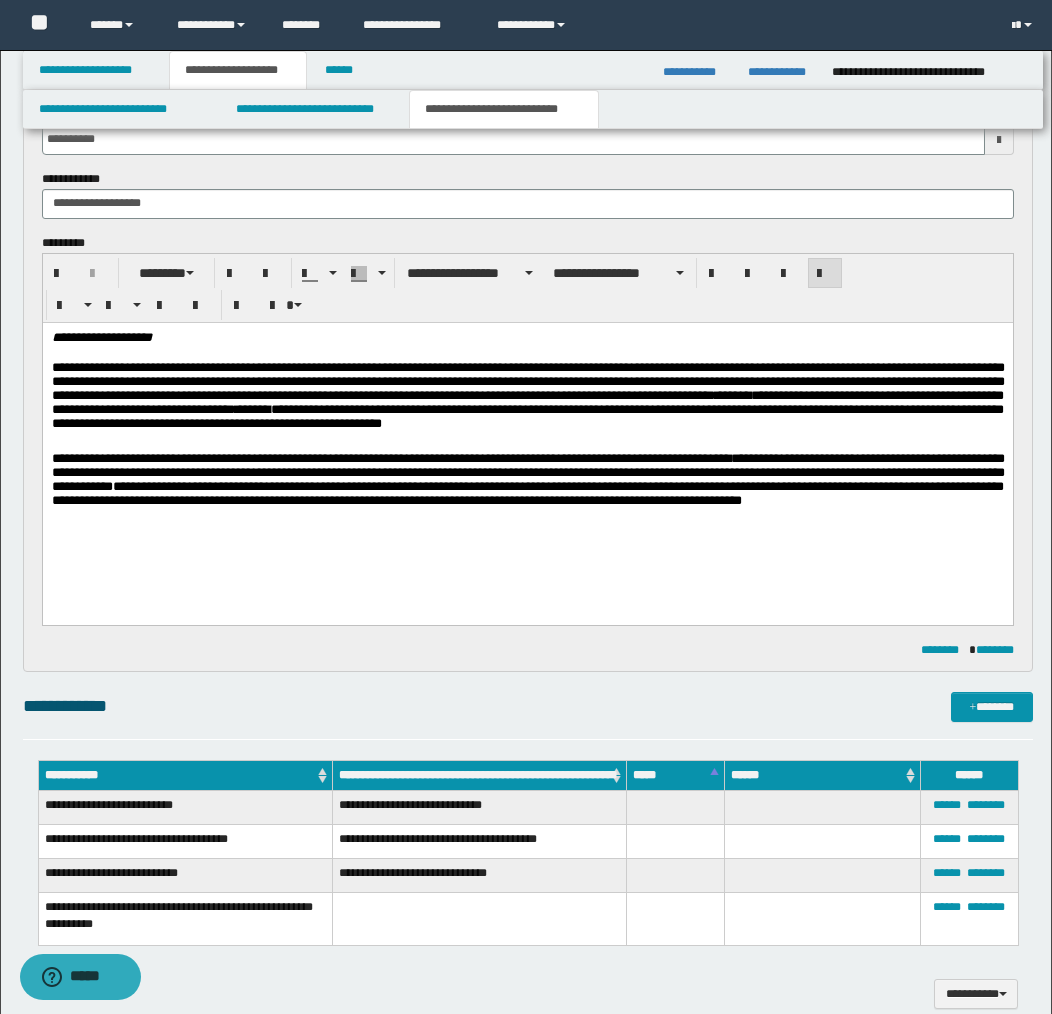 click on "**********" at bounding box center (527, 482) 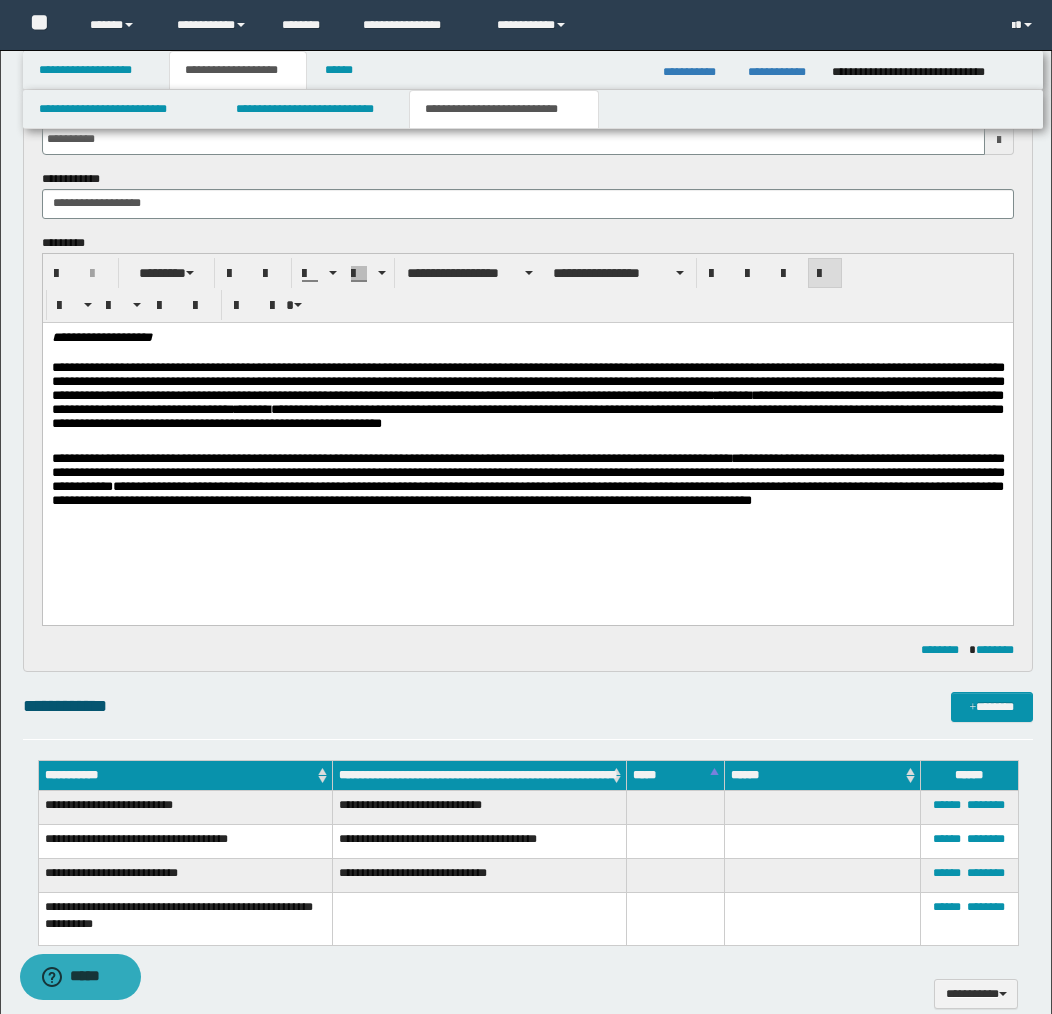 click on "**********" at bounding box center [527, 482] 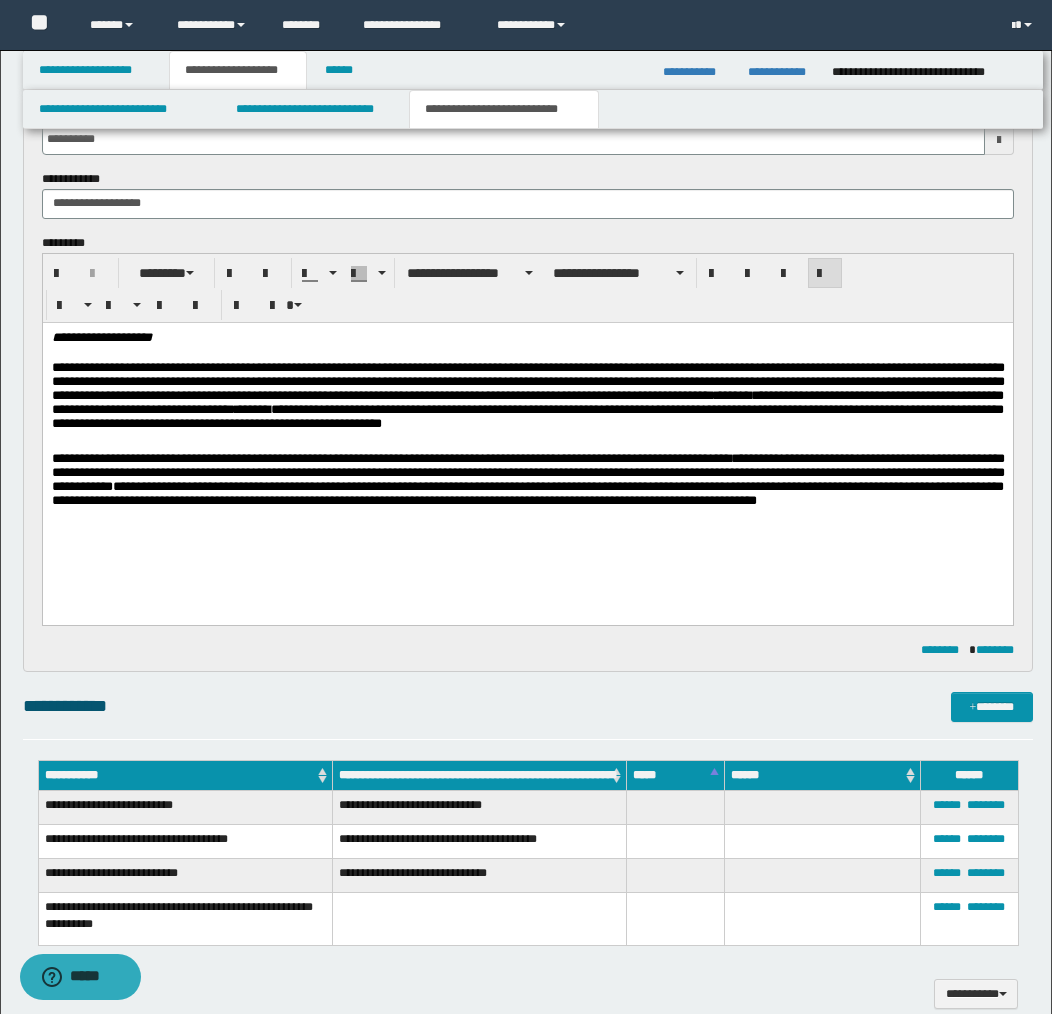 click on "**********" at bounding box center [527, 482] 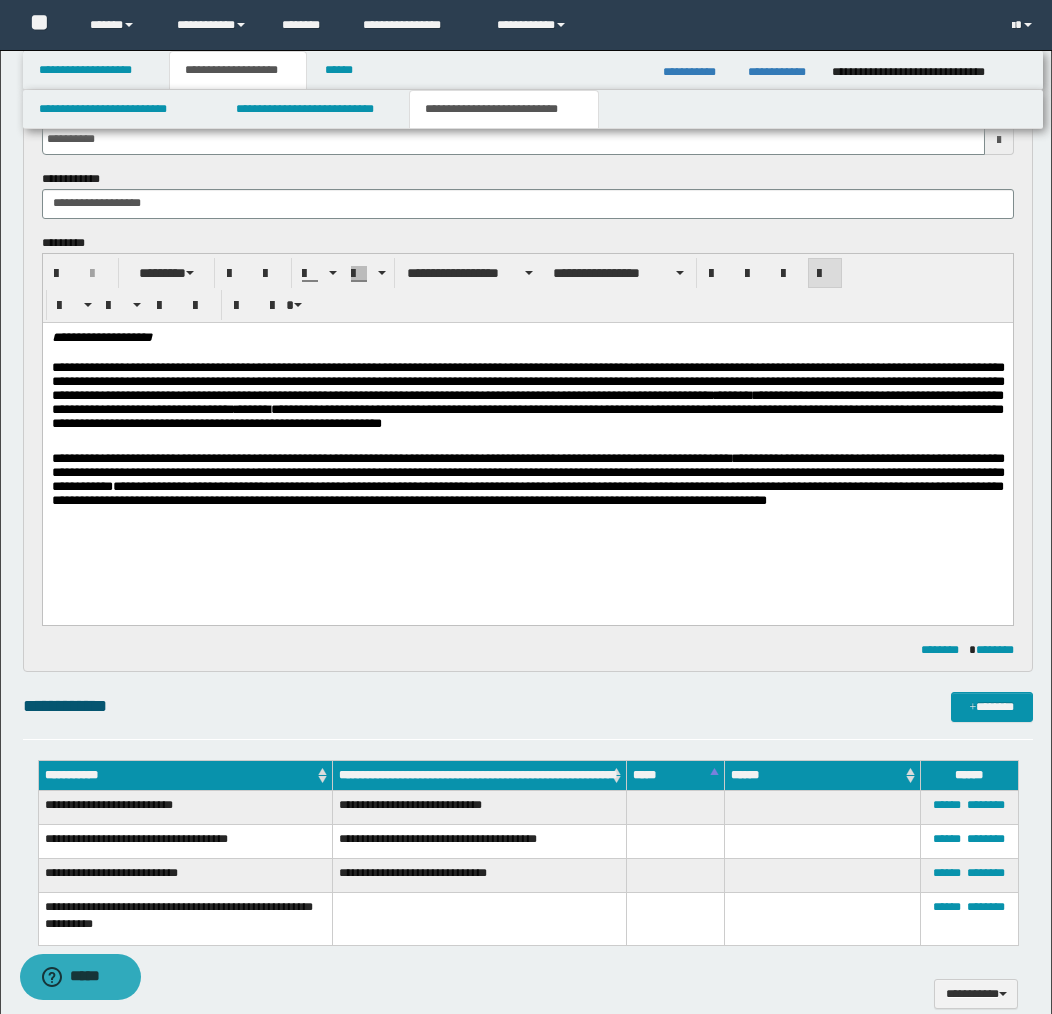 click on "**********" at bounding box center [527, 482] 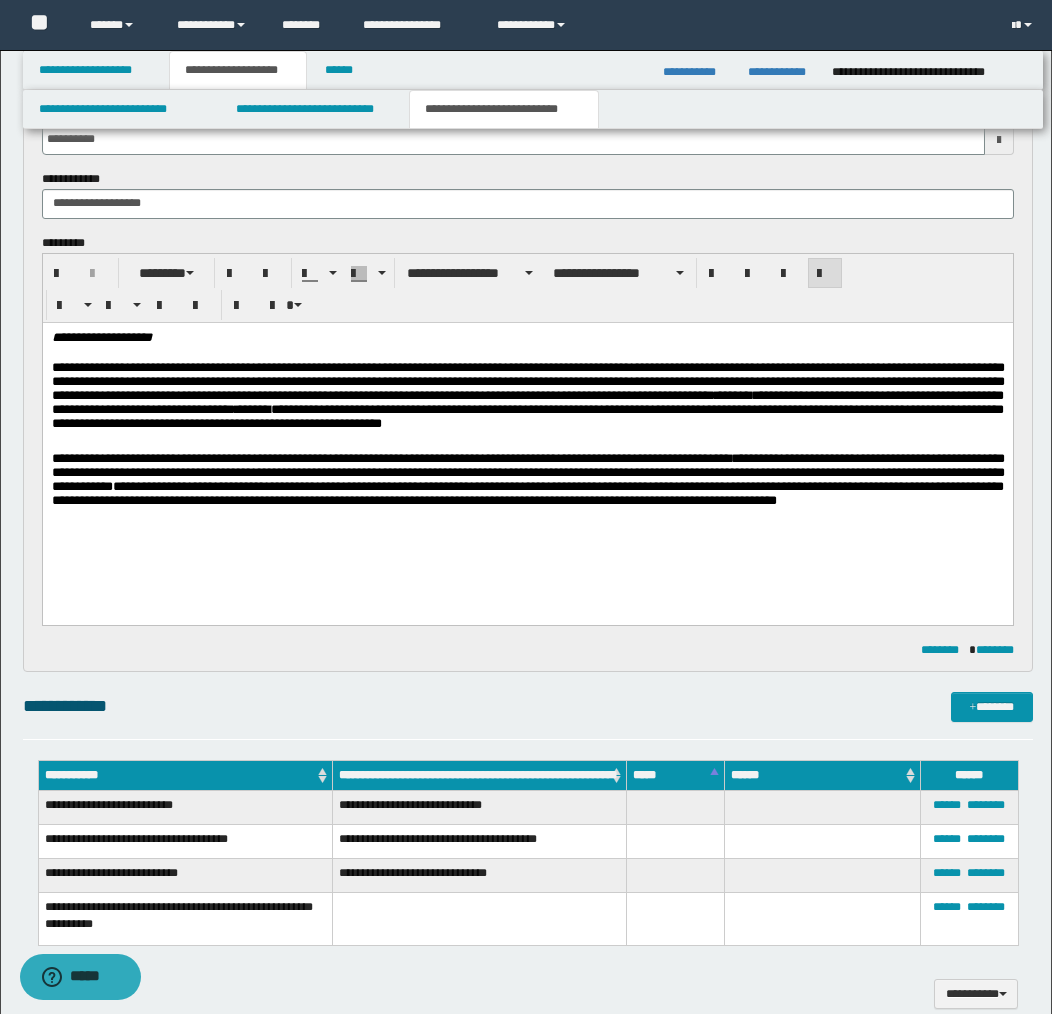 click on "**********" at bounding box center (527, 482) 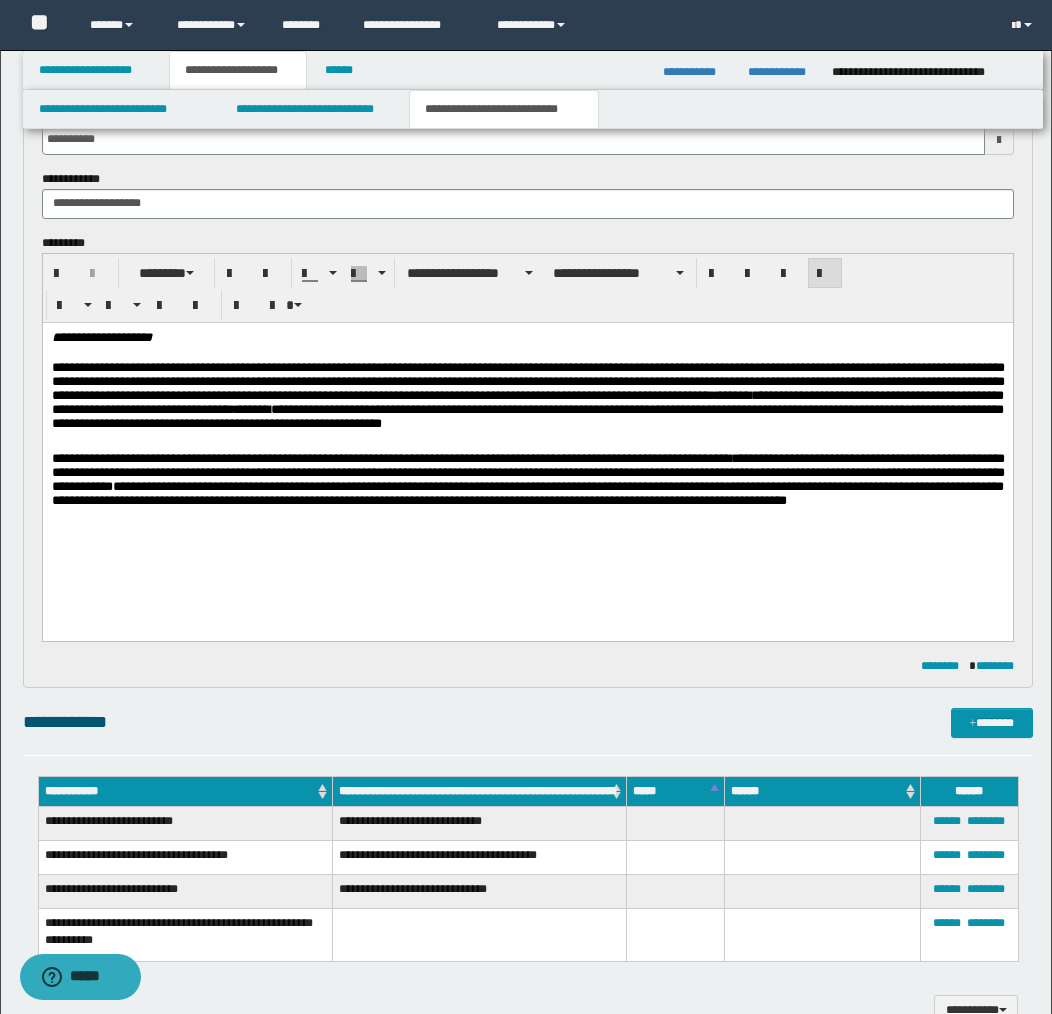 click on "**********" at bounding box center [527, 490] 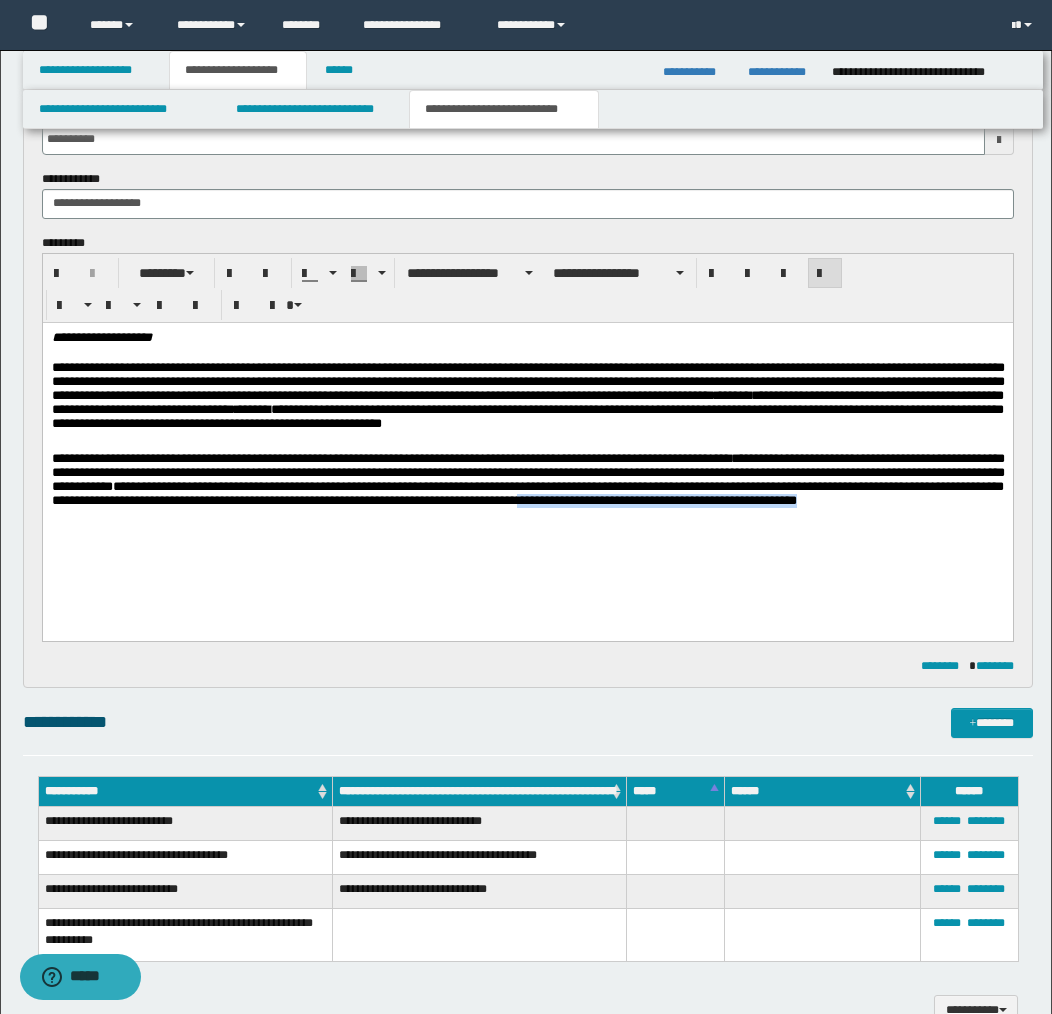drag, startPoint x: 762, startPoint y: 511, endPoint x: 766, endPoint y: 521, distance: 10.770329 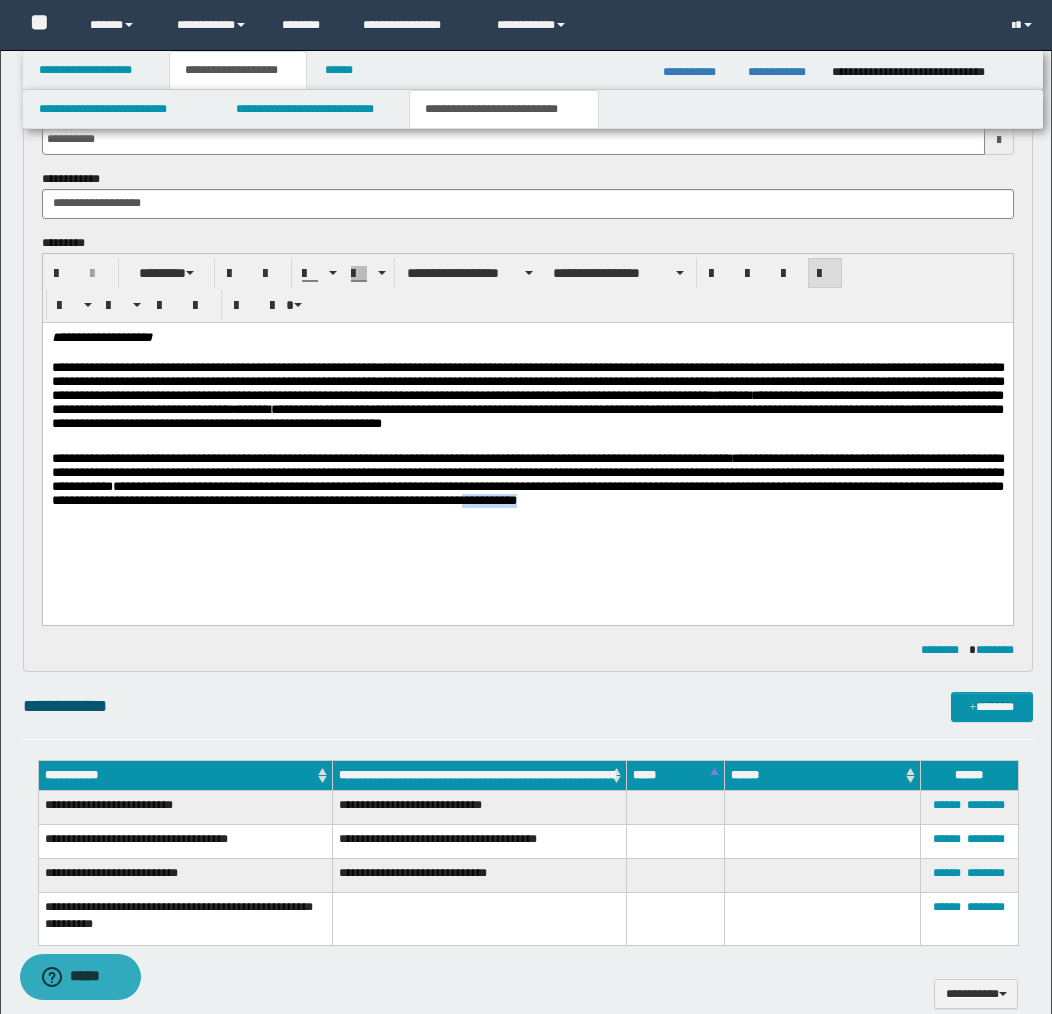 drag, startPoint x: 656, startPoint y: 509, endPoint x: 746, endPoint y: 506, distance: 90.04999 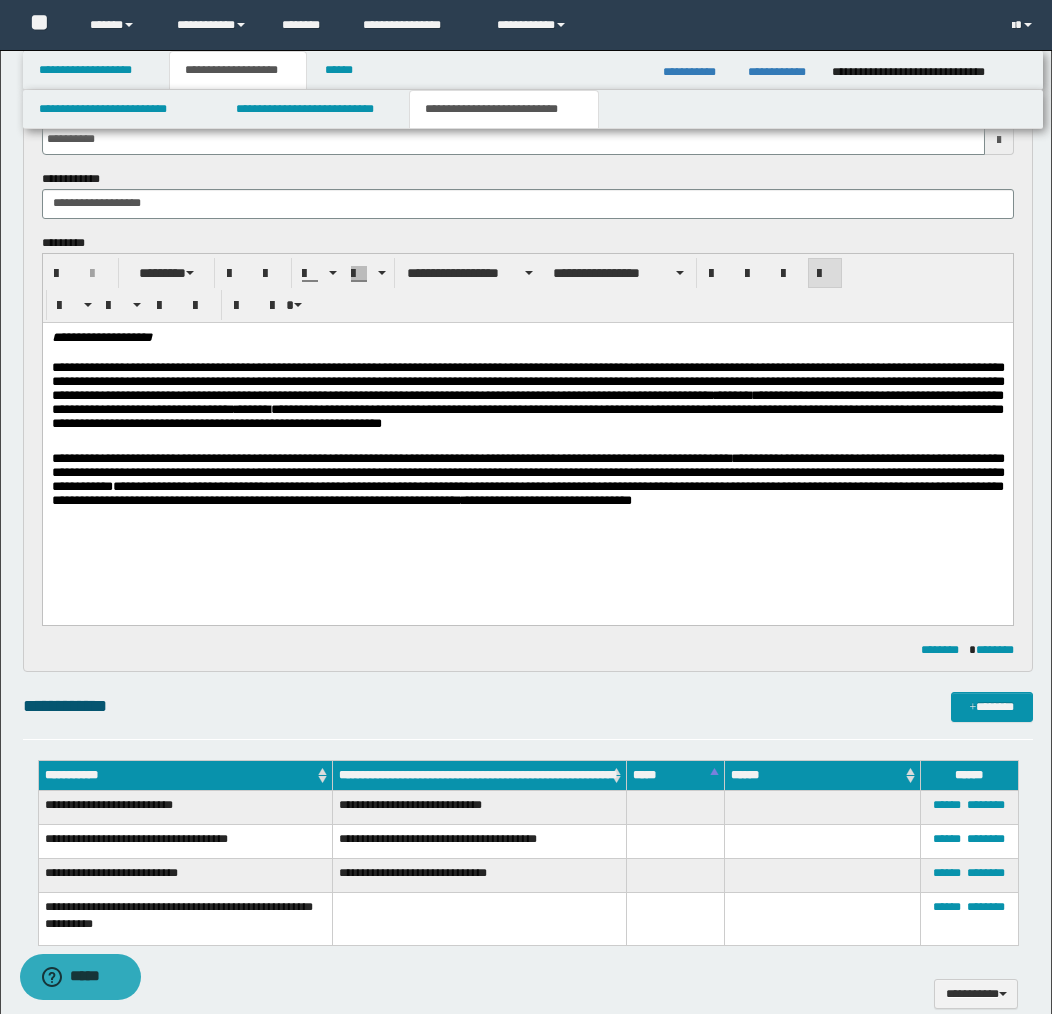 click on "**********" at bounding box center (527, 482) 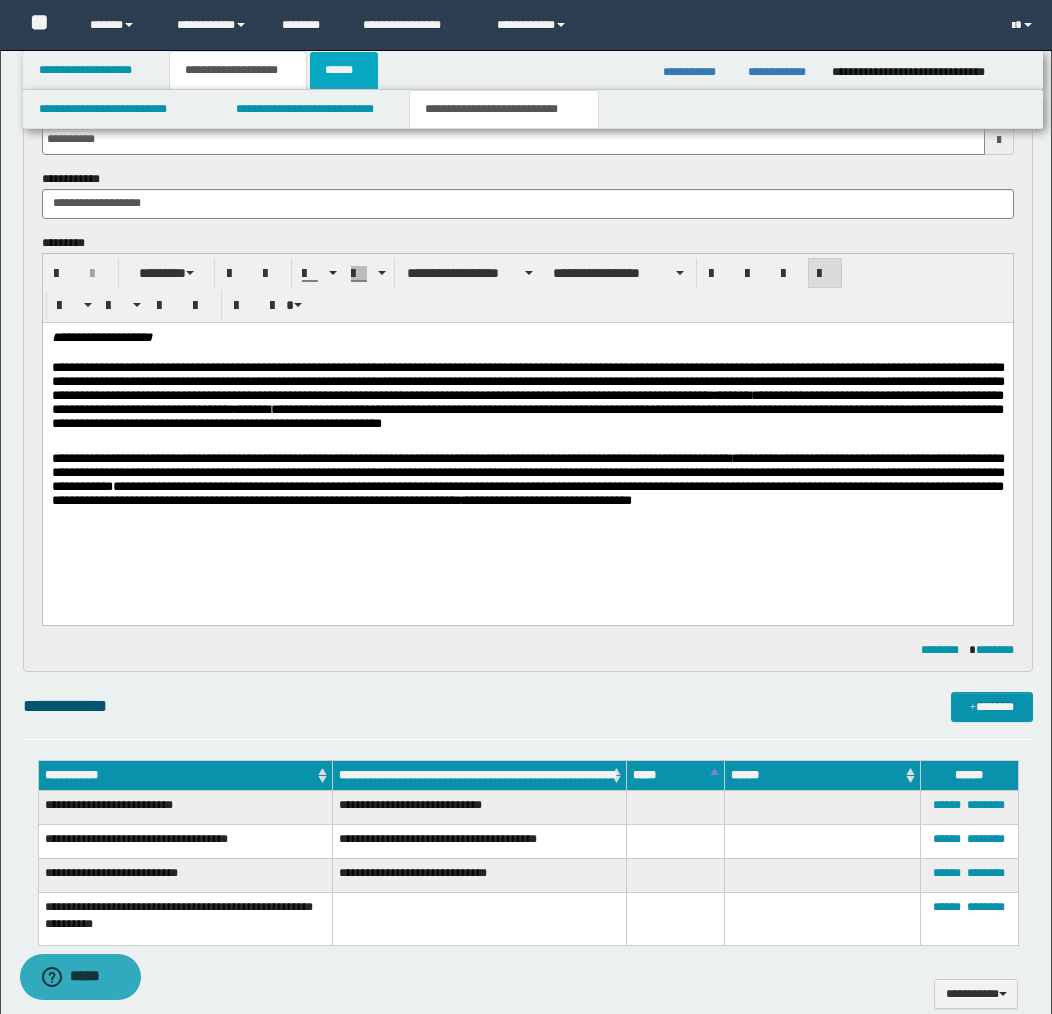 click on "******" at bounding box center [344, 70] 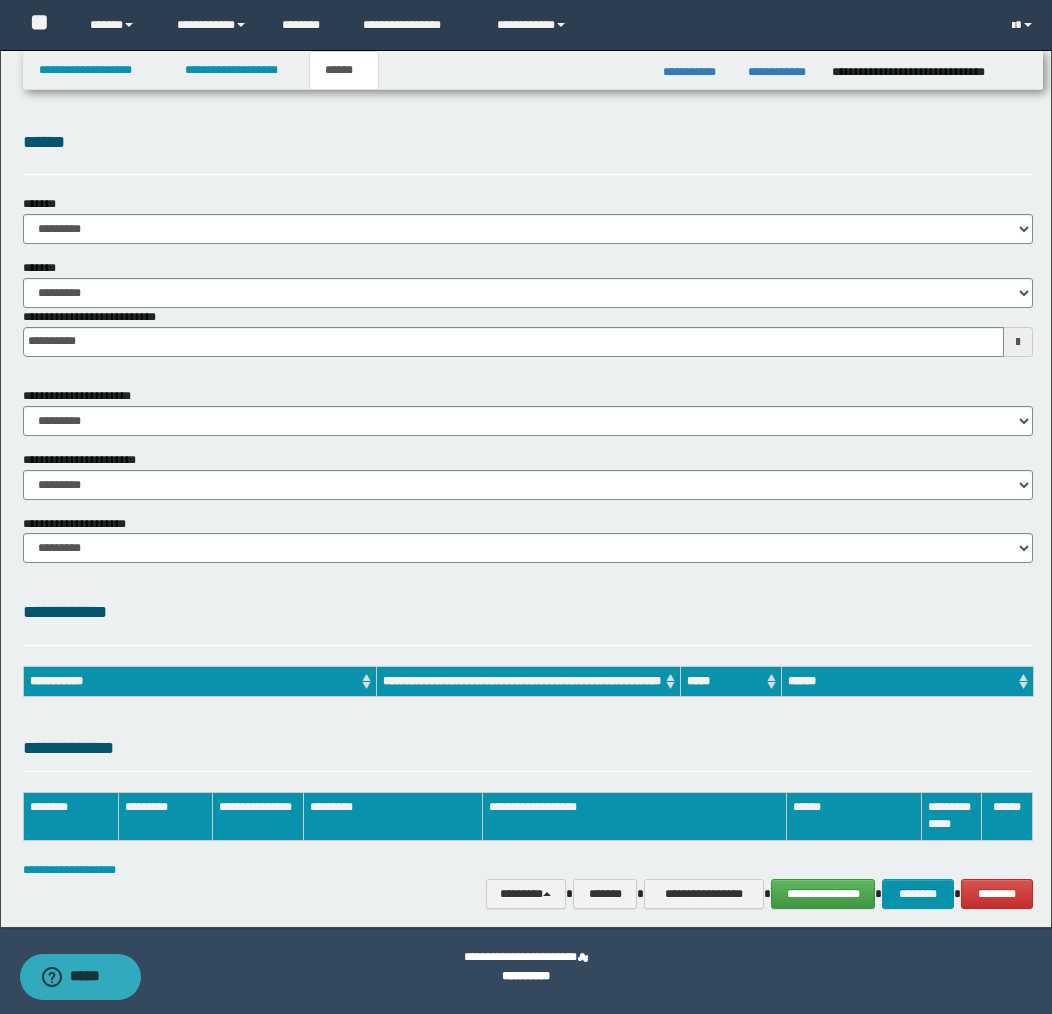 scroll, scrollTop: 0, scrollLeft: 0, axis: both 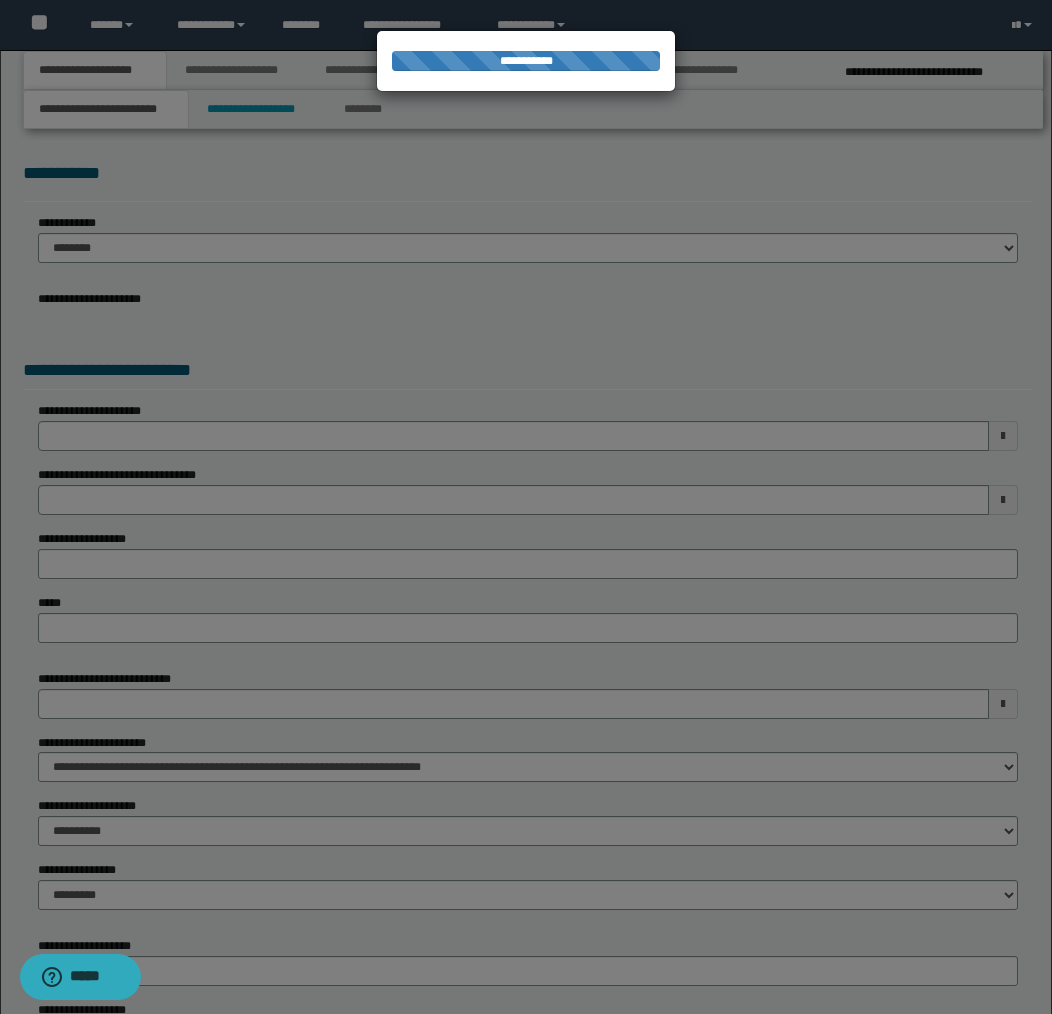 select on "*" 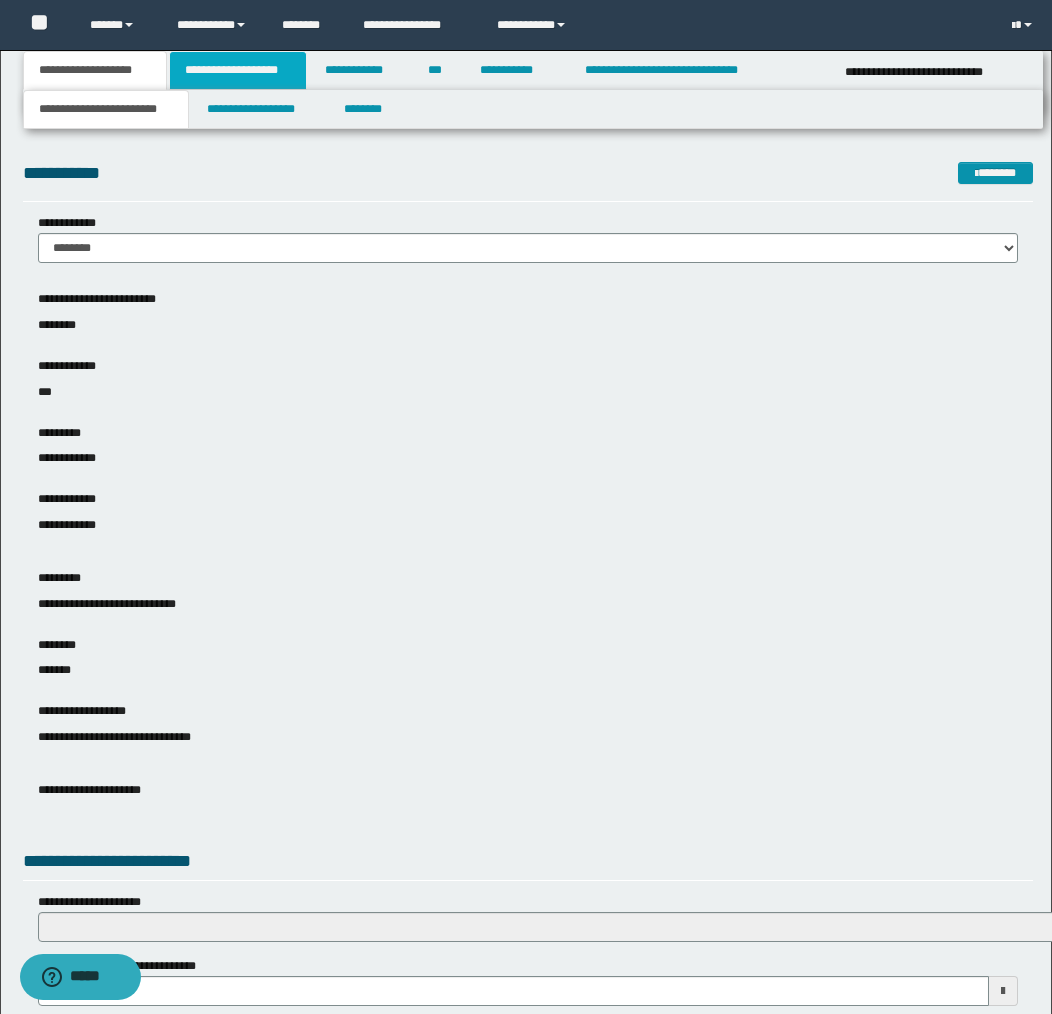 click on "**********" at bounding box center (238, 70) 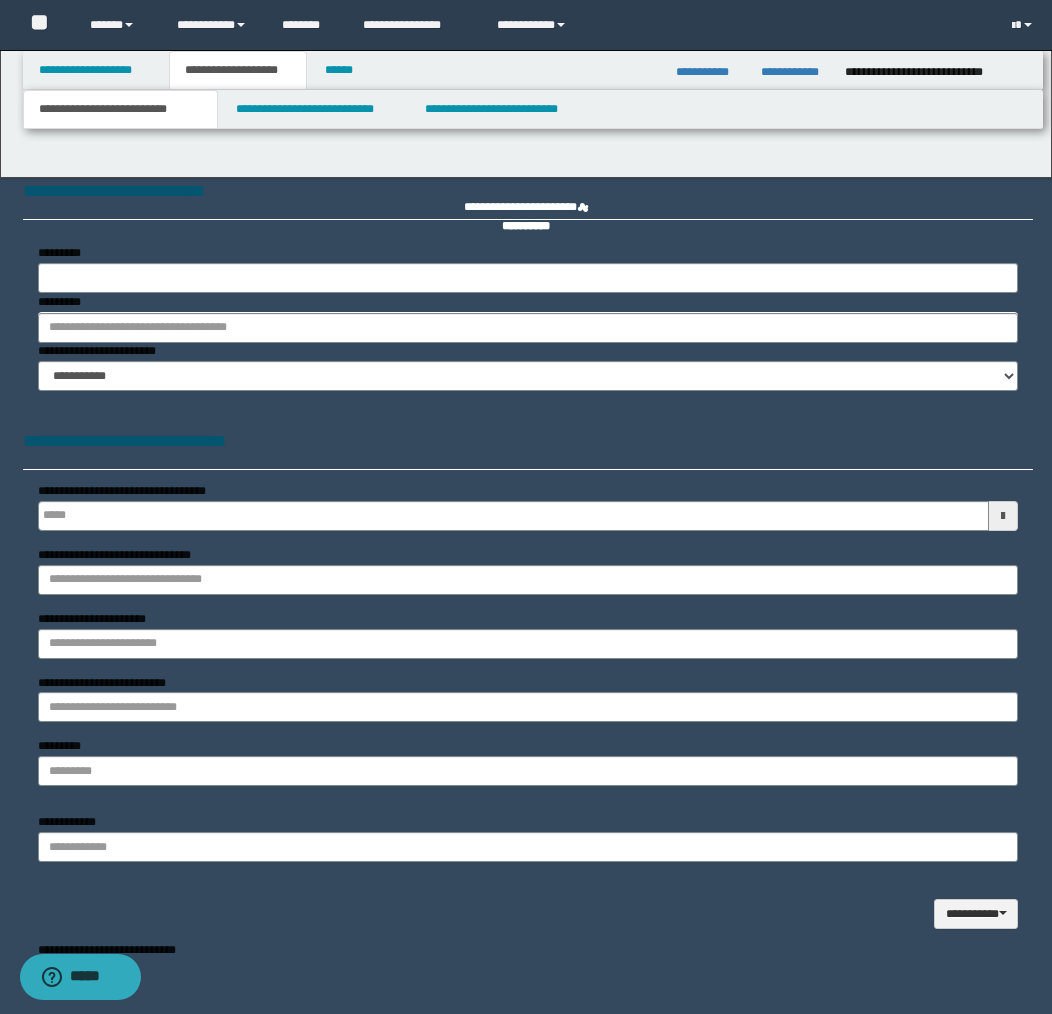 type 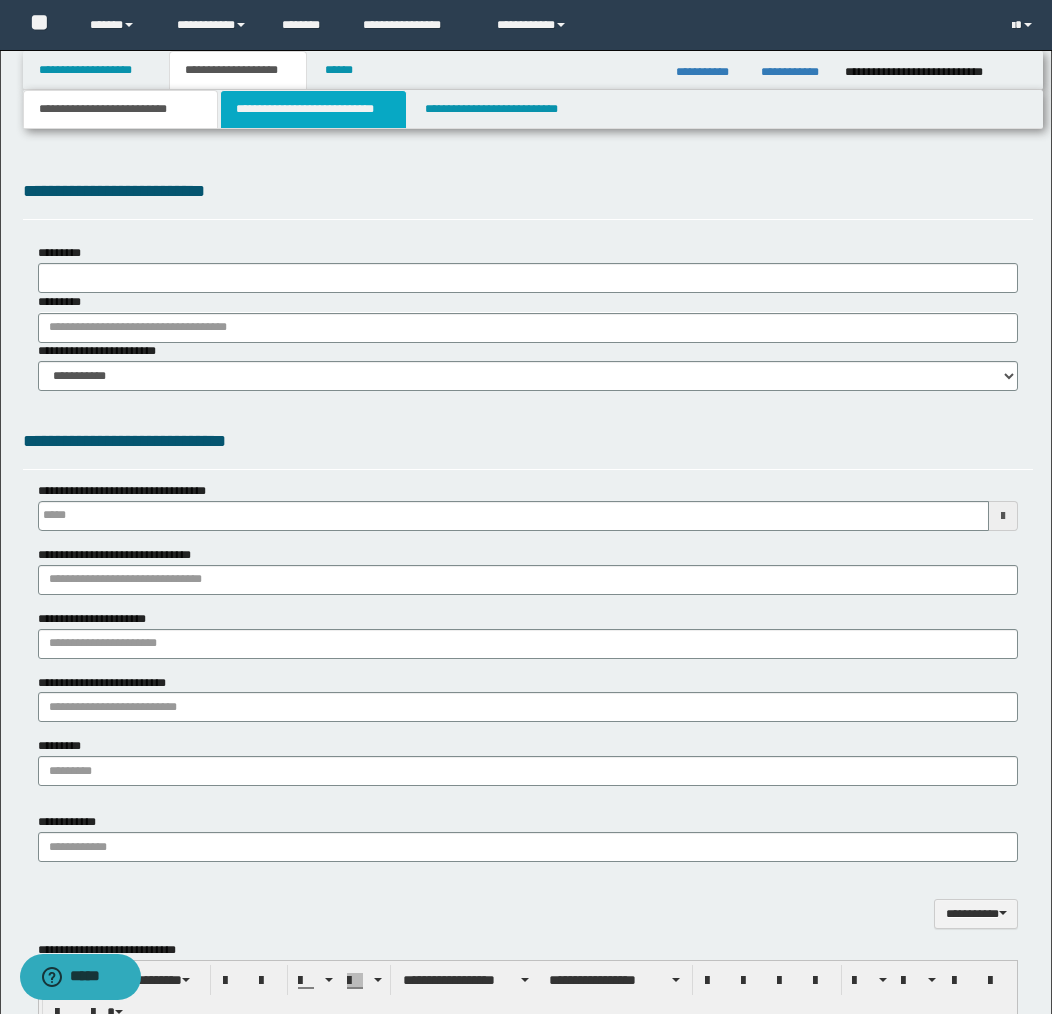 type on "**********" 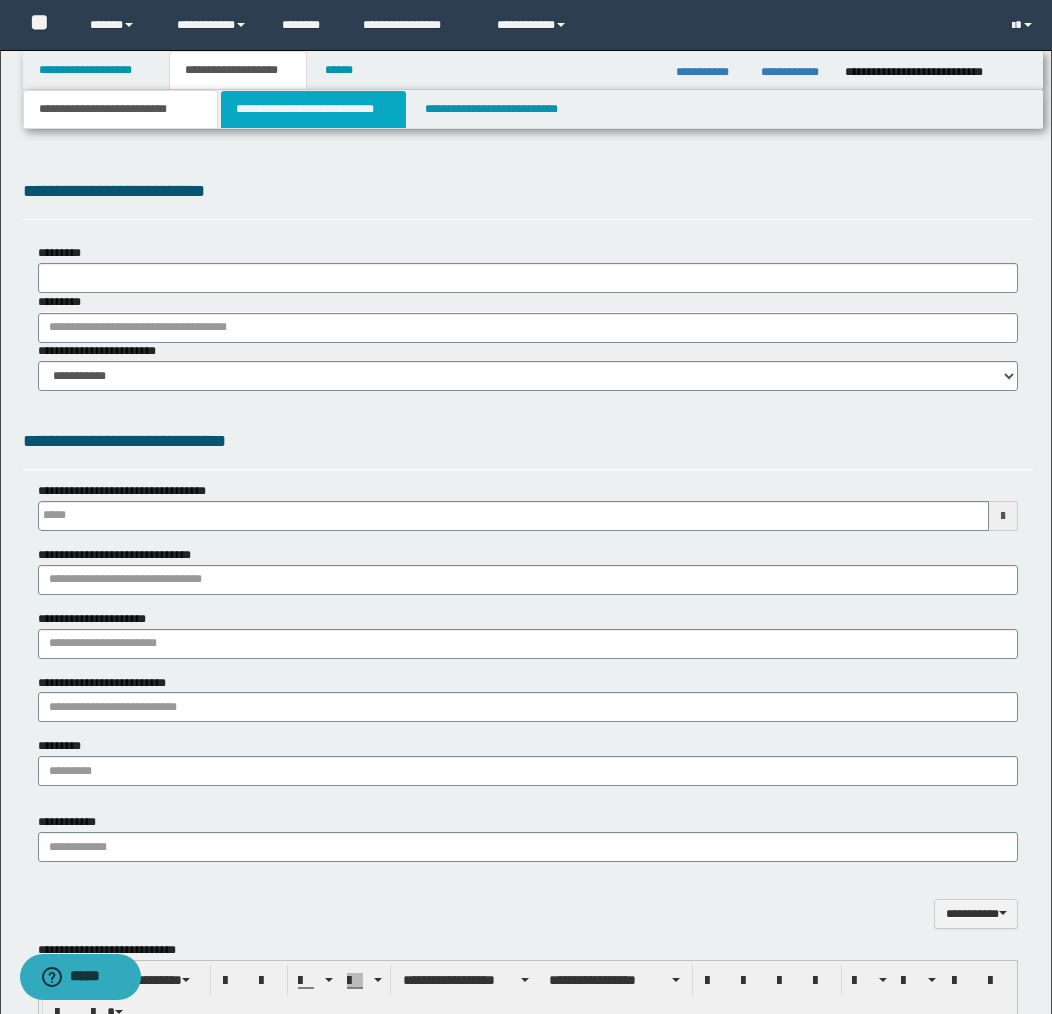 select on "*" 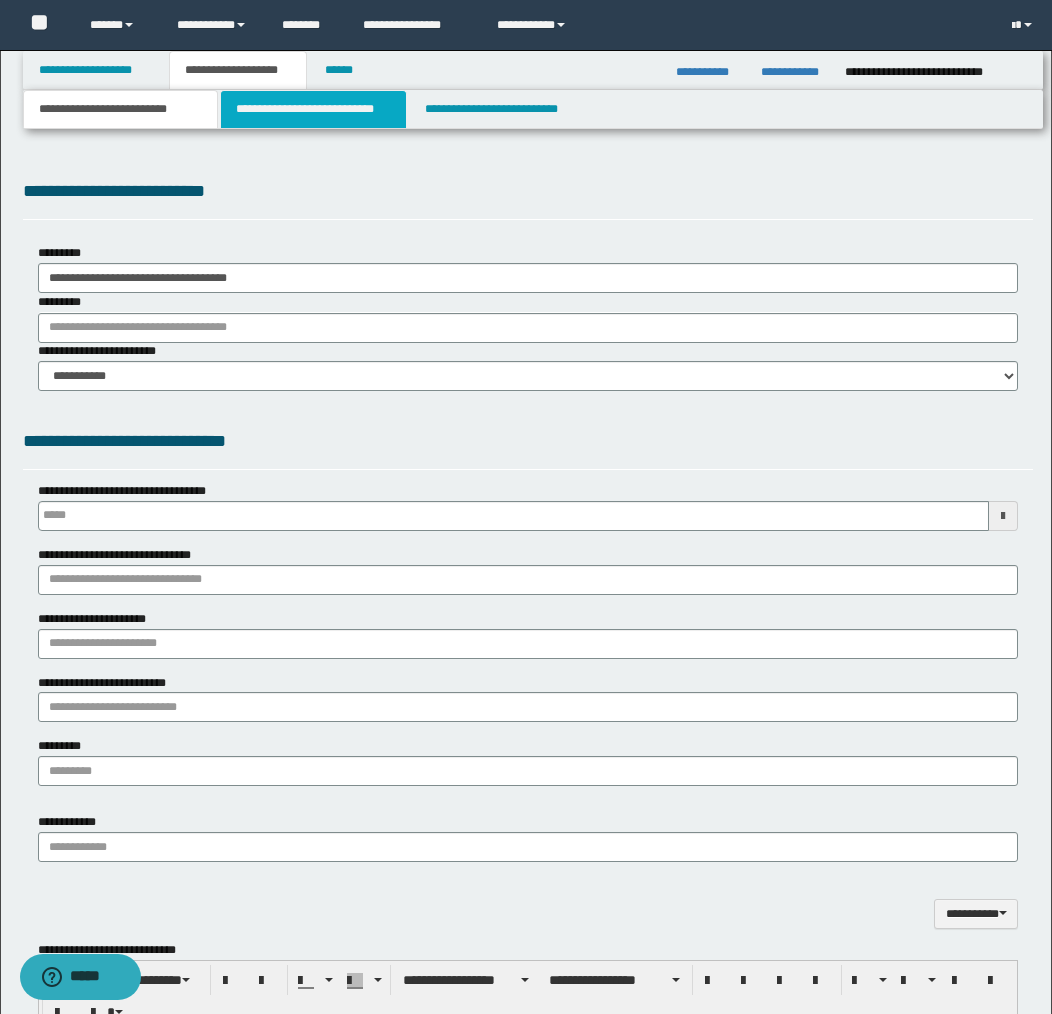 scroll, scrollTop: 0, scrollLeft: 0, axis: both 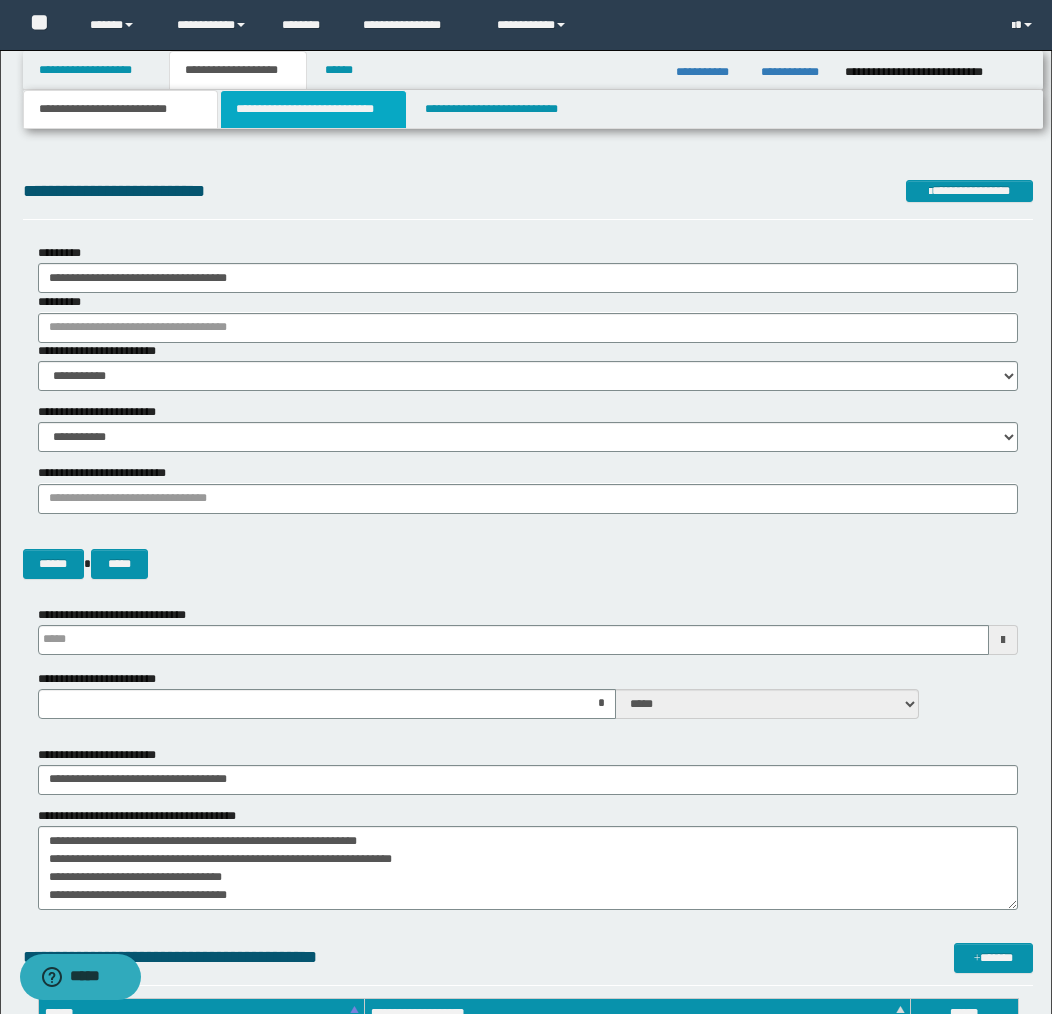 click on "**********" at bounding box center (314, 109) 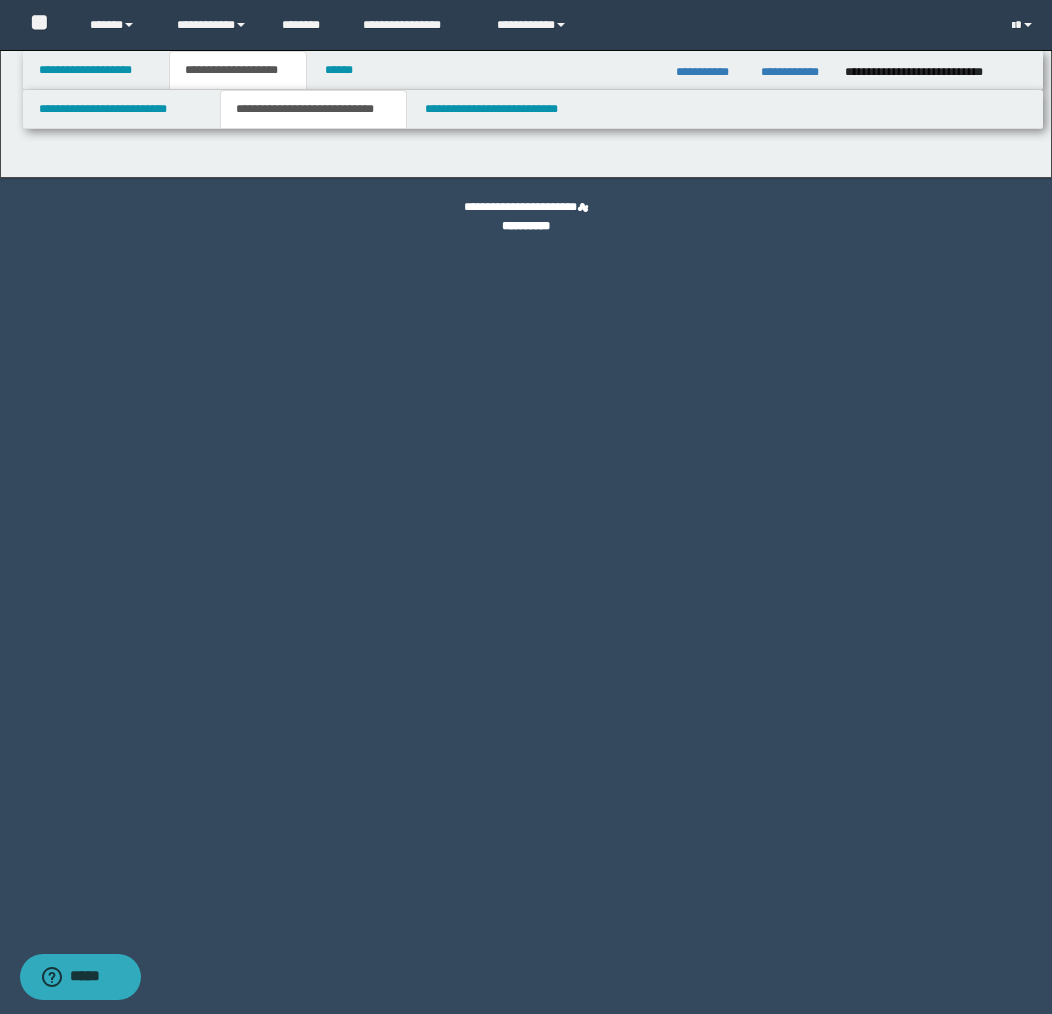 select on "*" 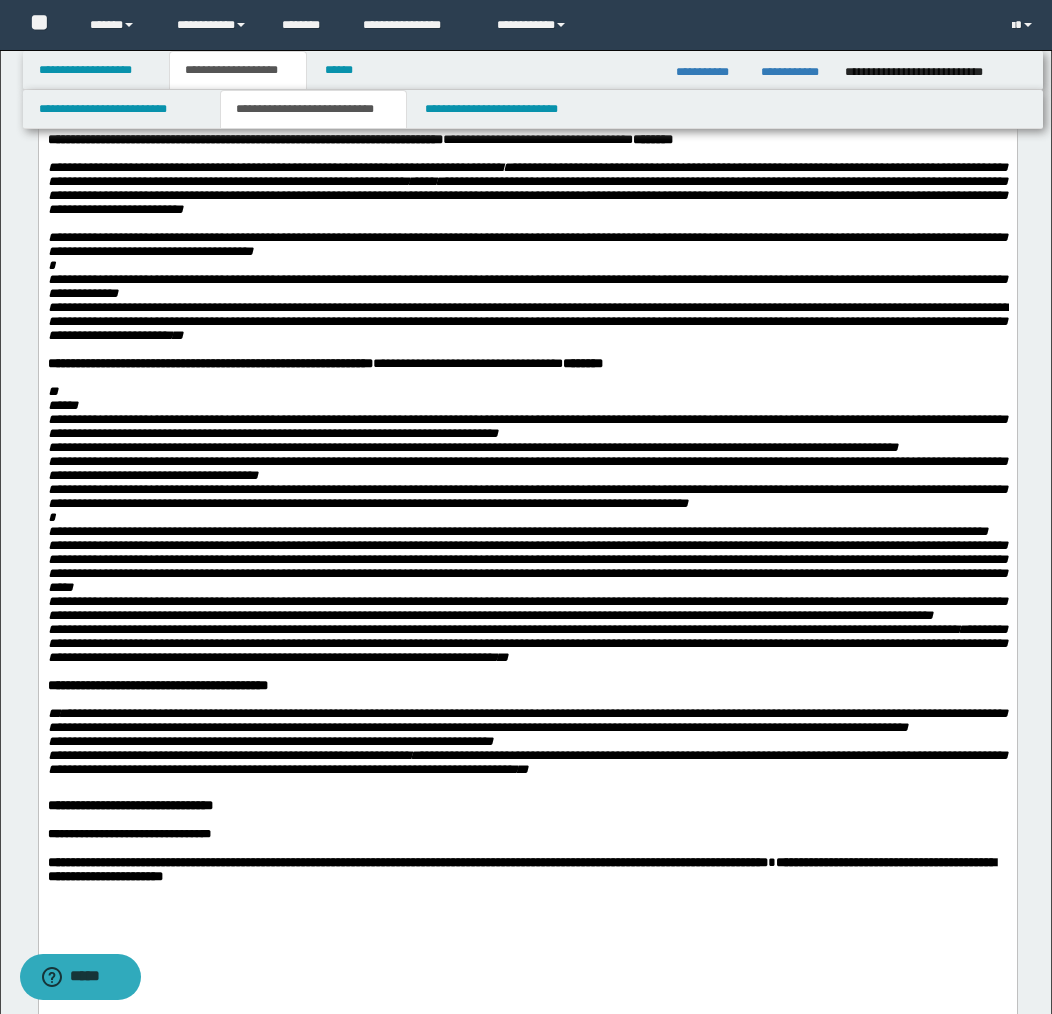 scroll, scrollTop: 1527, scrollLeft: 0, axis: vertical 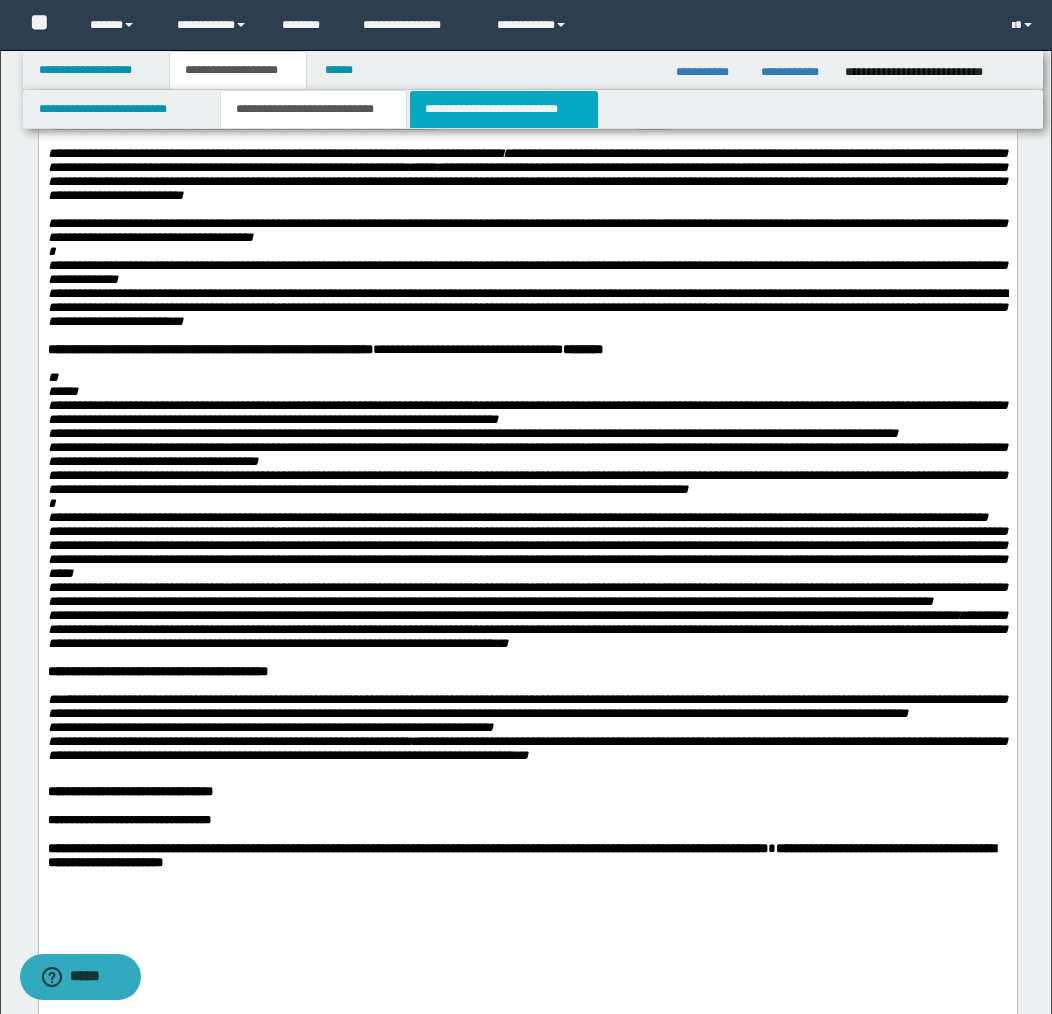 click on "**********" at bounding box center [504, 109] 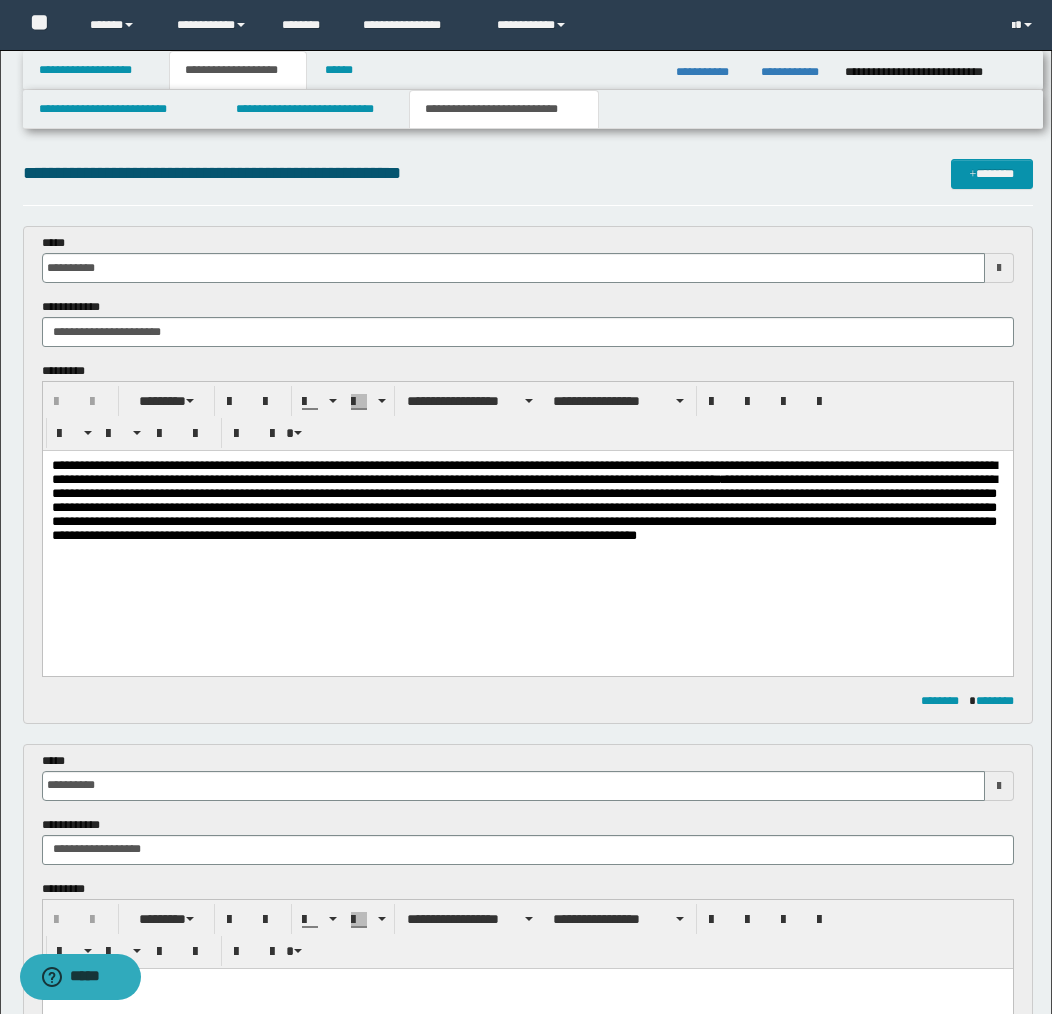 scroll, scrollTop: 0, scrollLeft: 0, axis: both 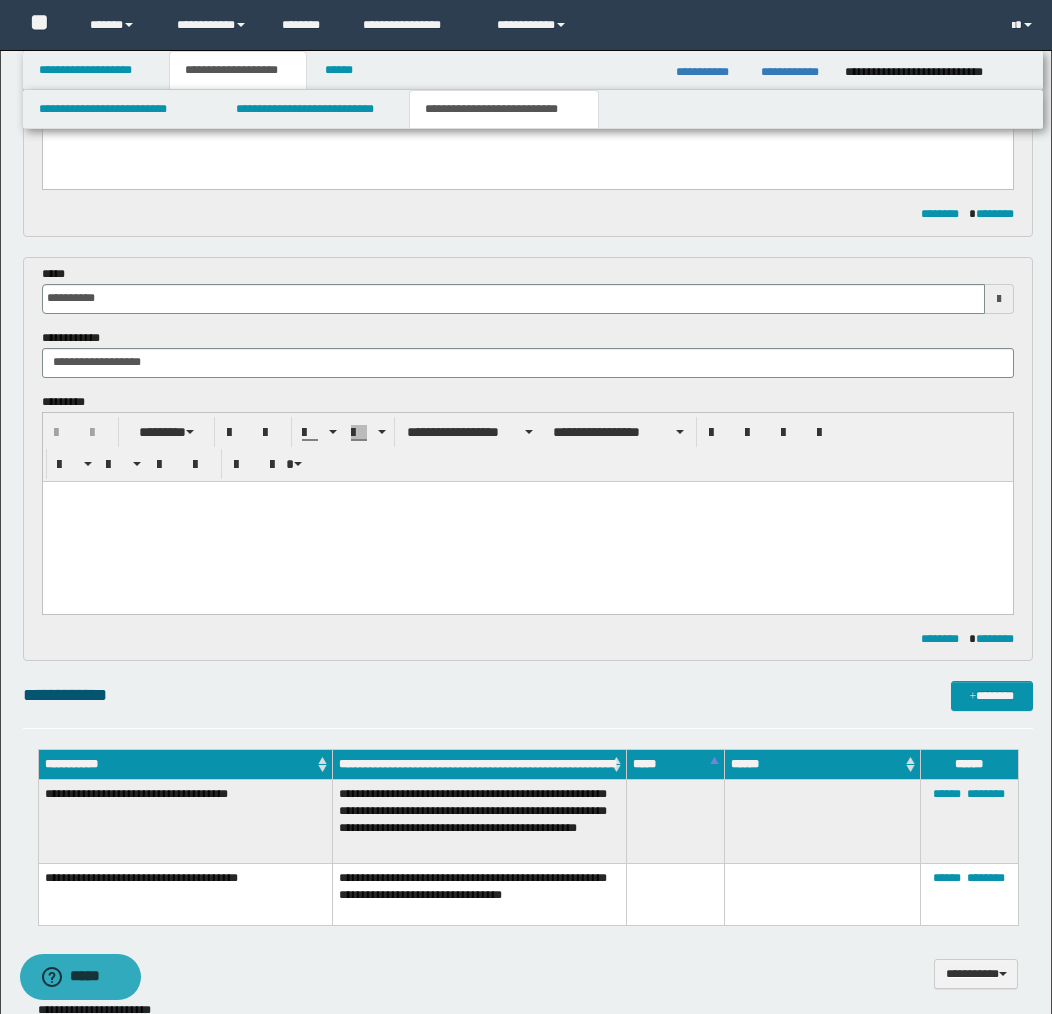 click at bounding box center (527, 521) 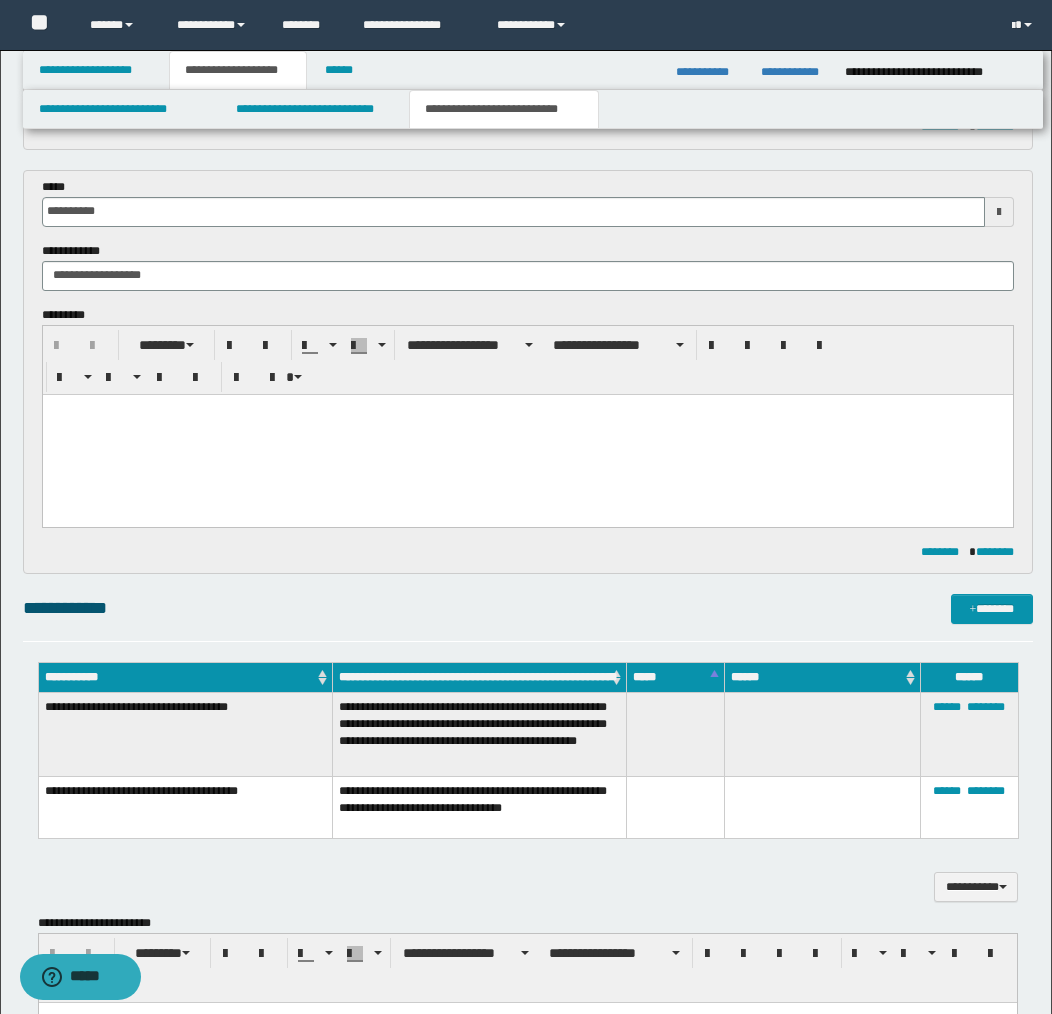 scroll, scrollTop: 570, scrollLeft: 0, axis: vertical 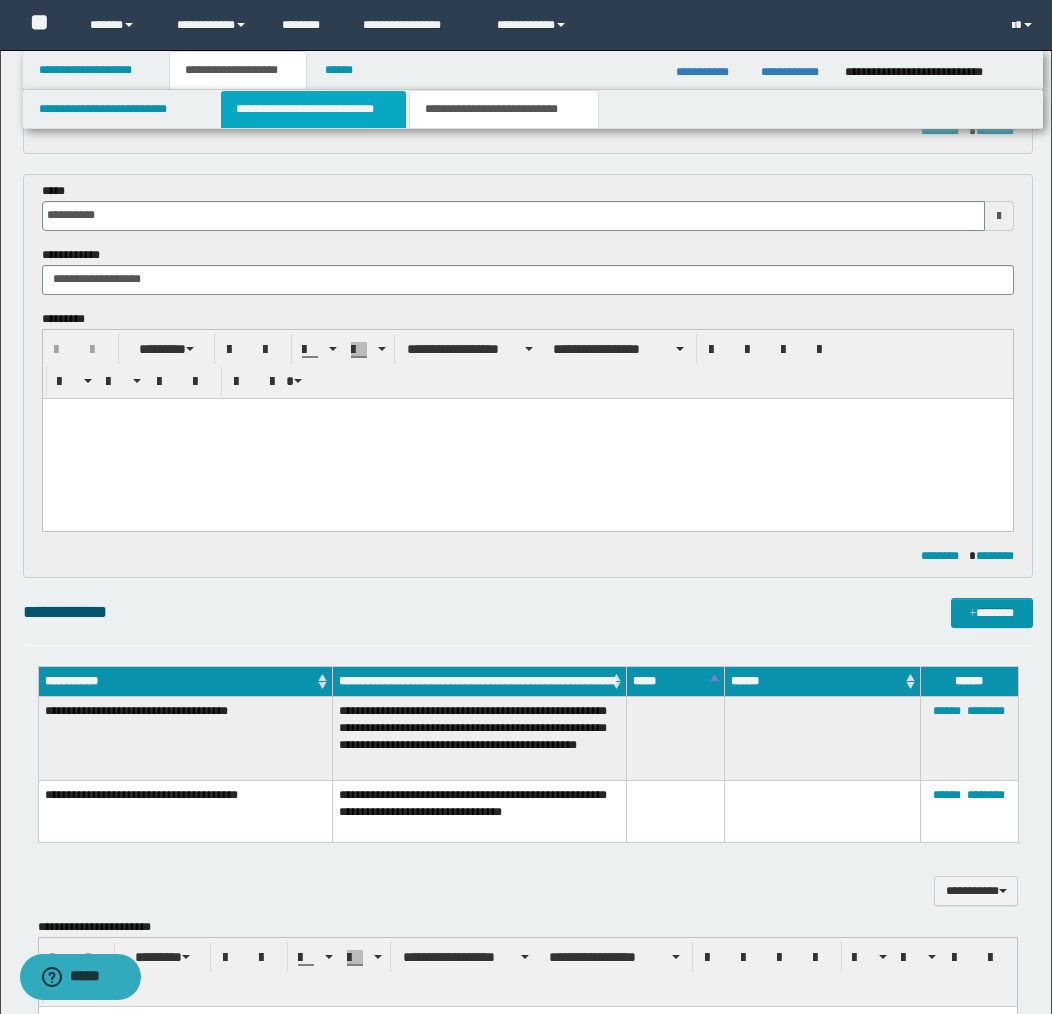 click on "**********" at bounding box center (314, 109) 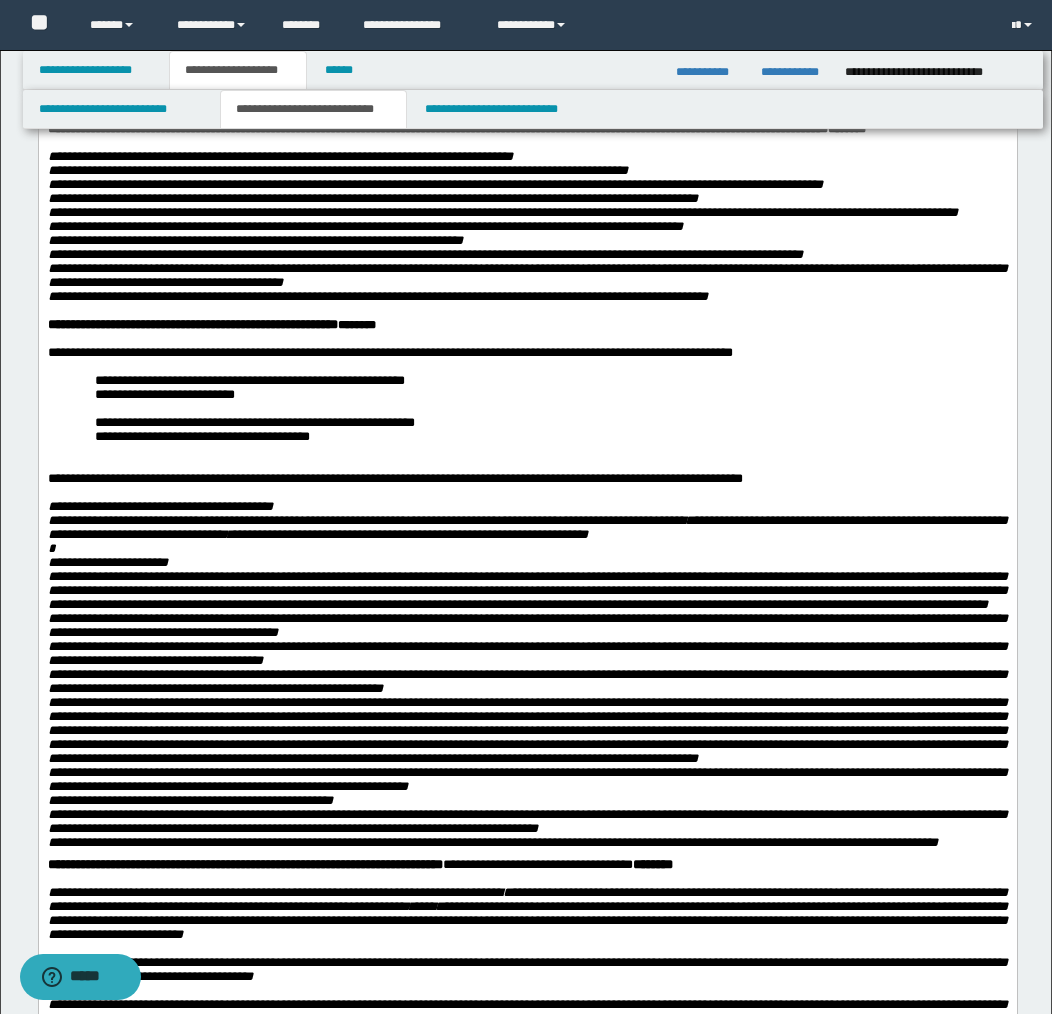 scroll, scrollTop: 789, scrollLeft: 0, axis: vertical 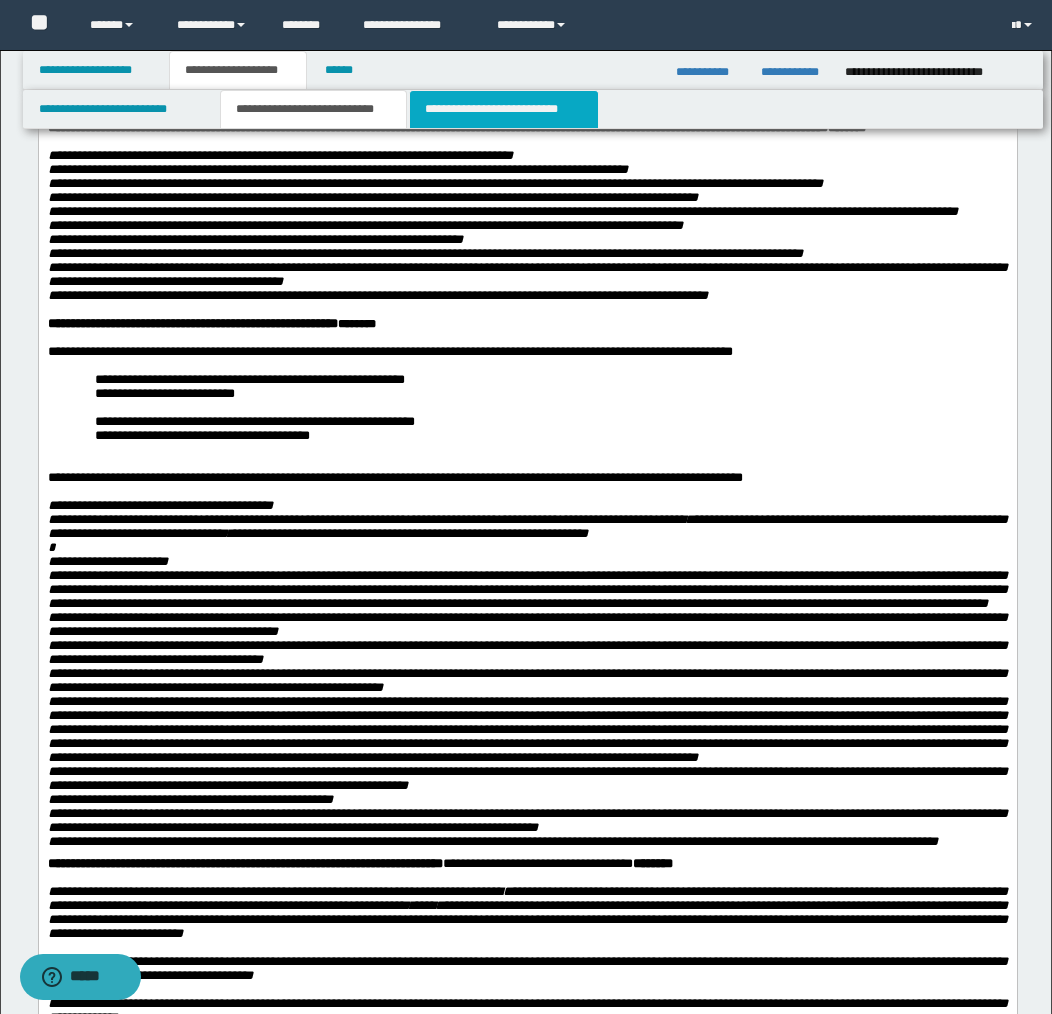 click on "**********" at bounding box center [504, 109] 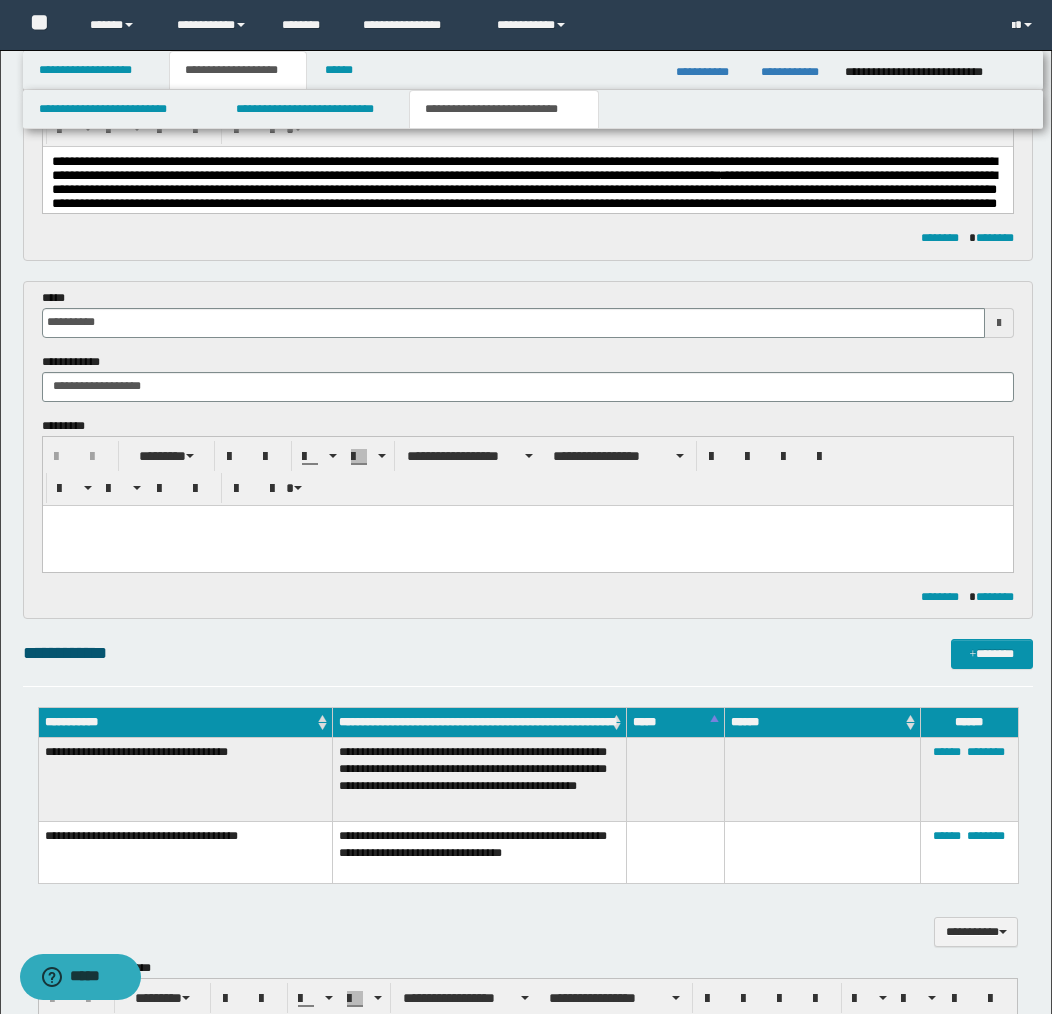 scroll, scrollTop: 298, scrollLeft: 0, axis: vertical 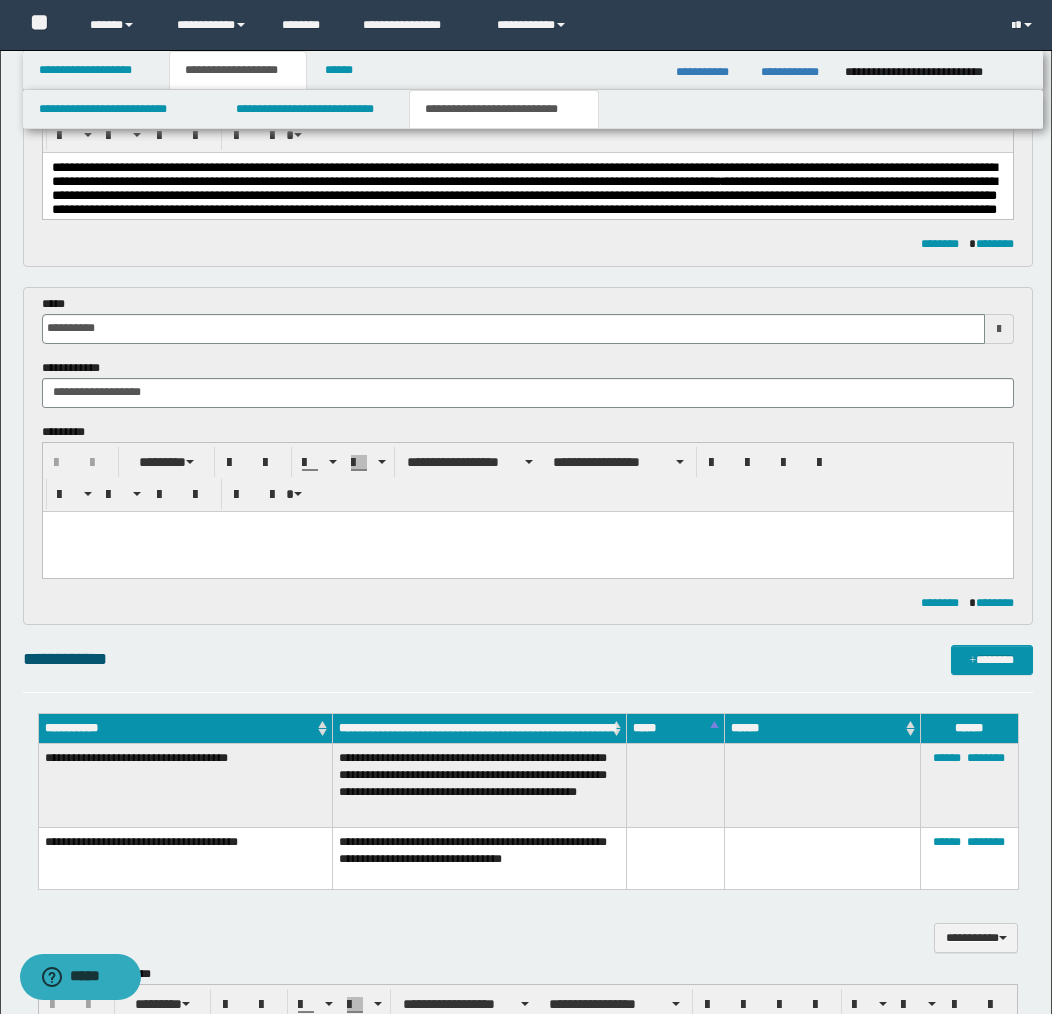 click at bounding box center [527, 526] 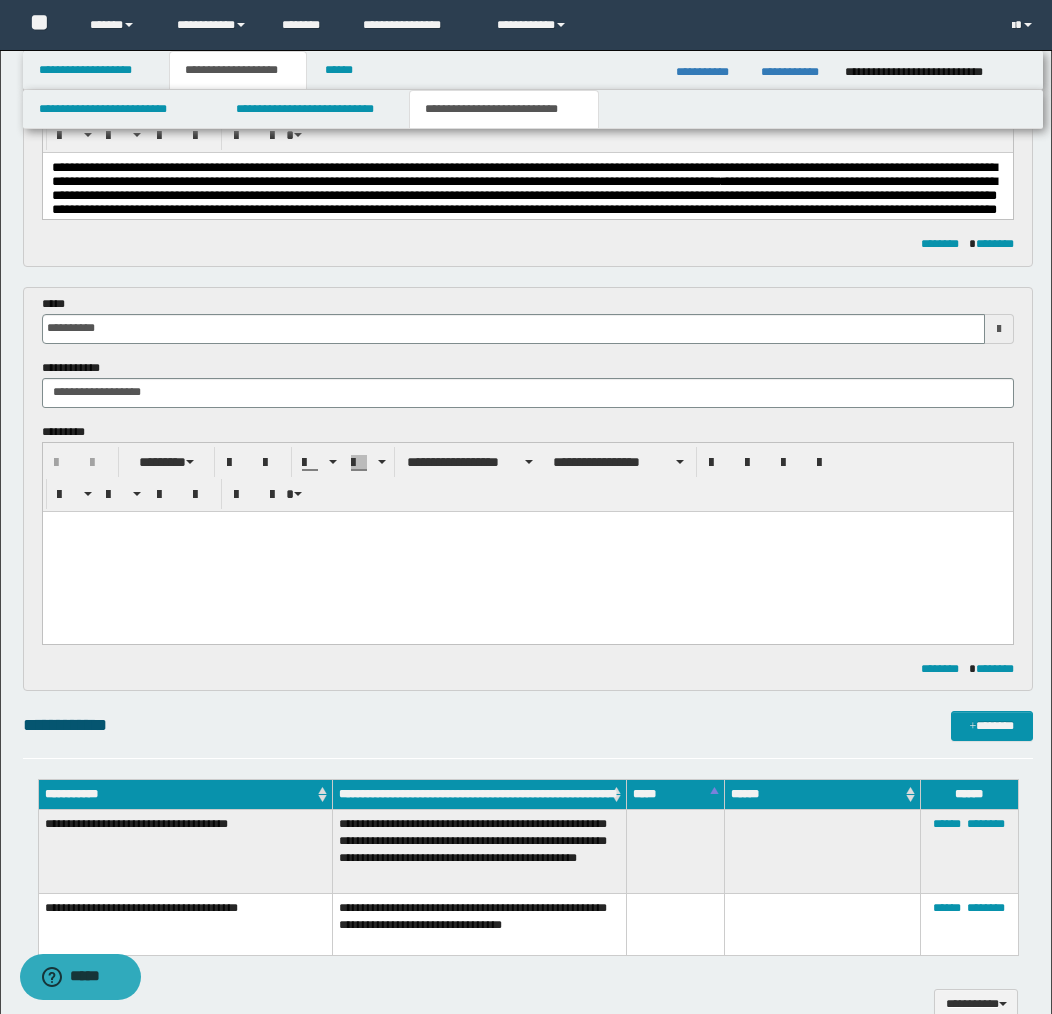 type 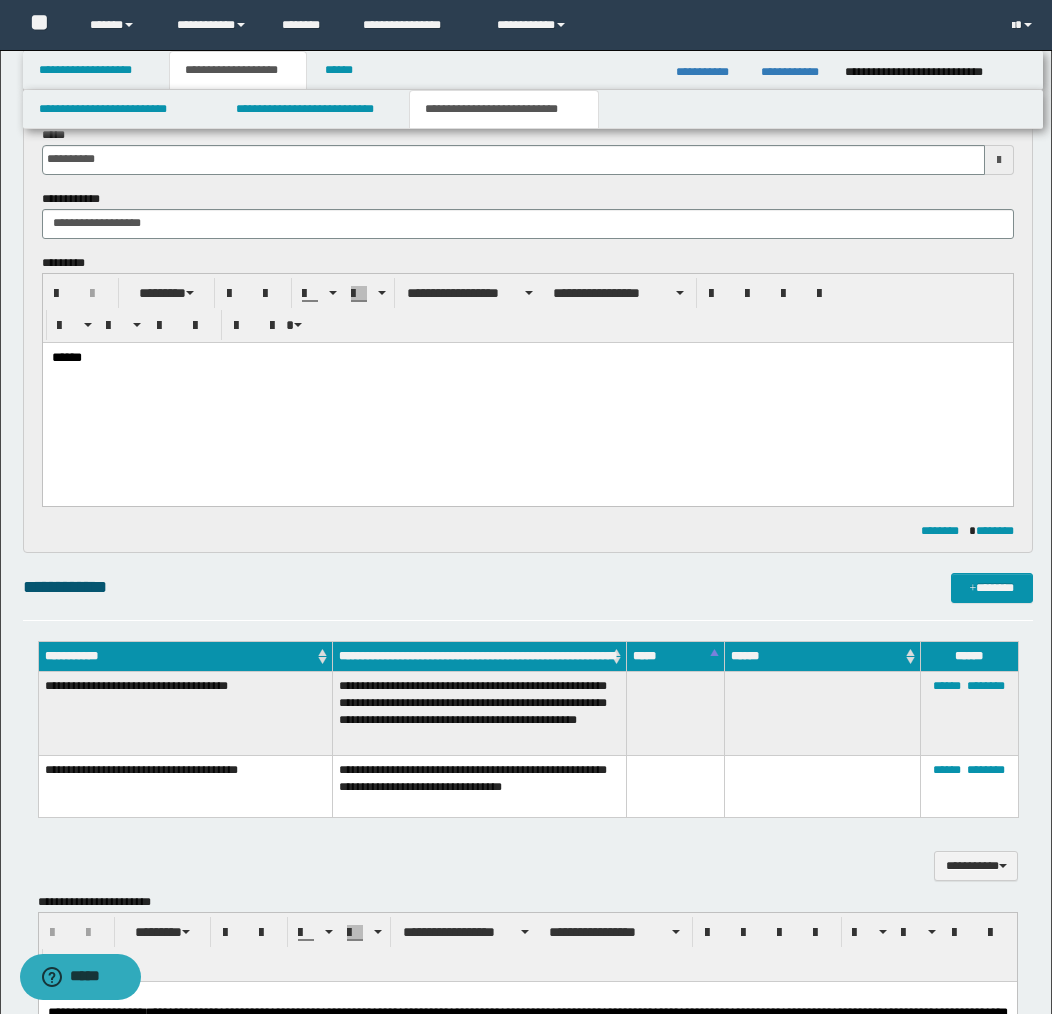 scroll, scrollTop: 460, scrollLeft: 0, axis: vertical 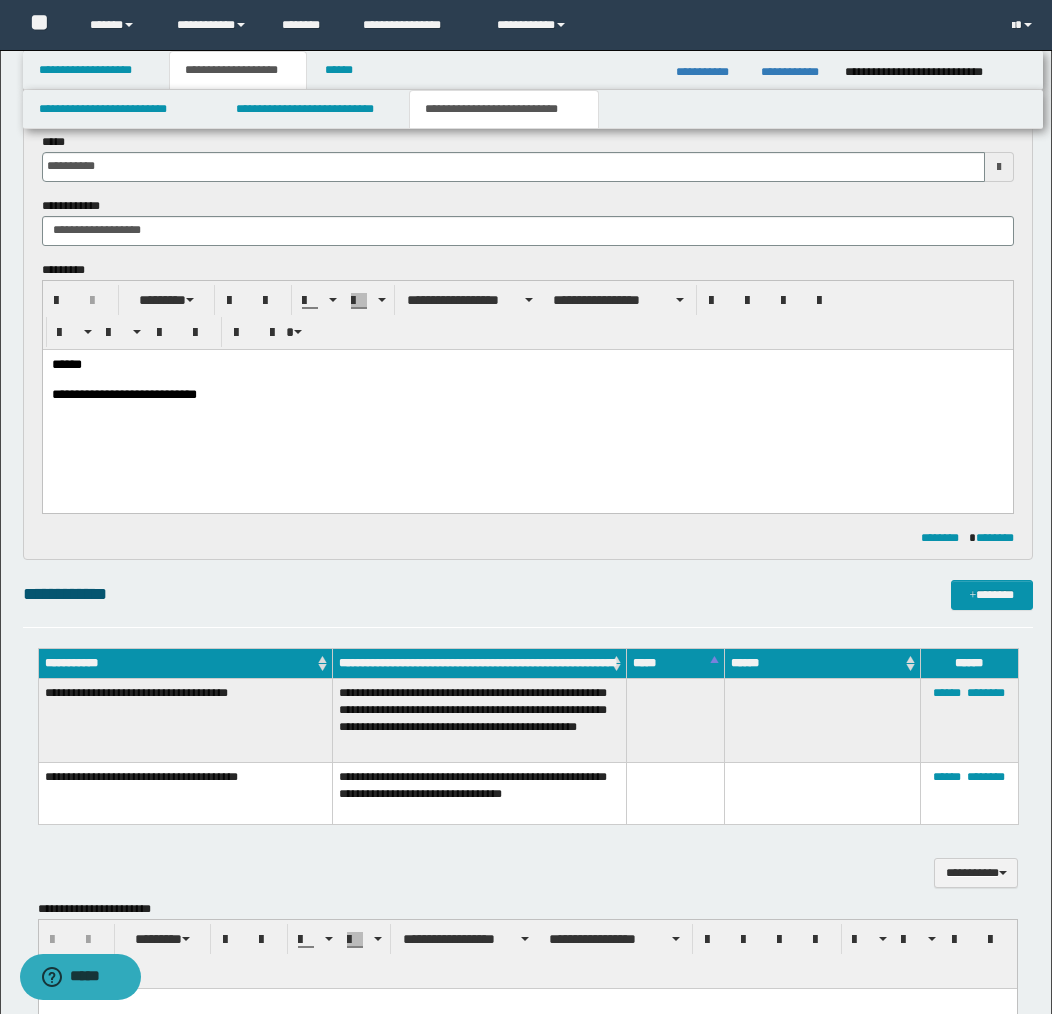 click on "**********" at bounding box center [527, 395] 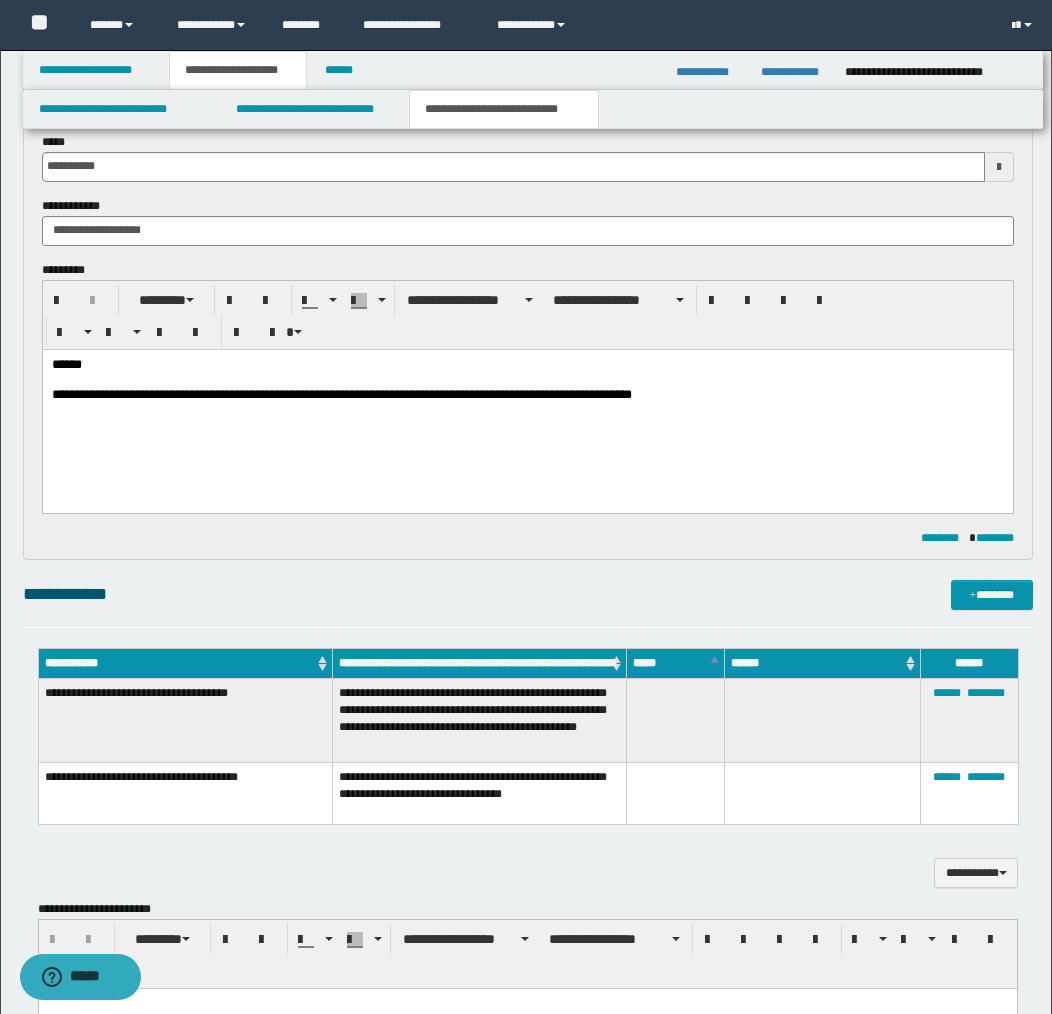 click on "**********" at bounding box center (527, 395) 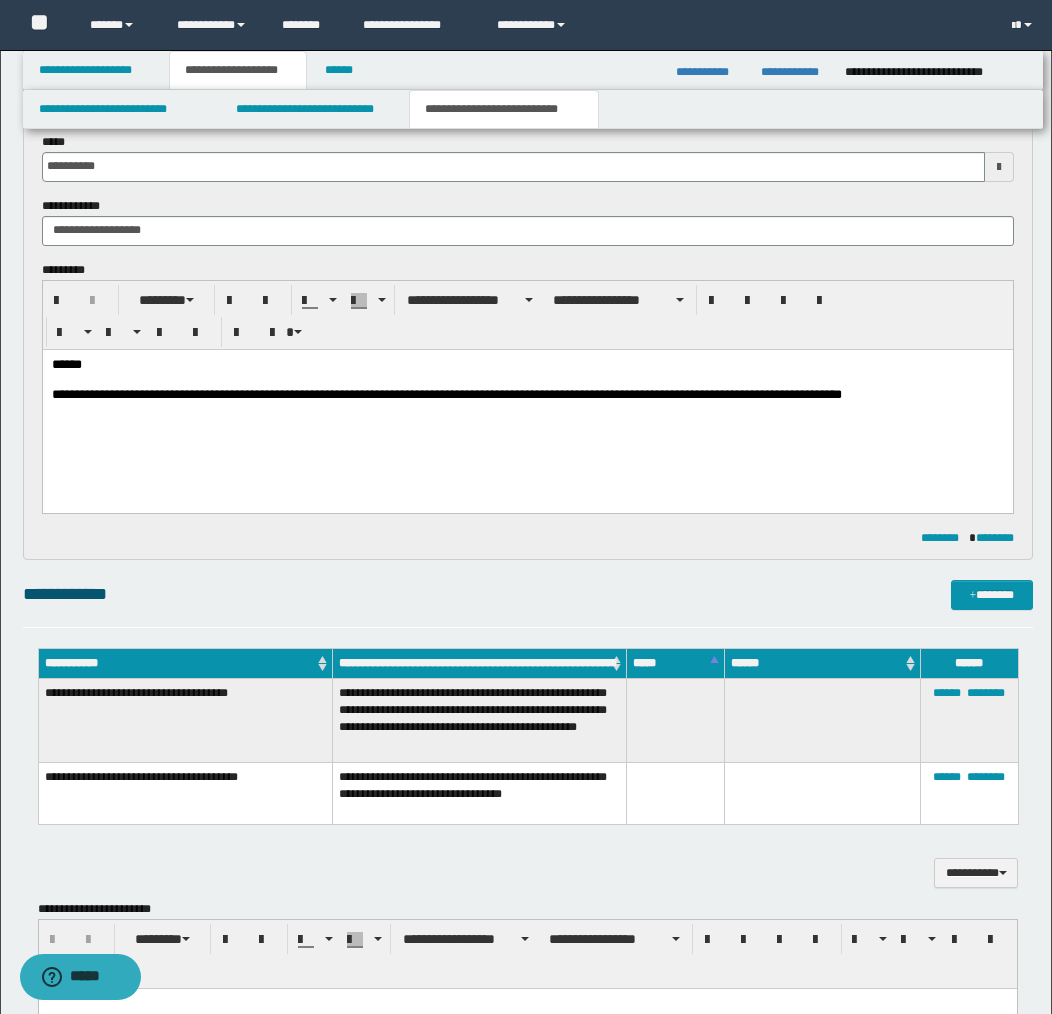 click on "**********" at bounding box center (527, 395) 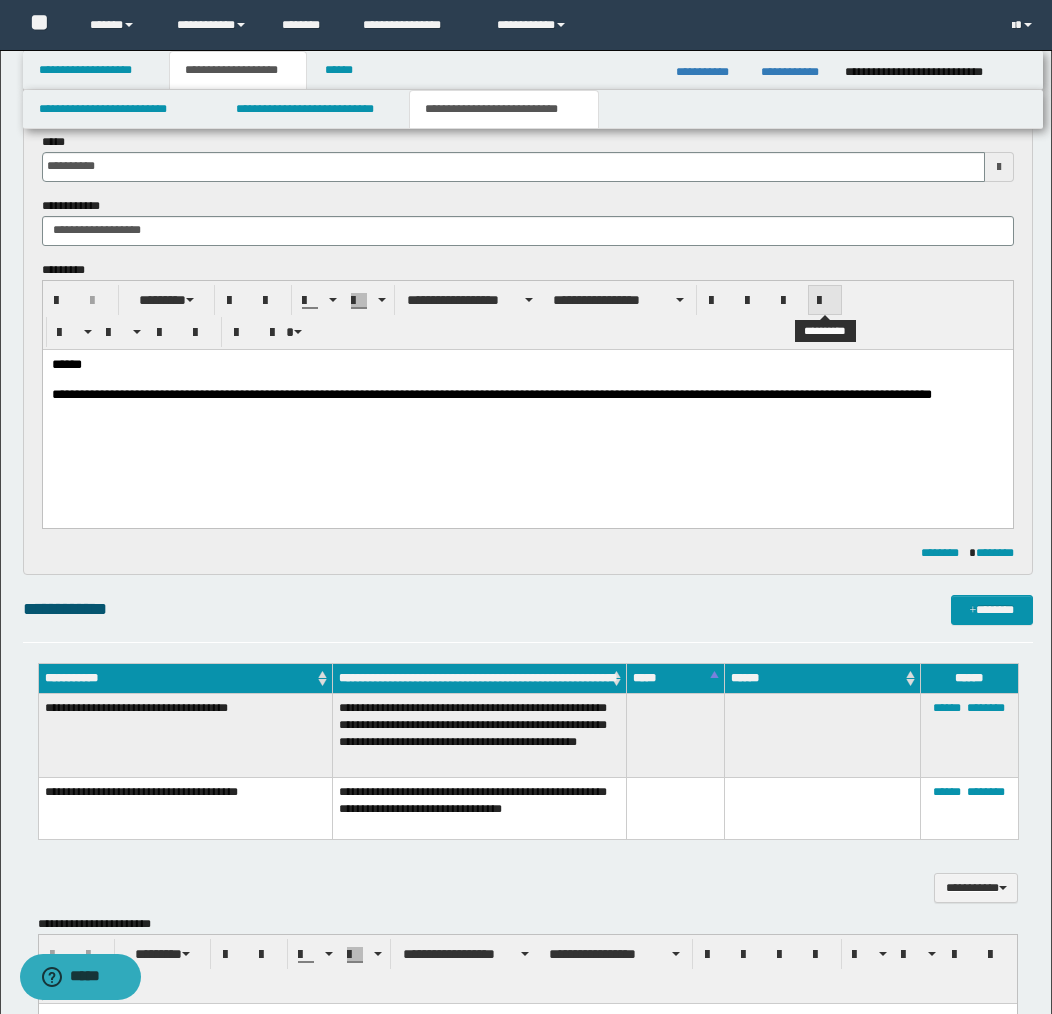 drag, startPoint x: 826, startPoint y: 298, endPoint x: 817, endPoint y: 304, distance: 10.816654 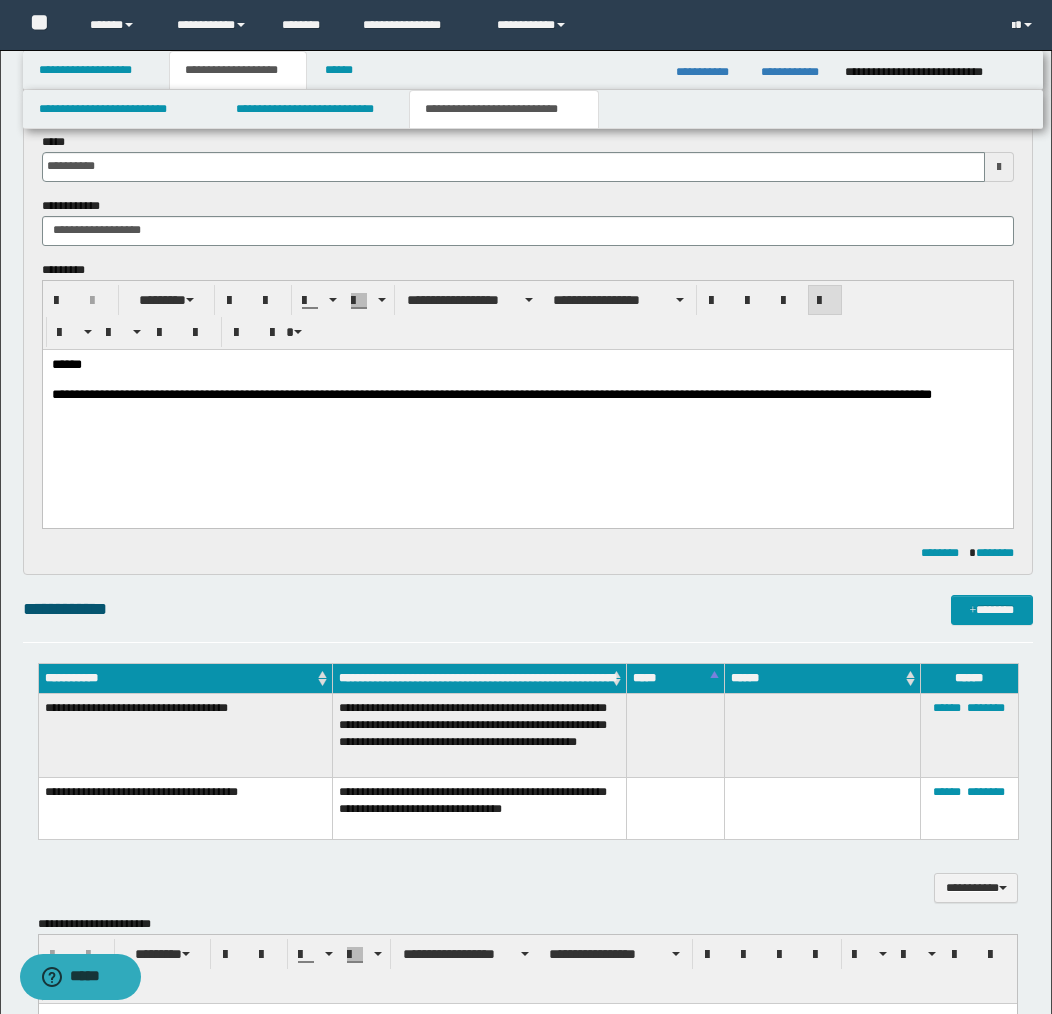 click on "**********" at bounding box center (527, 402) 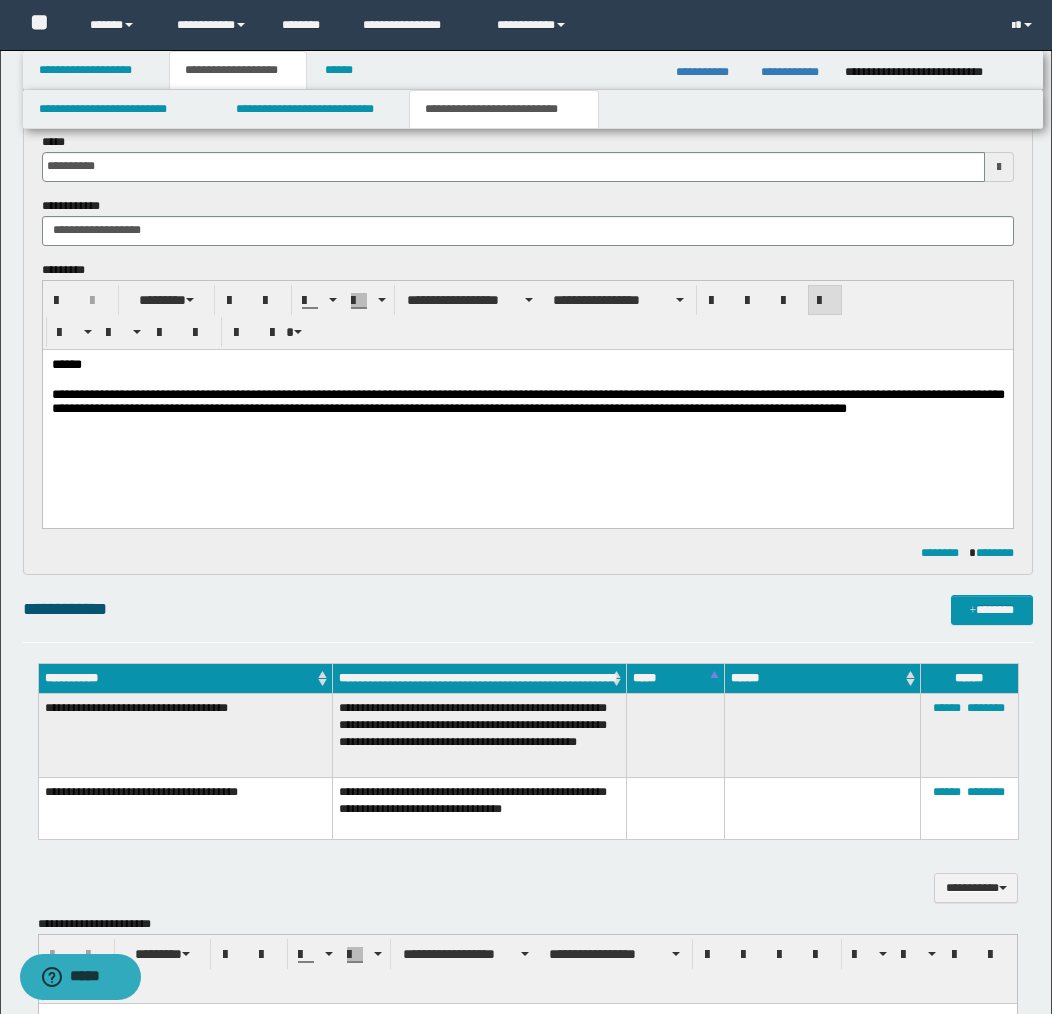 drag, startPoint x: 1001, startPoint y: 407, endPoint x: 968, endPoint y: 477, distance: 77.388626 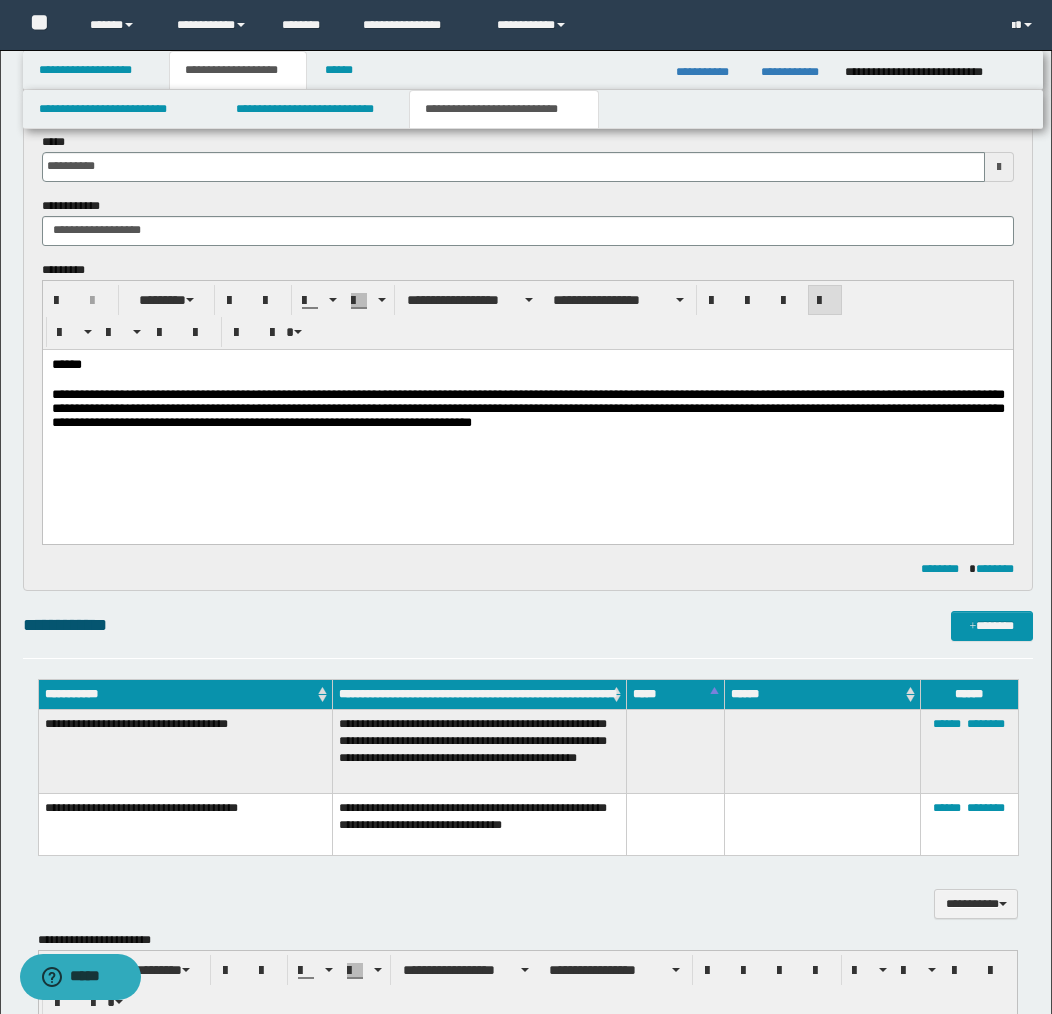click on "**********" at bounding box center [527, 410] 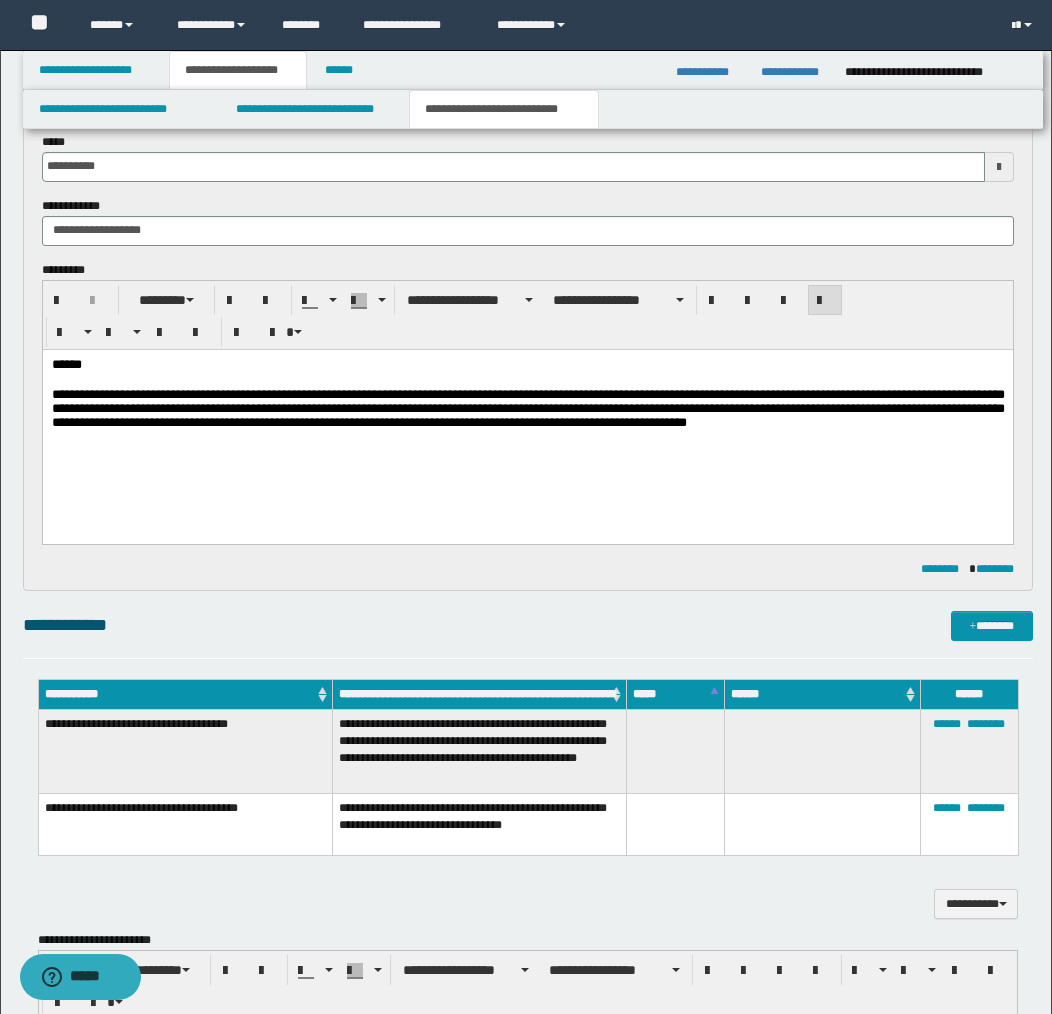 click on "**********" at bounding box center [527, 410] 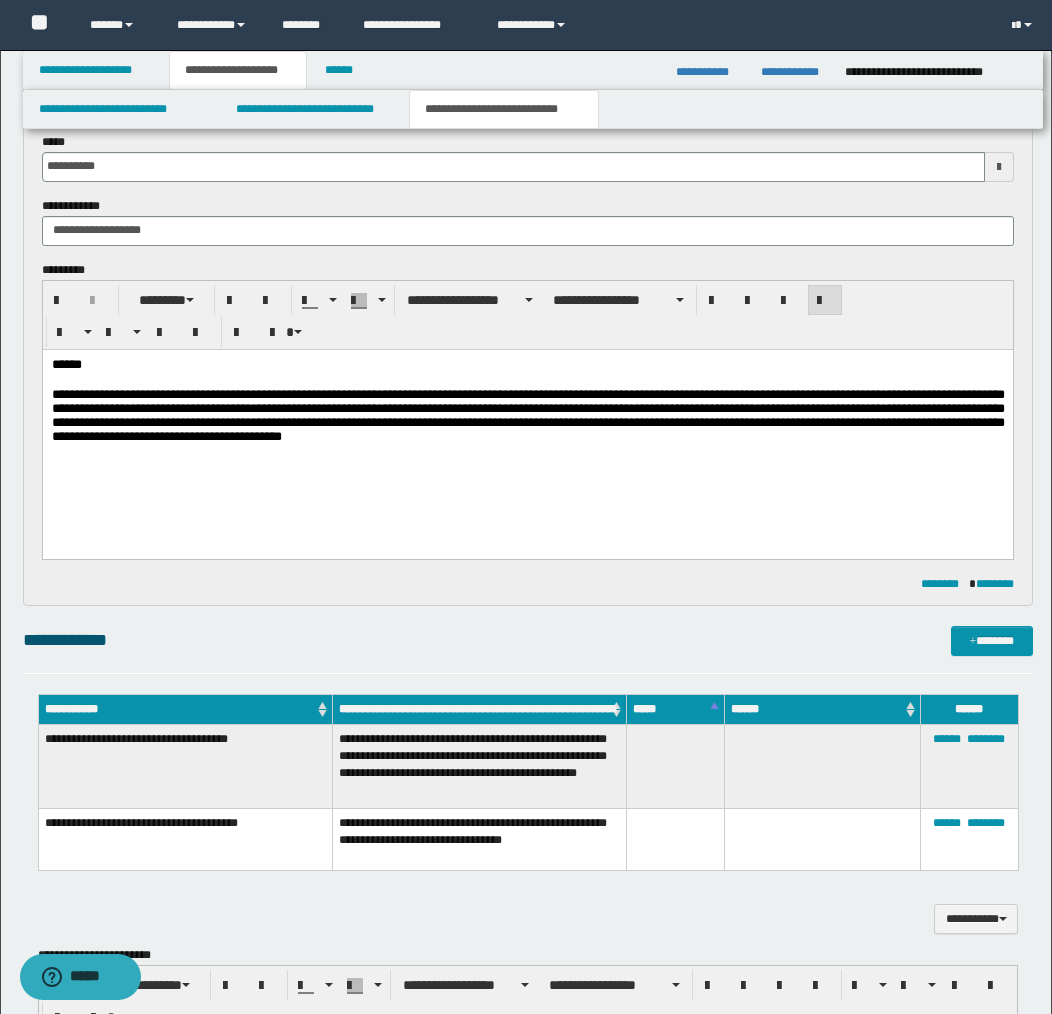 click on "**********" at bounding box center [527, 418] 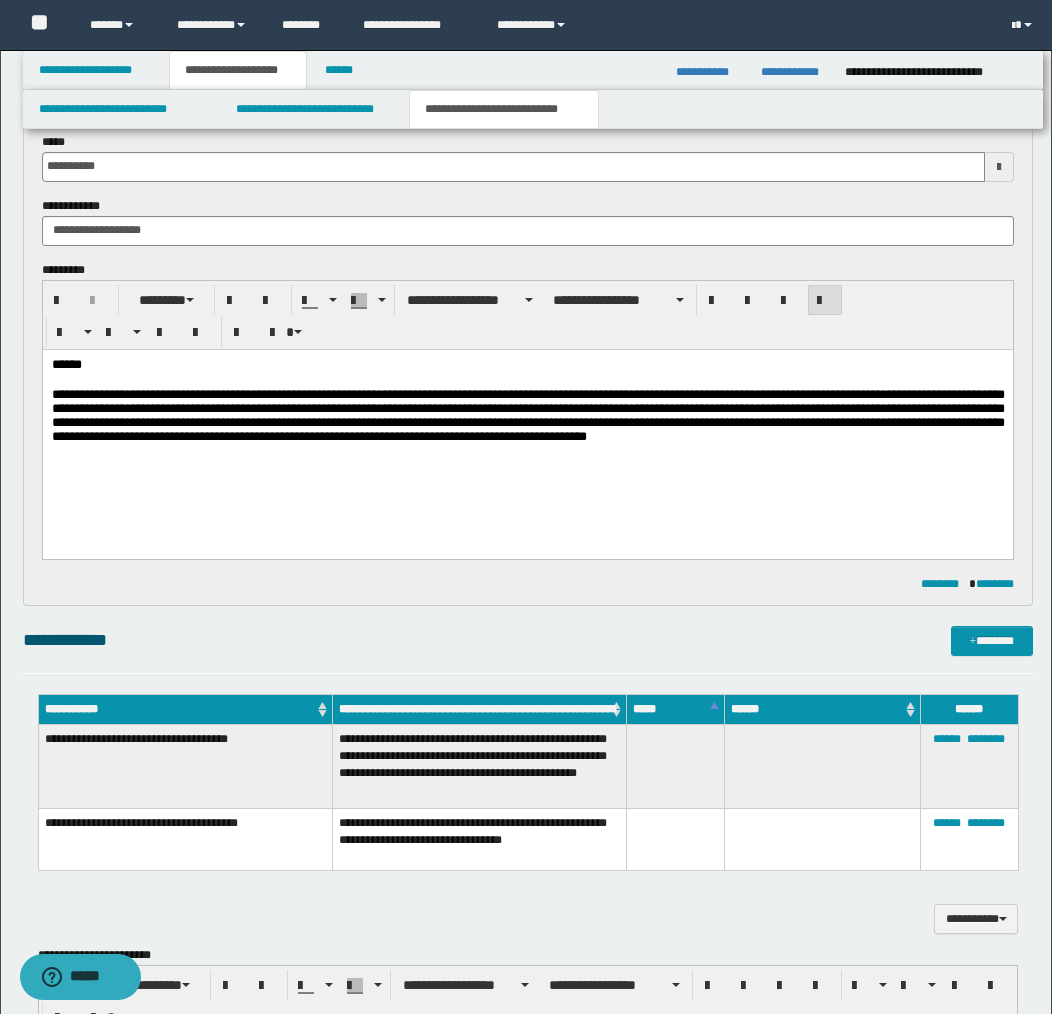 click on "**********" at bounding box center [527, 418] 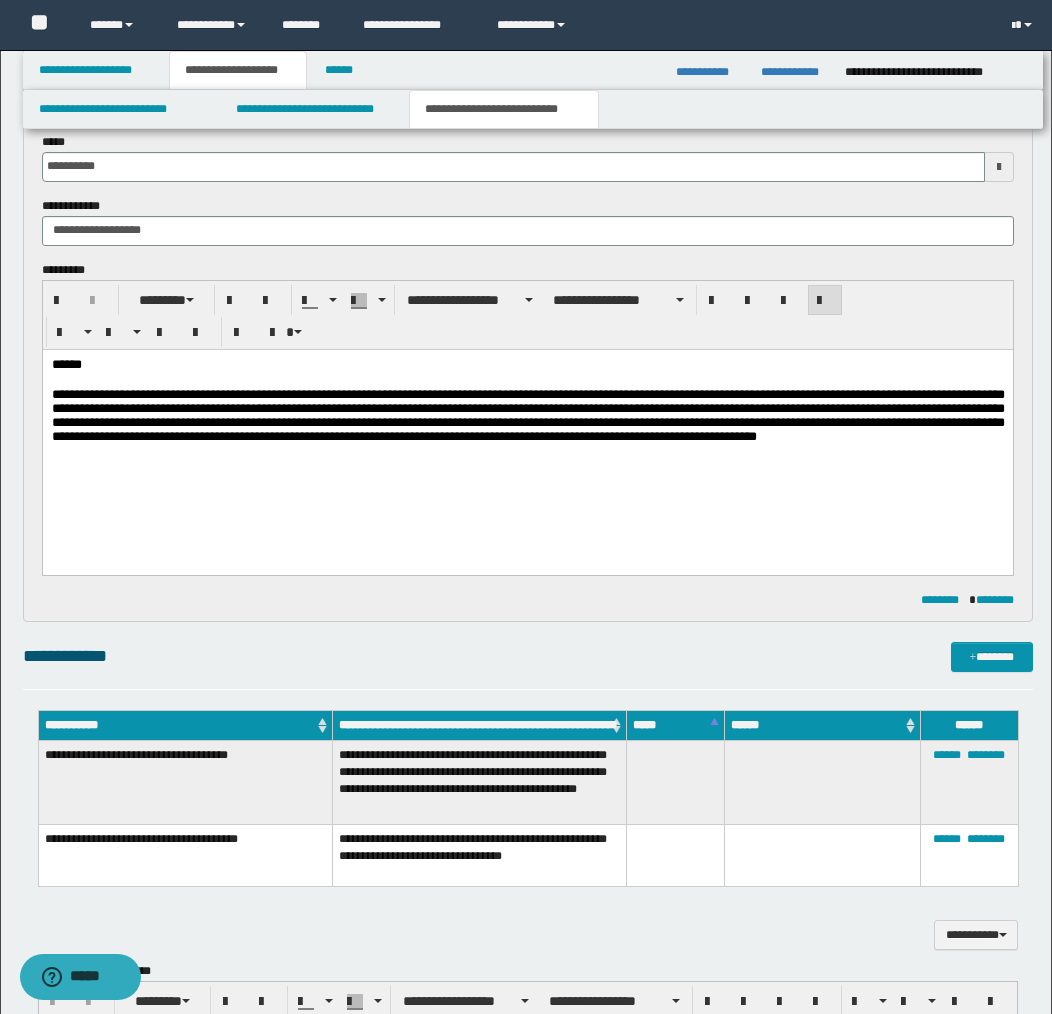 click on "**********" at bounding box center [527, 435] 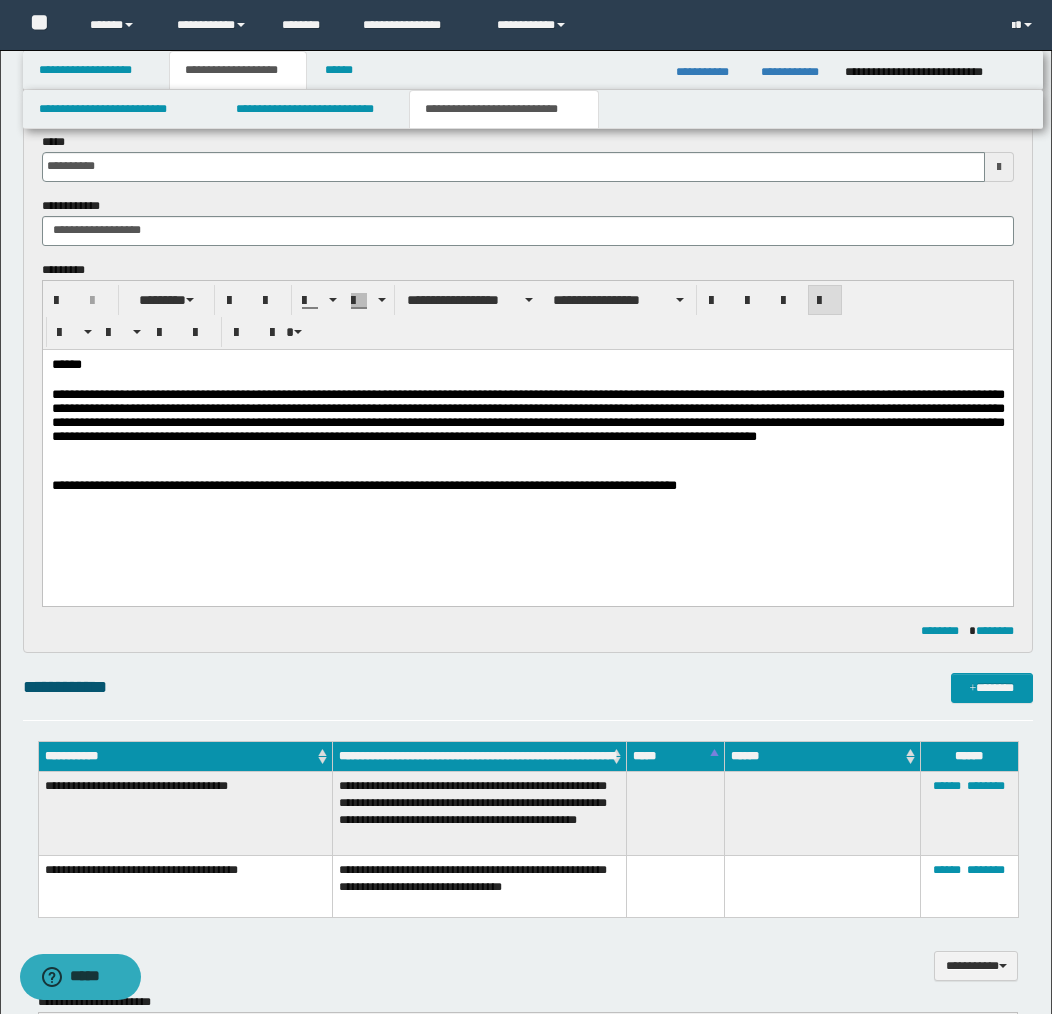 click on "**********" at bounding box center (527, 450) 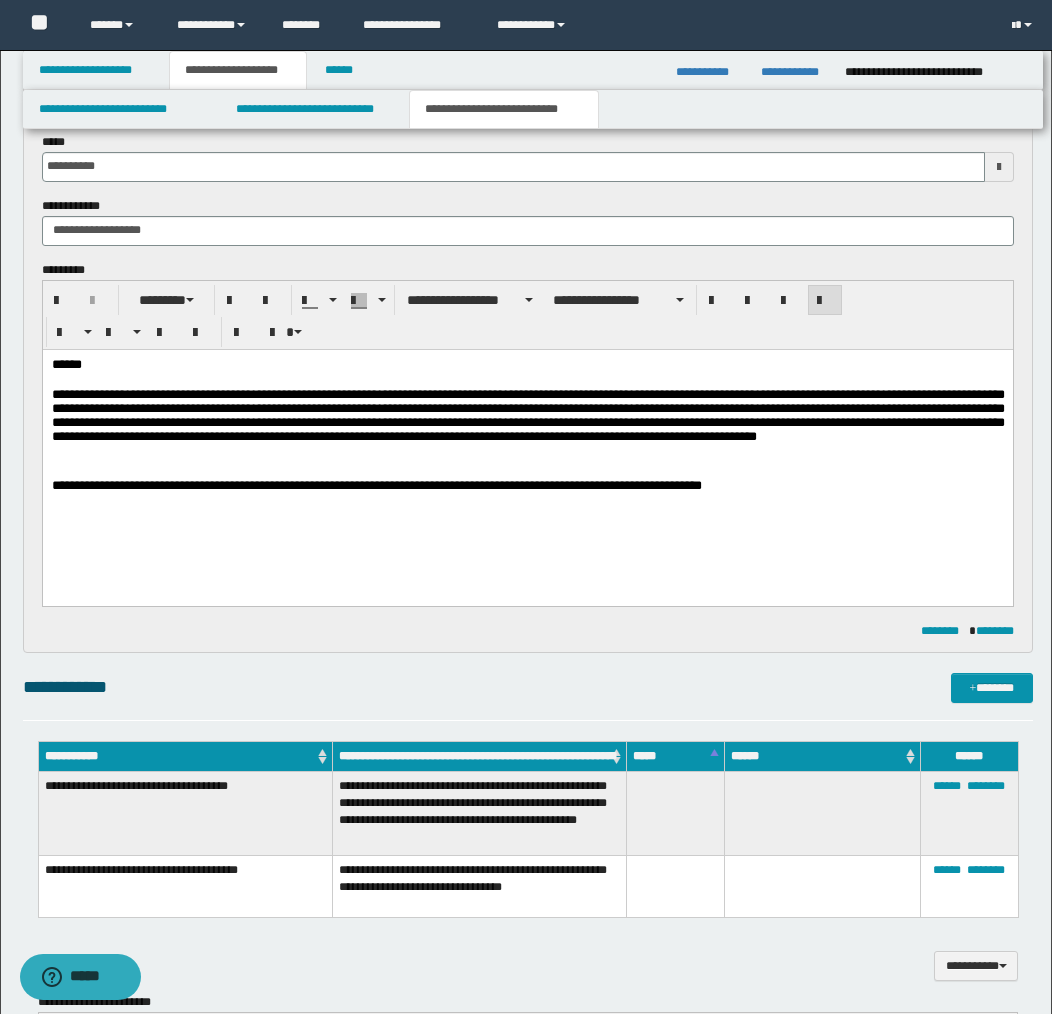 click on "**********" at bounding box center (527, 486) 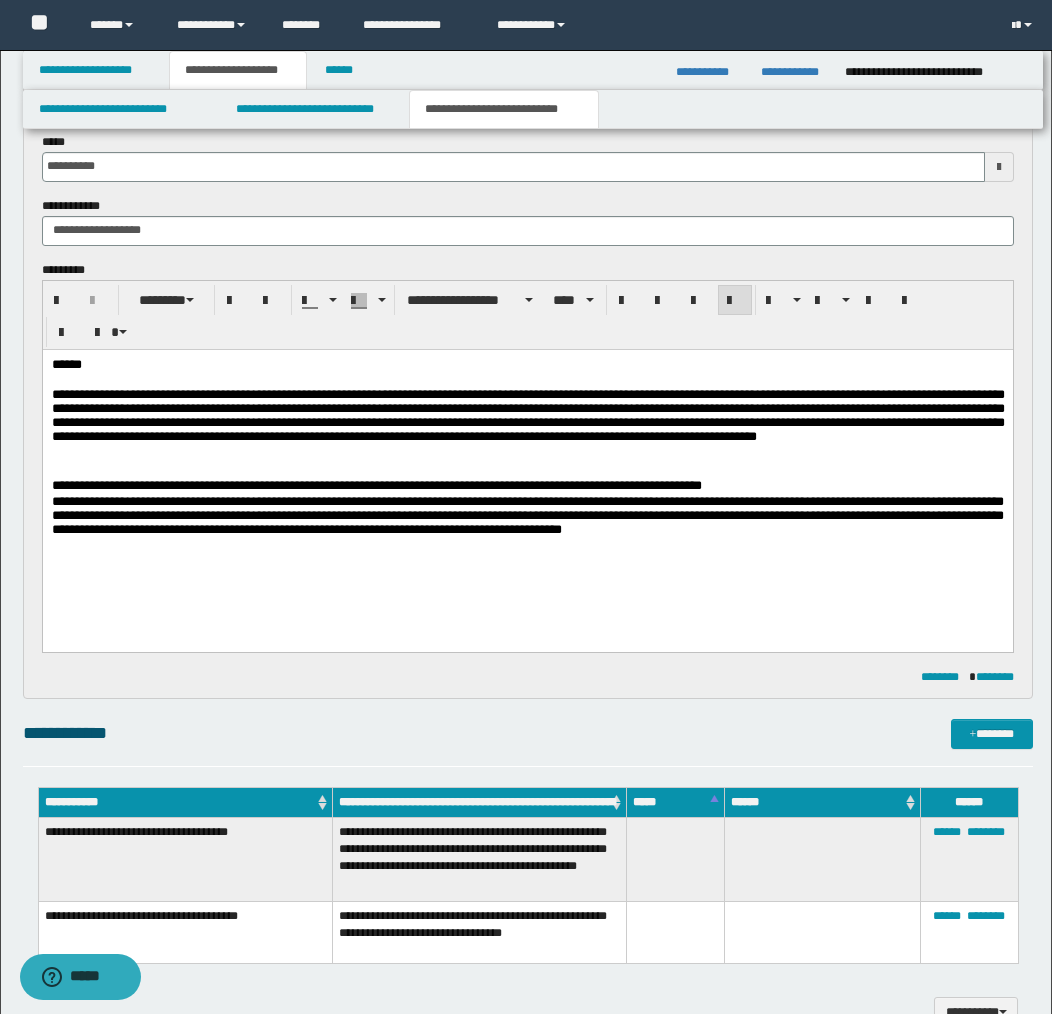 click on "**********" at bounding box center (527, 486) 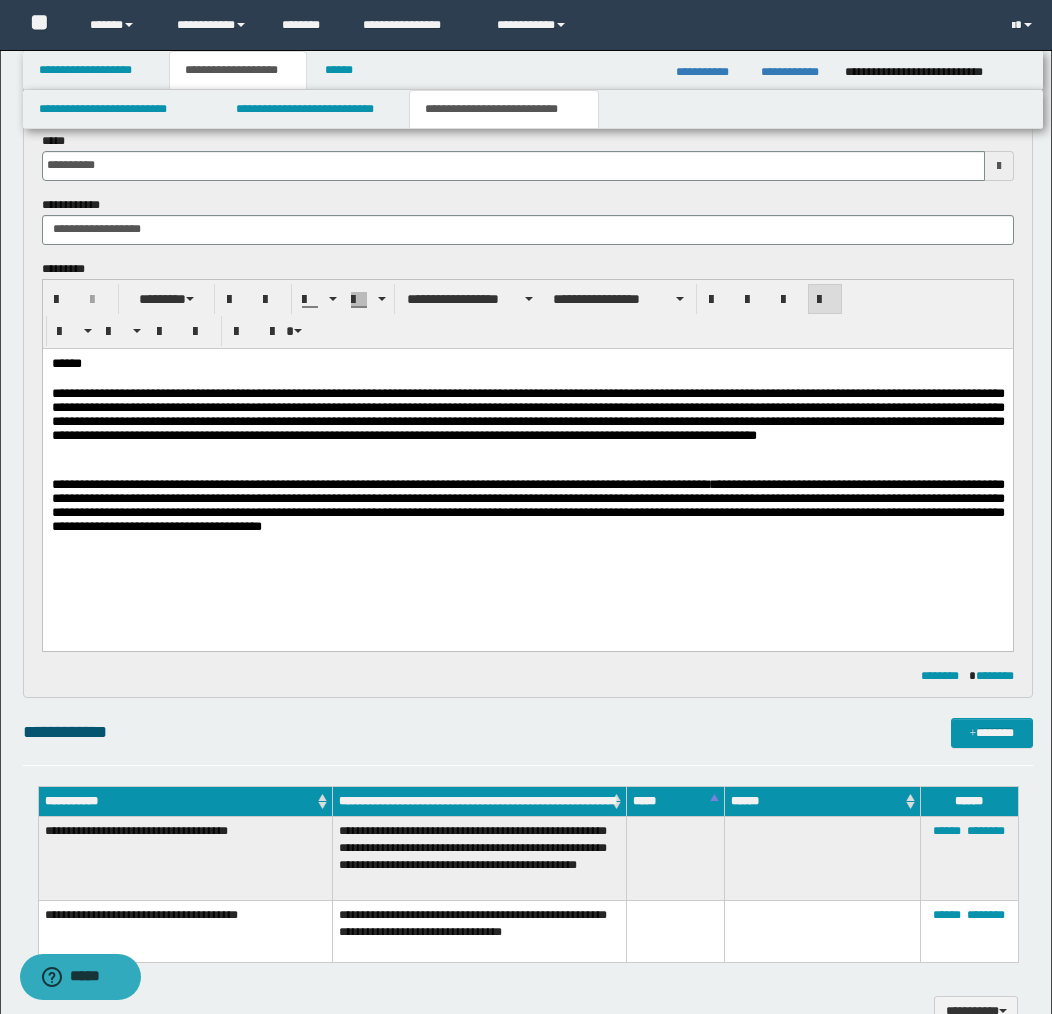 click on "**********" at bounding box center [527, 425] 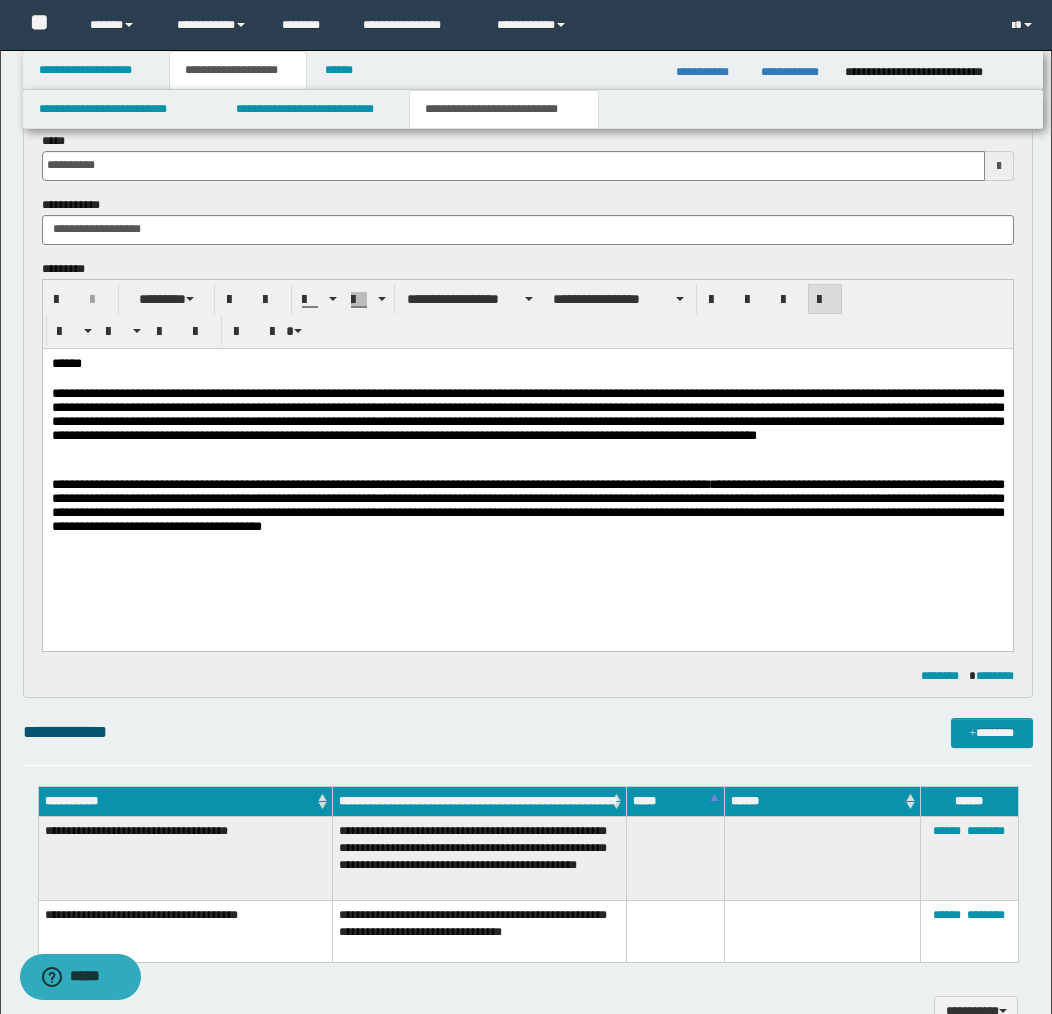 scroll, scrollTop: 455, scrollLeft: 0, axis: vertical 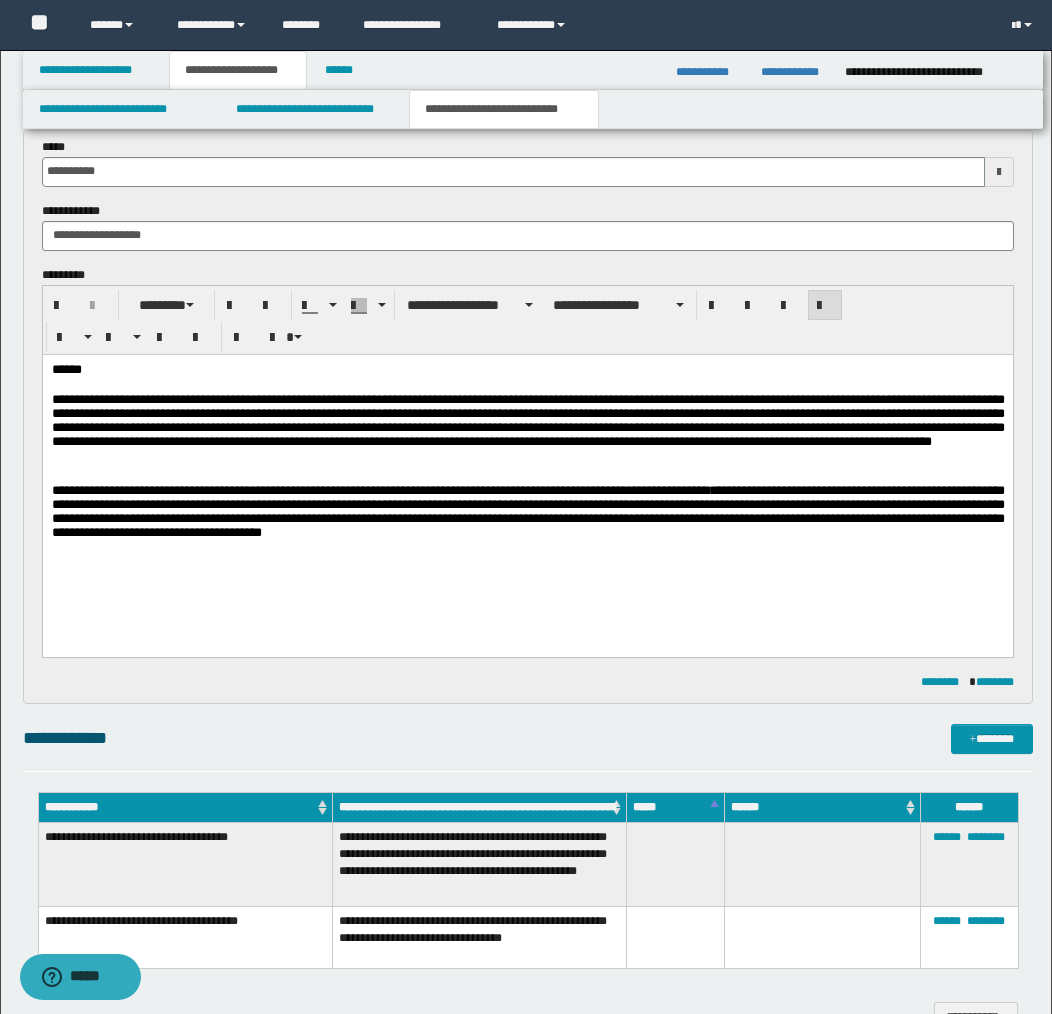 click on "**********" at bounding box center (527, 514) 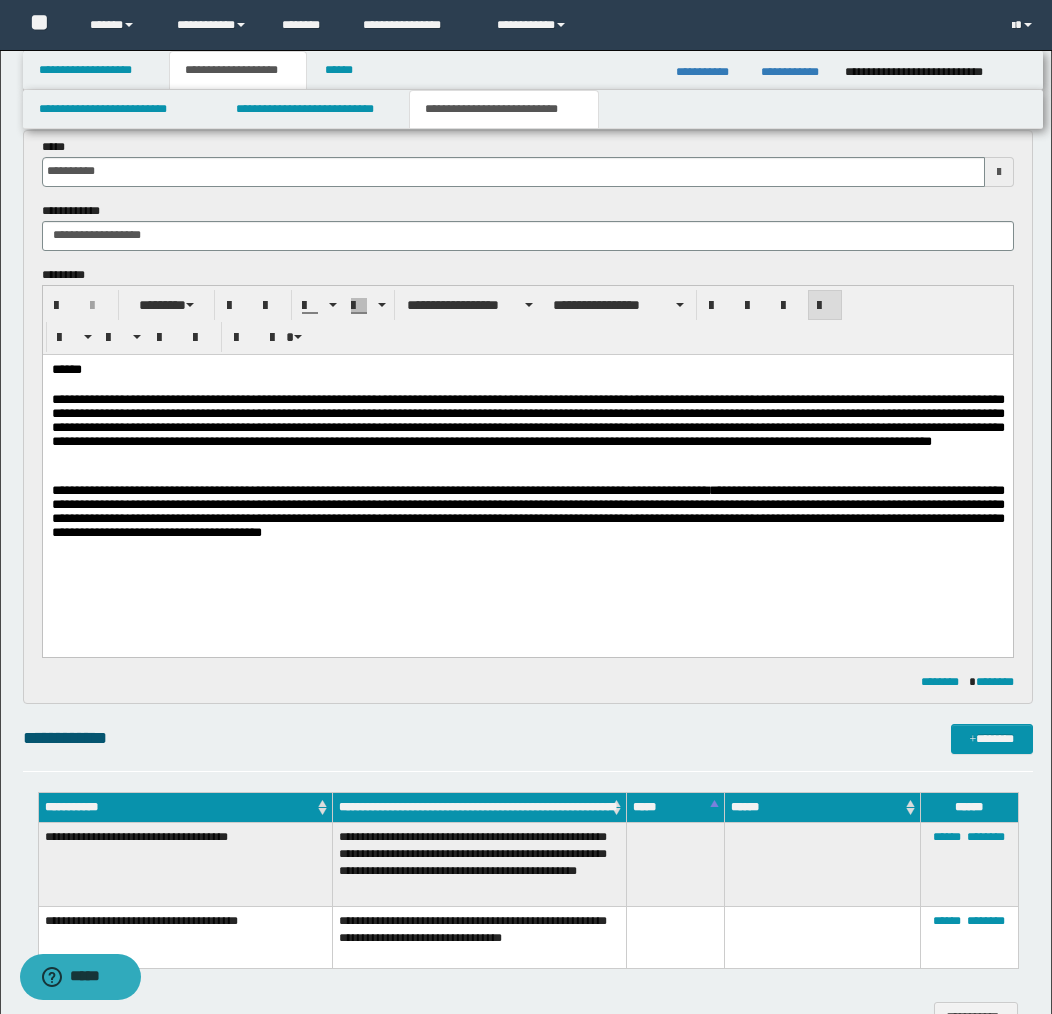 click on "**********" at bounding box center [527, 514] 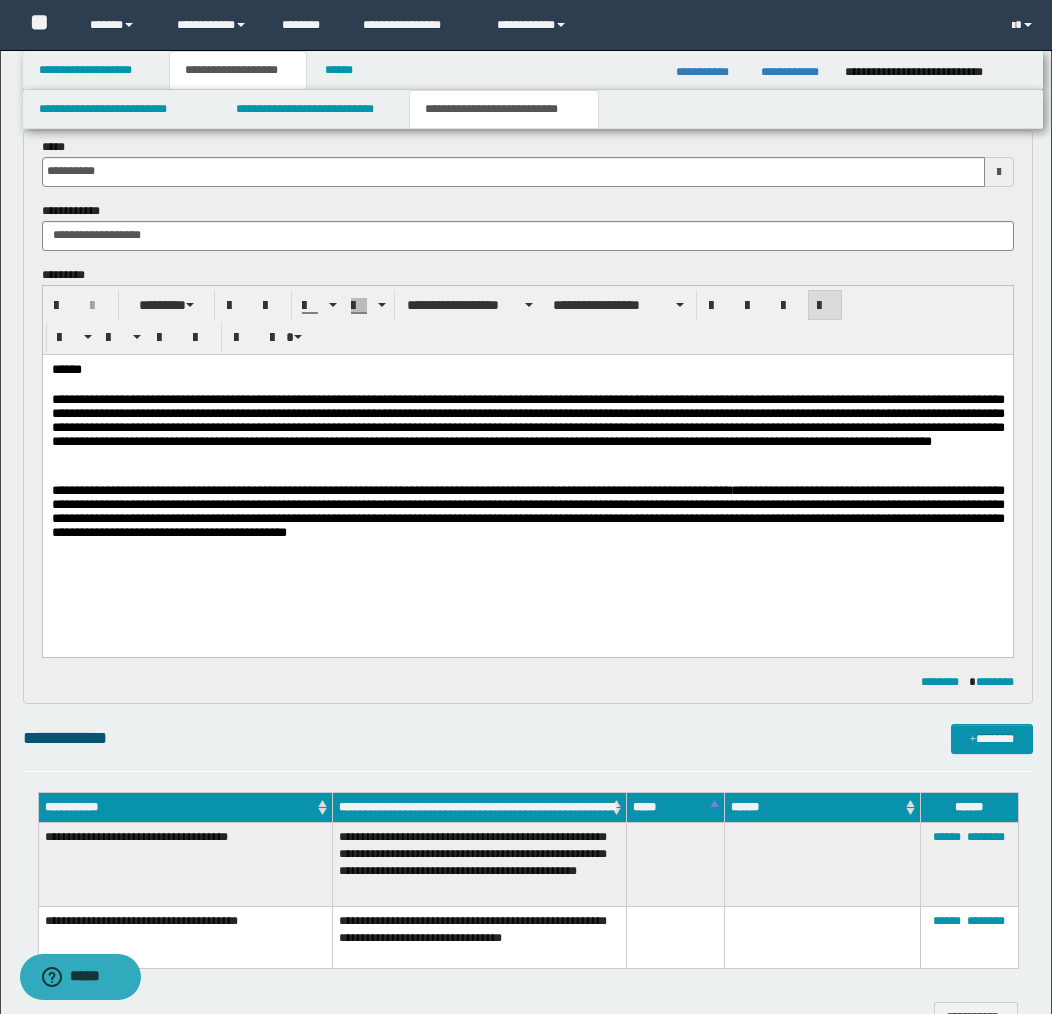 click on "**********" at bounding box center (527, 510) 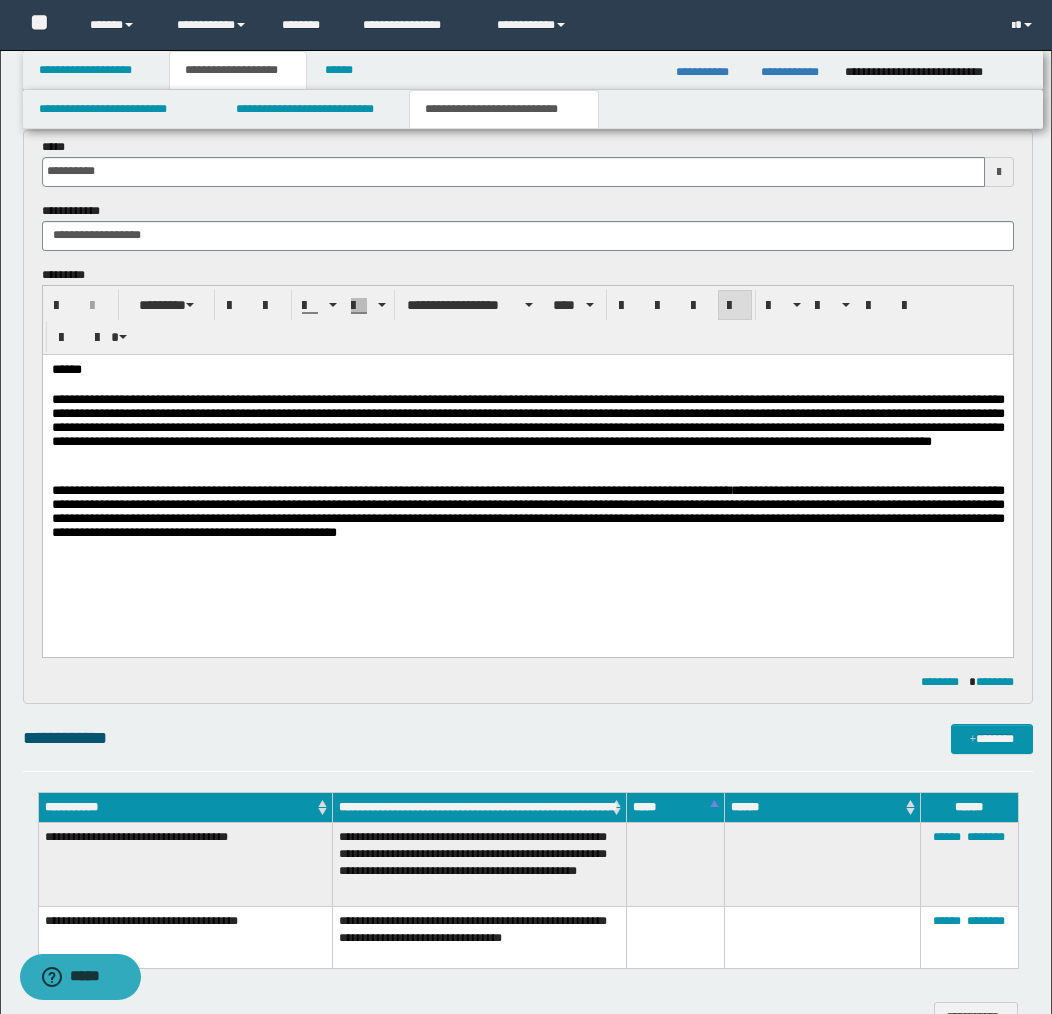 click on "**********" at bounding box center (527, 510) 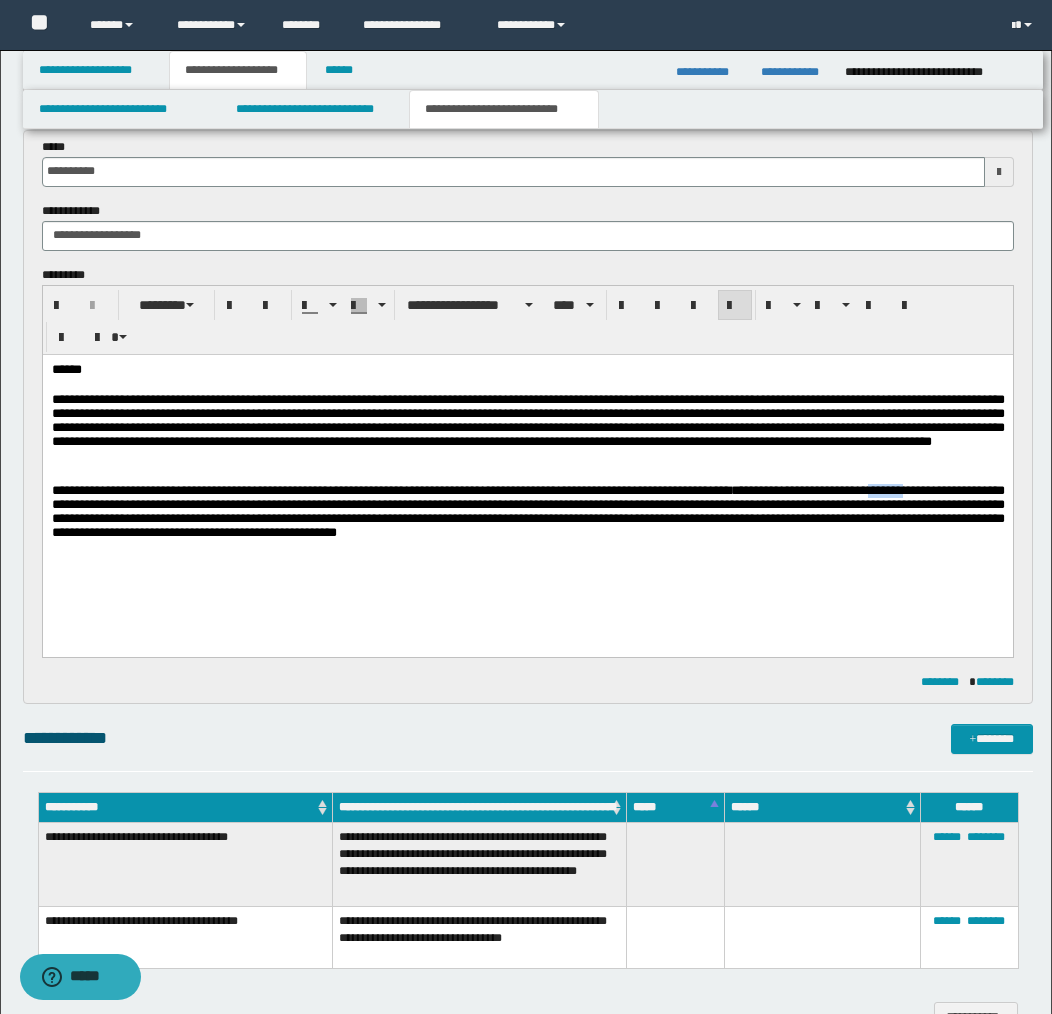 click on "**********" at bounding box center (527, 510) 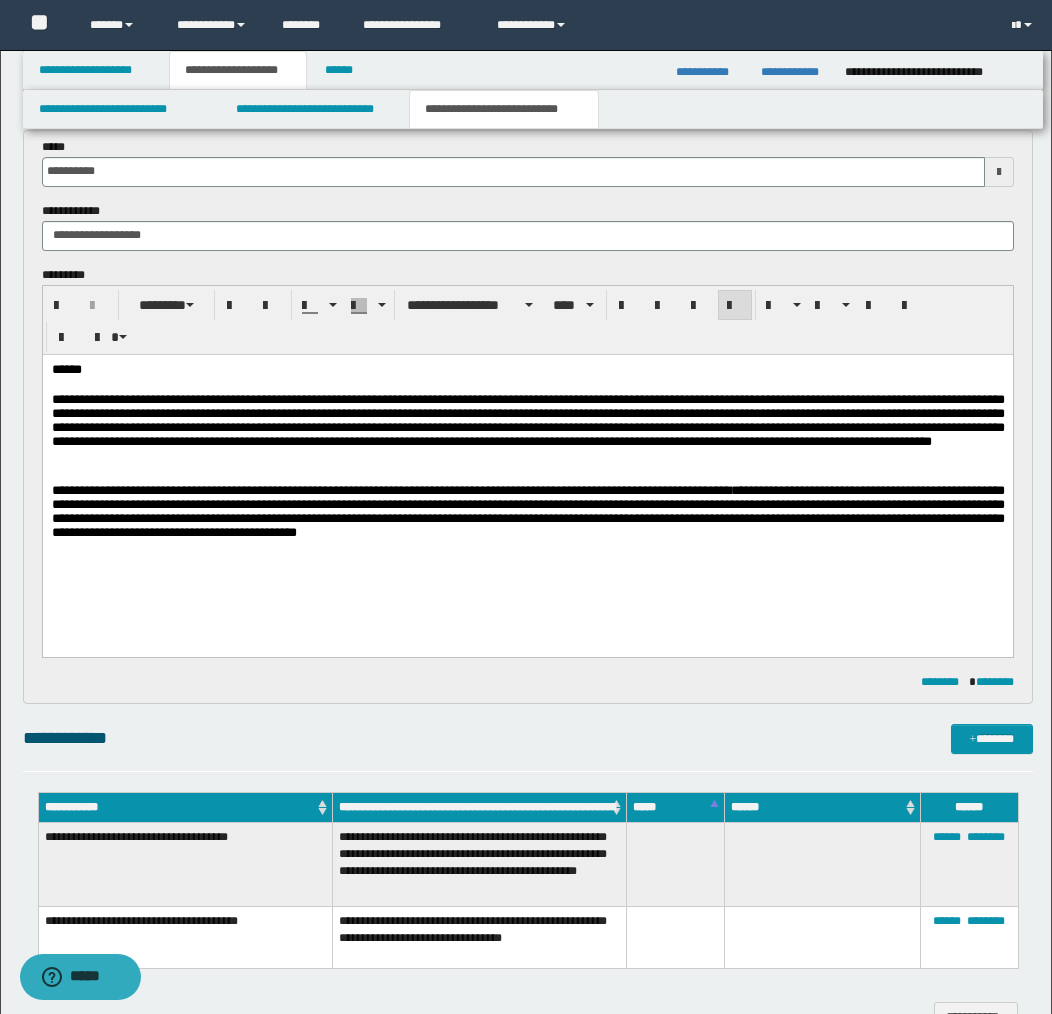 drag, startPoint x: 162, startPoint y: 504, endPoint x: 172, endPoint y: 524, distance: 22.36068 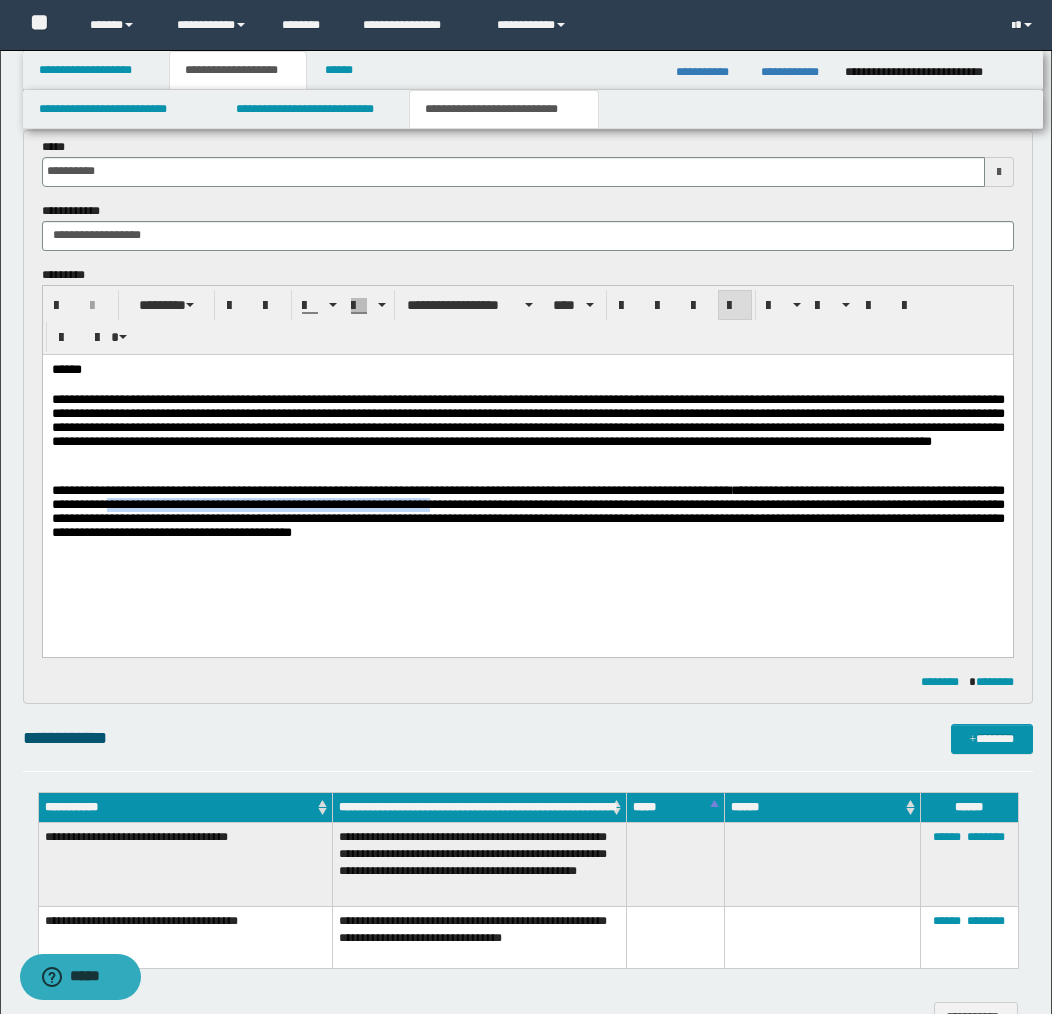 drag, startPoint x: 213, startPoint y: 506, endPoint x: 547, endPoint y: 506, distance: 334 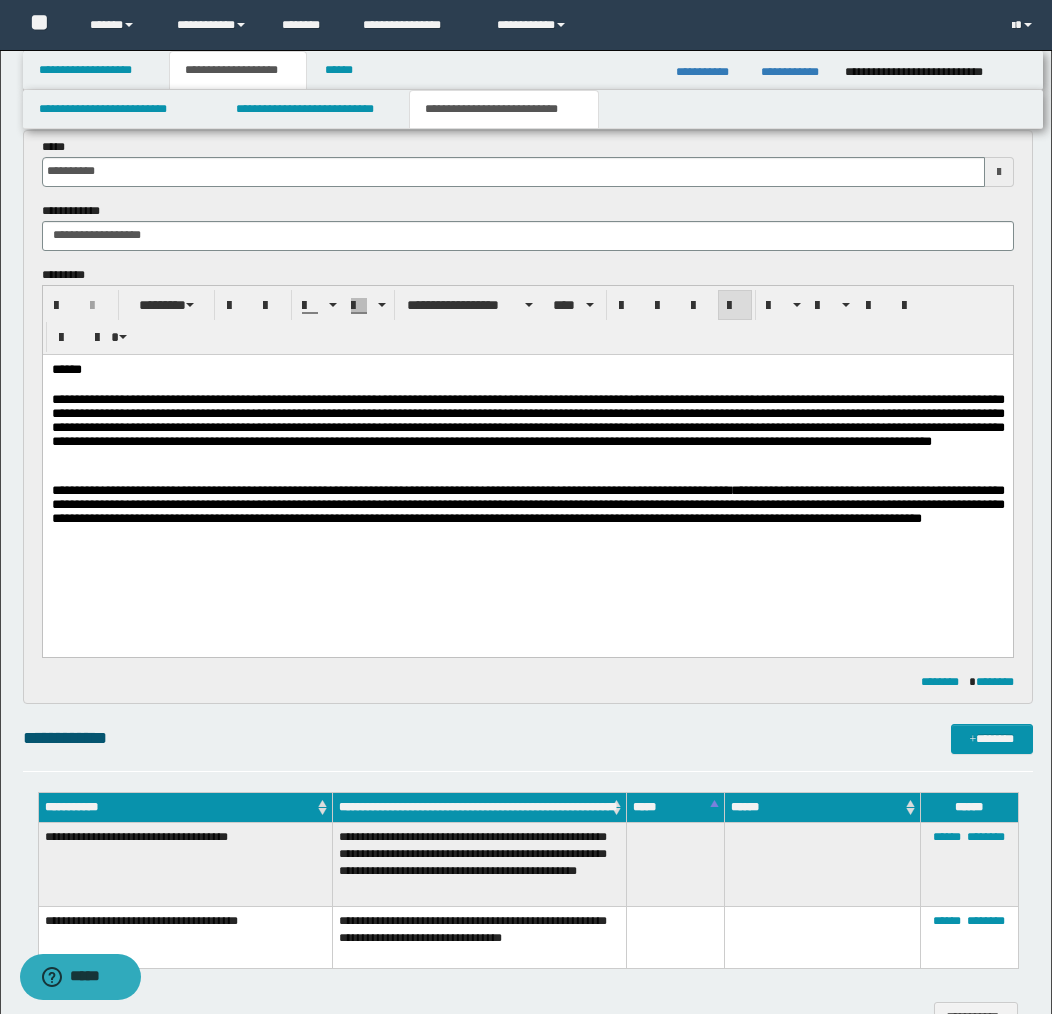 drag, startPoint x: 451, startPoint y: 507, endPoint x: 467, endPoint y: 511, distance: 16.492422 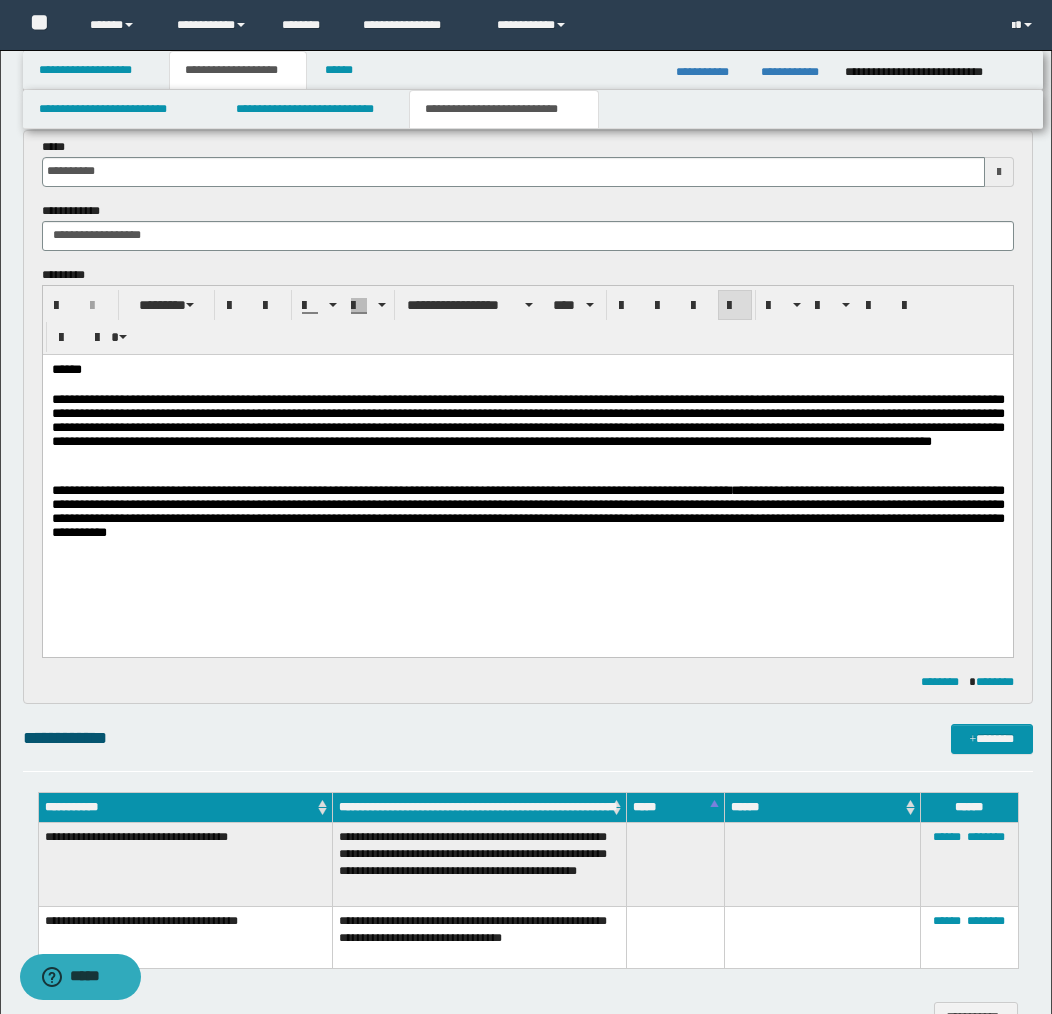 click on "**********" at bounding box center [527, 510] 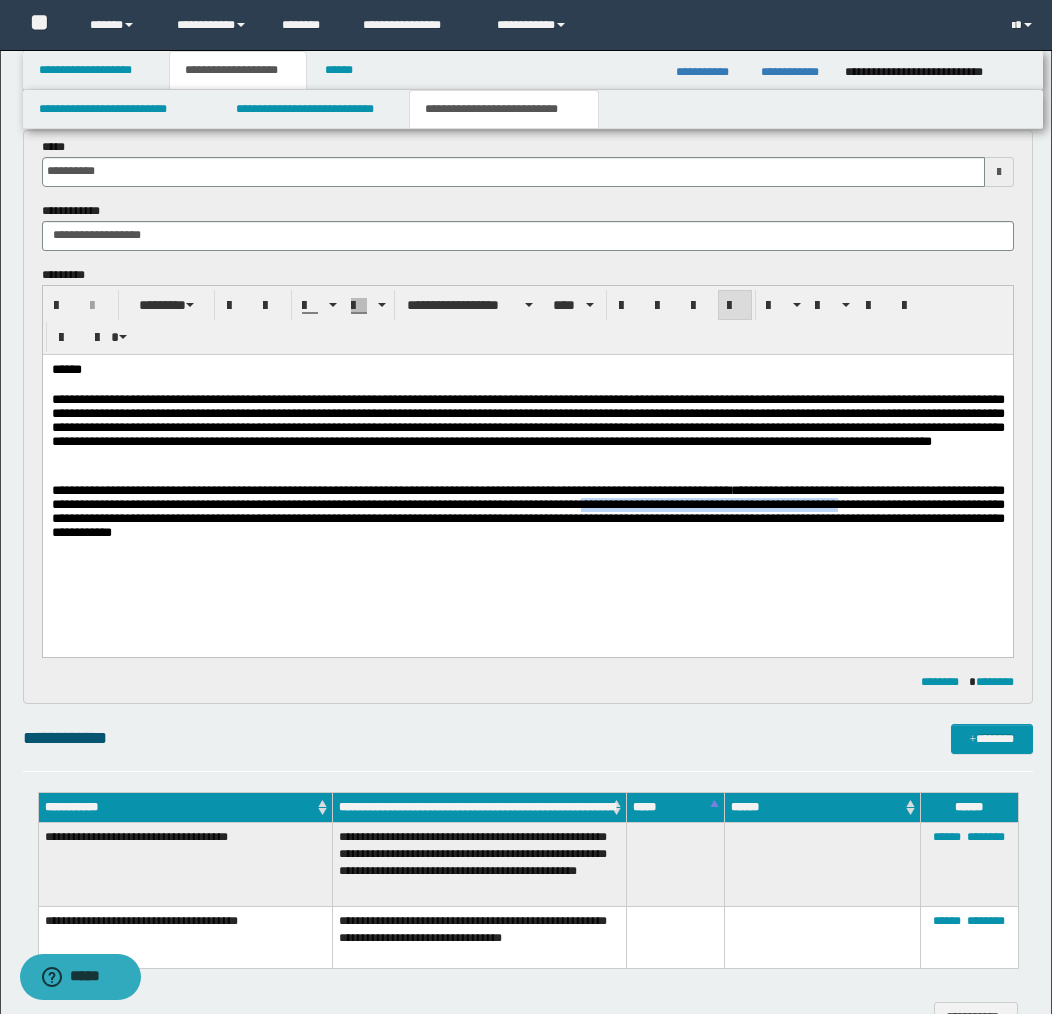 drag, startPoint x: 688, startPoint y: 508, endPoint x: 939, endPoint y: 516, distance: 251.12746 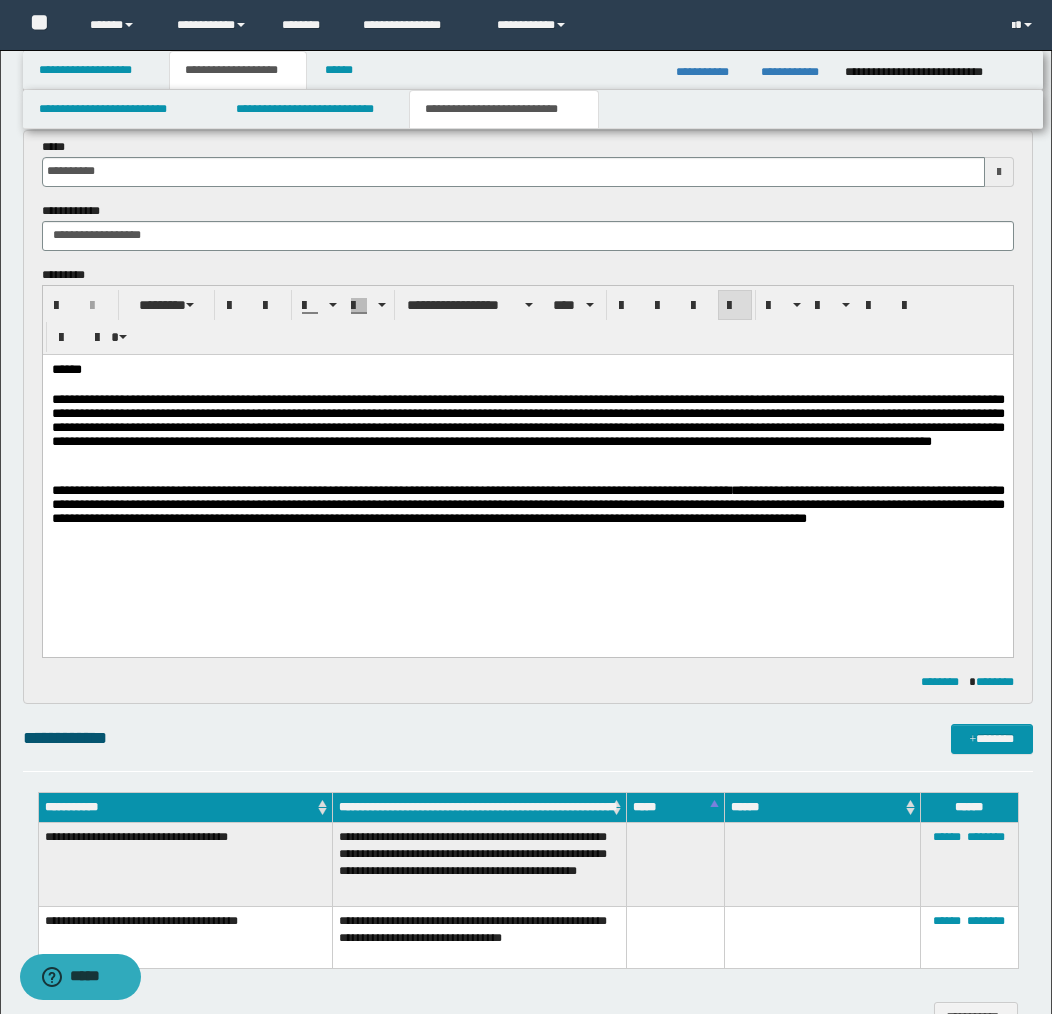 click on "**********" at bounding box center [527, 503] 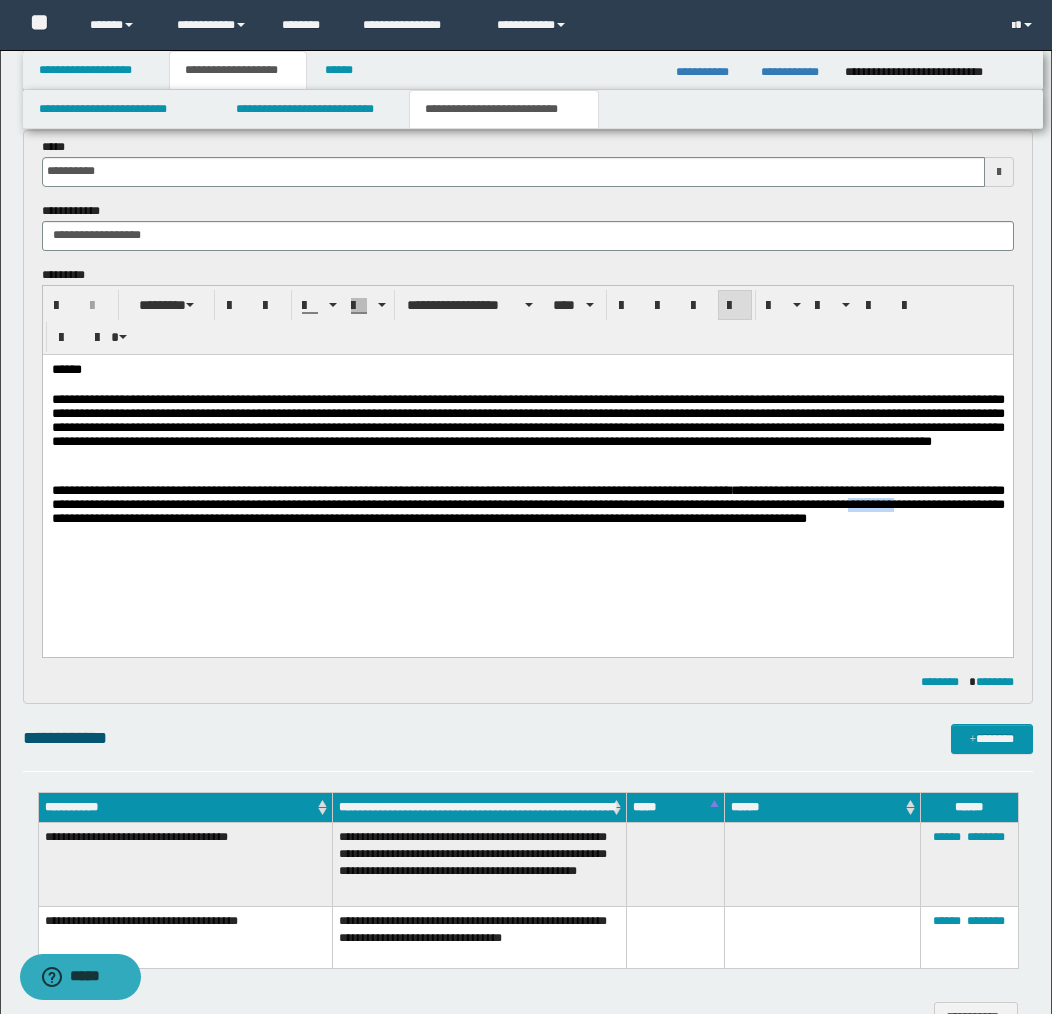 drag, startPoint x: 985, startPoint y: 505, endPoint x: 87, endPoint y: 520, distance: 898.12524 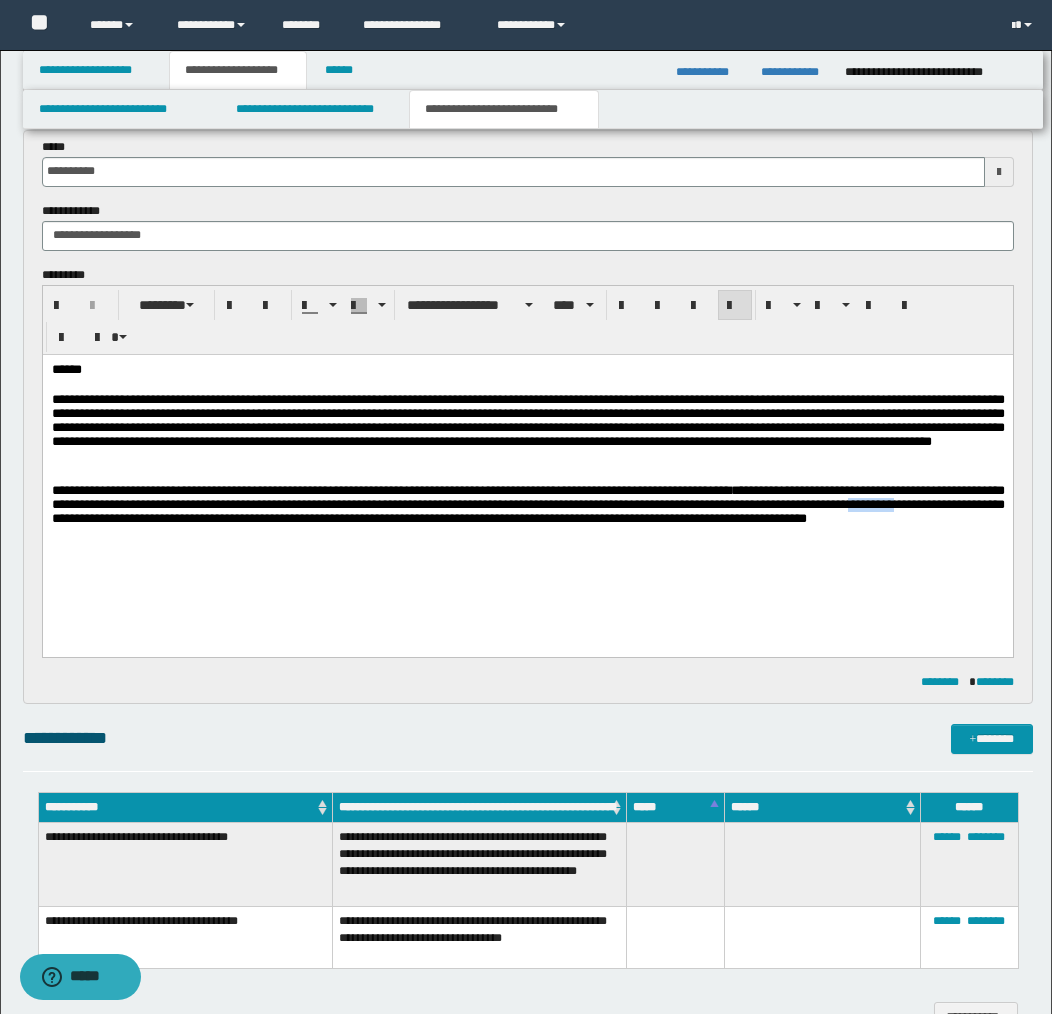 click on "**********" at bounding box center (527, 503) 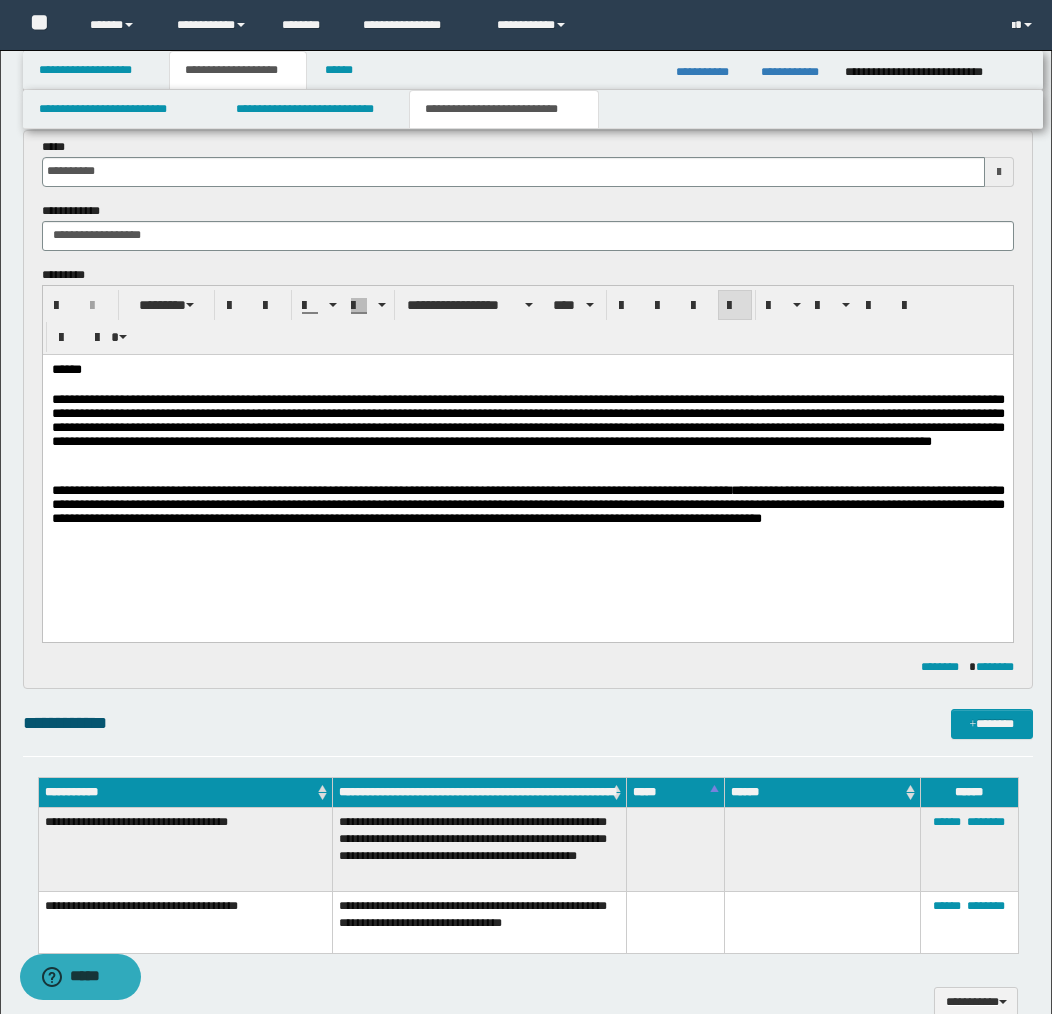 drag, startPoint x: 73, startPoint y: 523, endPoint x: 101, endPoint y: 531, distance: 29.12044 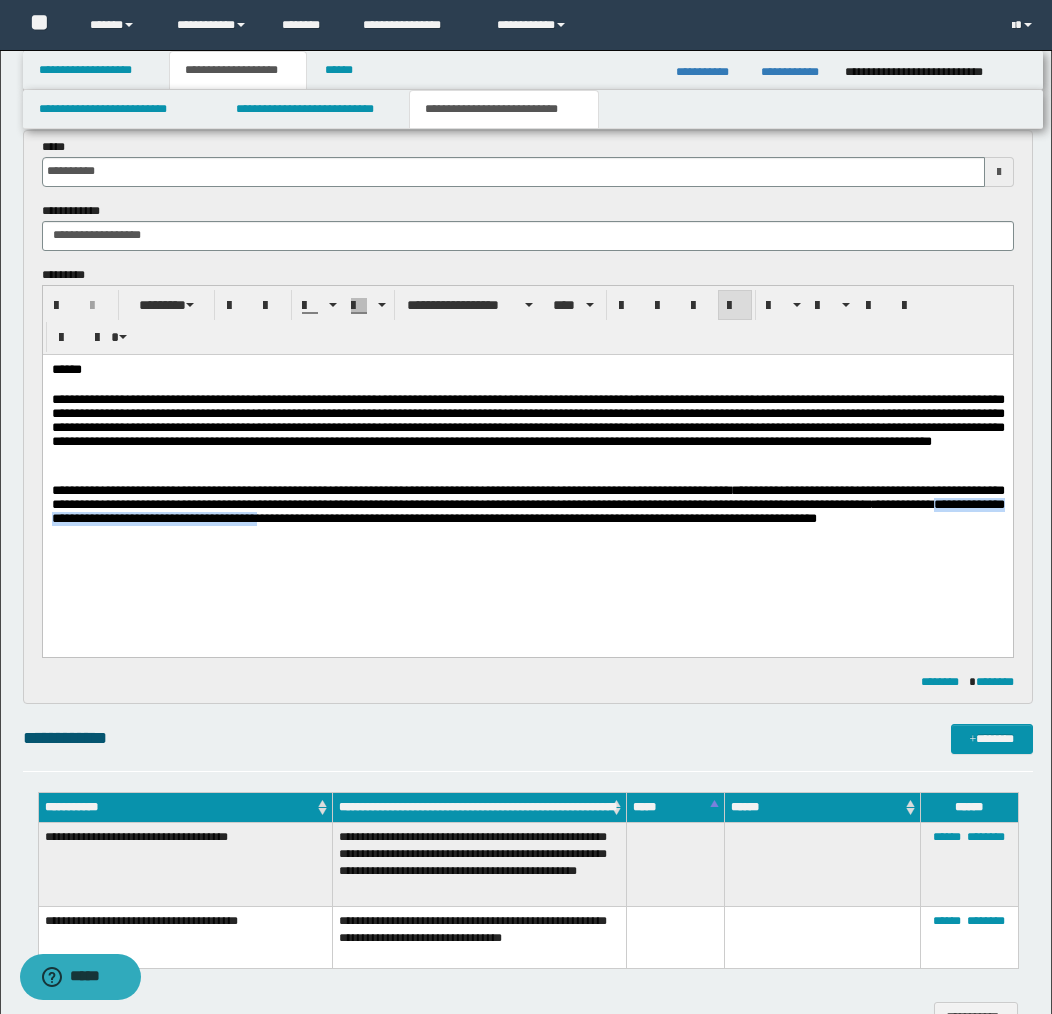 drag, startPoint x: 134, startPoint y: 523, endPoint x: 427, endPoint y: 524, distance: 293.0017 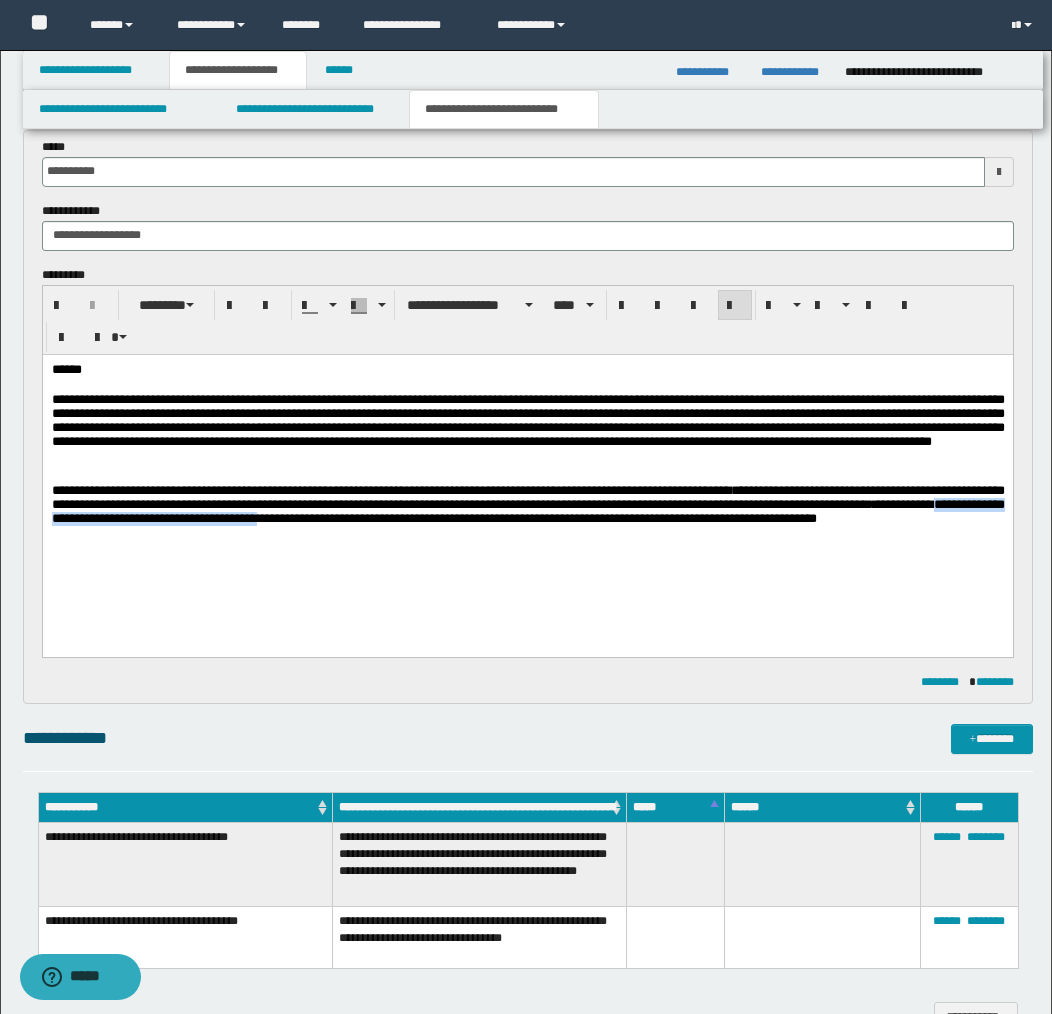 click on "**********" at bounding box center (527, 503) 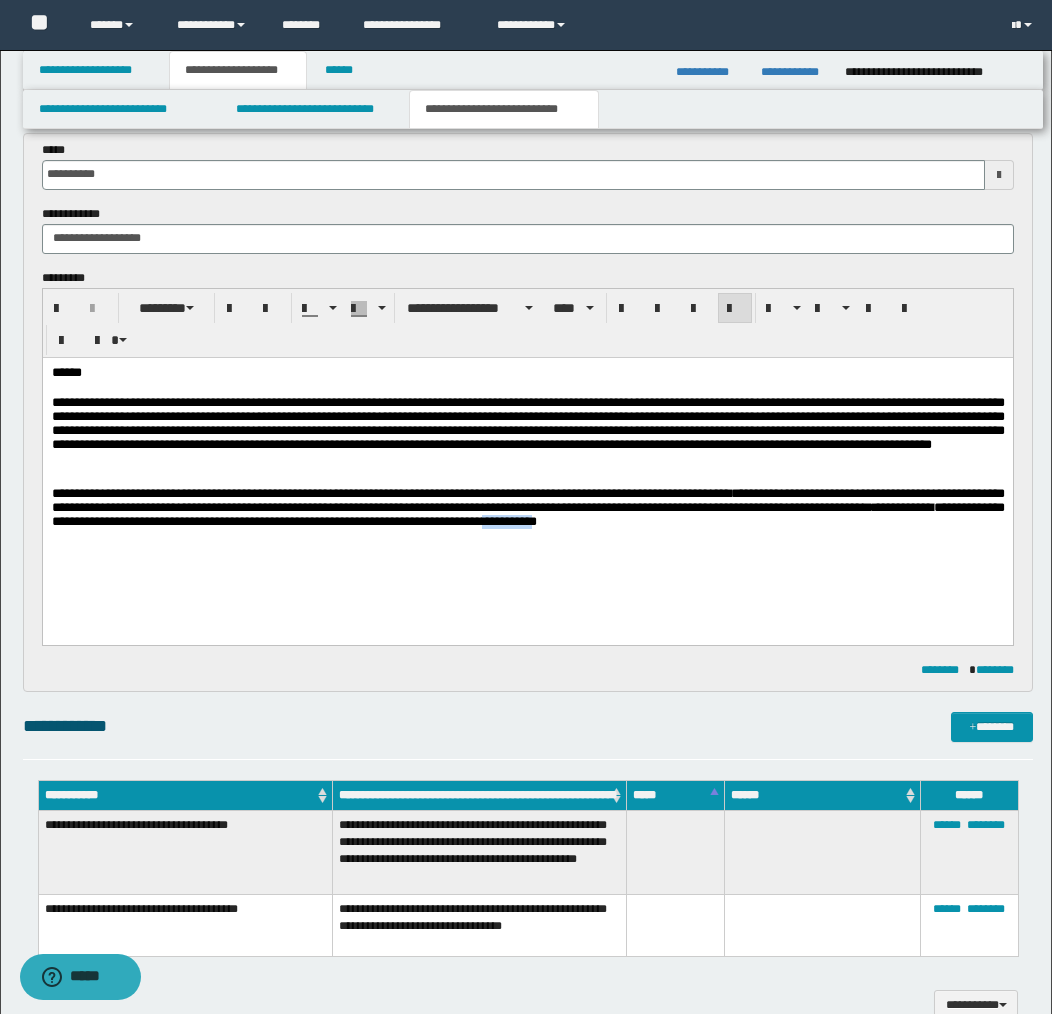 drag, startPoint x: 676, startPoint y: 526, endPoint x: 729, endPoint y: 527, distance: 53.009434 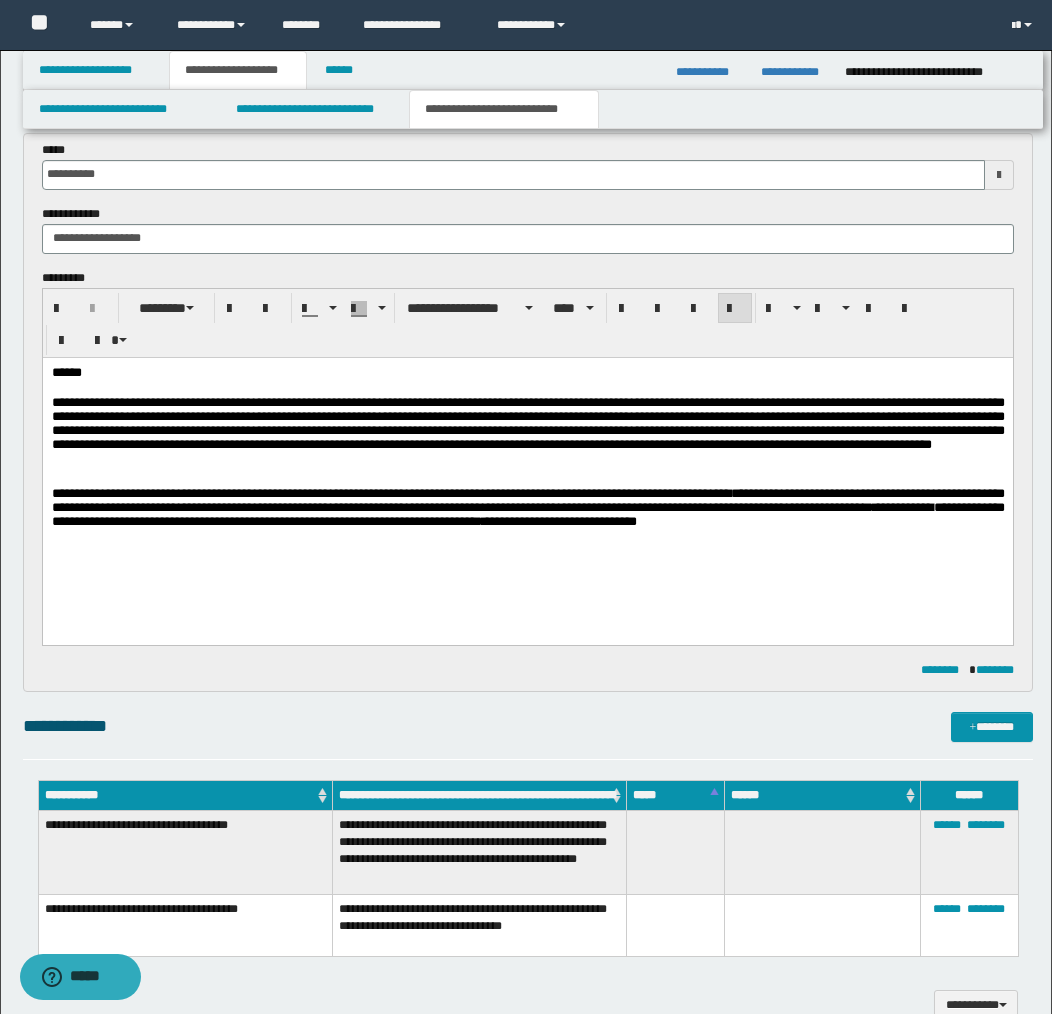 scroll, scrollTop: 453, scrollLeft: 0, axis: vertical 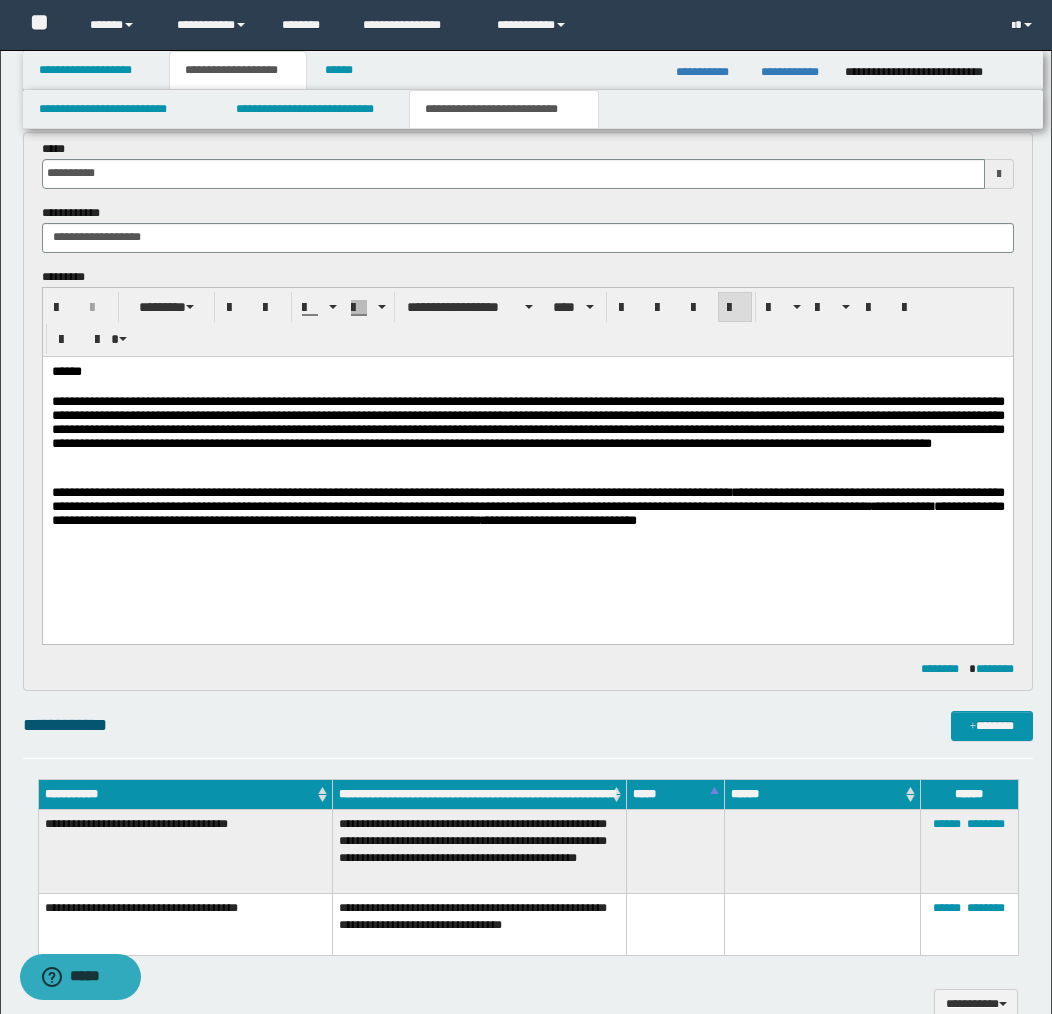 click on "**********" at bounding box center [527, 505] 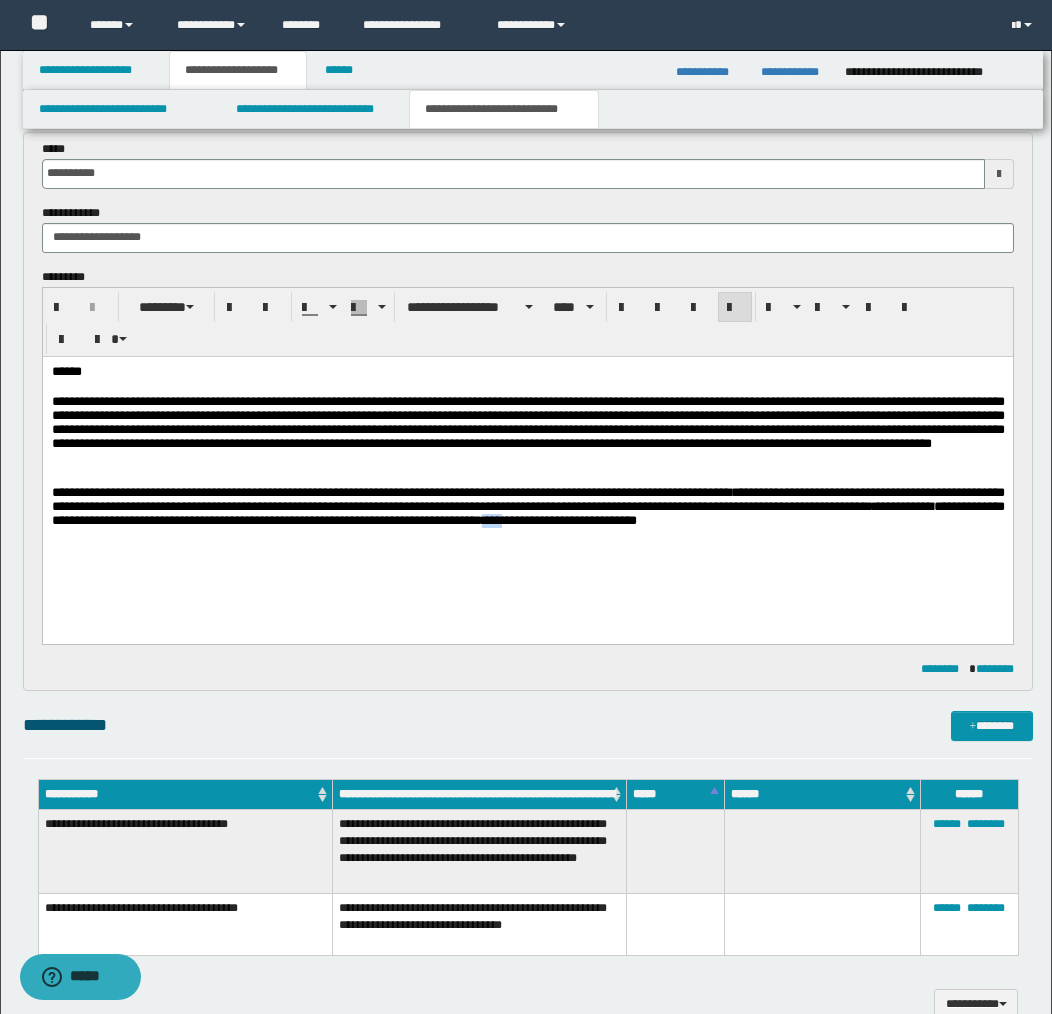 click on "**********" at bounding box center (527, 505) 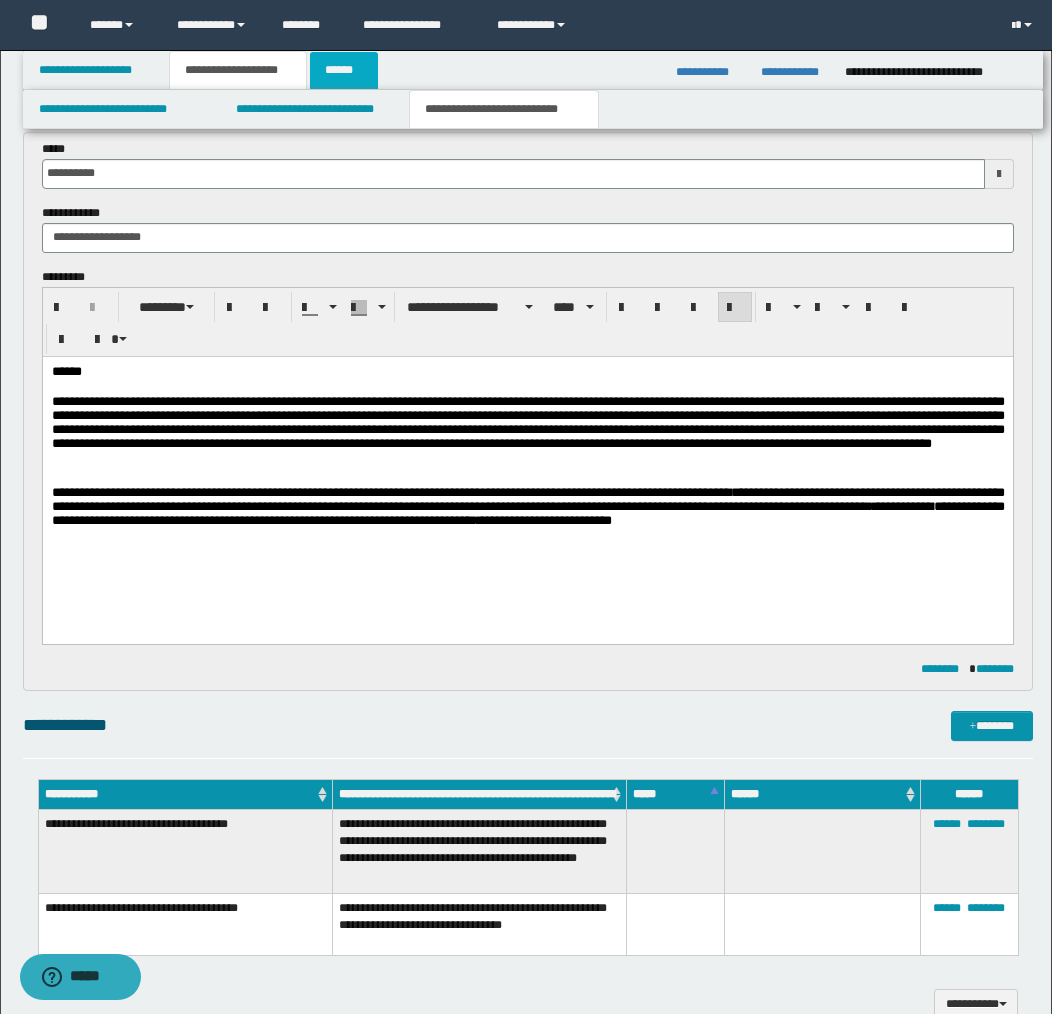 click on "******" at bounding box center (344, 70) 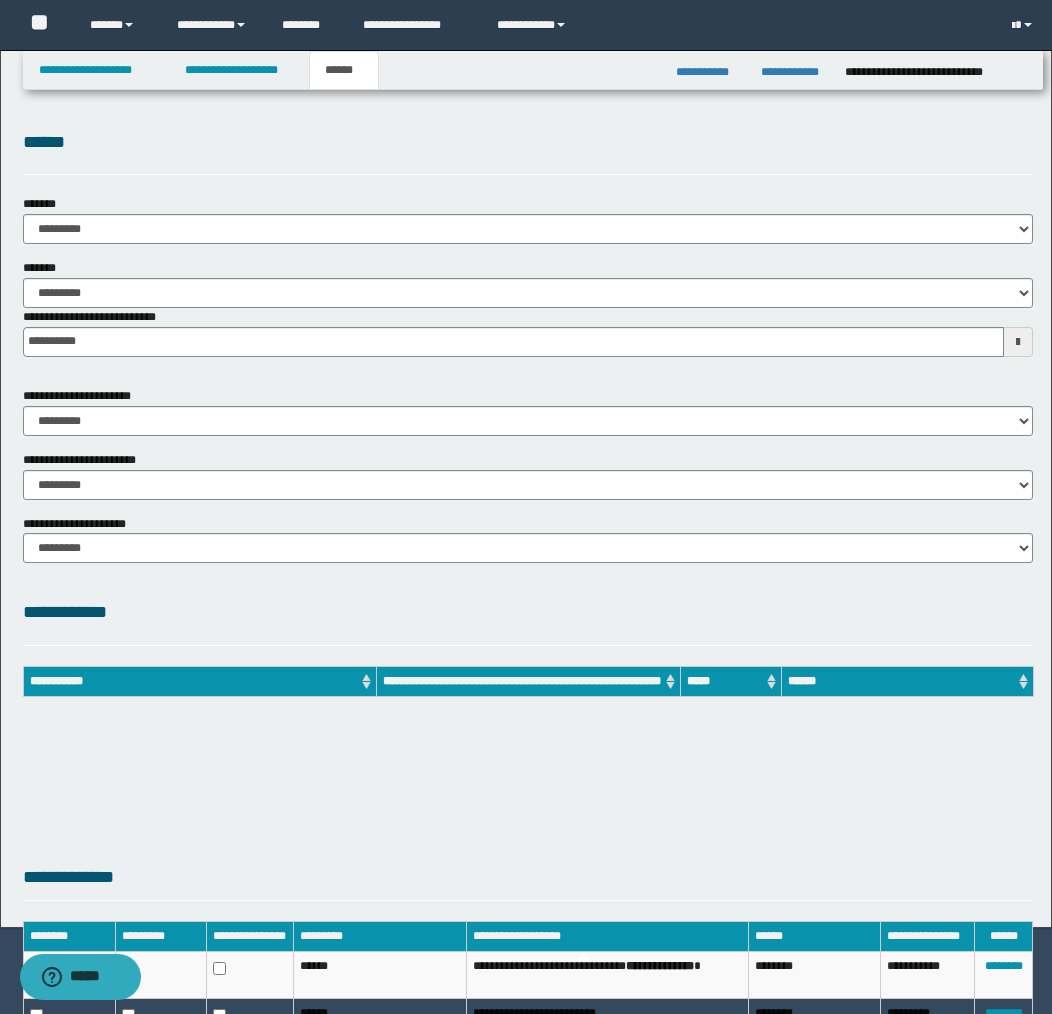 scroll, scrollTop: 0, scrollLeft: 0, axis: both 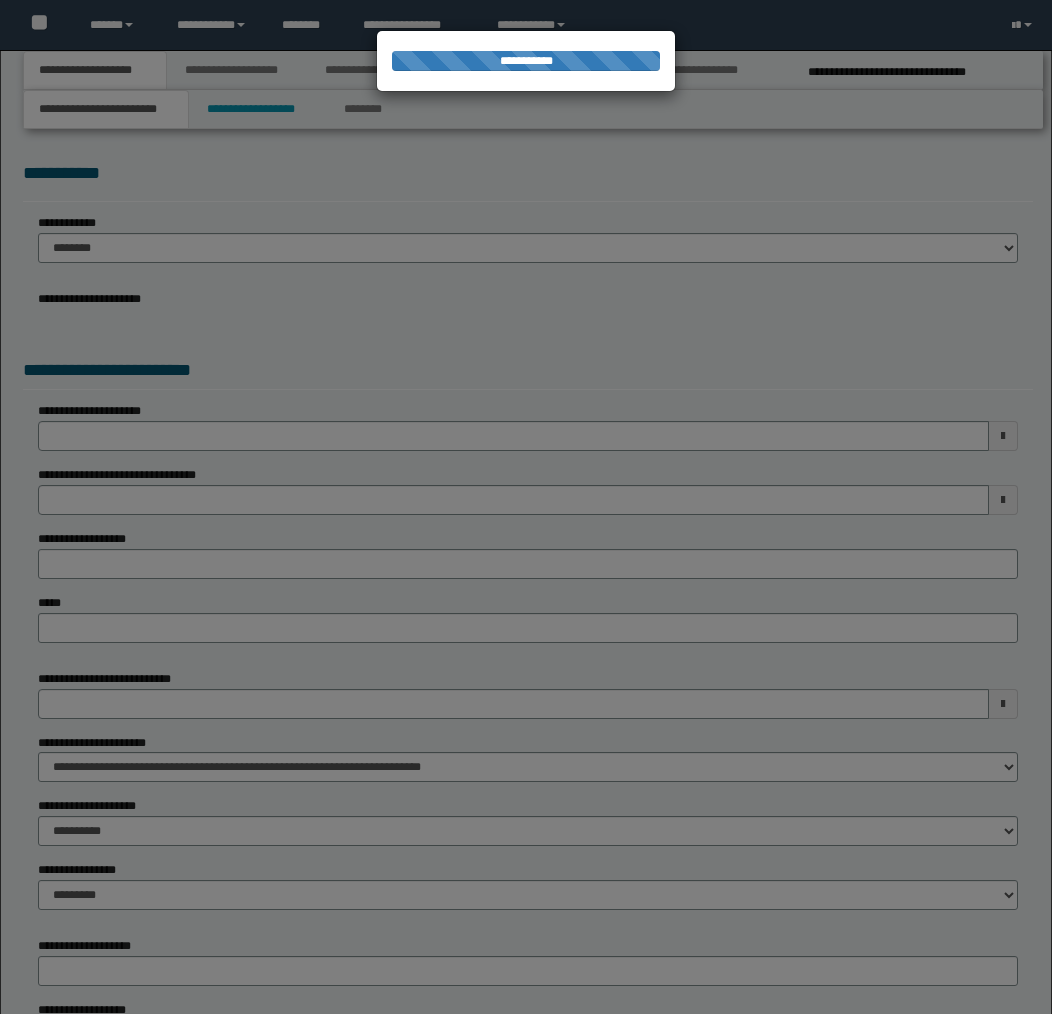 select on "*" 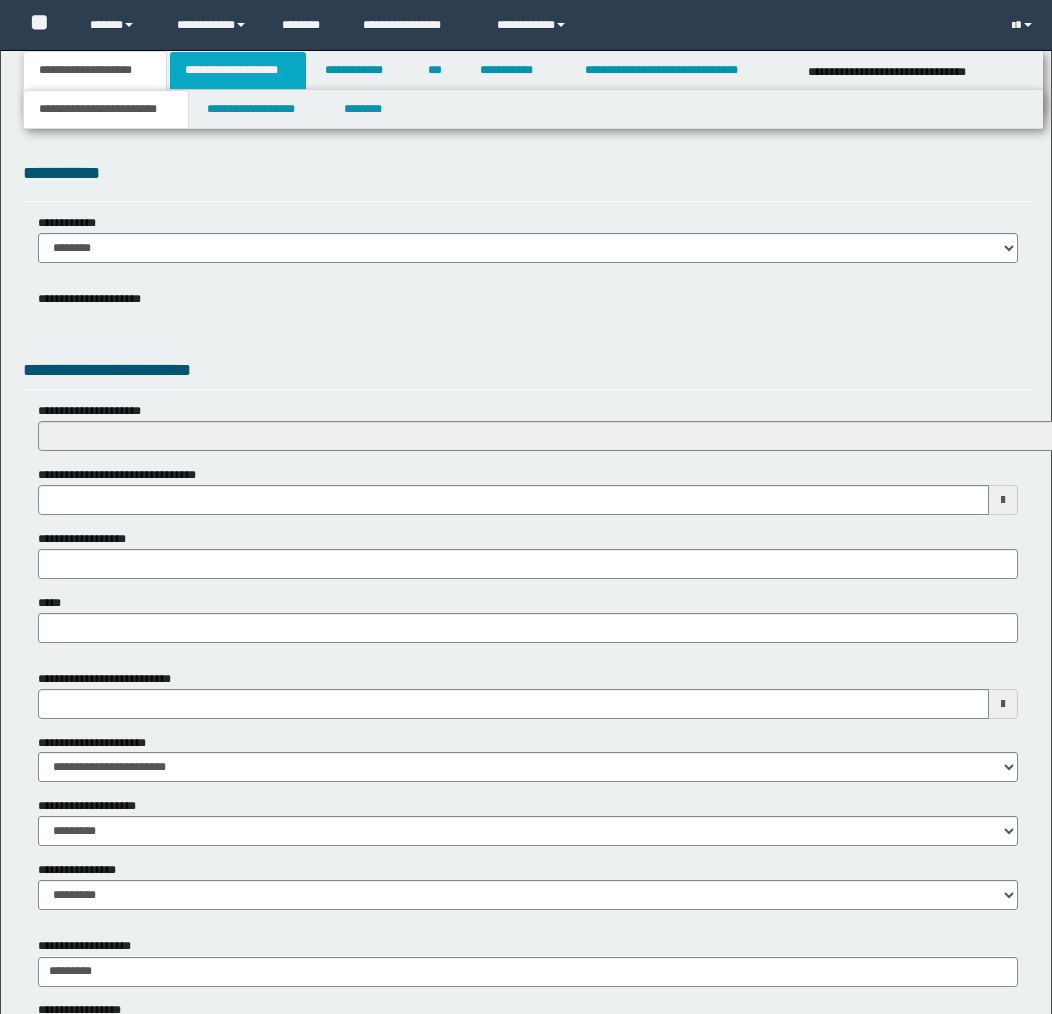 scroll, scrollTop: 0, scrollLeft: 0, axis: both 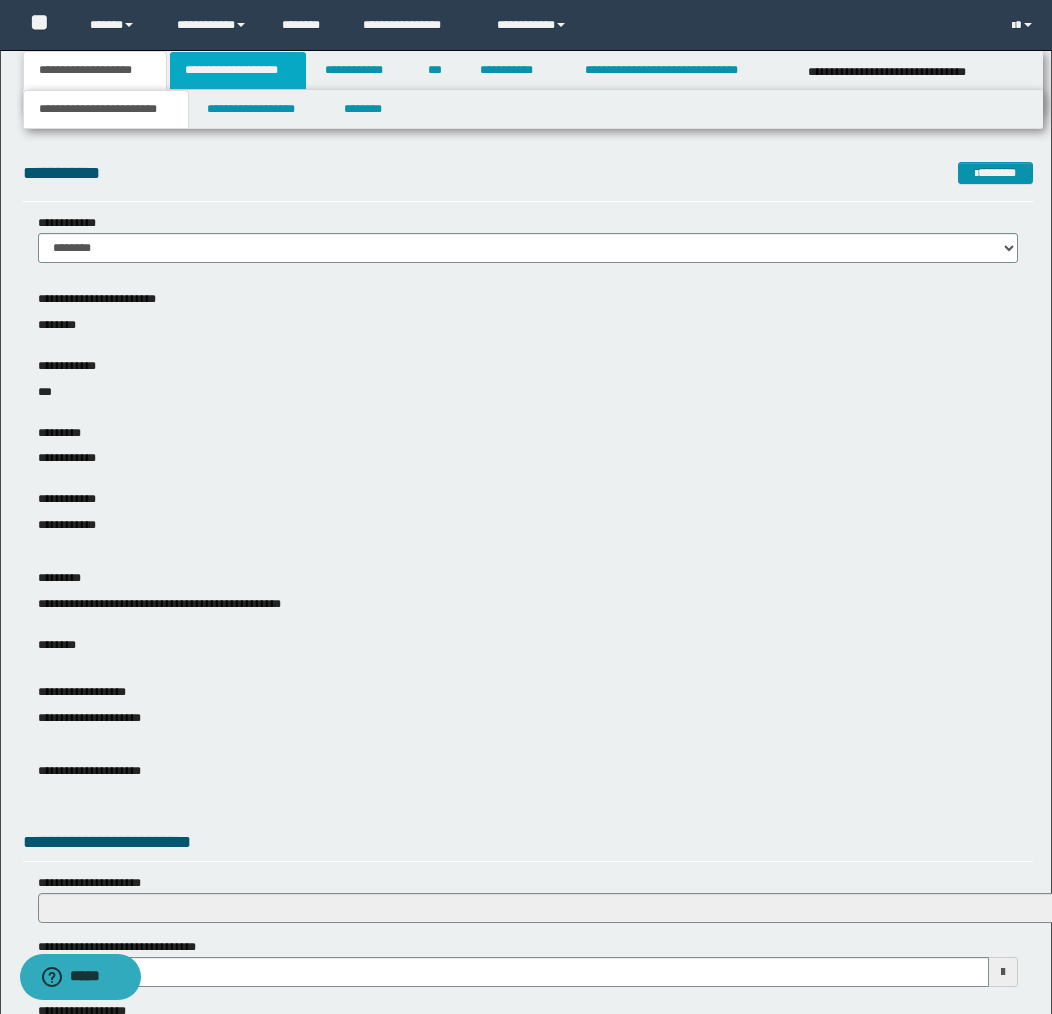 click on "**********" at bounding box center (238, 70) 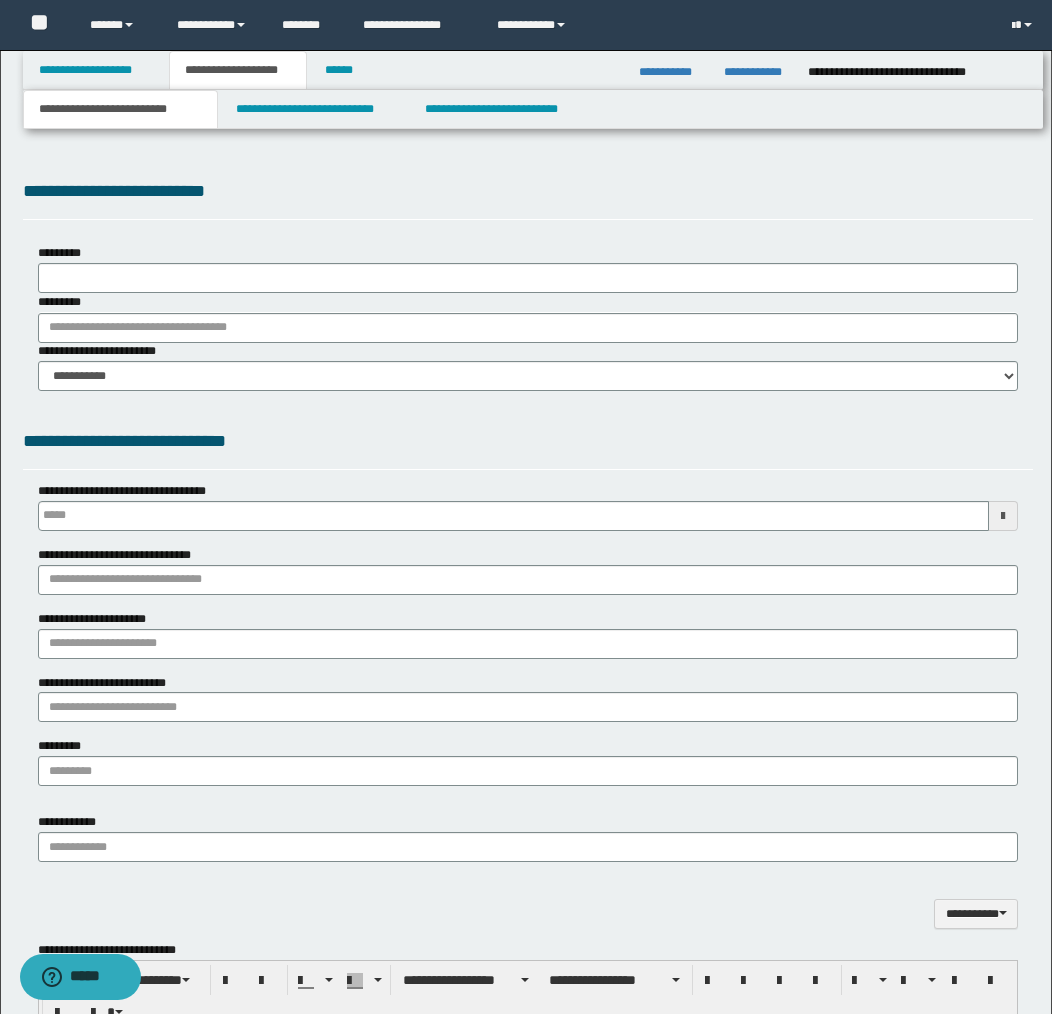 scroll, scrollTop: 0, scrollLeft: 0, axis: both 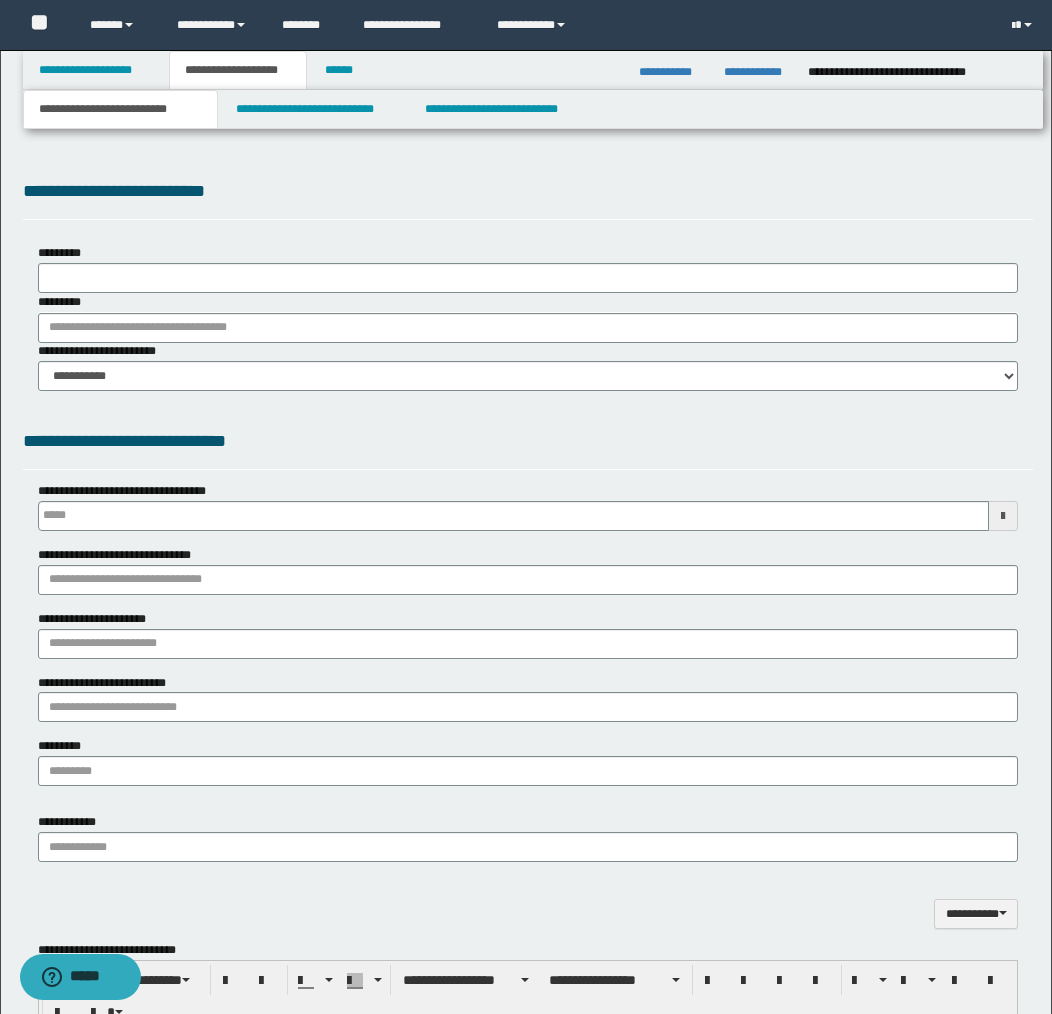 select on "*" 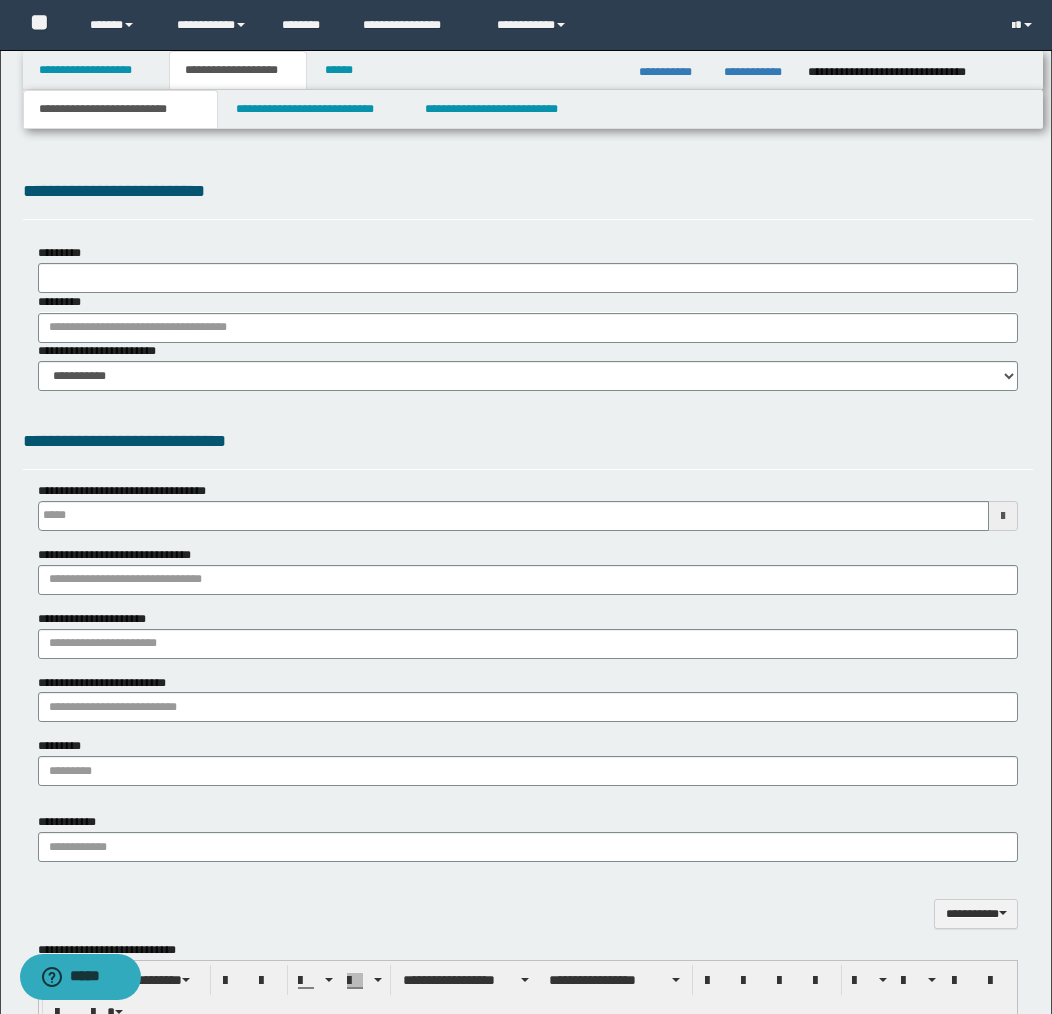 select on "*" 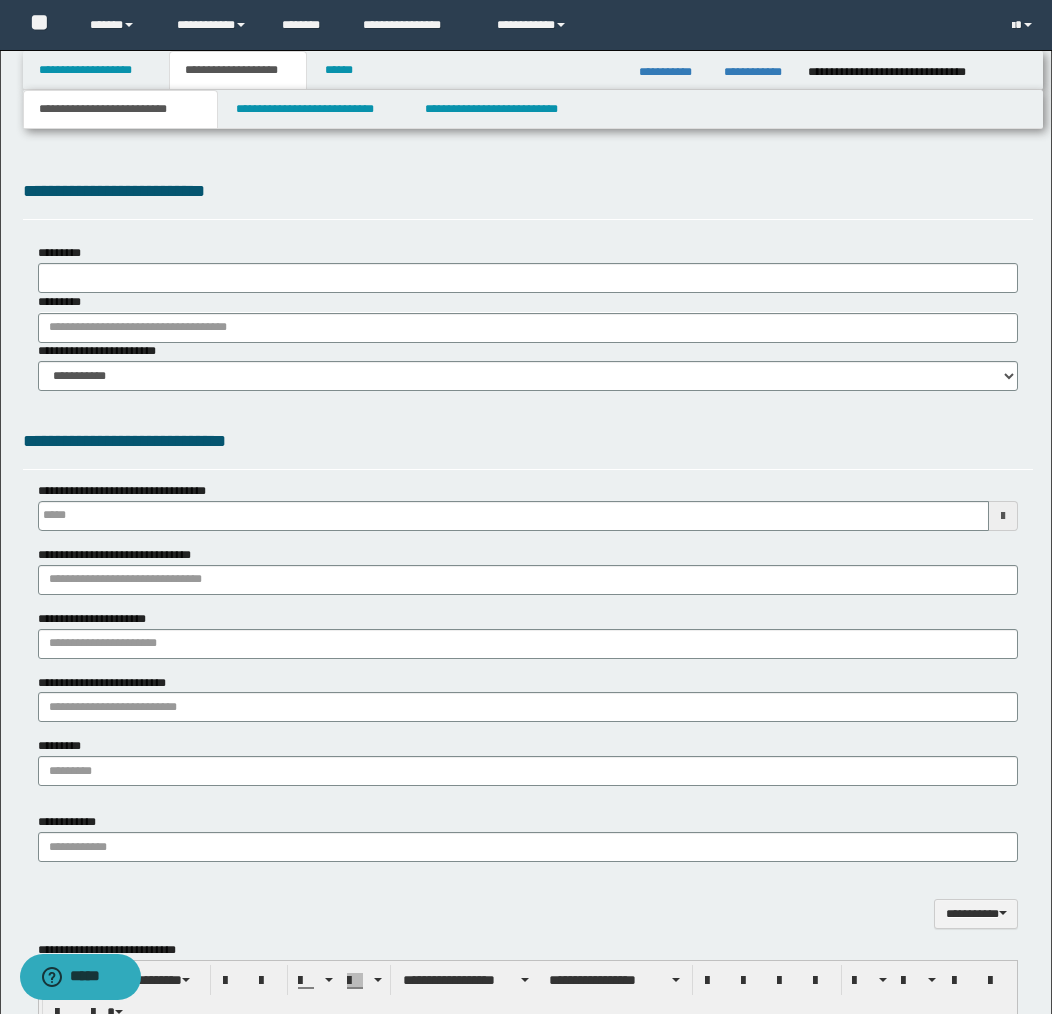 type on "**********" 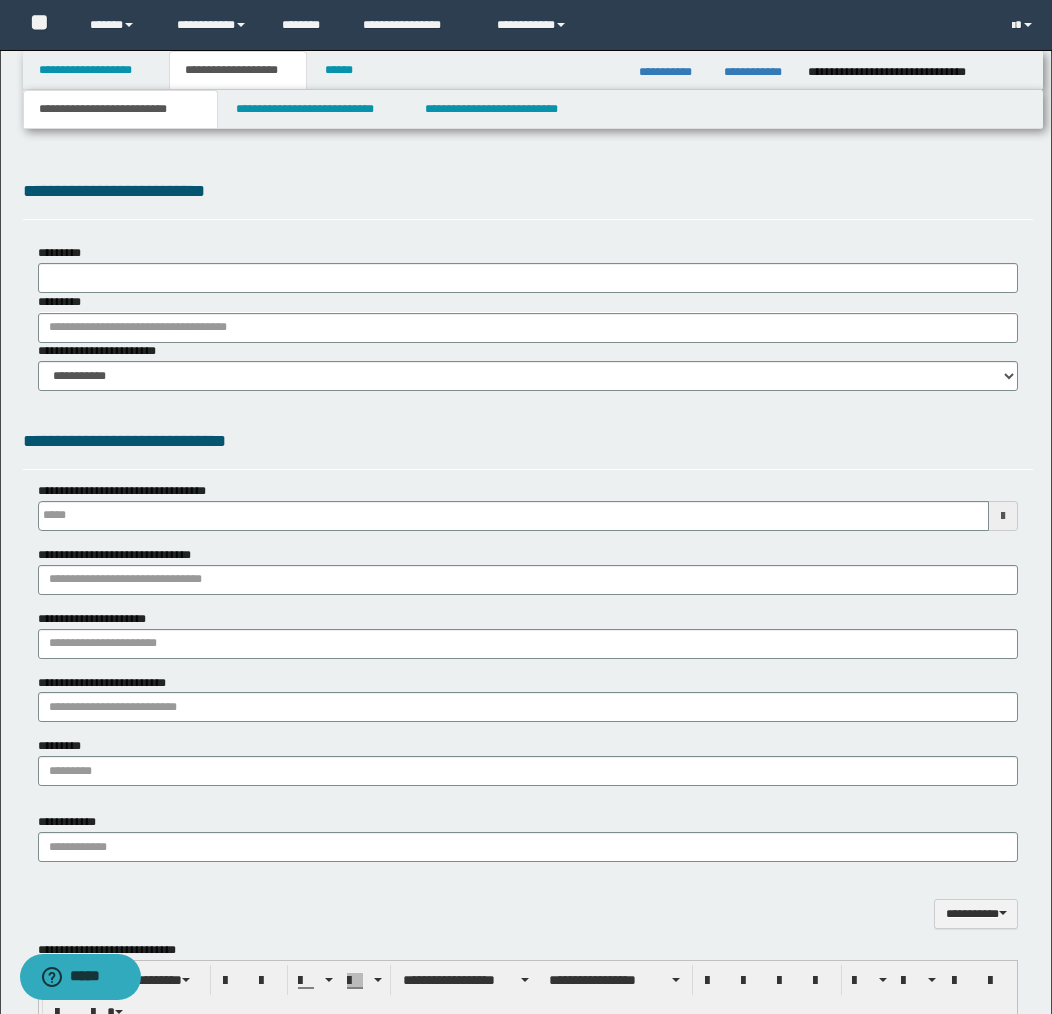 select on "*" 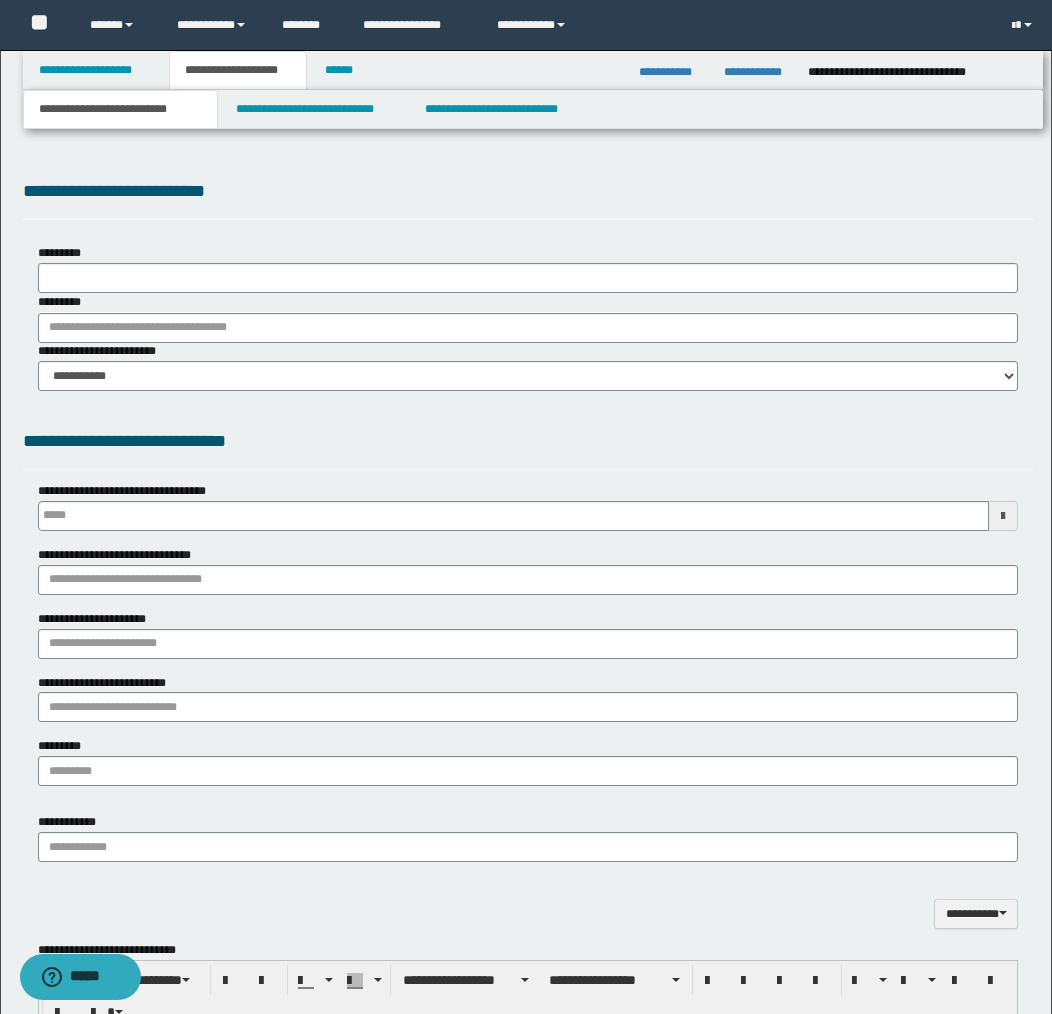type on "**********" 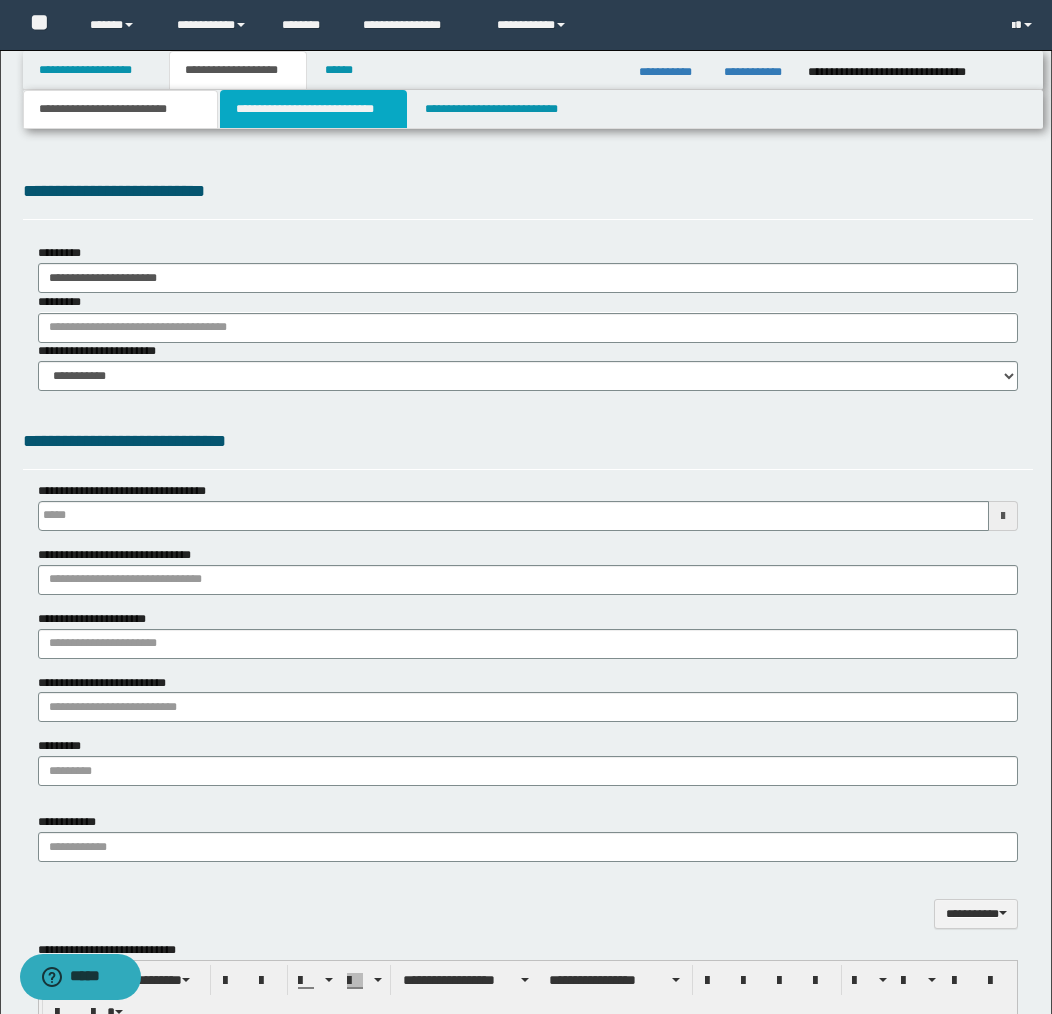 click on "**********" at bounding box center [314, 109] 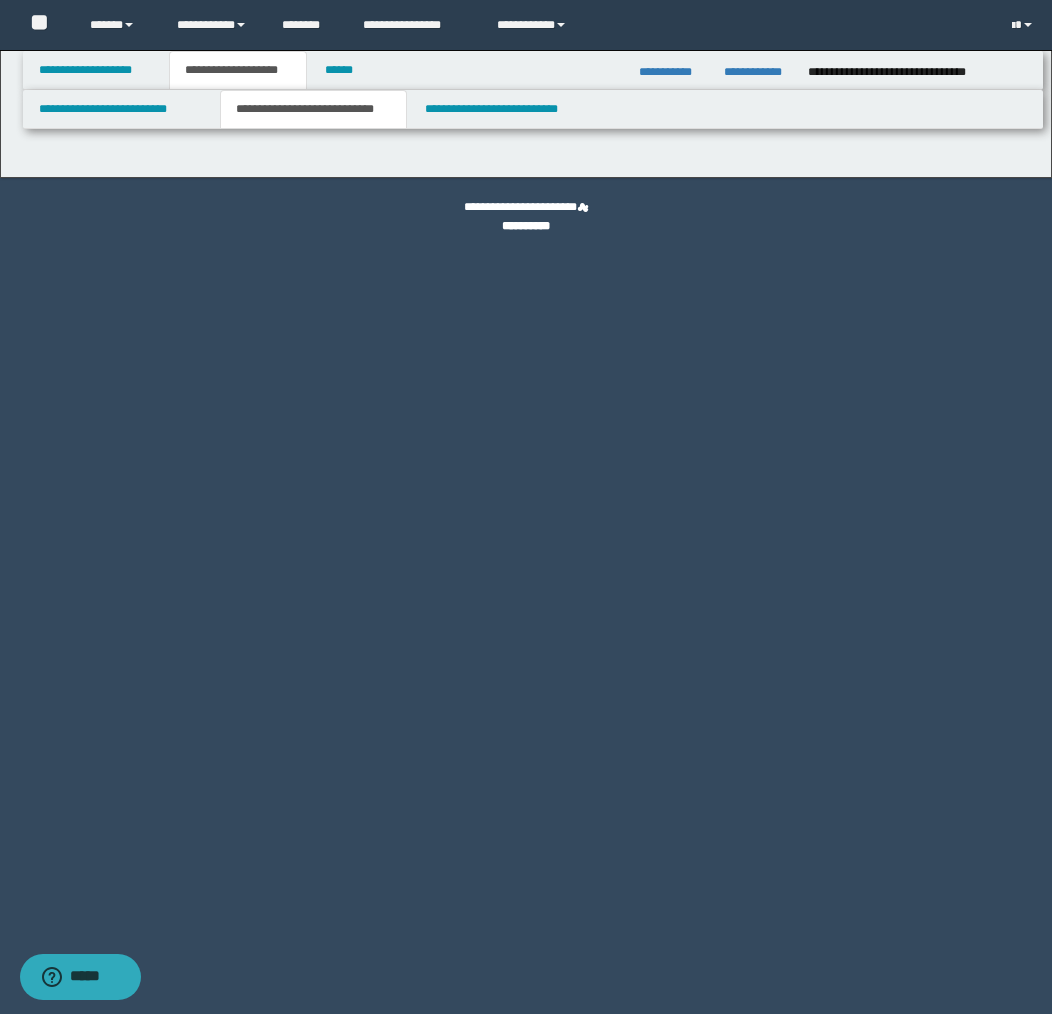 select on "*" 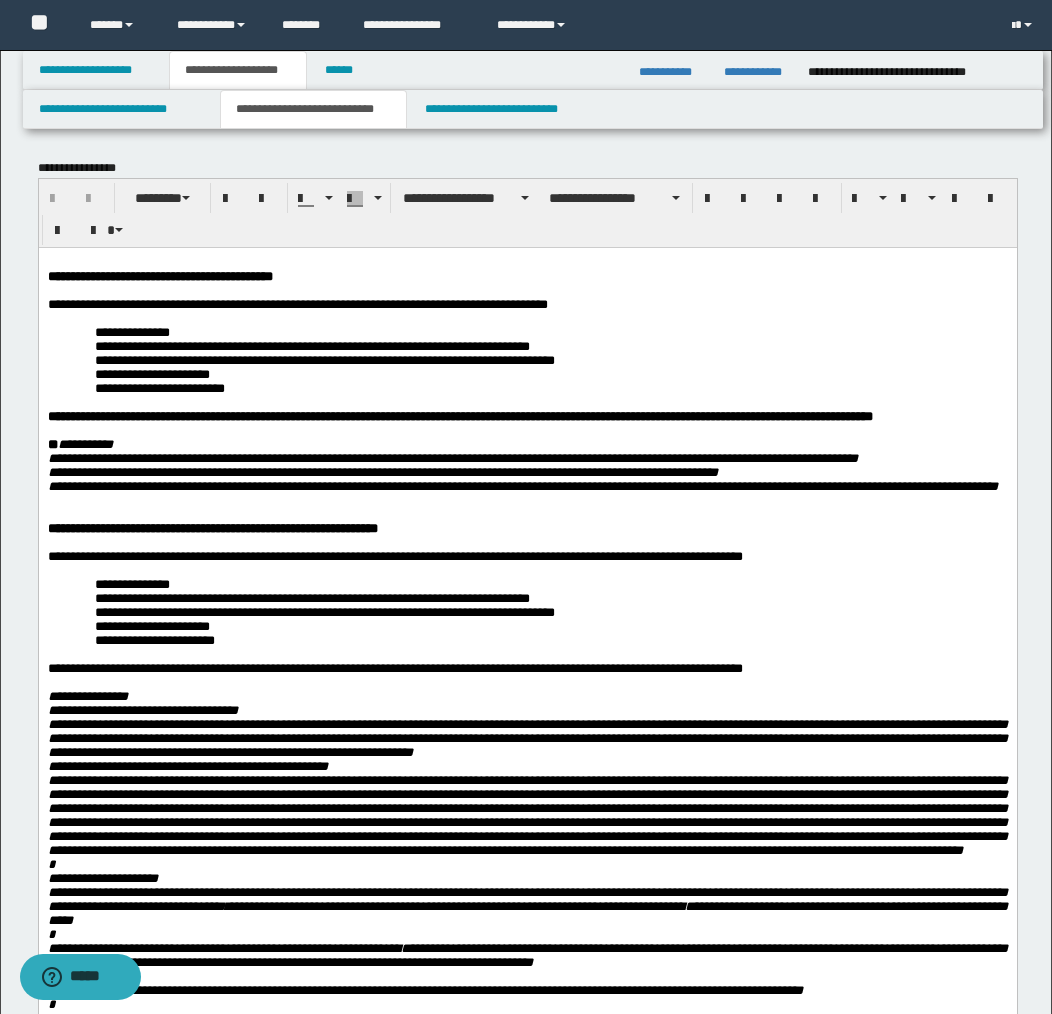 scroll, scrollTop: 0, scrollLeft: 0, axis: both 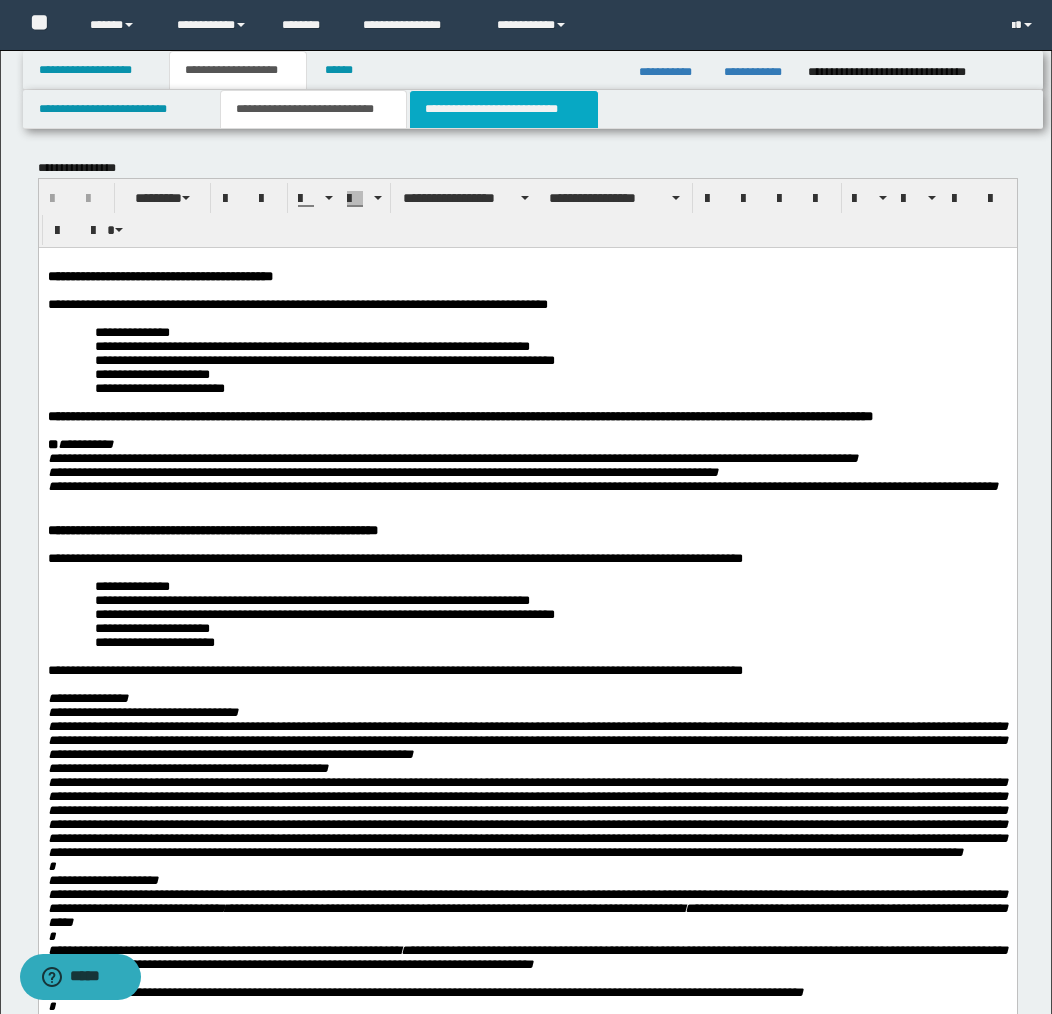 click on "**********" at bounding box center [504, 109] 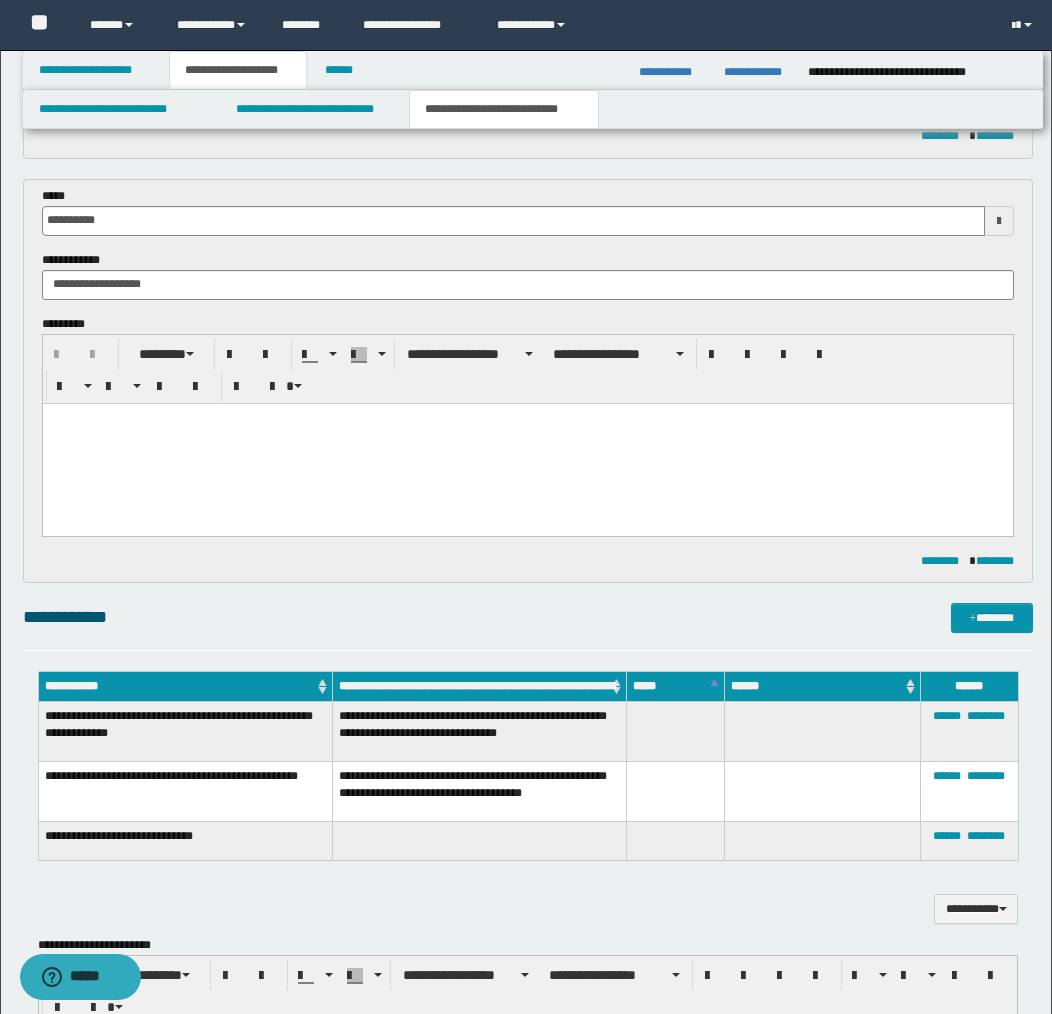 scroll, scrollTop: 609, scrollLeft: 0, axis: vertical 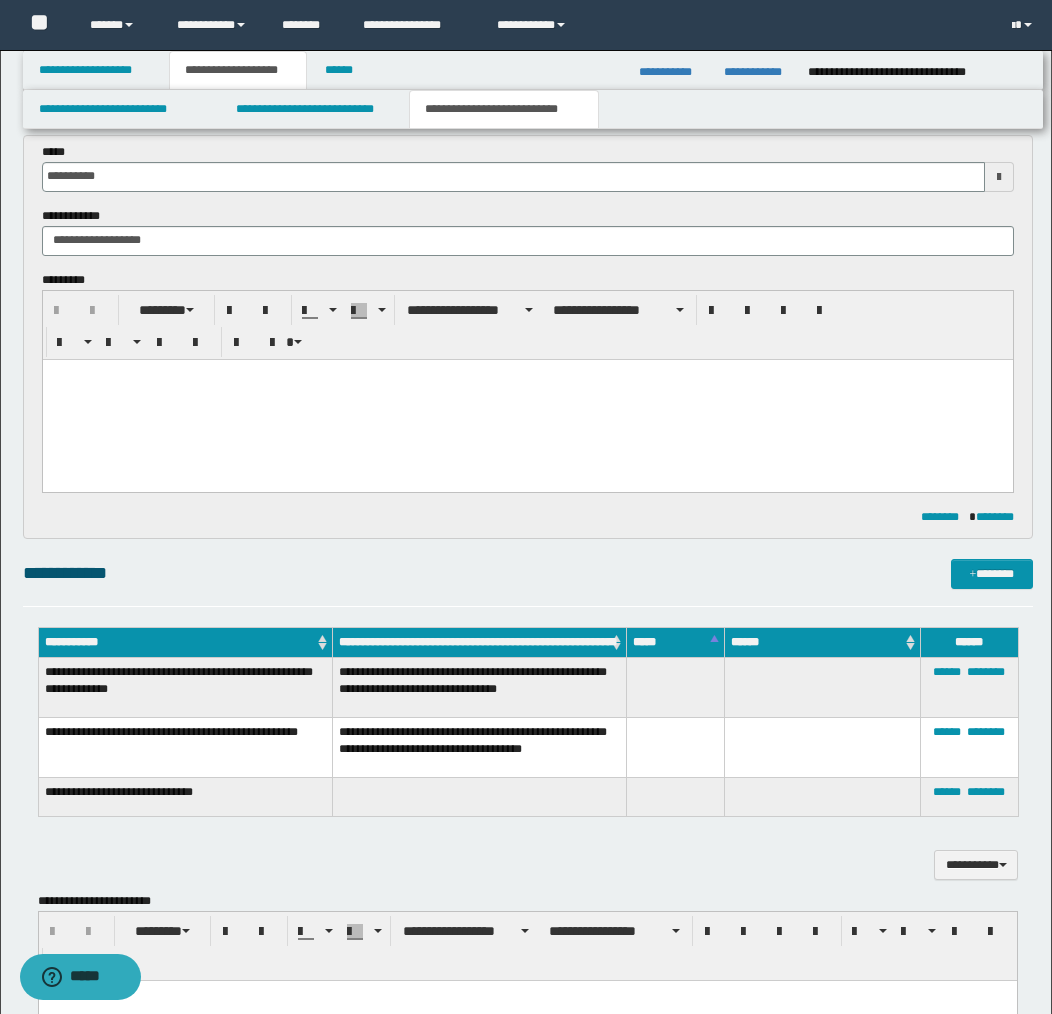 click at bounding box center (527, 399) 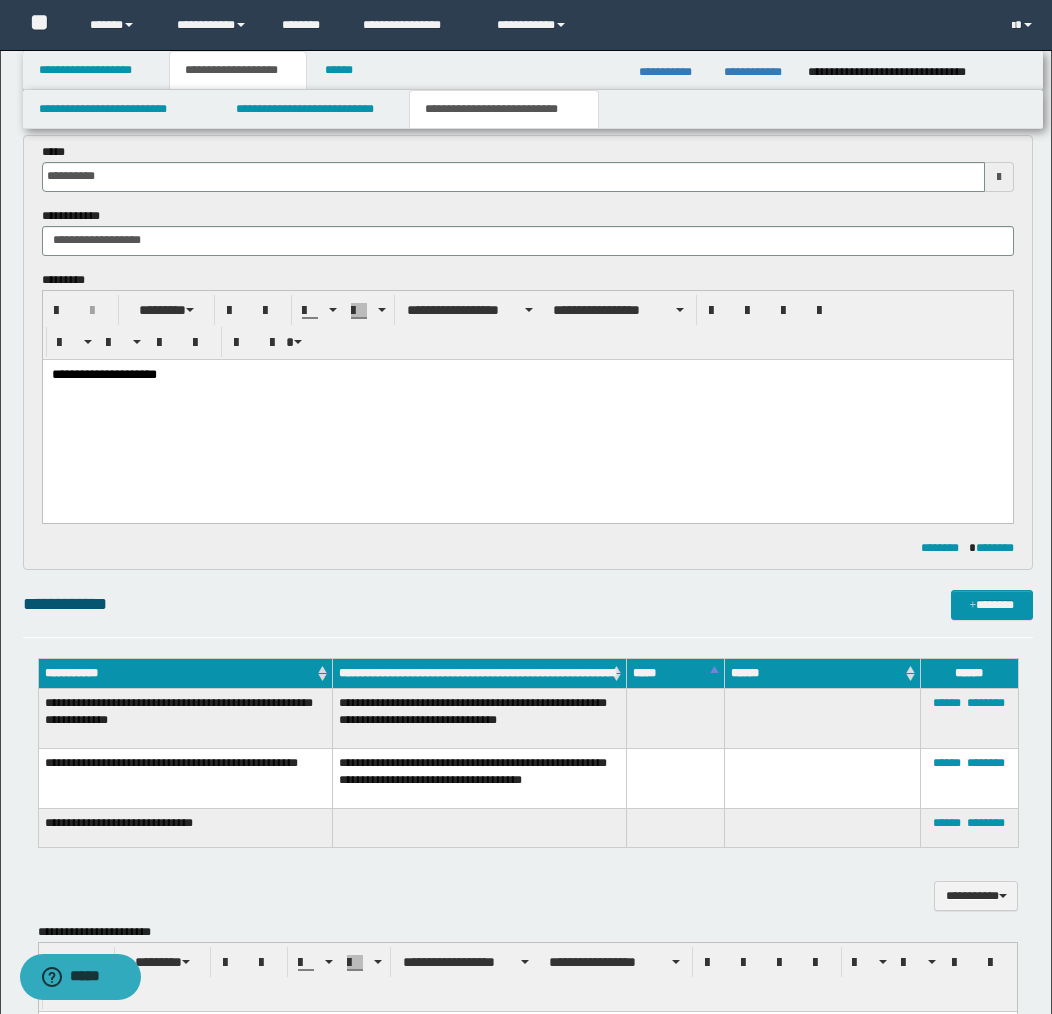 click on "**********" at bounding box center [527, 375] 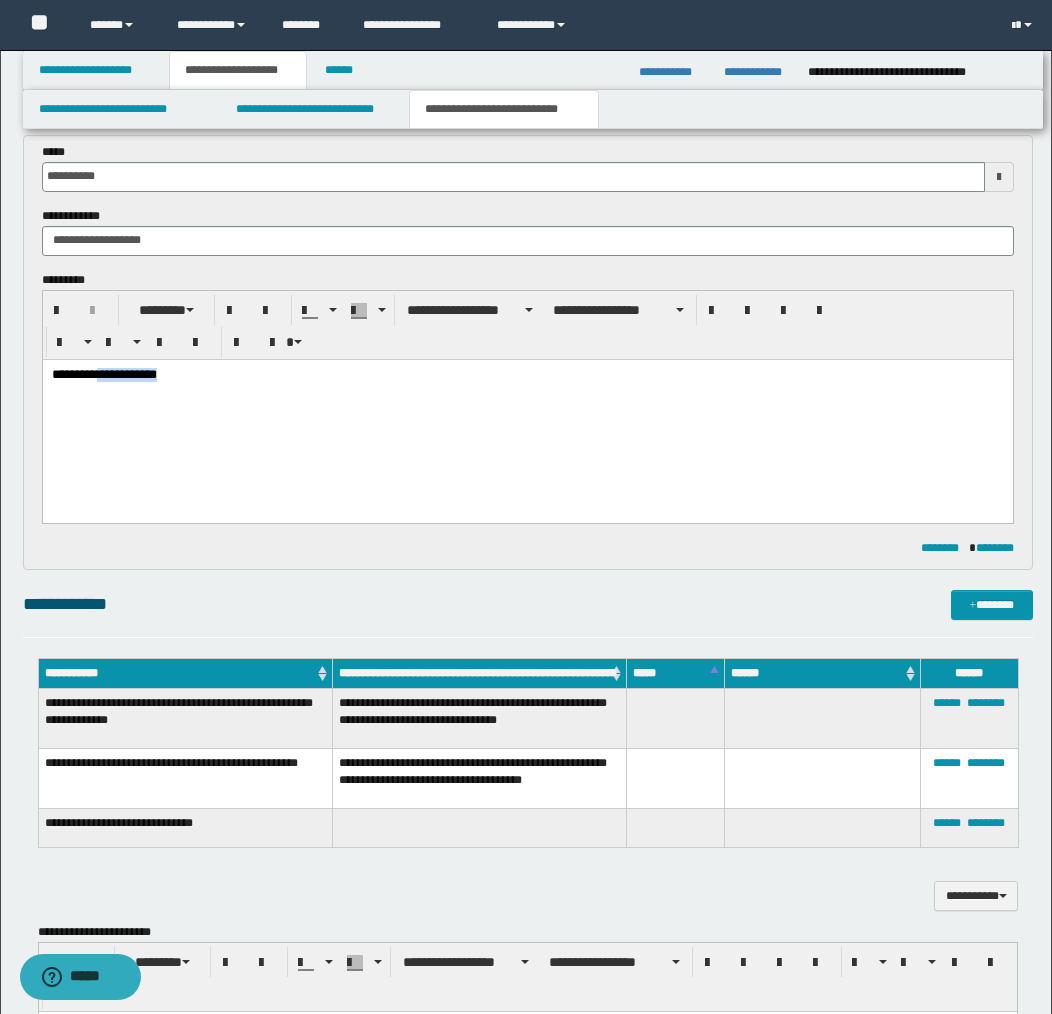 click on "**********" at bounding box center (527, 375) 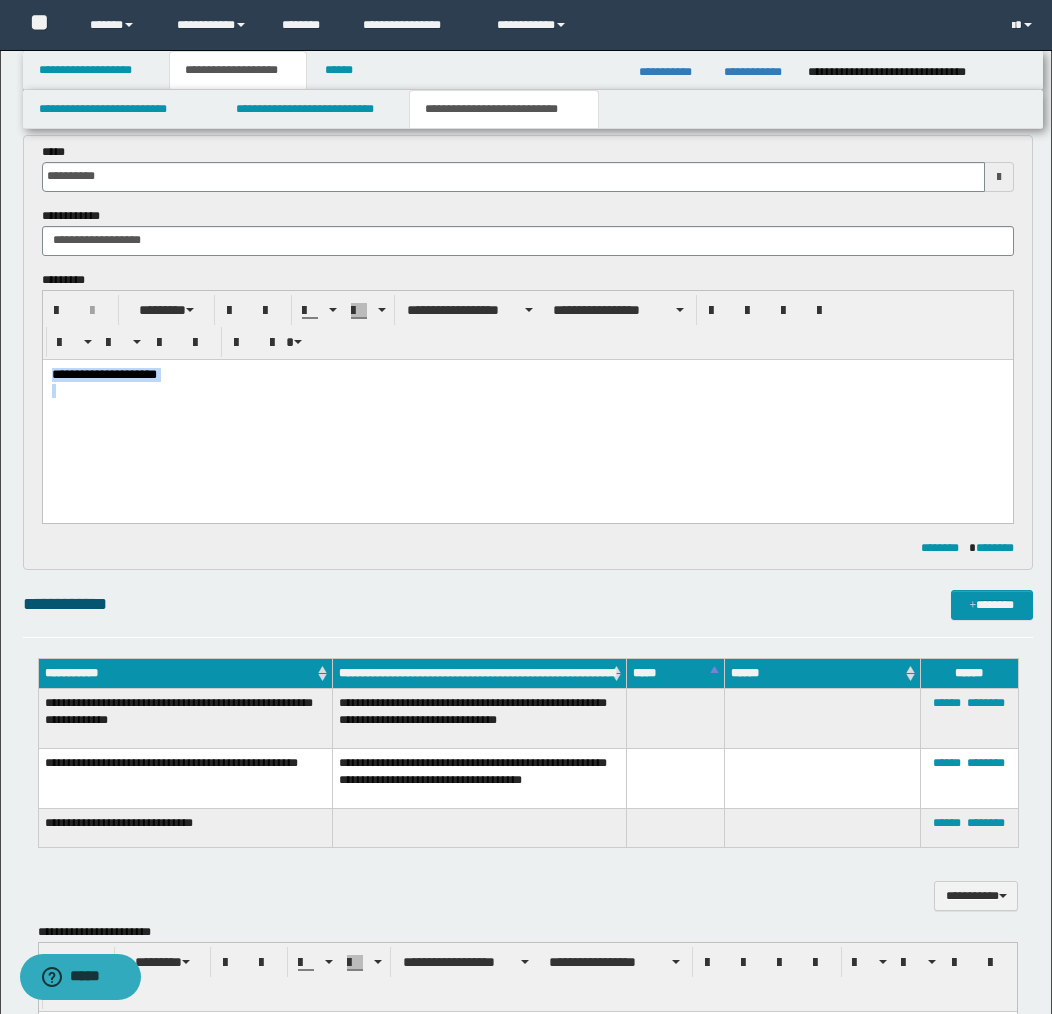 click on "**********" at bounding box center (527, 375) 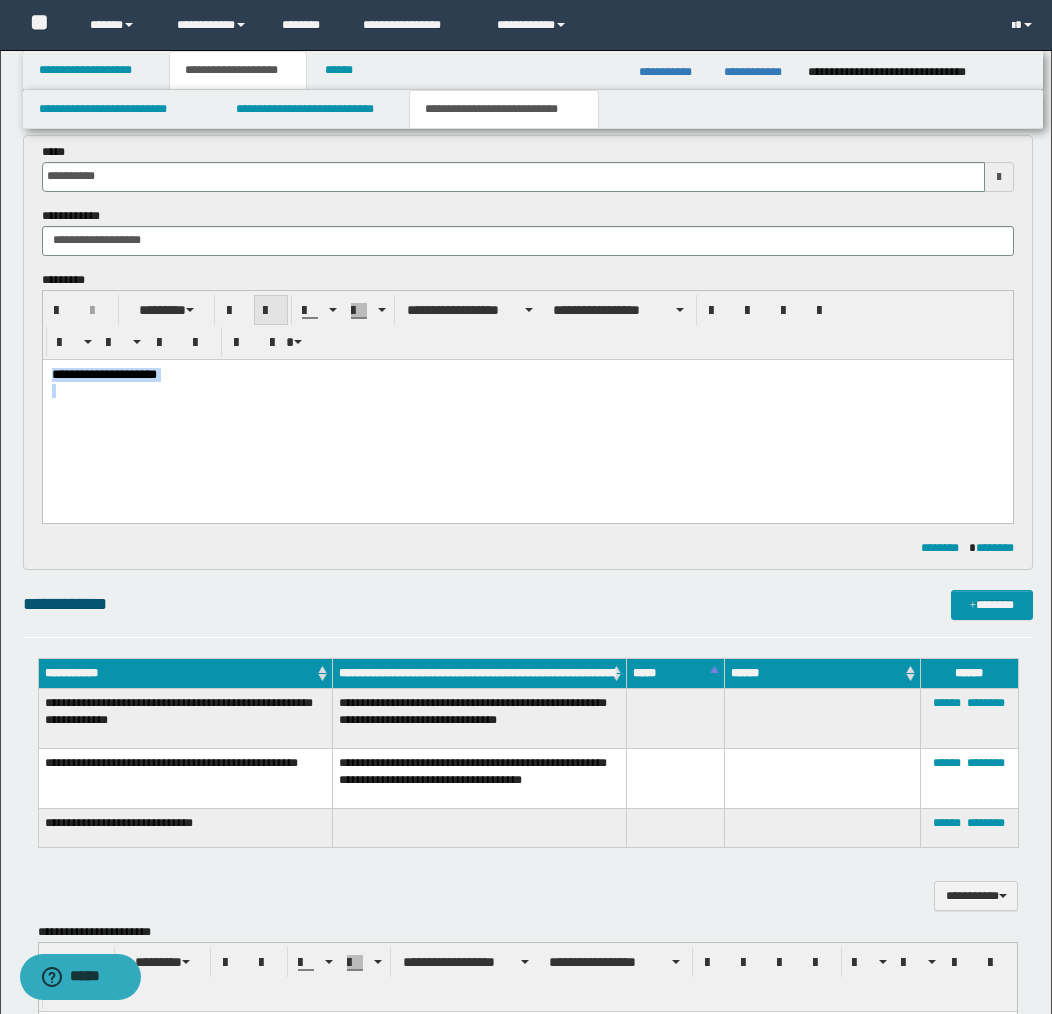 click at bounding box center (271, 311) 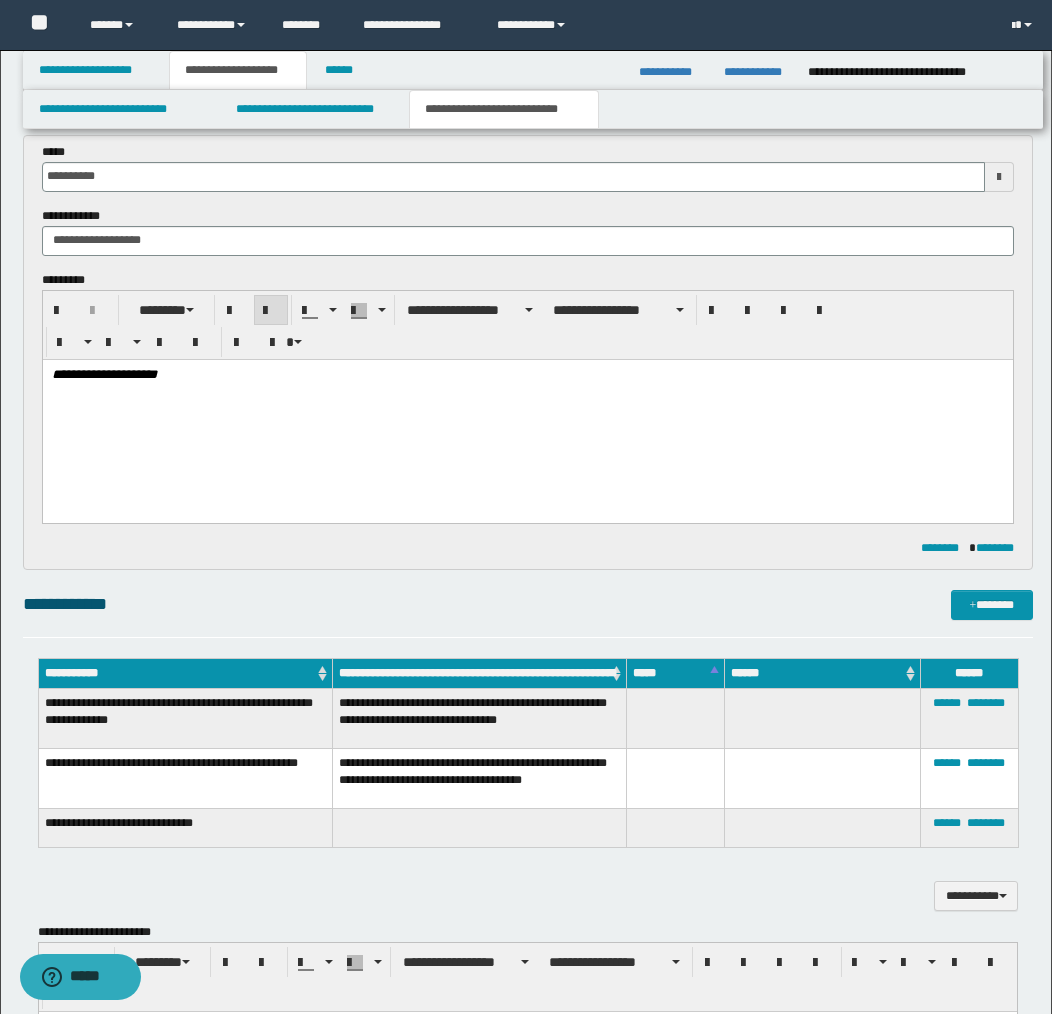 click on "**********" at bounding box center (527, 414) 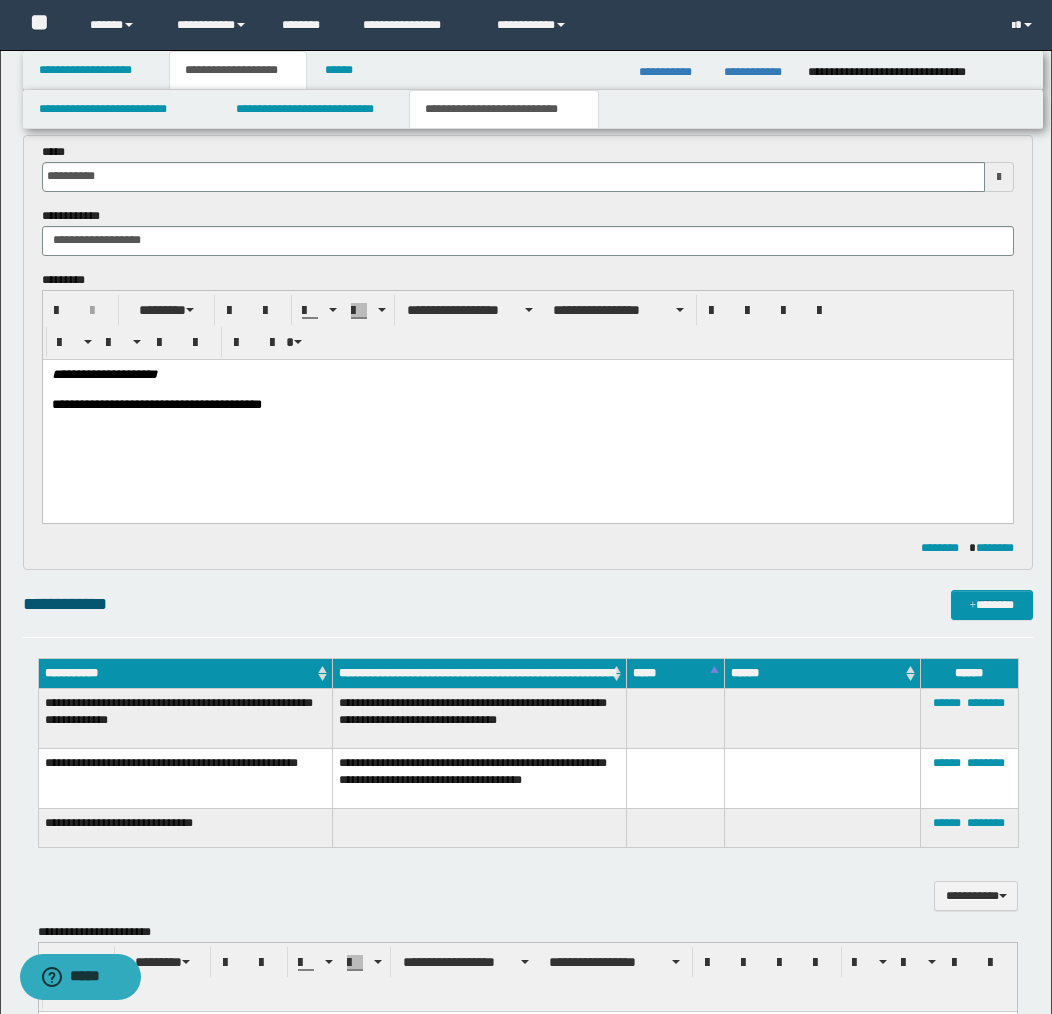 click on "**********" at bounding box center (527, 405) 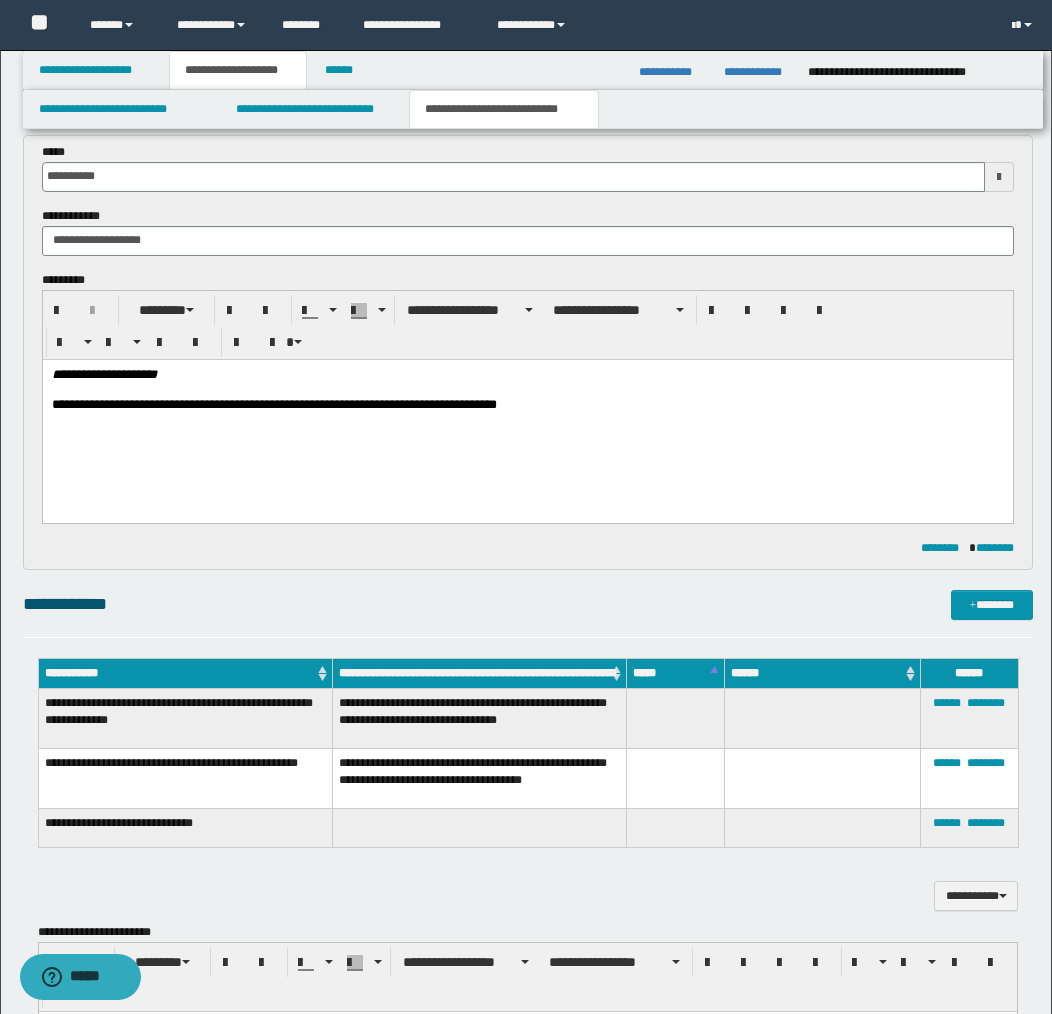 click on "**********" at bounding box center (527, 405) 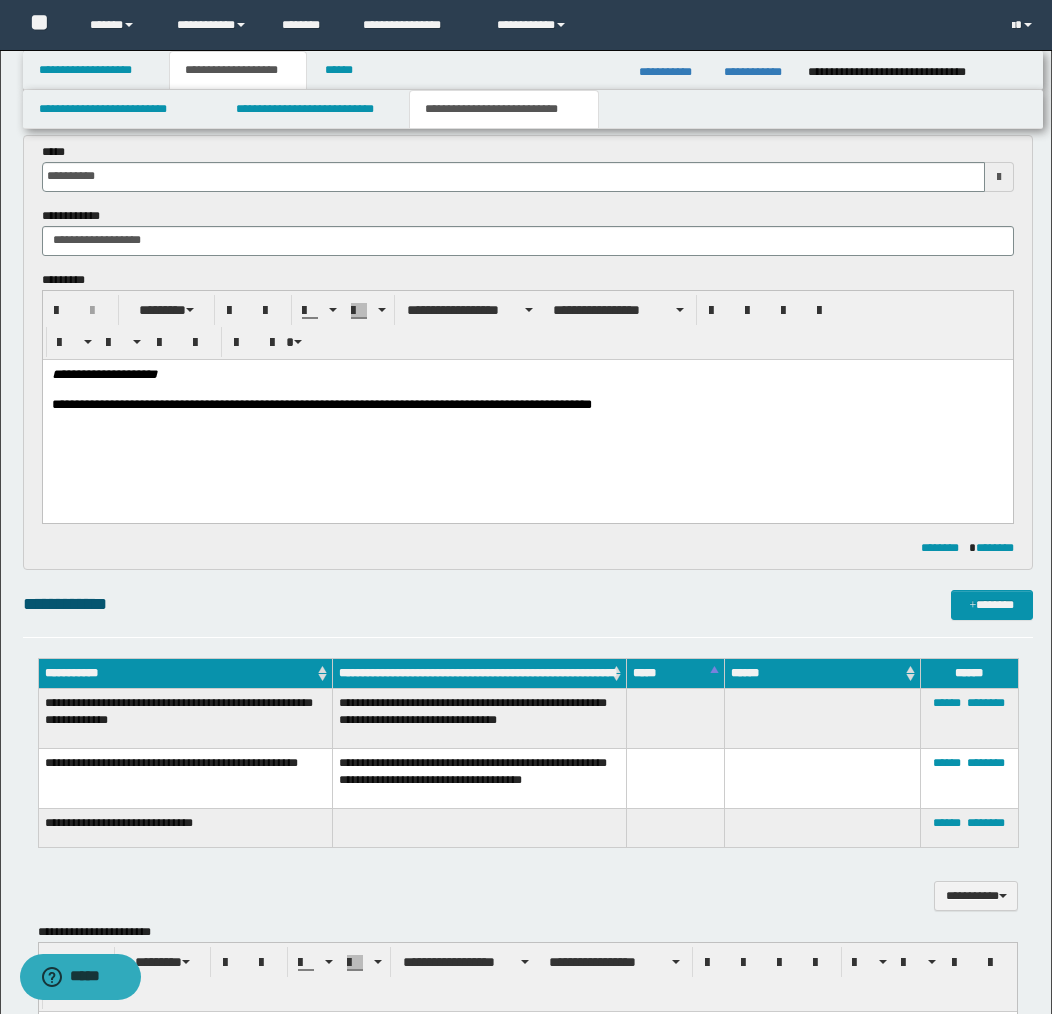 click on "**********" at bounding box center [527, 405] 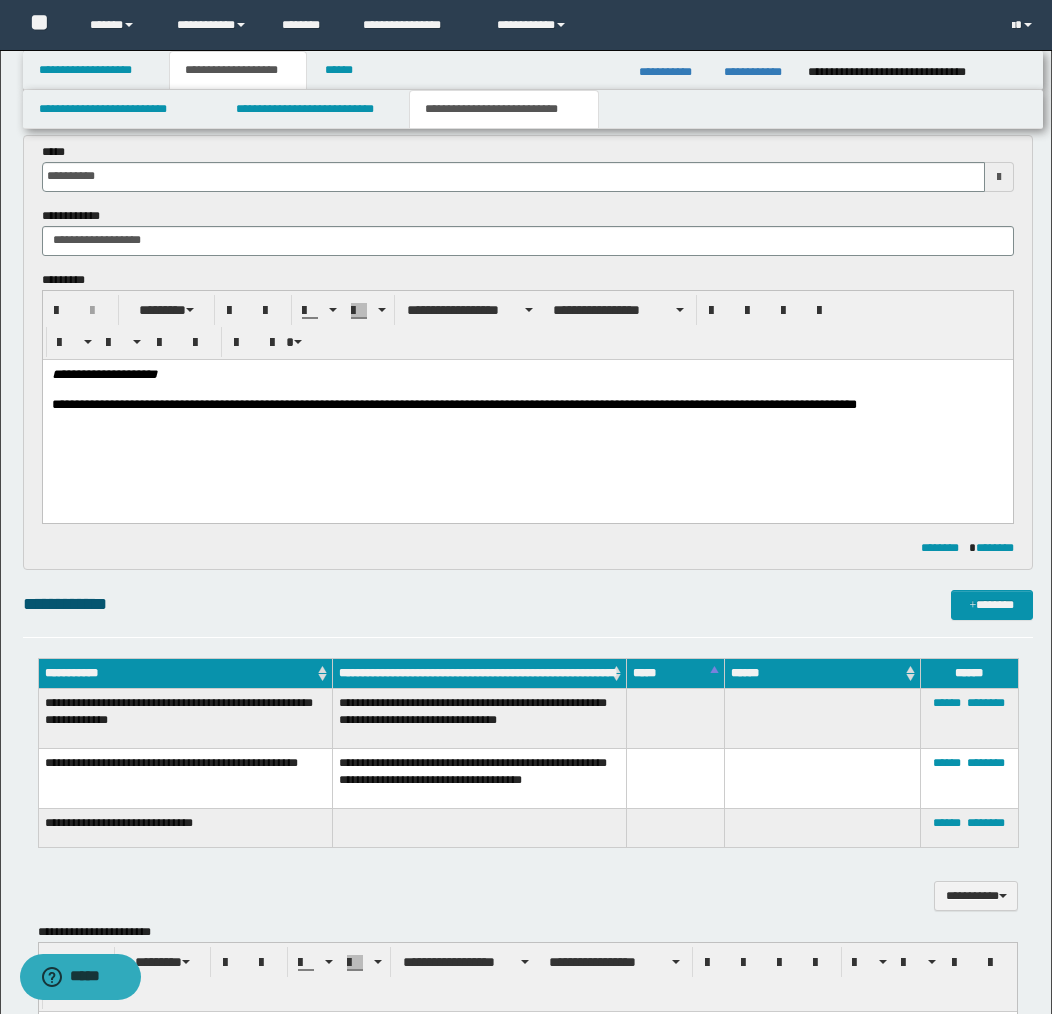 scroll, scrollTop: 610, scrollLeft: 0, axis: vertical 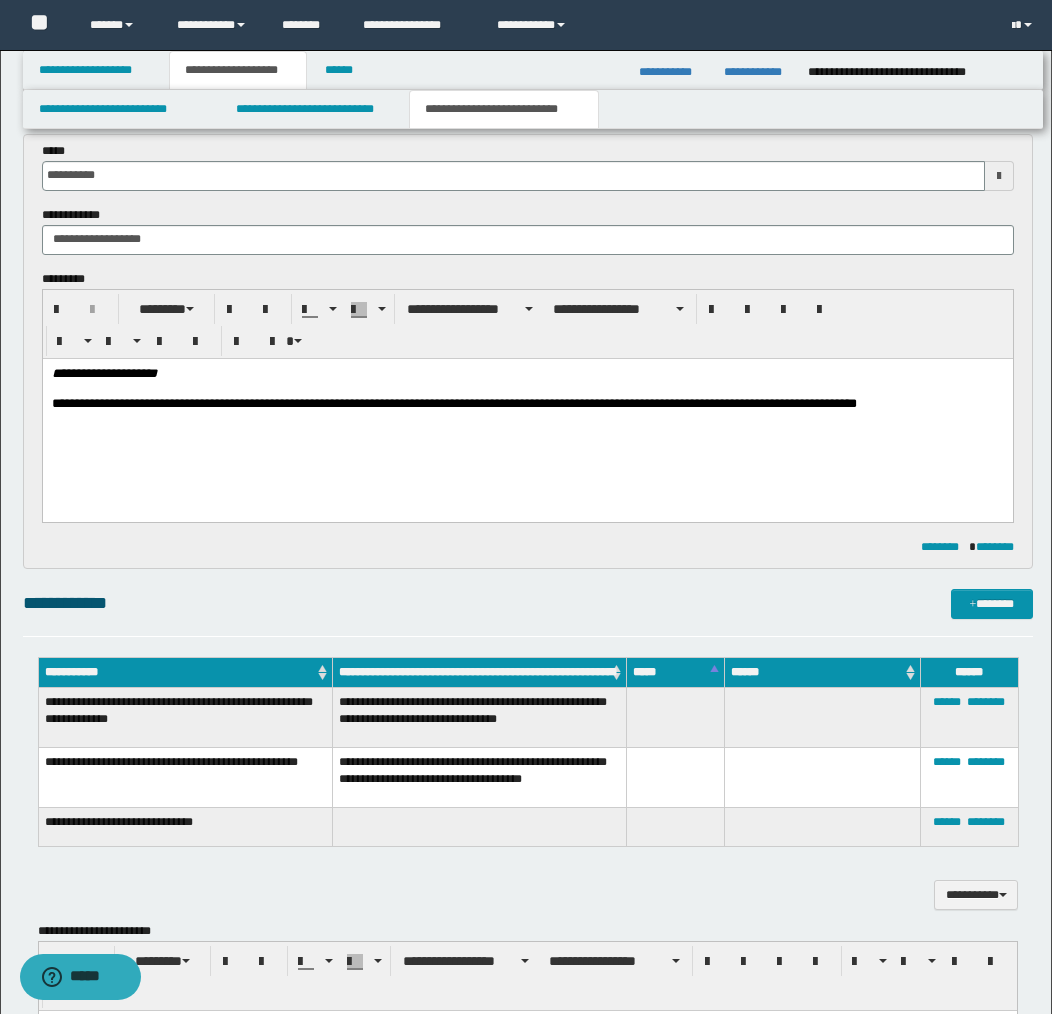 click on "**********" at bounding box center (527, 404) 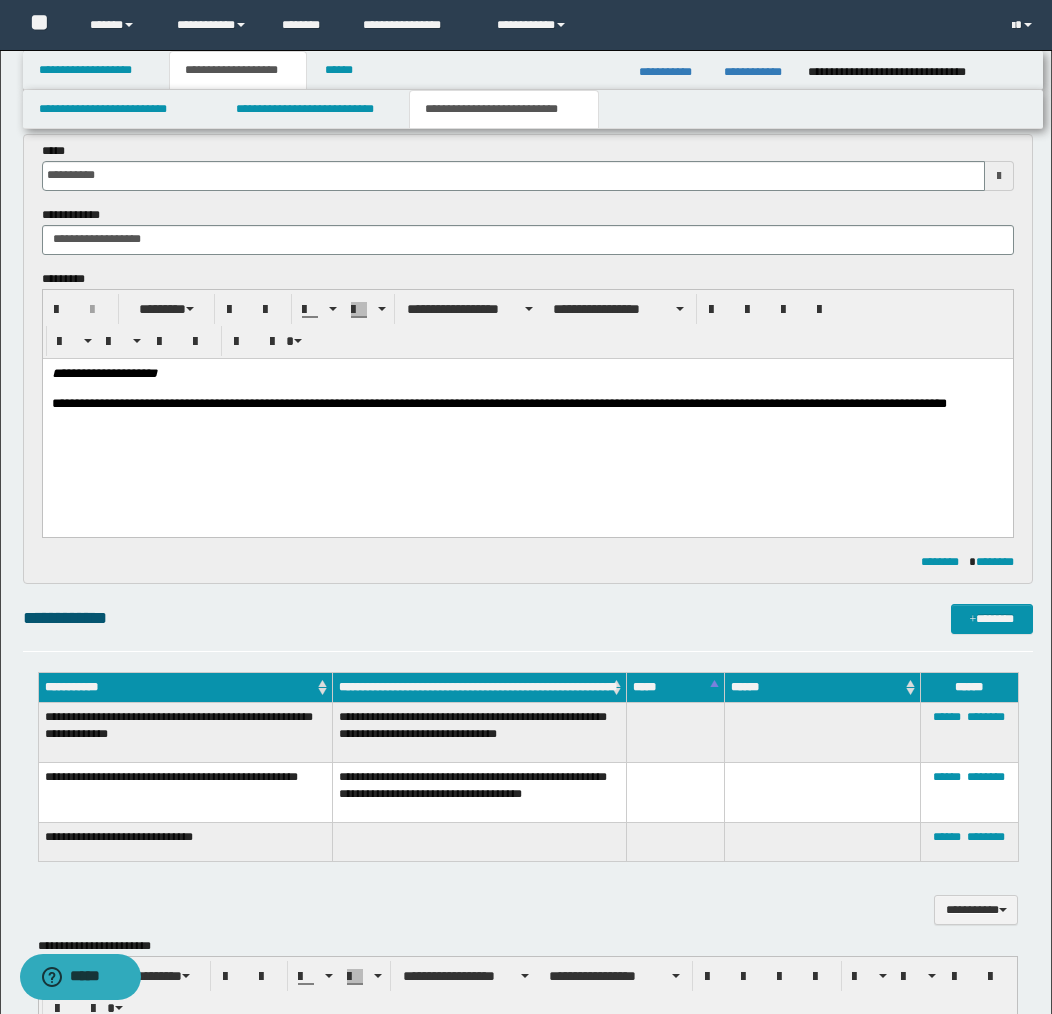 click on "**********" at bounding box center (527, 411) 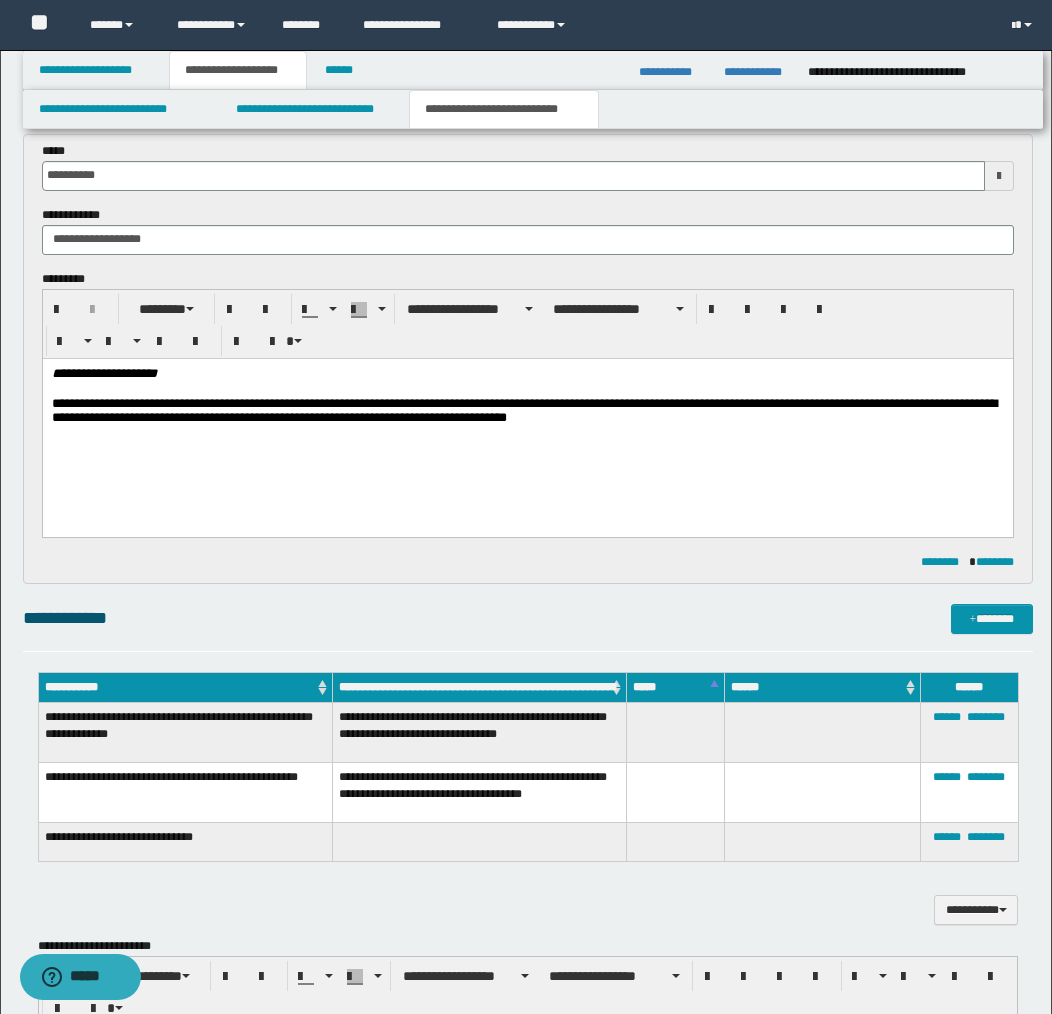 scroll, scrollTop: 617, scrollLeft: 0, axis: vertical 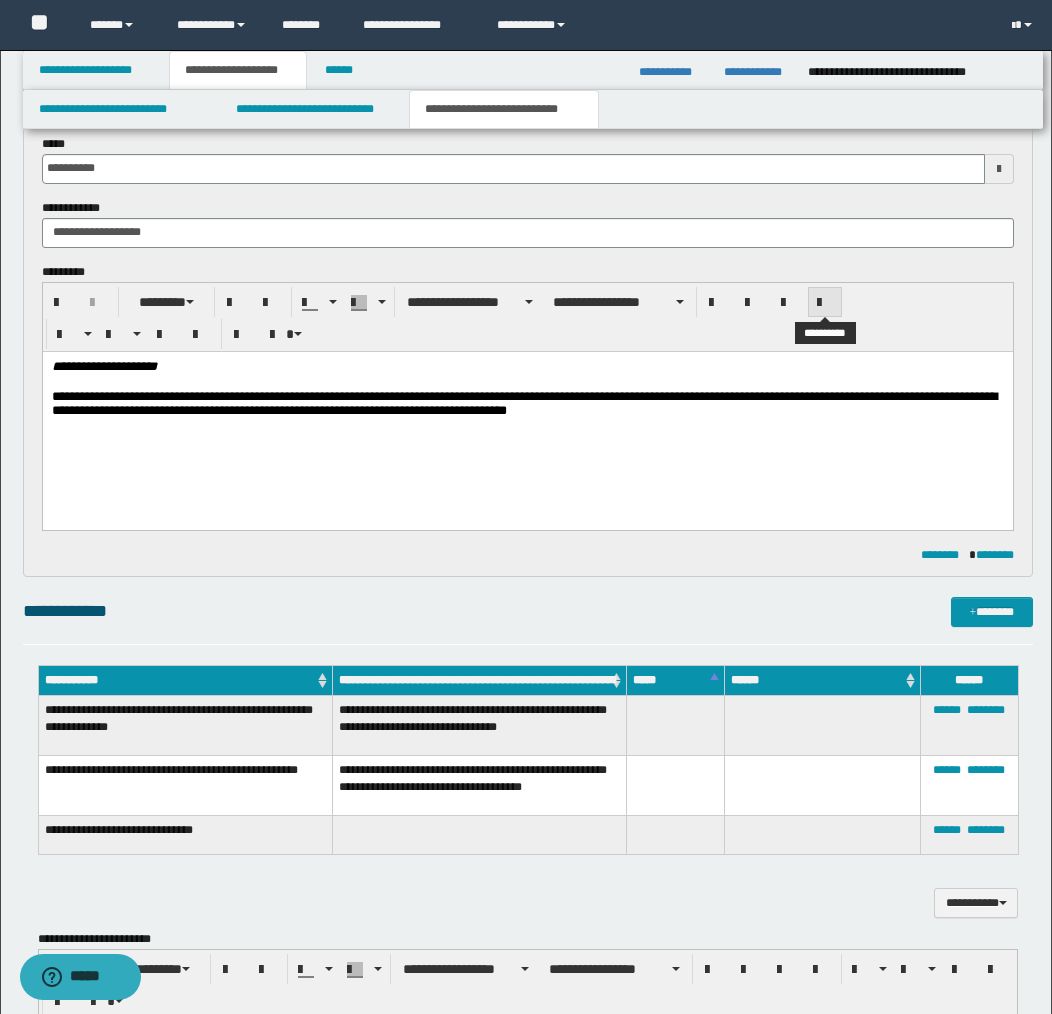 click at bounding box center (825, 303) 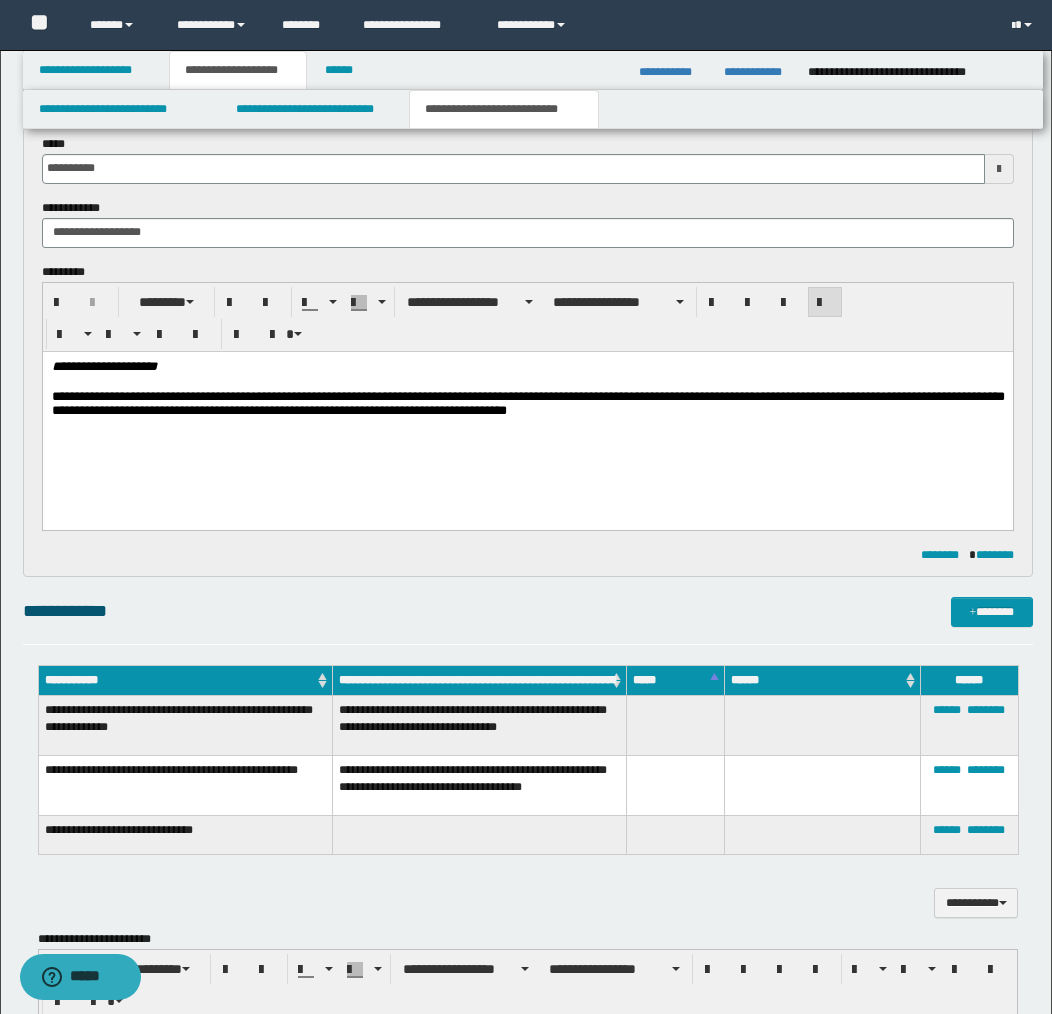 click on "**********" at bounding box center (527, 404) 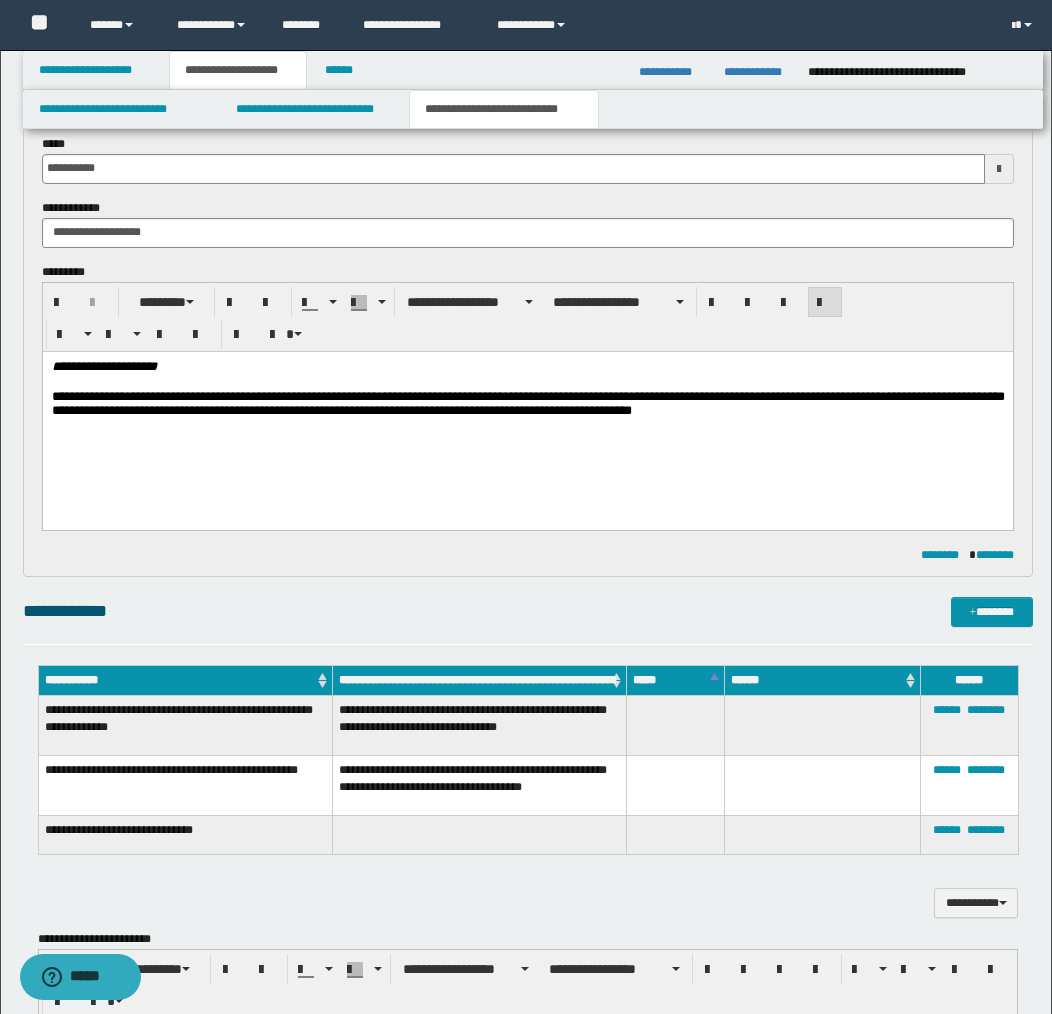 click on "**********" at bounding box center (527, 404) 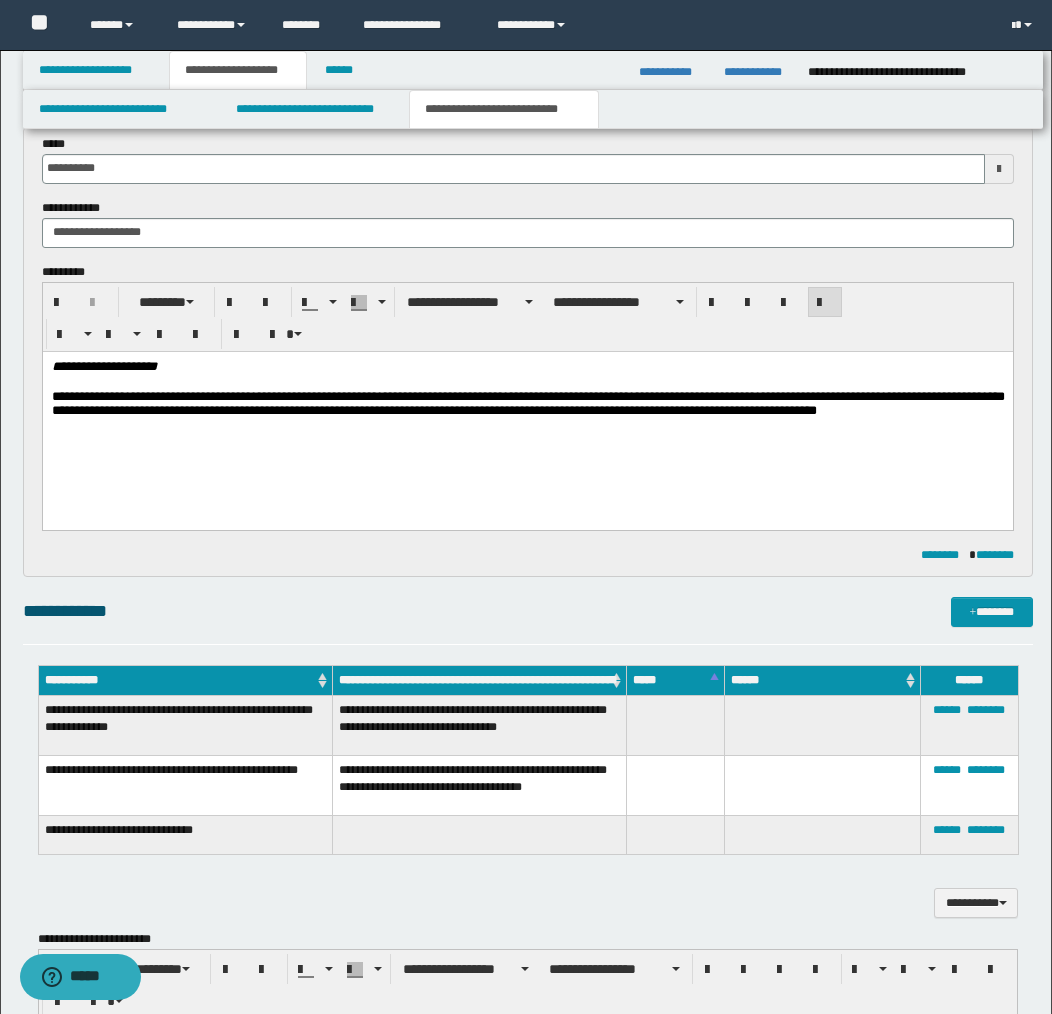 drag, startPoint x: 958, startPoint y: 412, endPoint x: 975, endPoint y: 419, distance: 18.384777 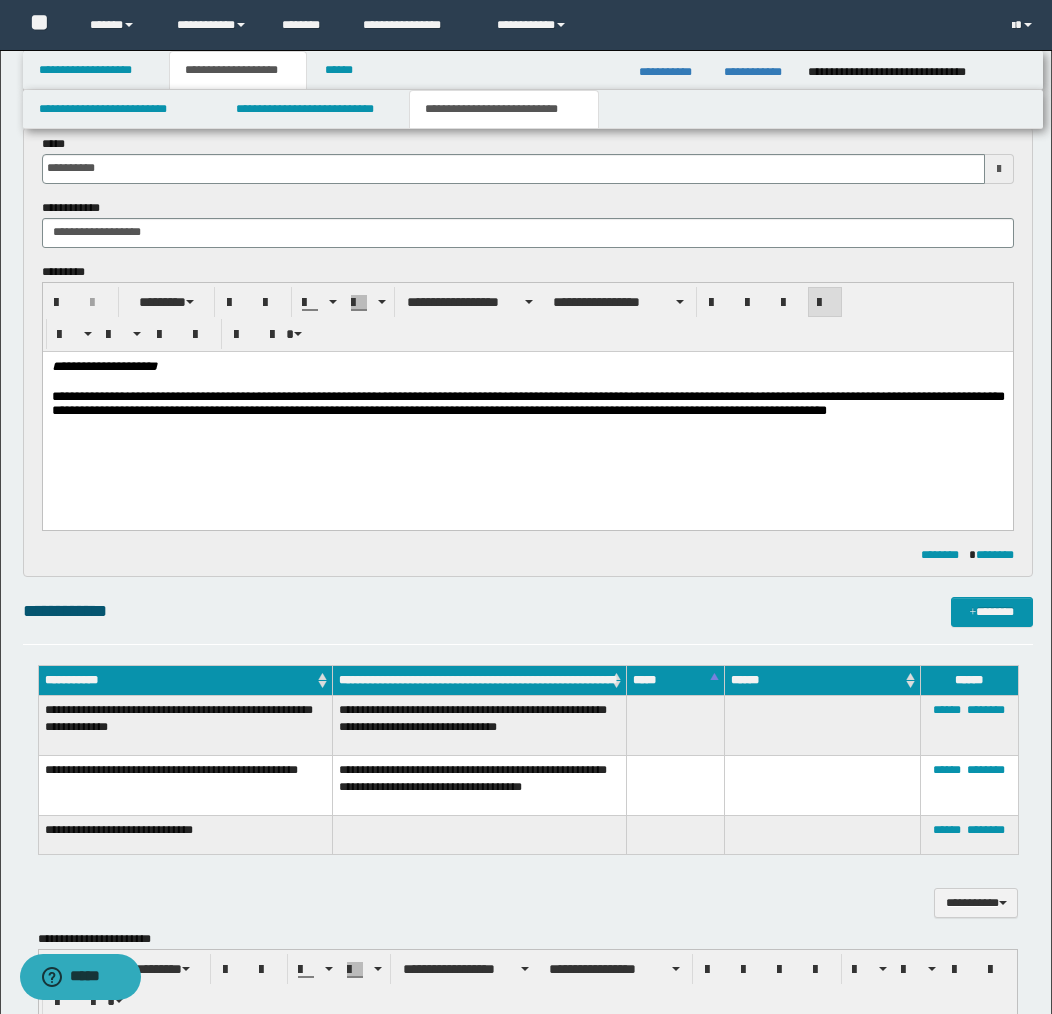 click on "**********" at bounding box center [527, 404] 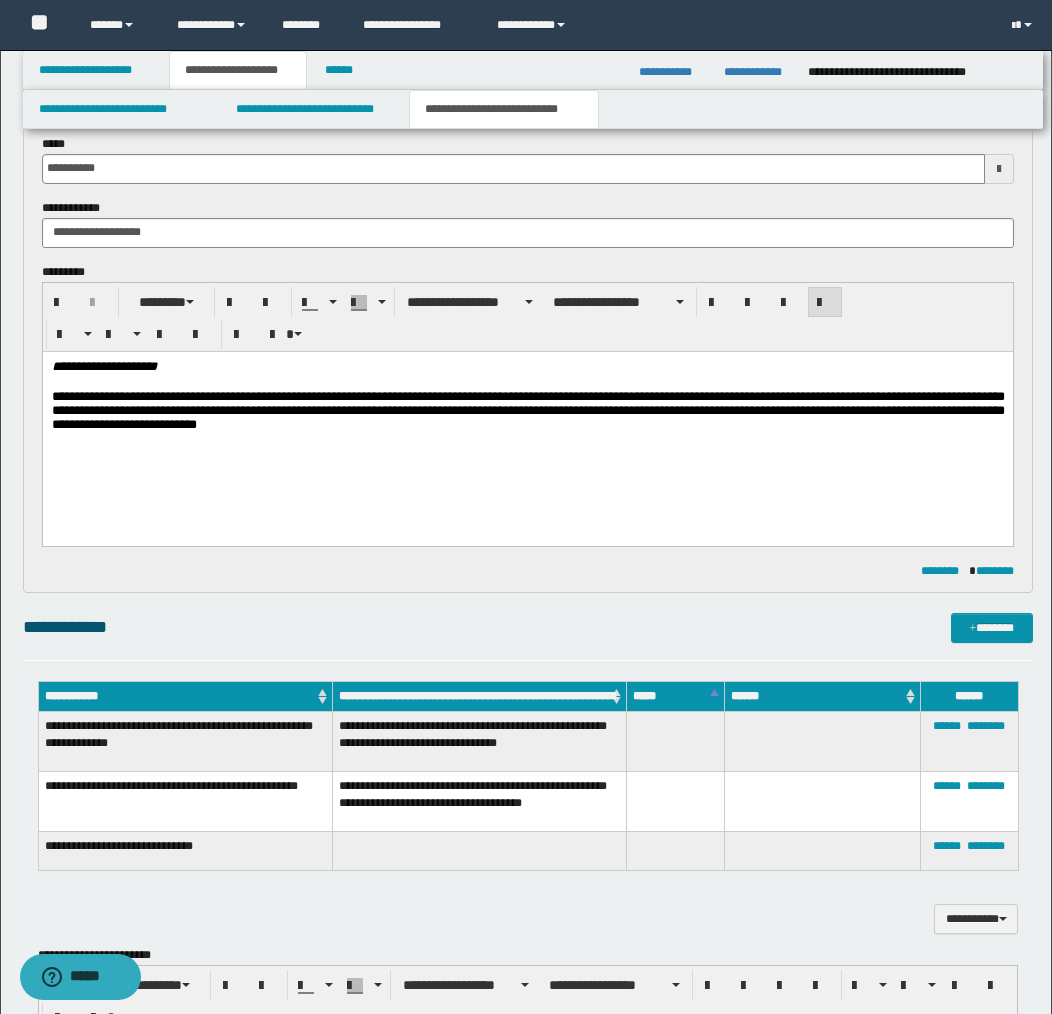 click on "**********" at bounding box center [527, 412] 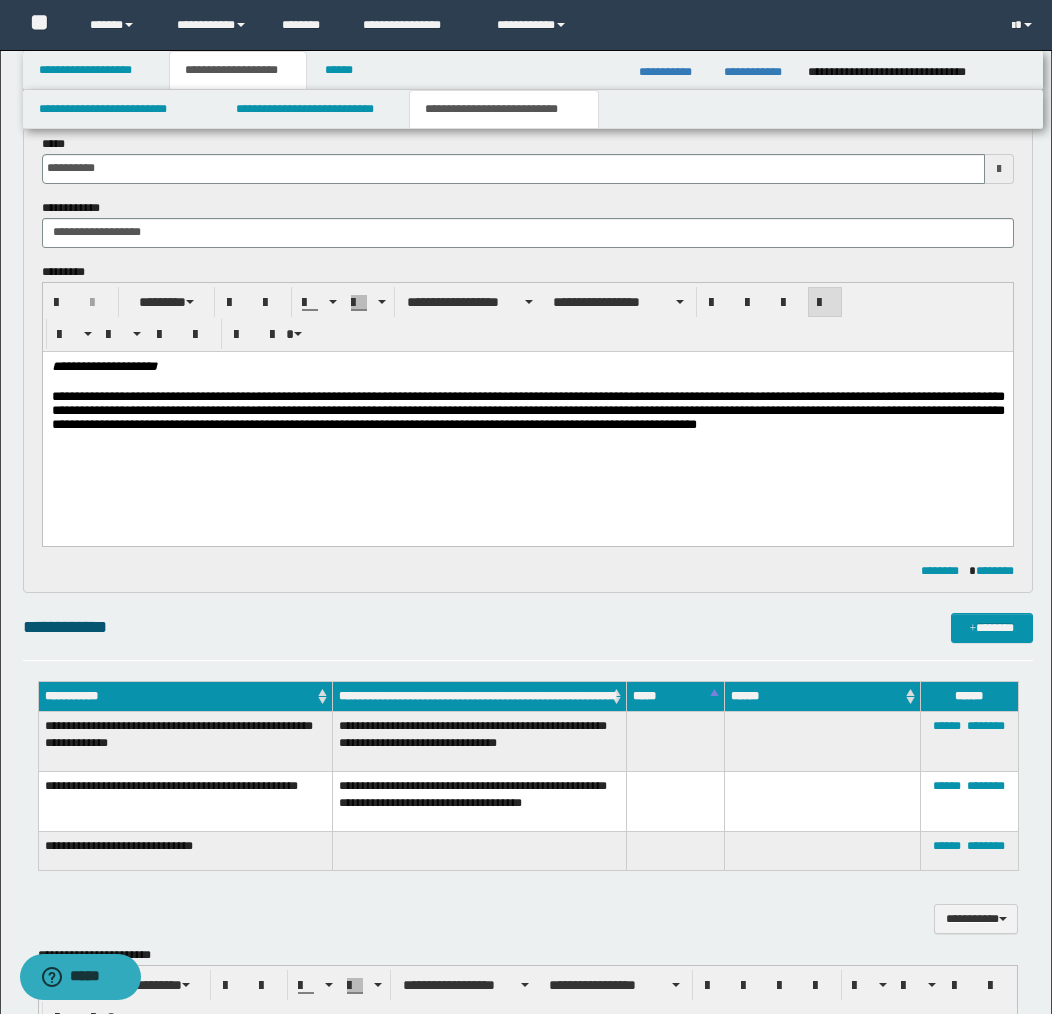 click on "**********" at bounding box center [527, 412] 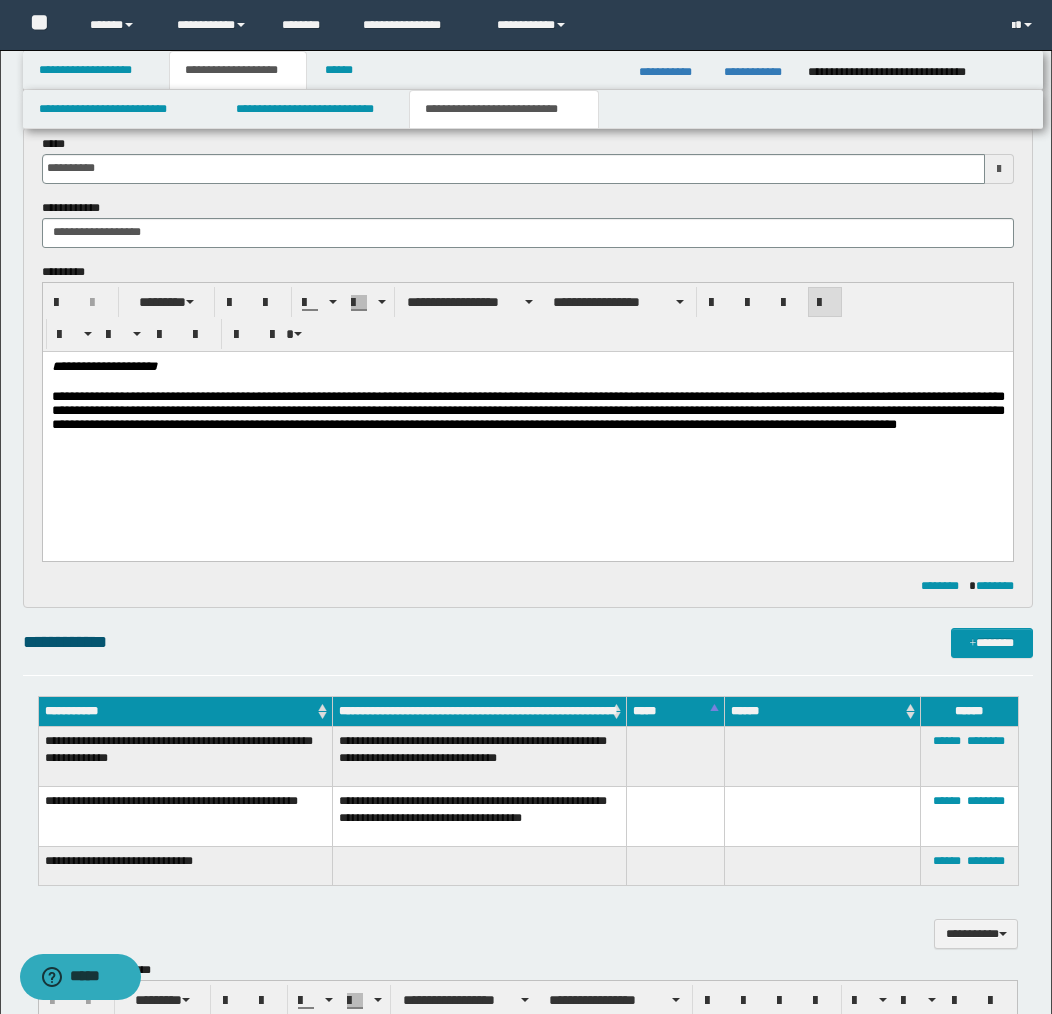 click on "**********" at bounding box center [527, 420] 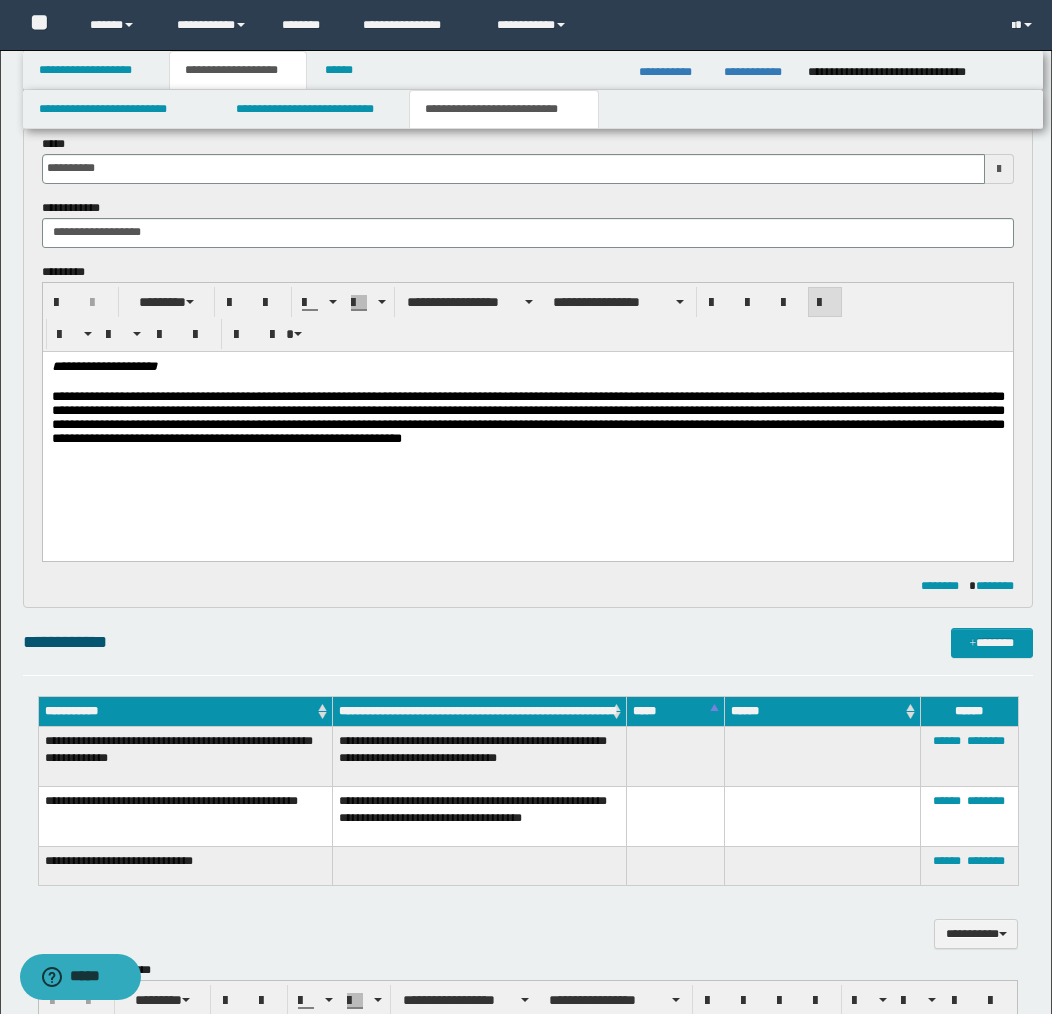 click on "**********" at bounding box center [527, 420] 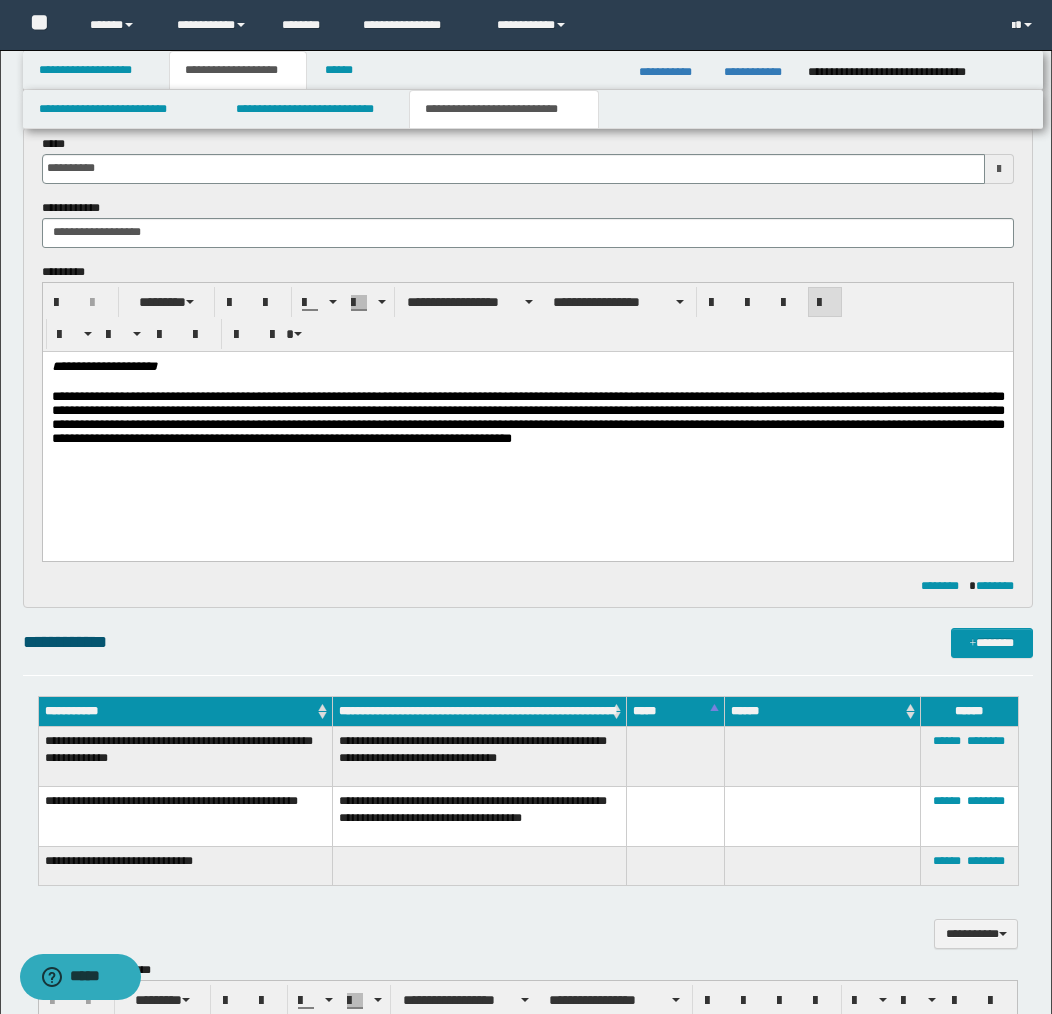 click on "**********" at bounding box center (527, 420) 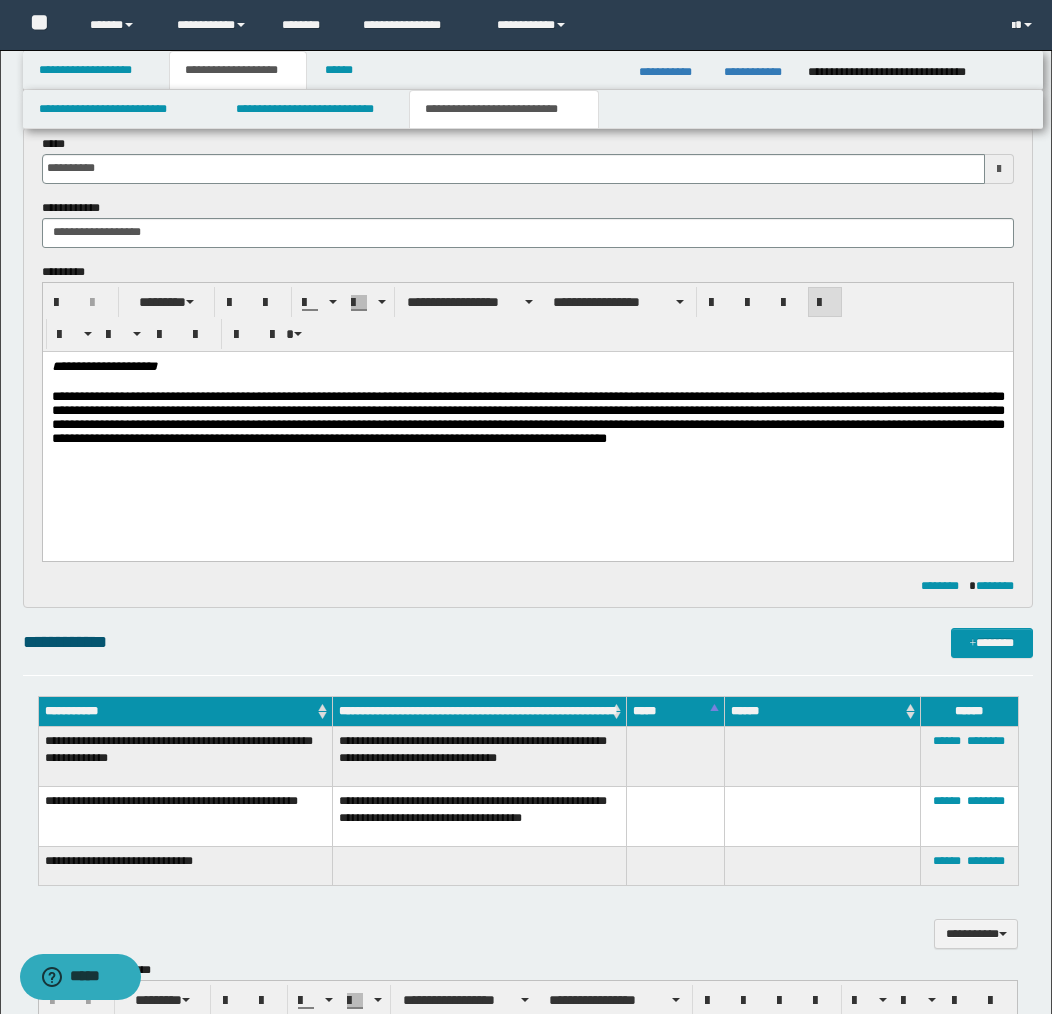 click on "**********" at bounding box center (527, 420) 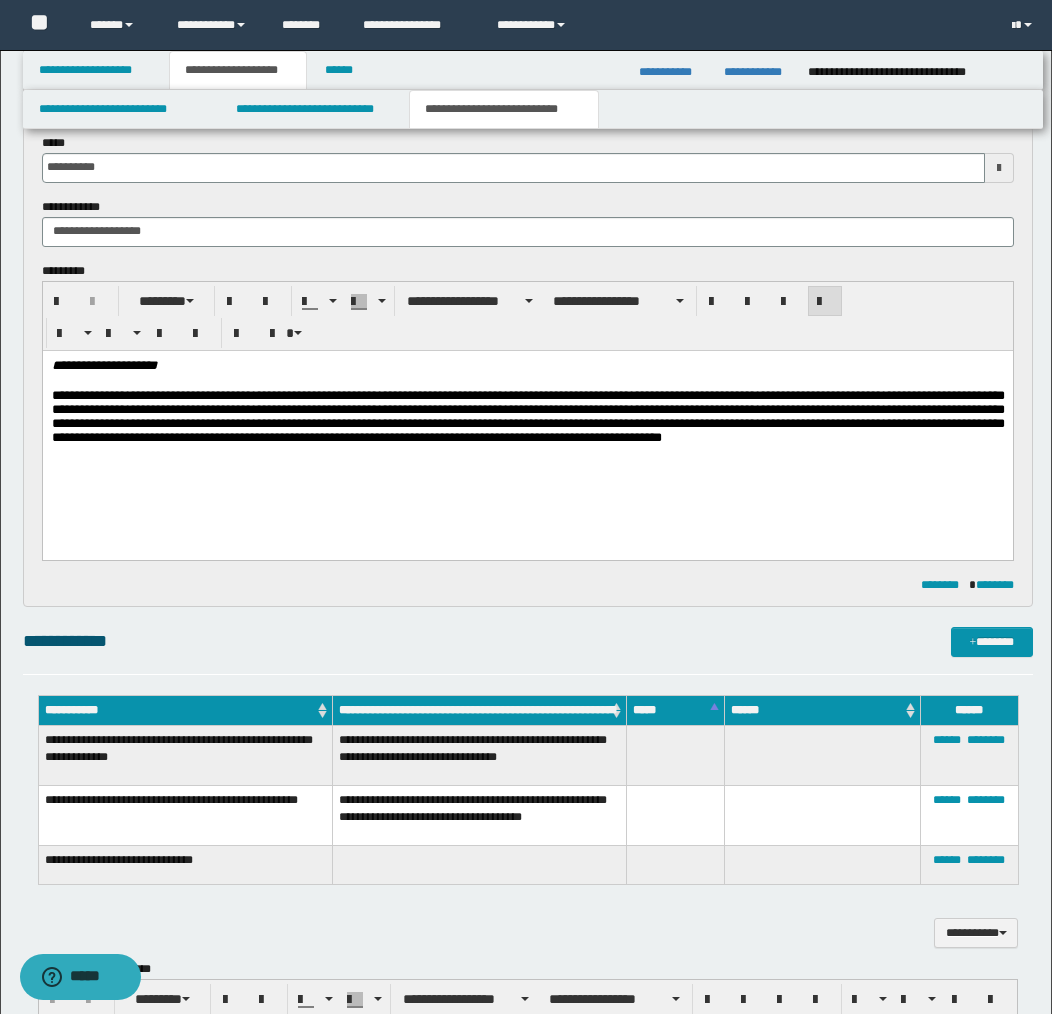 click on "**********" at bounding box center (527, 419) 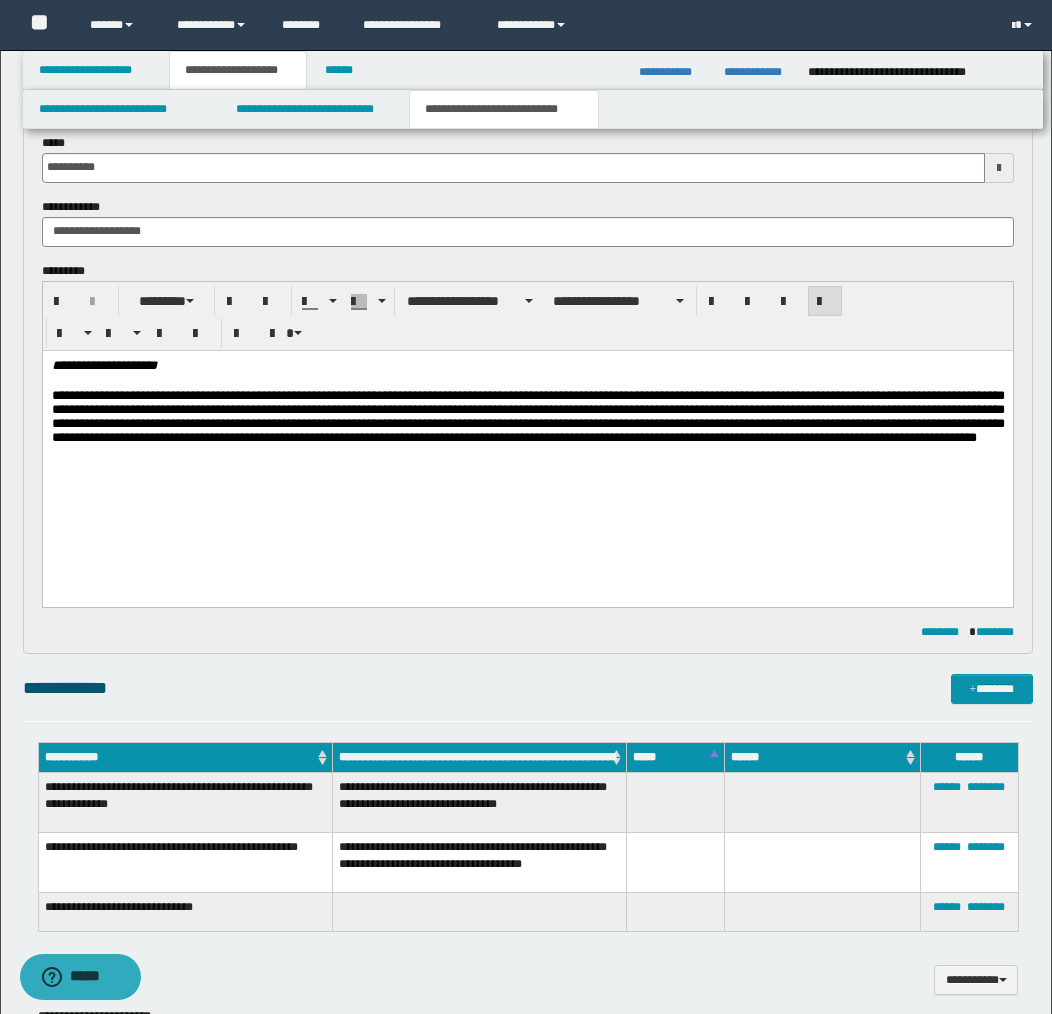 scroll, scrollTop: 619, scrollLeft: 0, axis: vertical 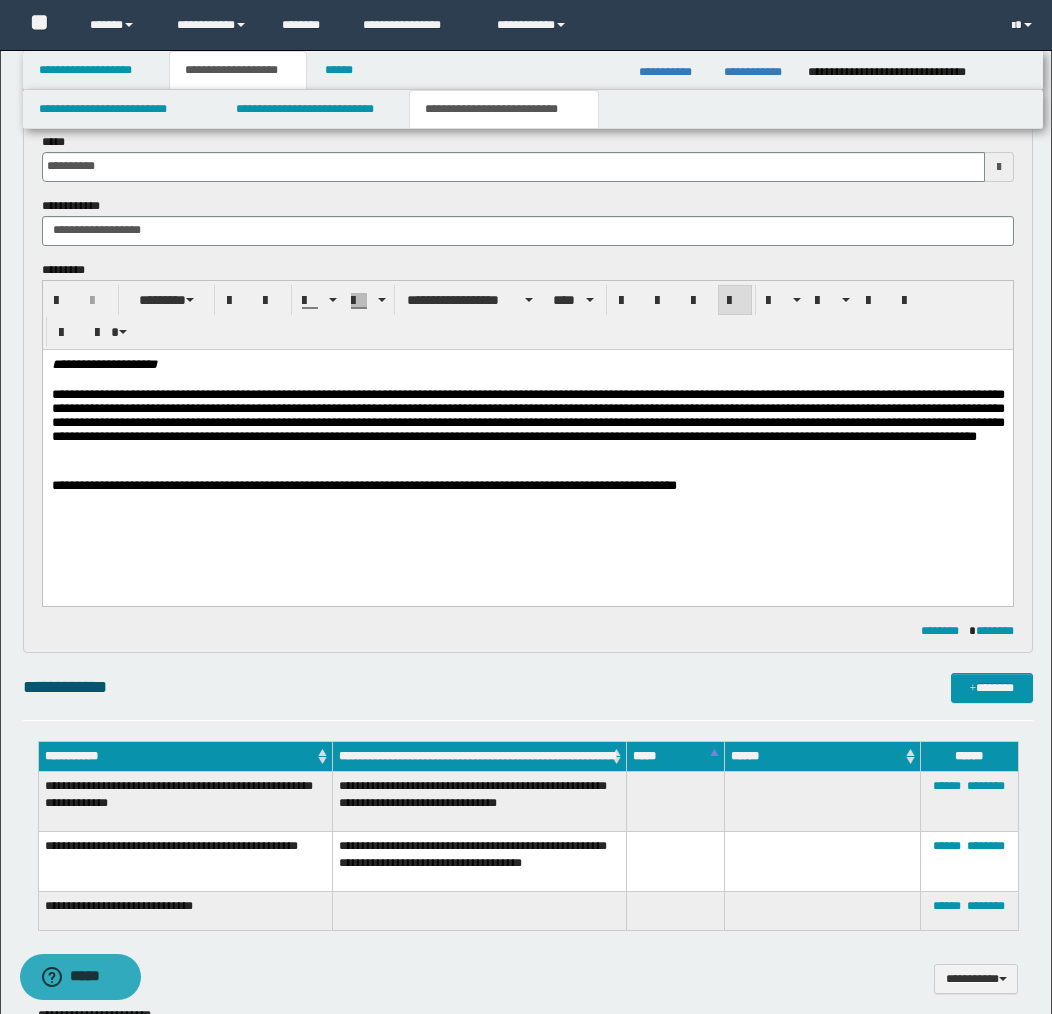 click on "**********" at bounding box center [527, 449] 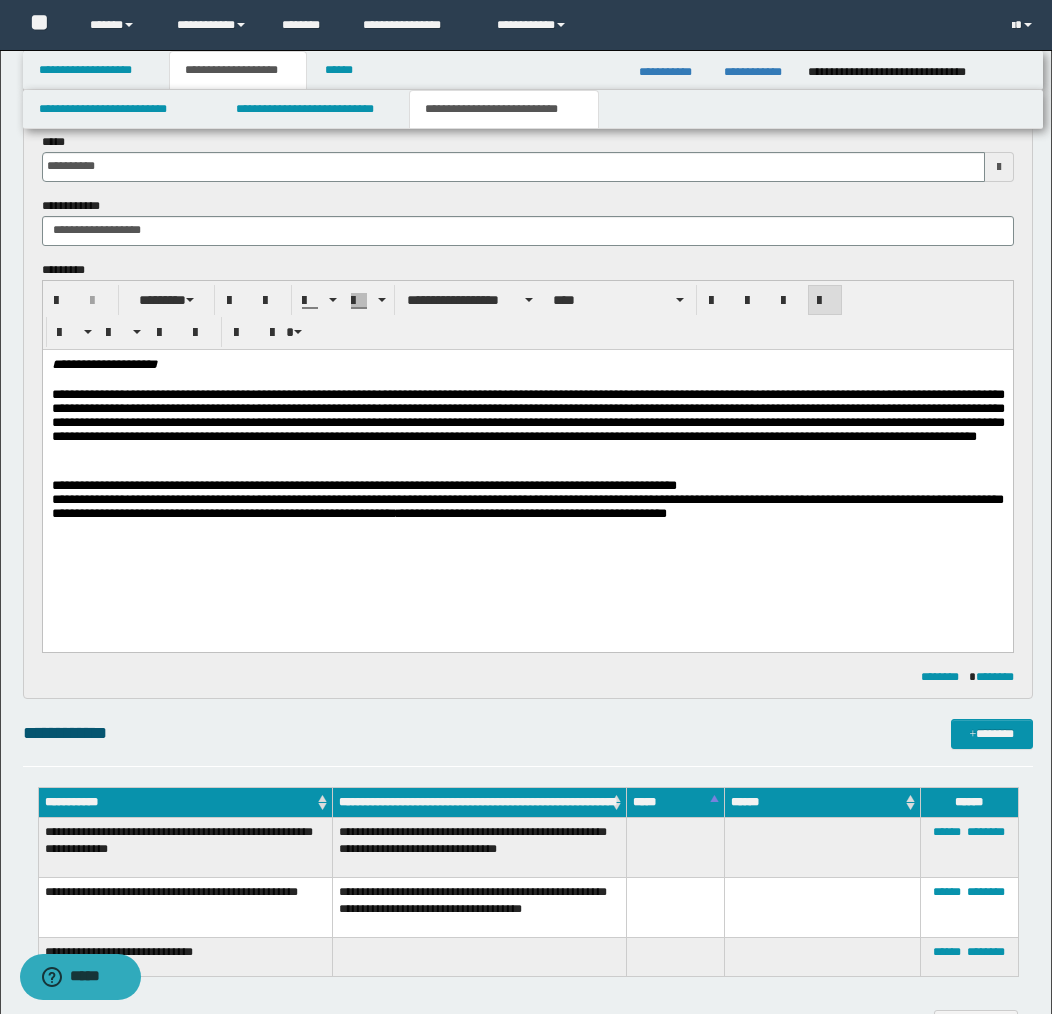 click on "**********" at bounding box center [527, 485] 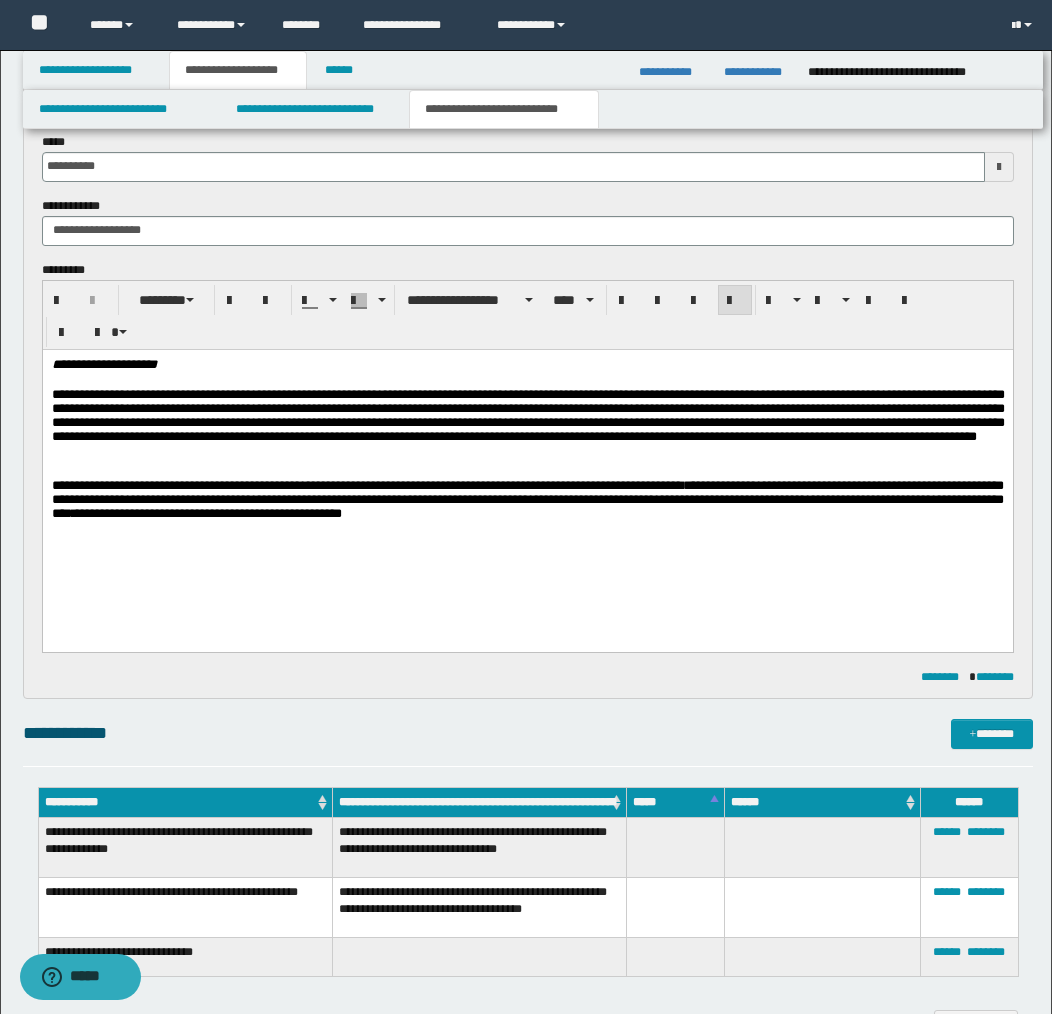 click on "**********" at bounding box center (366, 484) 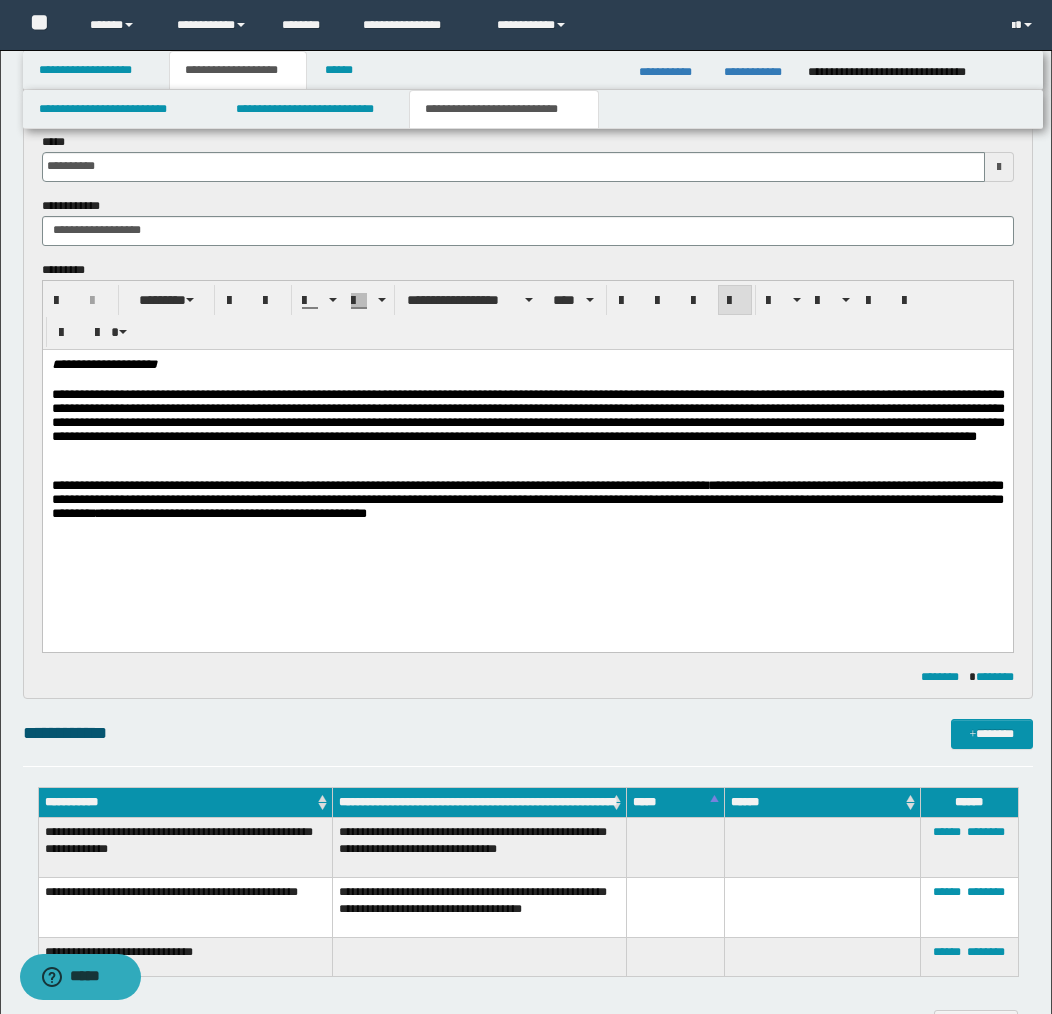 click on "**********" at bounding box center (379, 484) 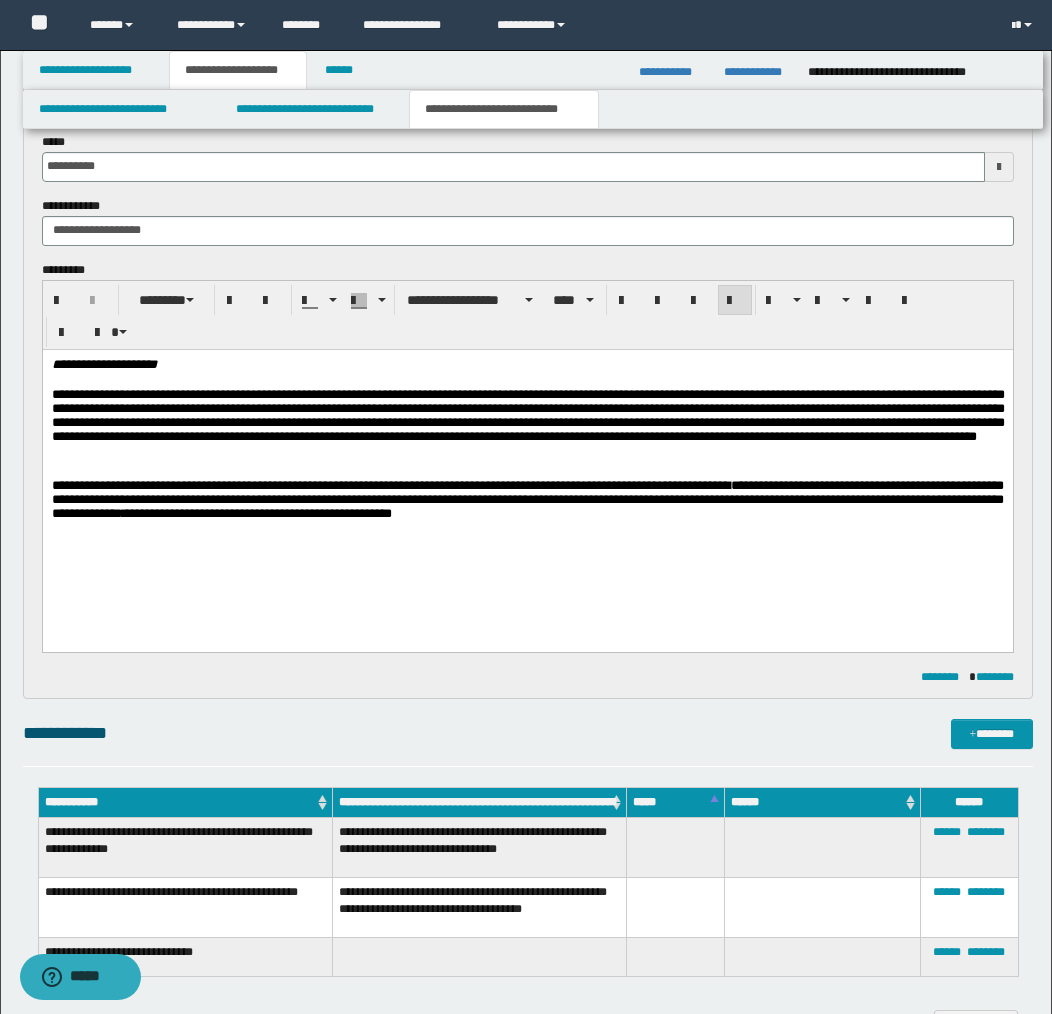 scroll, scrollTop: 618, scrollLeft: 0, axis: vertical 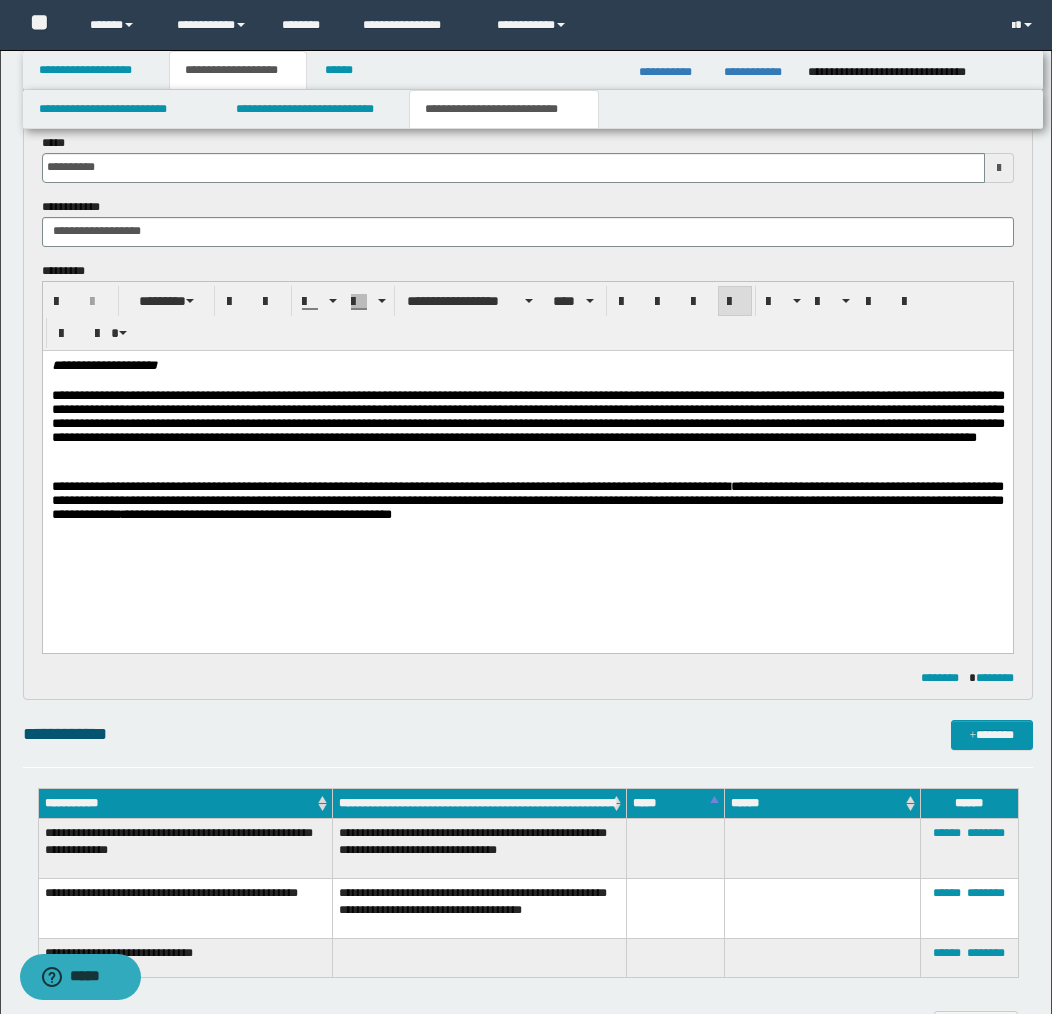 click on "**********" at bounding box center [527, 499] 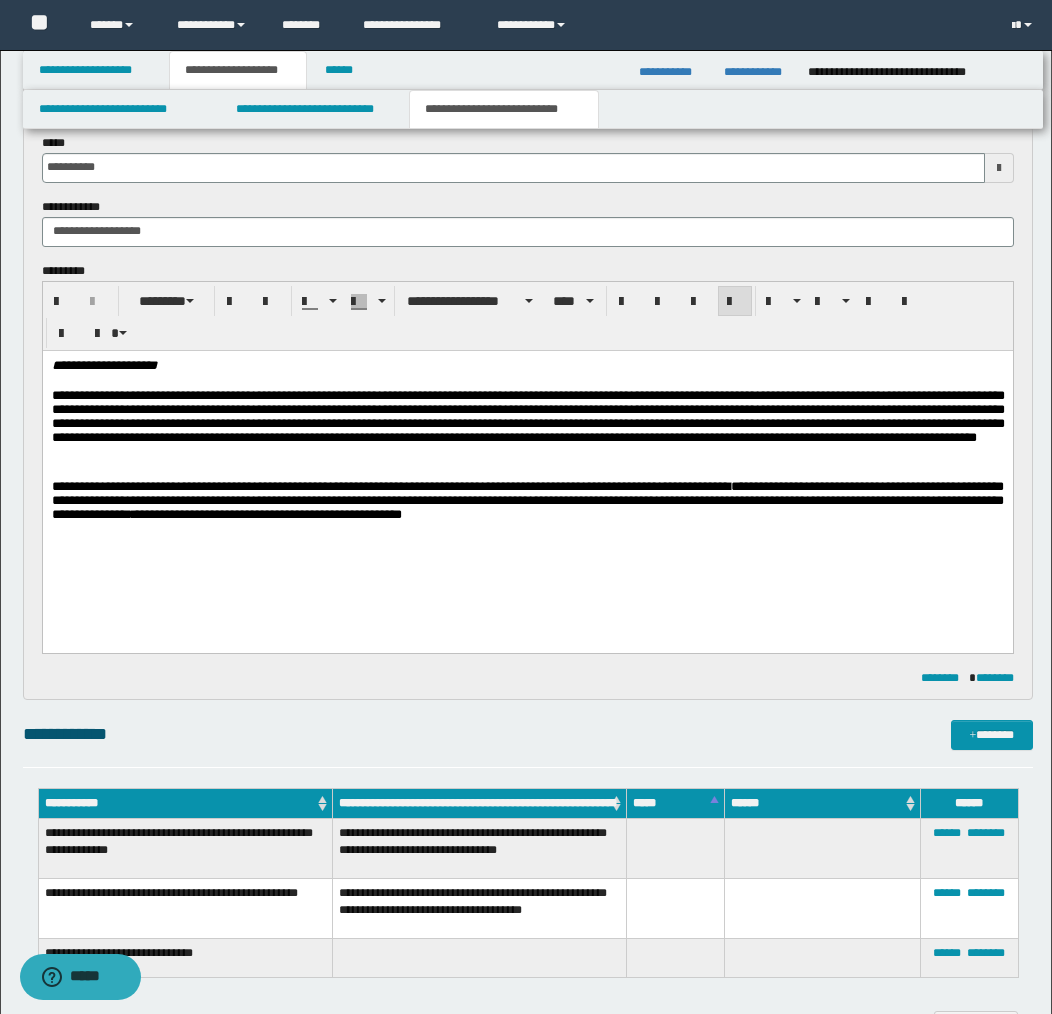click on "**********" at bounding box center [527, 499] 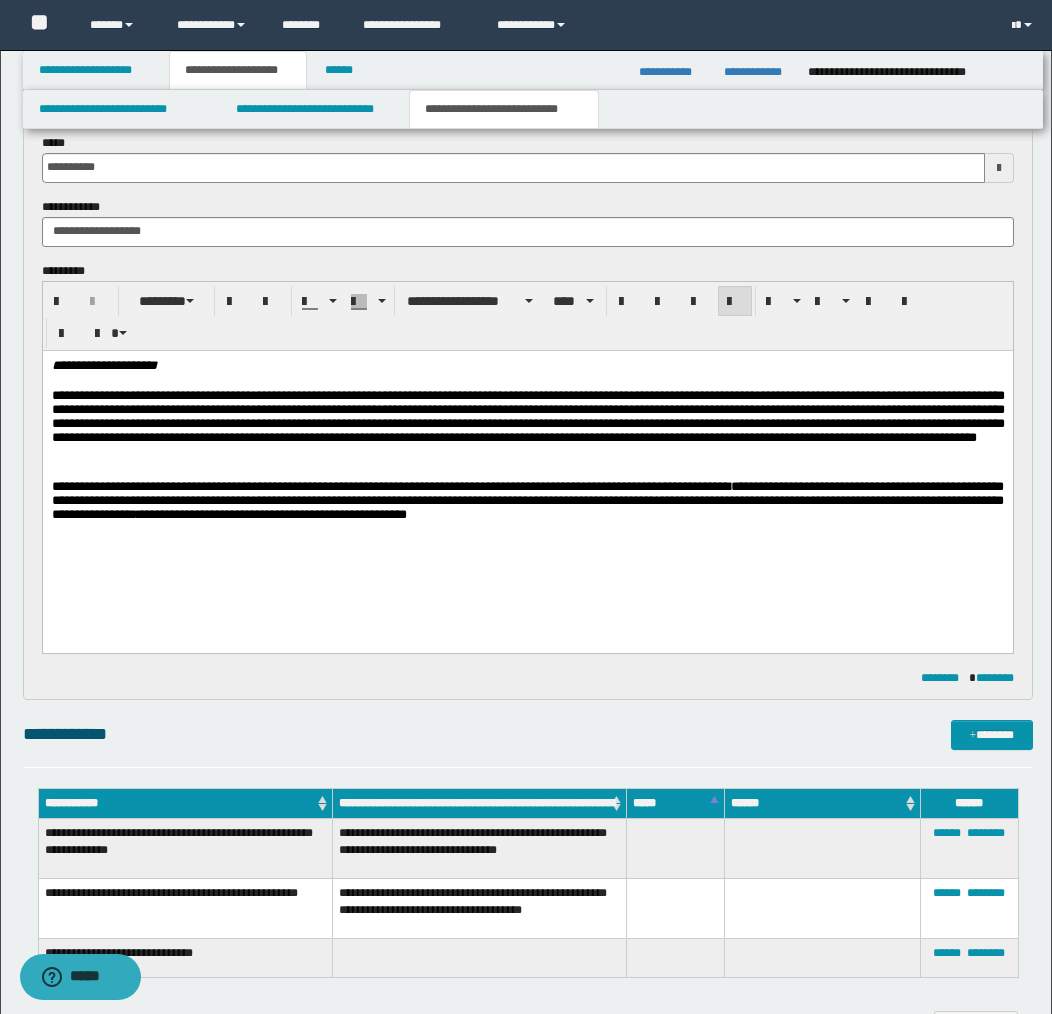 click on "**********" at bounding box center (527, 499) 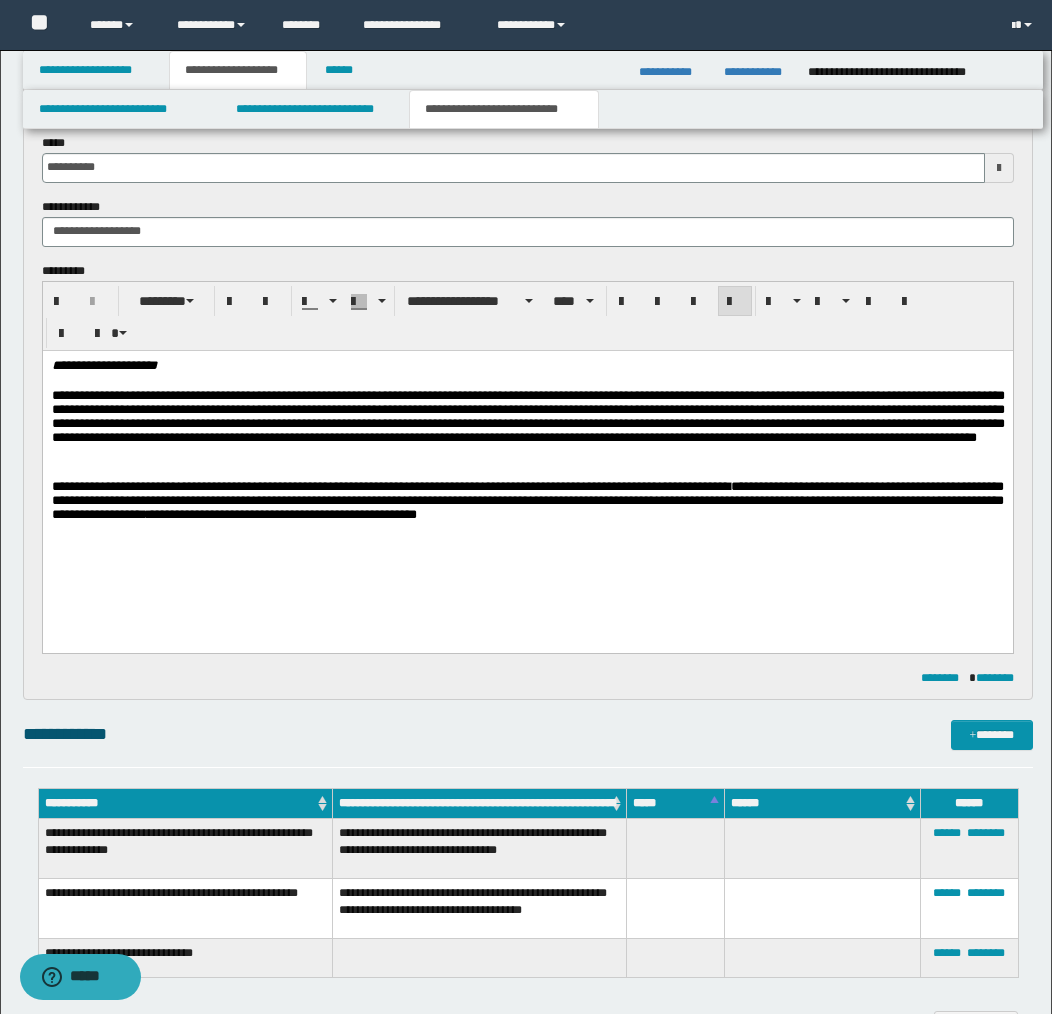 click on "**********" at bounding box center (527, 499) 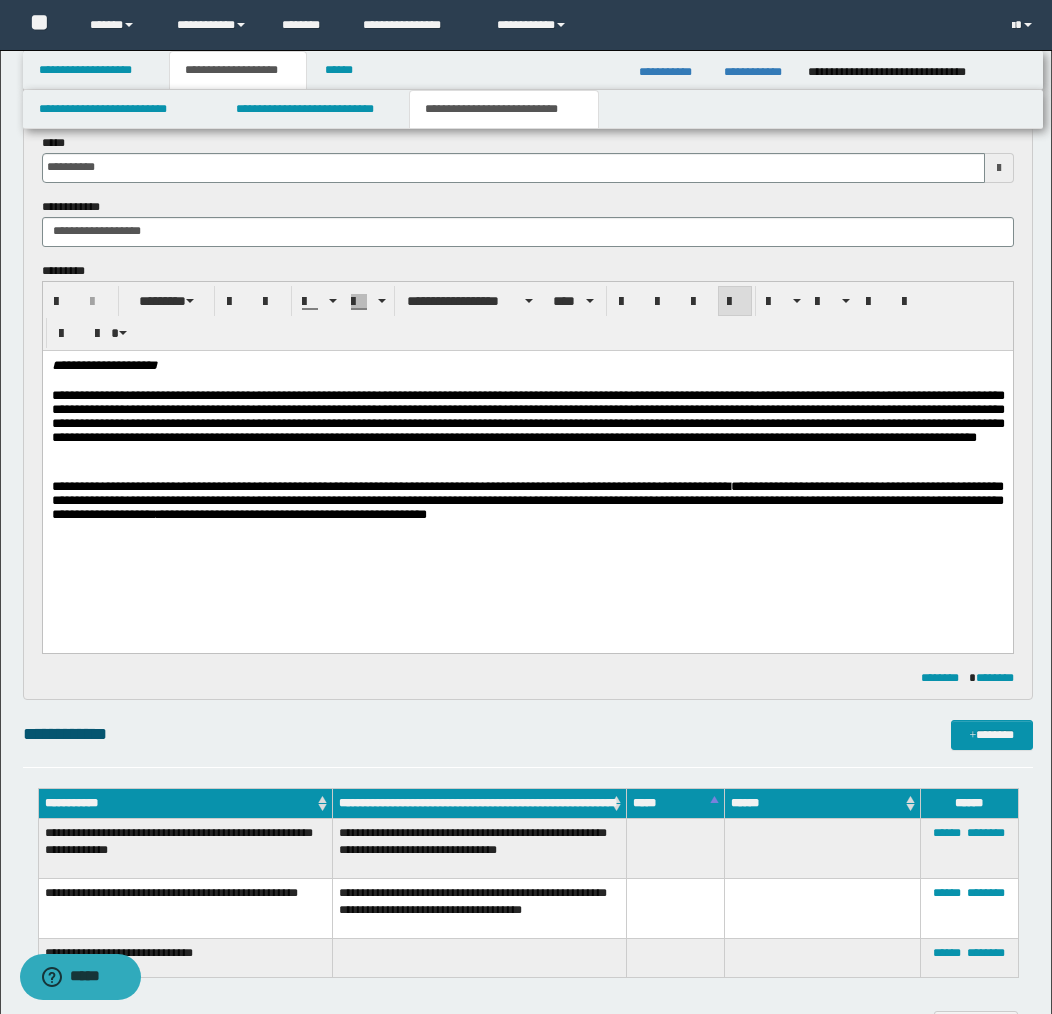click on "**********" at bounding box center [527, 499] 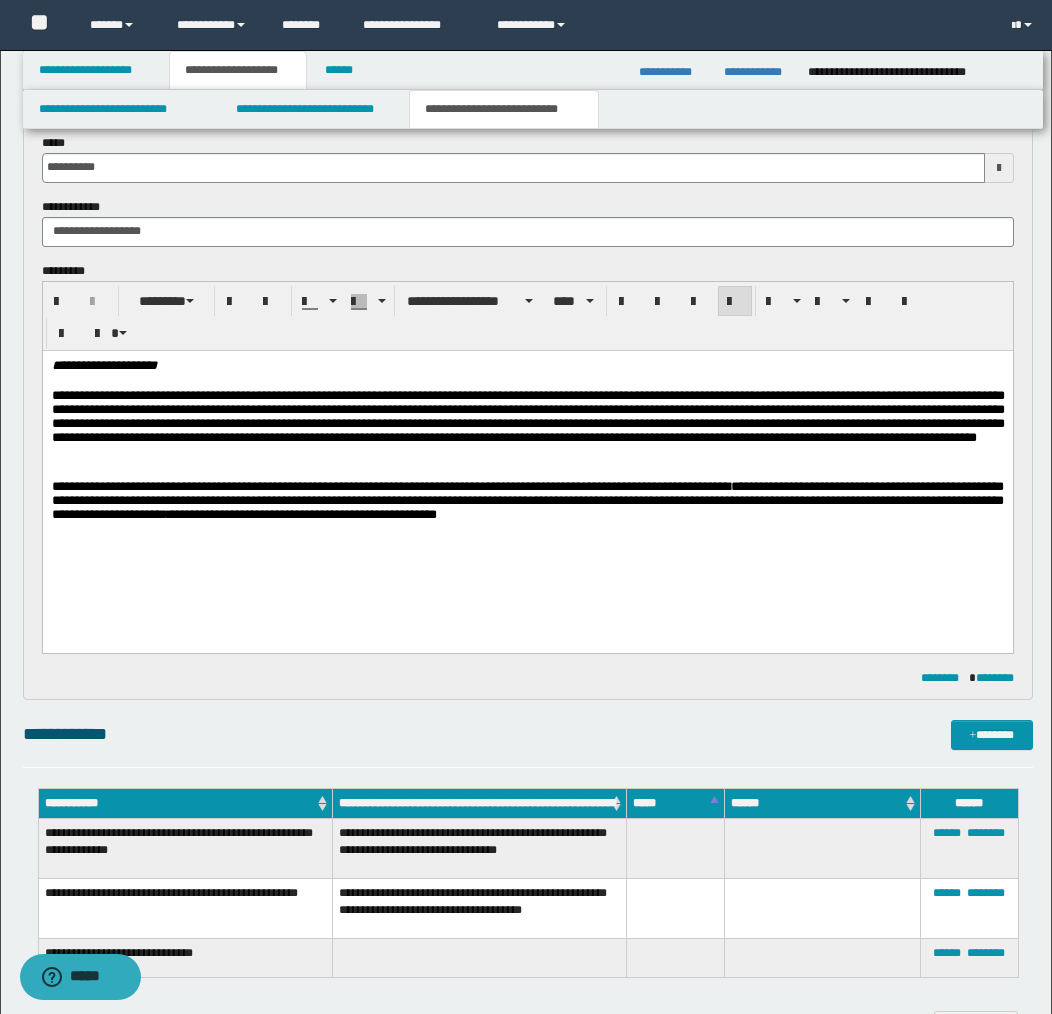 click on "**********" at bounding box center (527, 499) 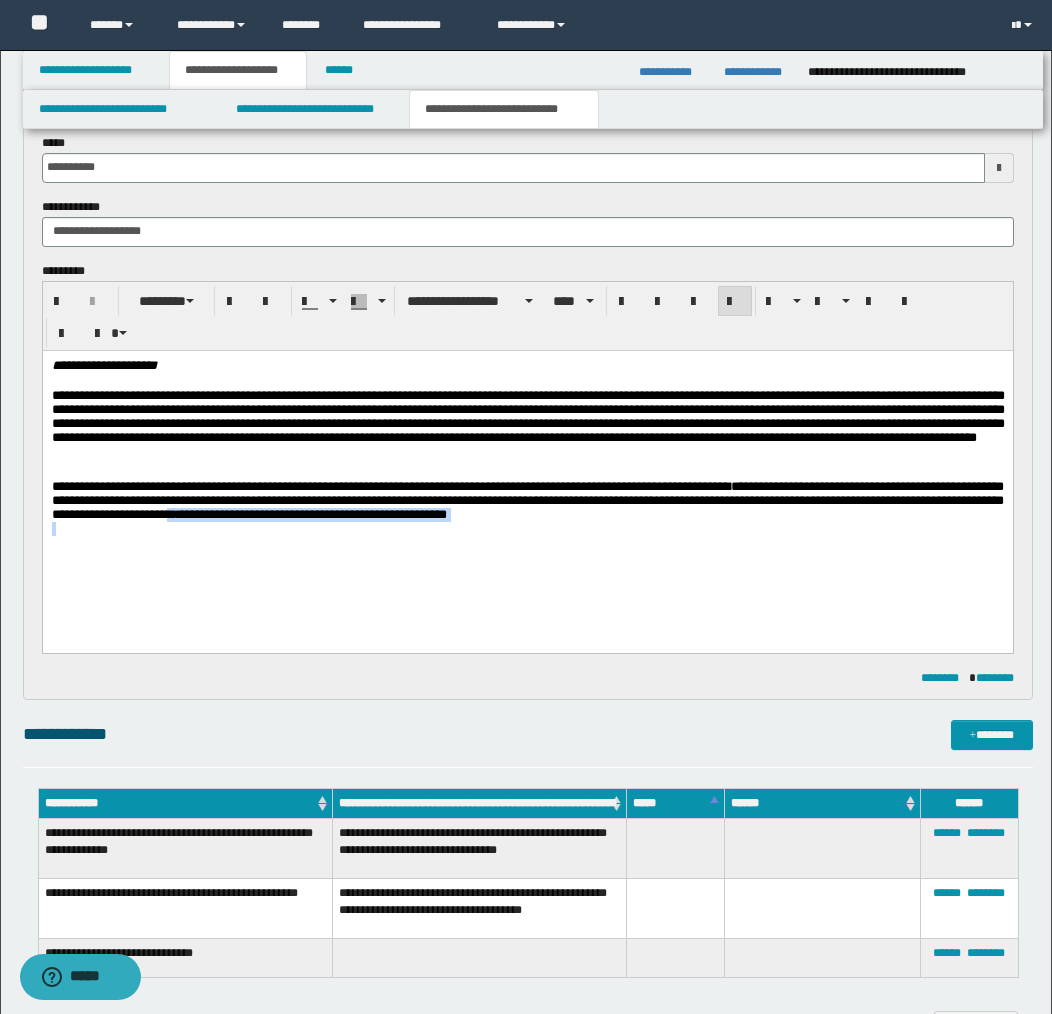 drag, startPoint x: 256, startPoint y: 522, endPoint x: 267, endPoint y: 549, distance: 29.15476 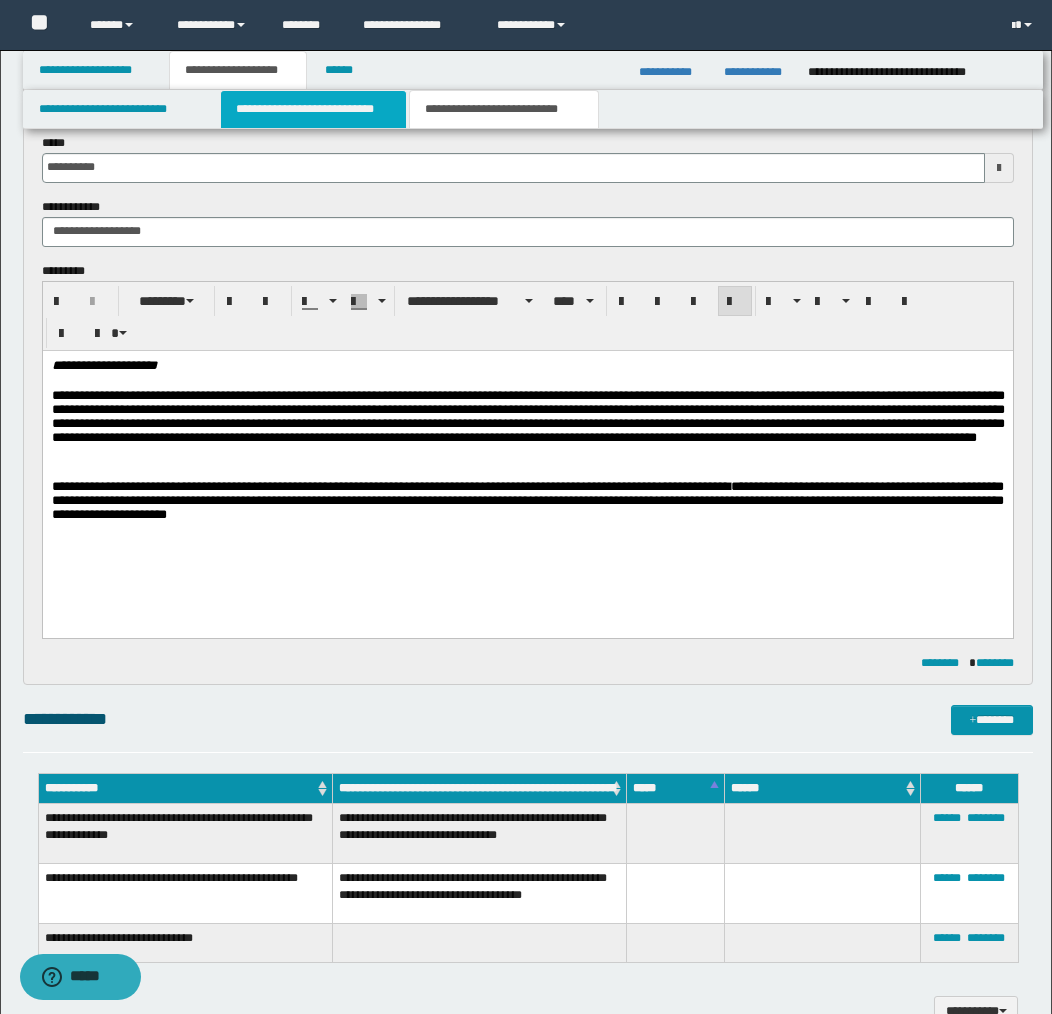 drag, startPoint x: 305, startPoint y: 114, endPoint x: 340, endPoint y: 103, distance: 36.687874 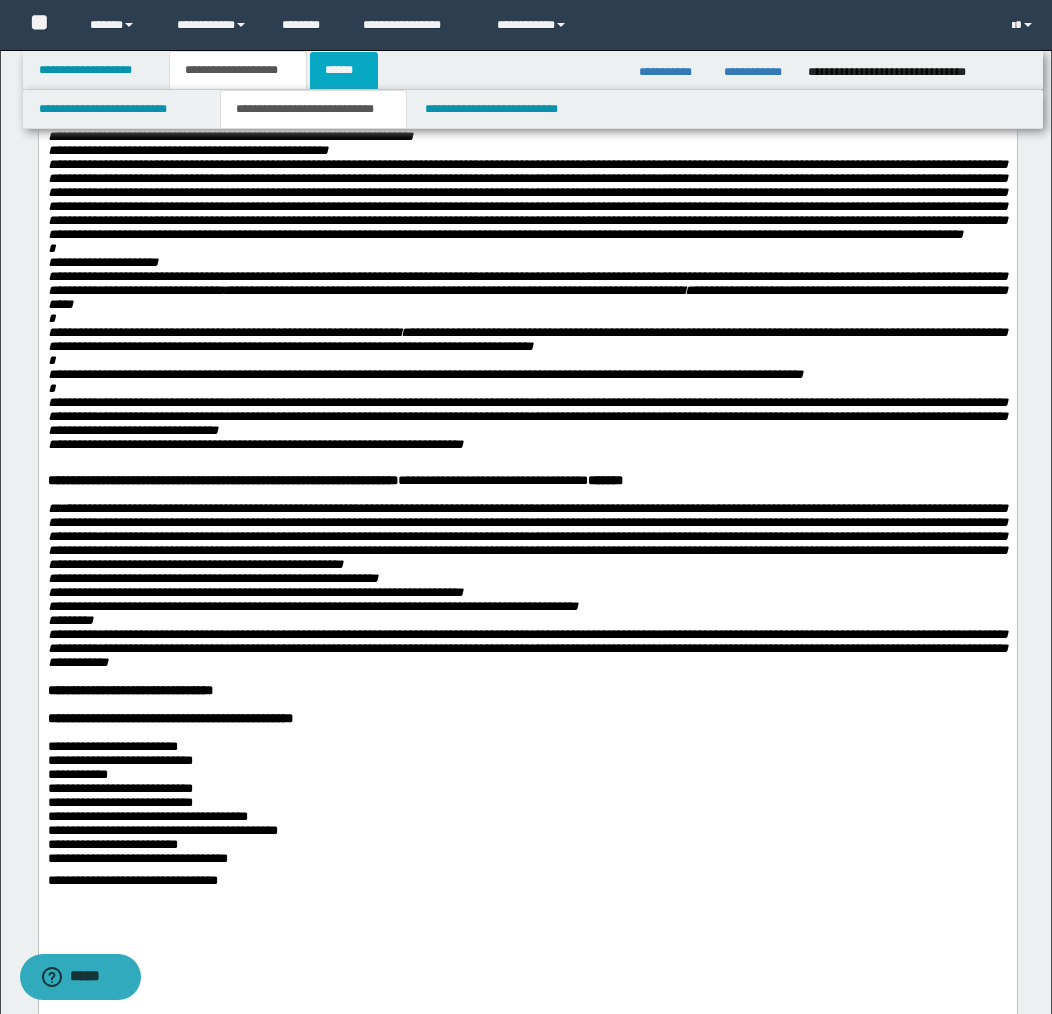 click on "******" at bounding box center [344, 70] 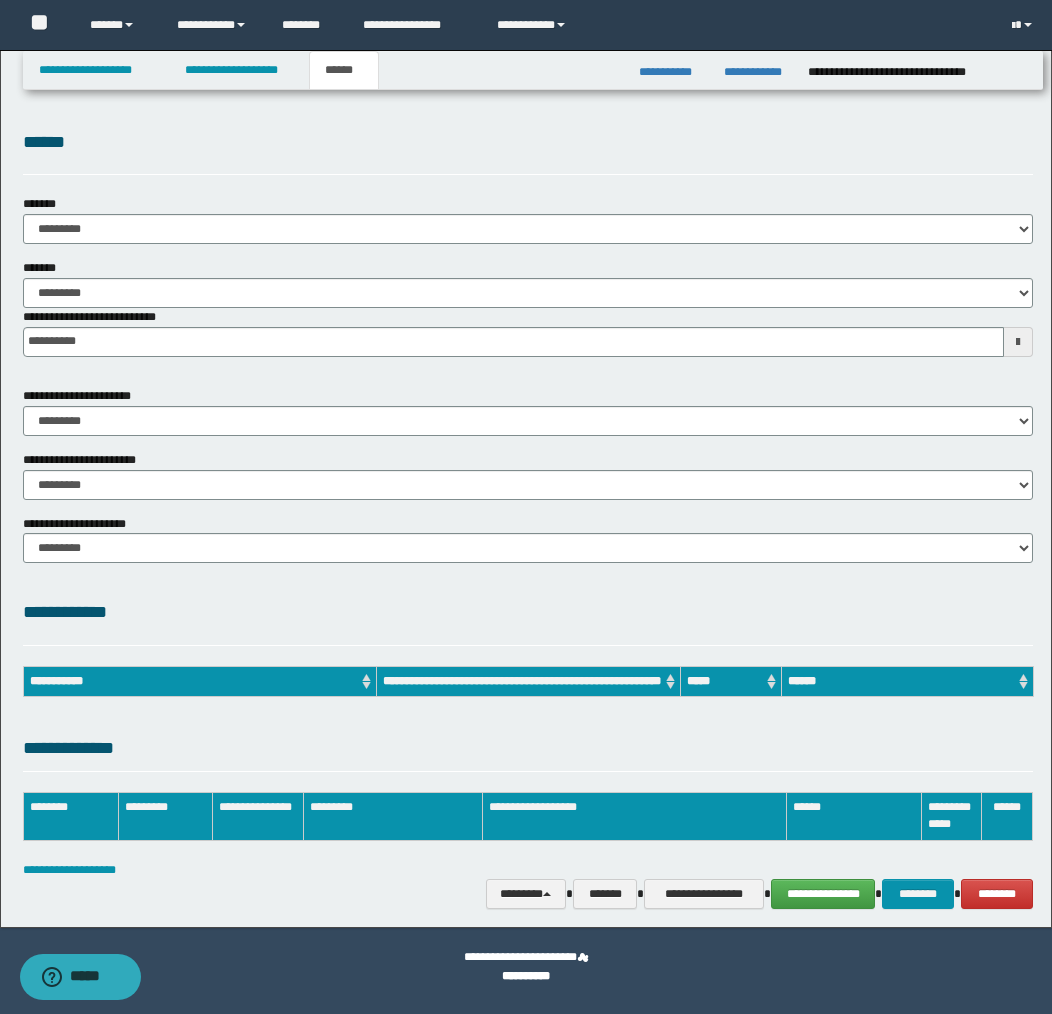 scroll, scrollTop: 0, scrollLeft: 0, axis: both 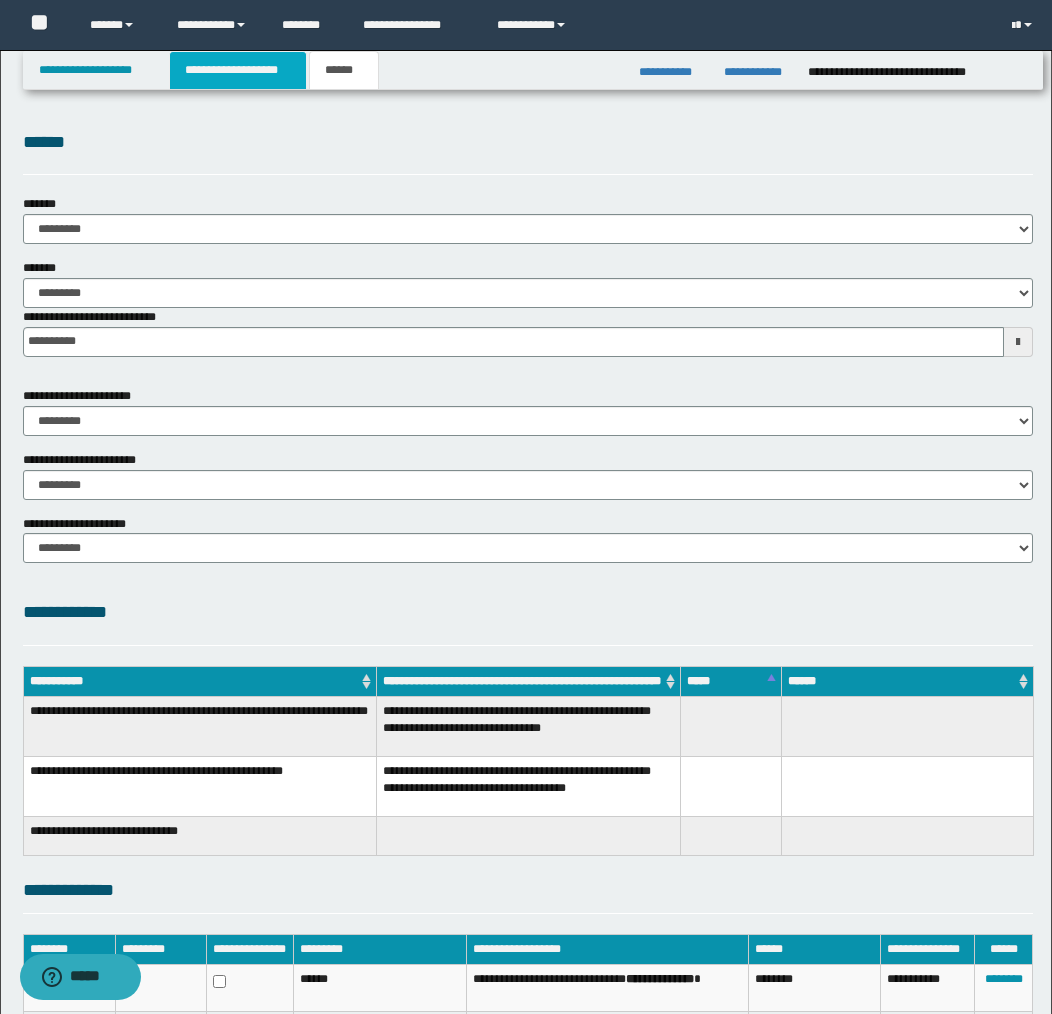 click on "**********" at bounding box center [238, 70] 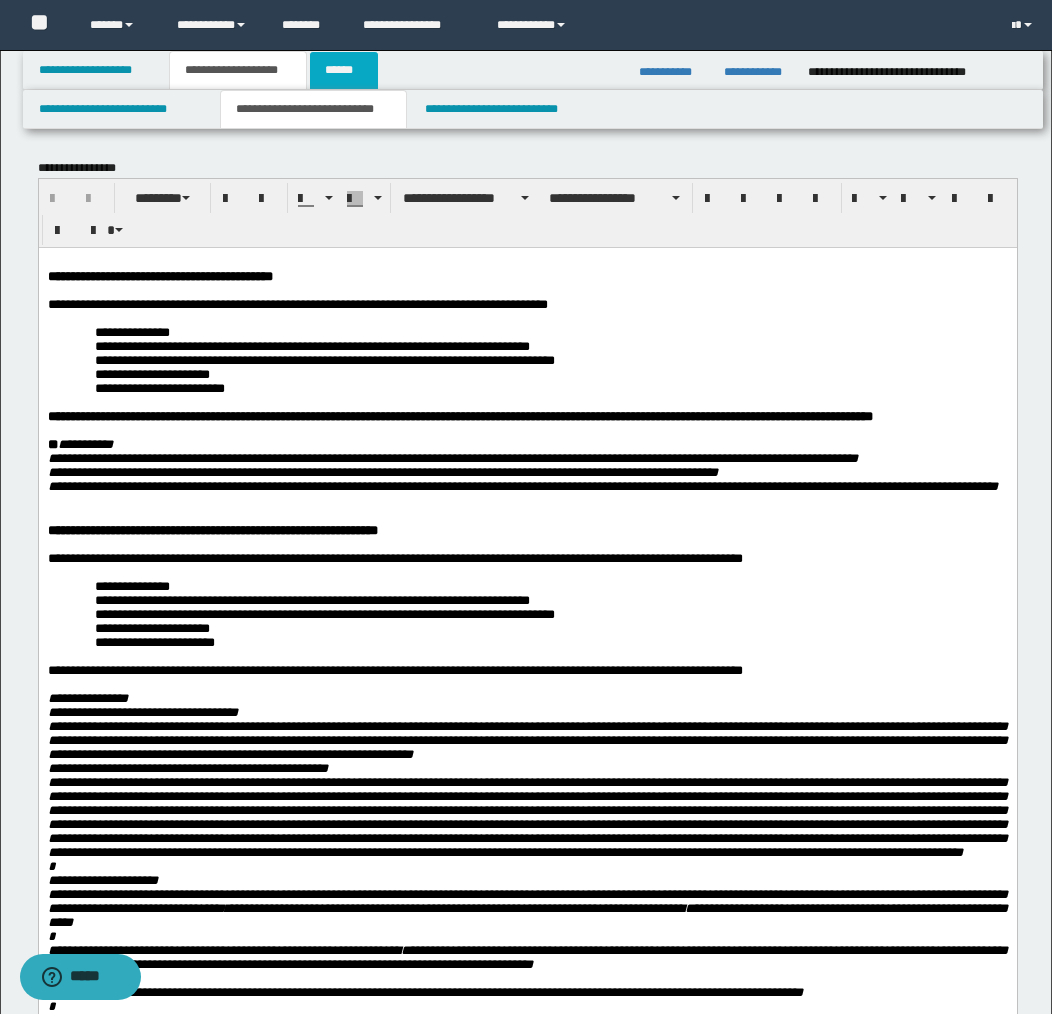 click on "******" at bounding box center (344, 70) 